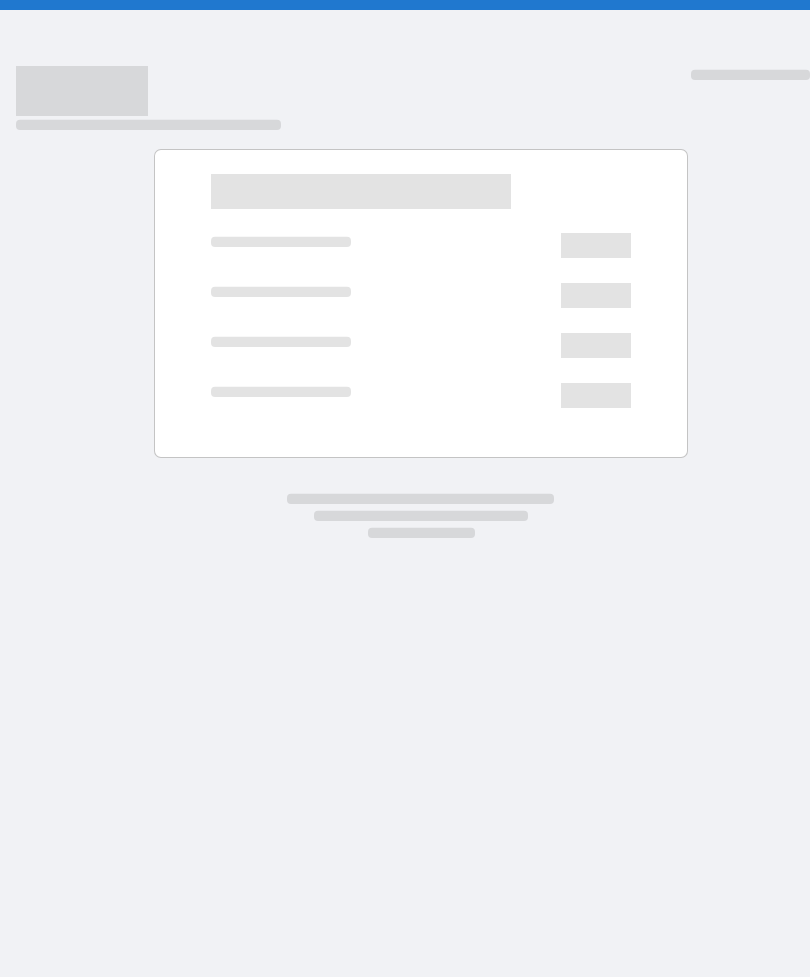 scroll, scrollTop: 0, scrollLeft: 0, axis: both 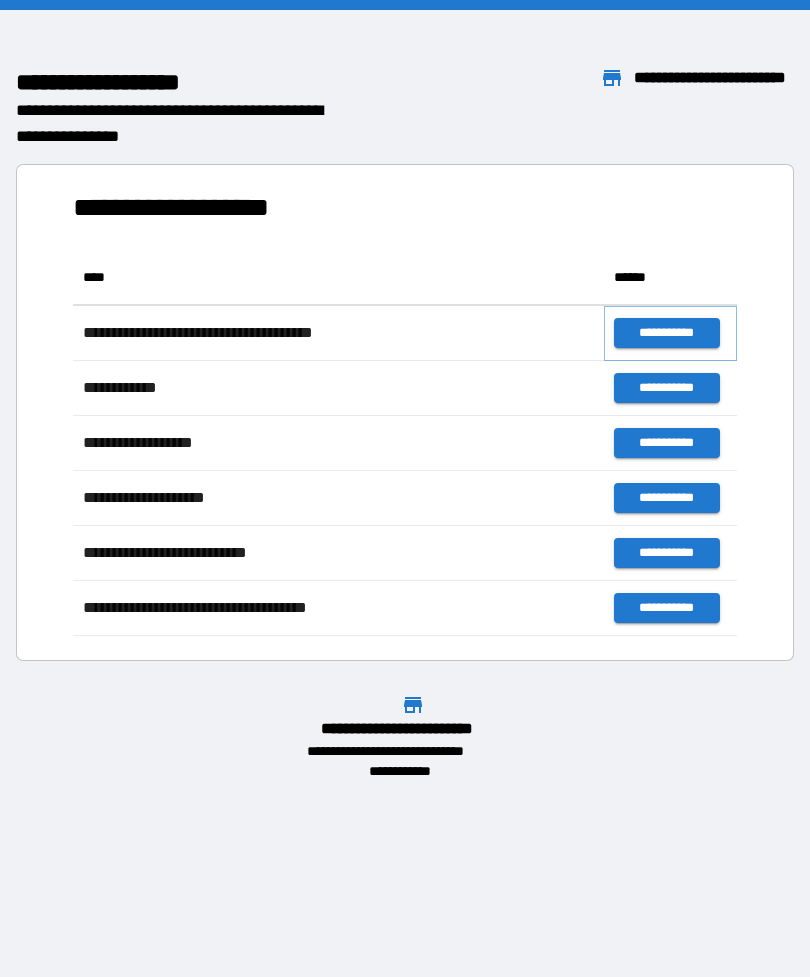 click on "**********" at bounding box center [666, 333] 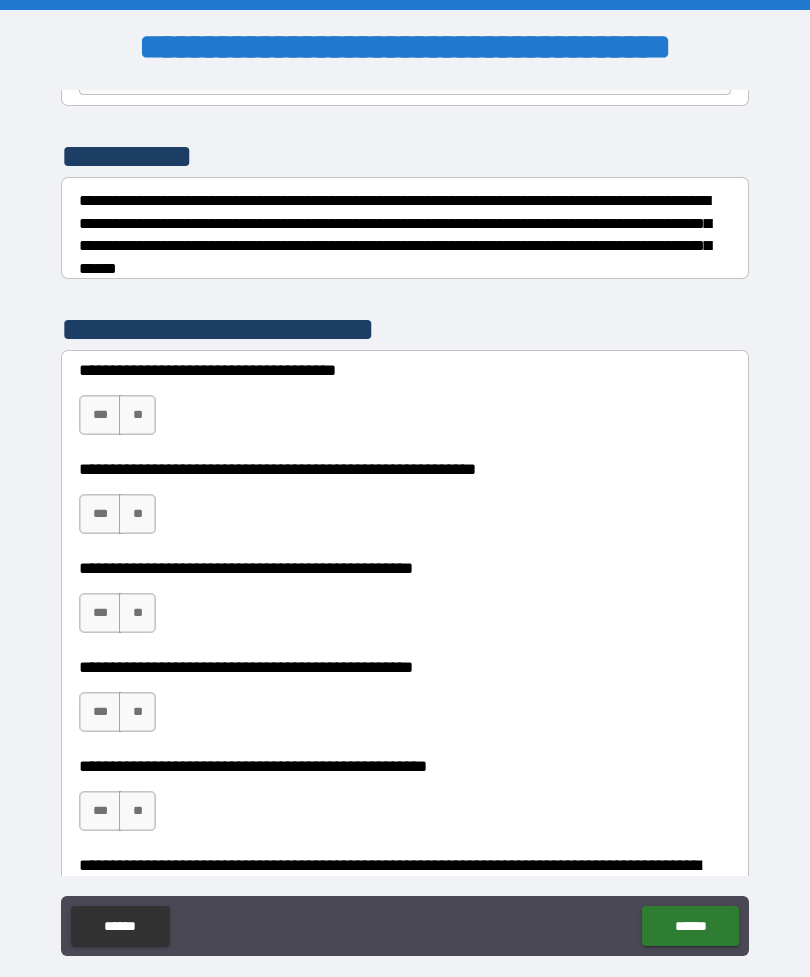 scroll, scrollTop: 230, scrollLeft: 0, axis: vertical 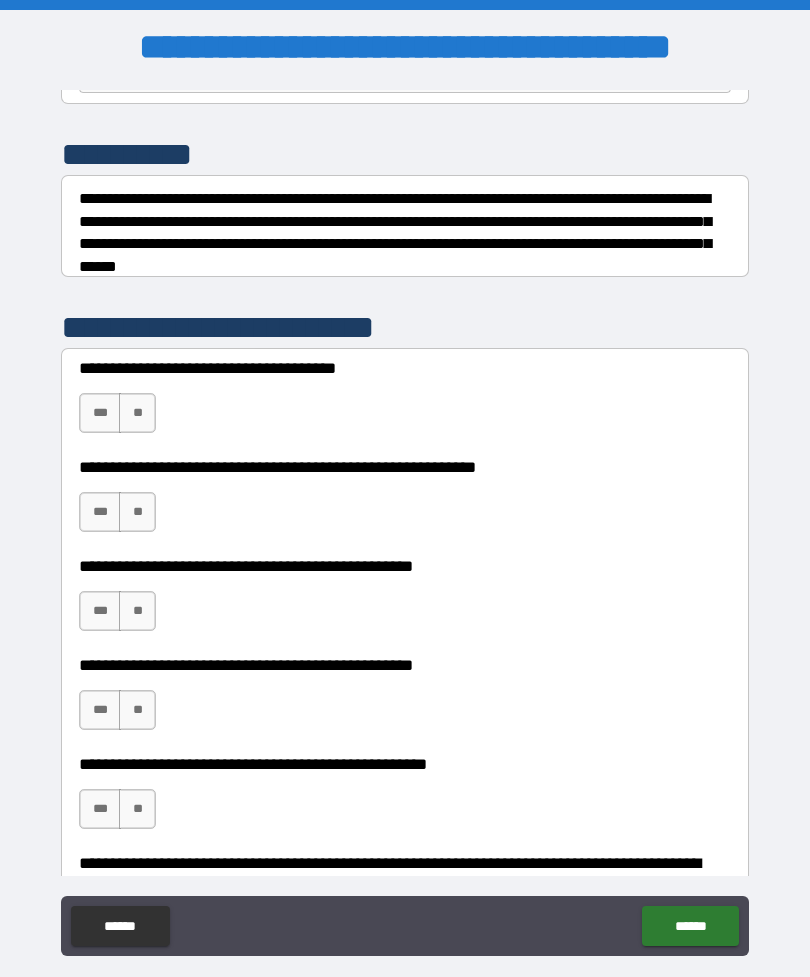 click on "***" at bounding box center [100, 413] 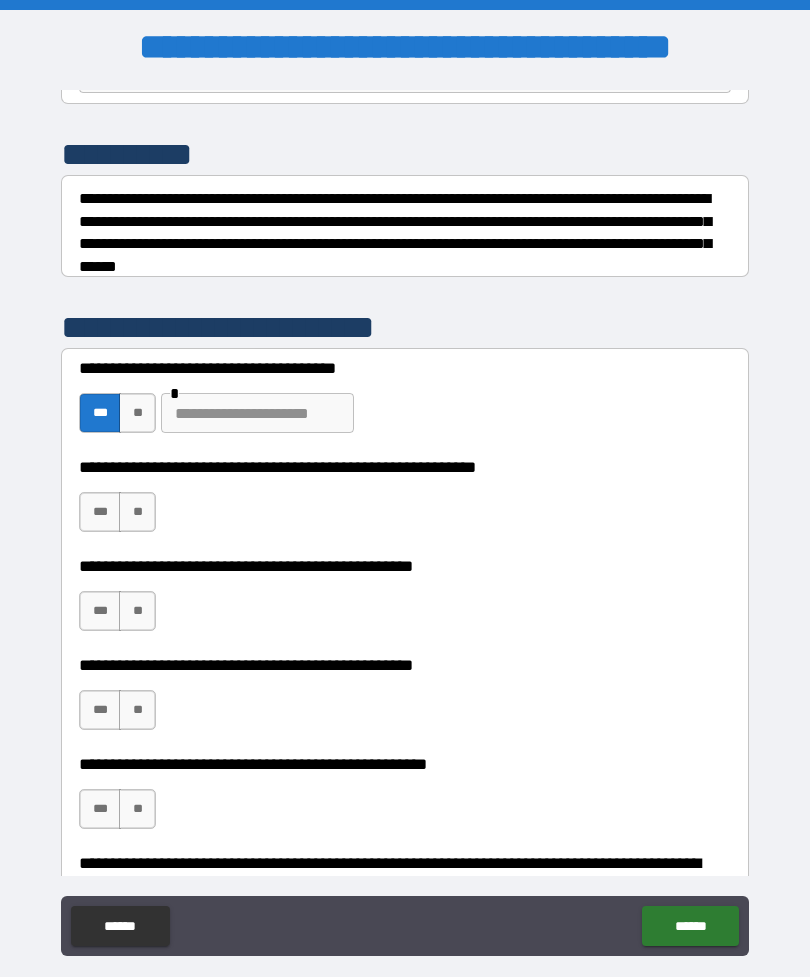 click at bounding box center [257, 413] 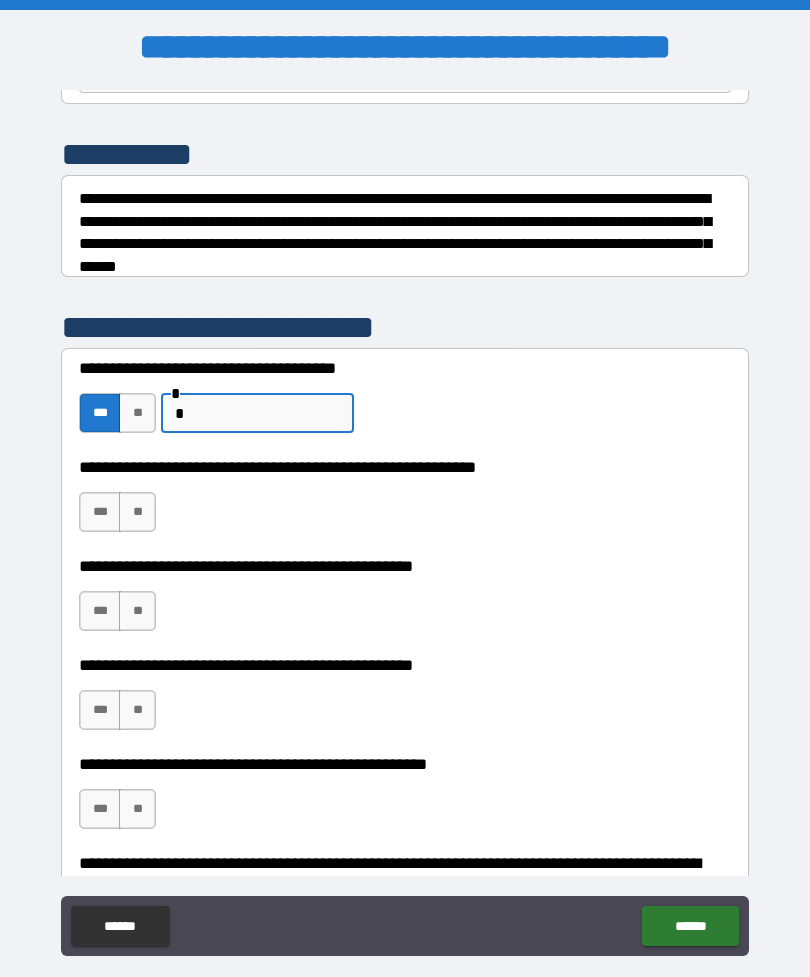 type on "*" 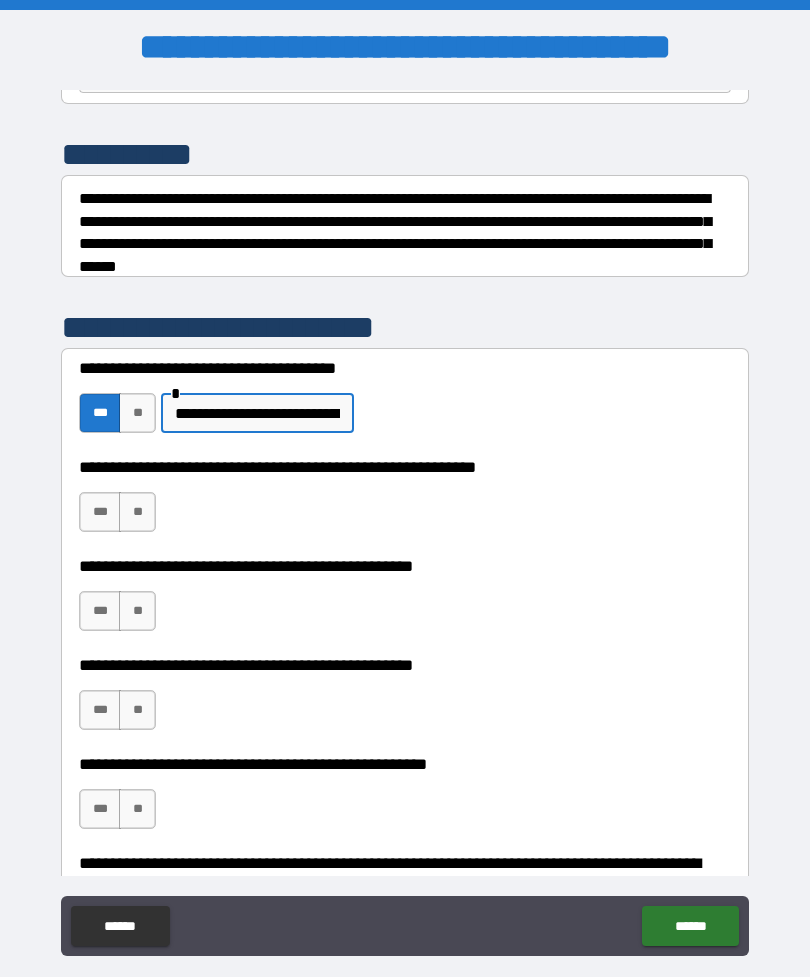 type on "**********" 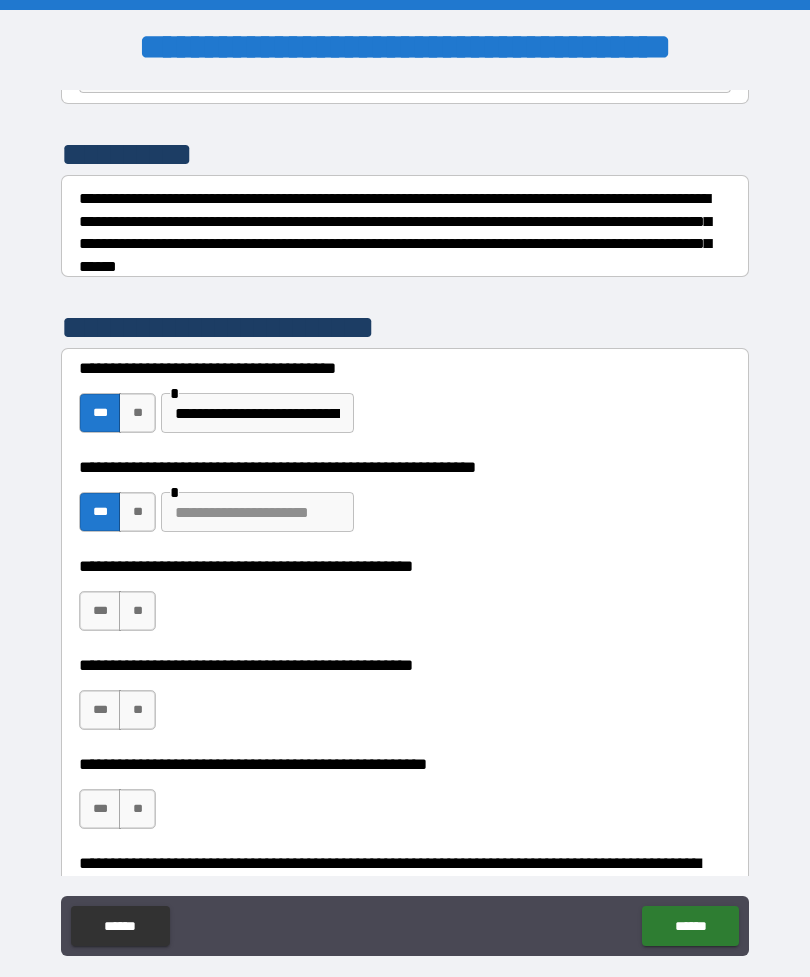 click at bounding box center (257, 512) 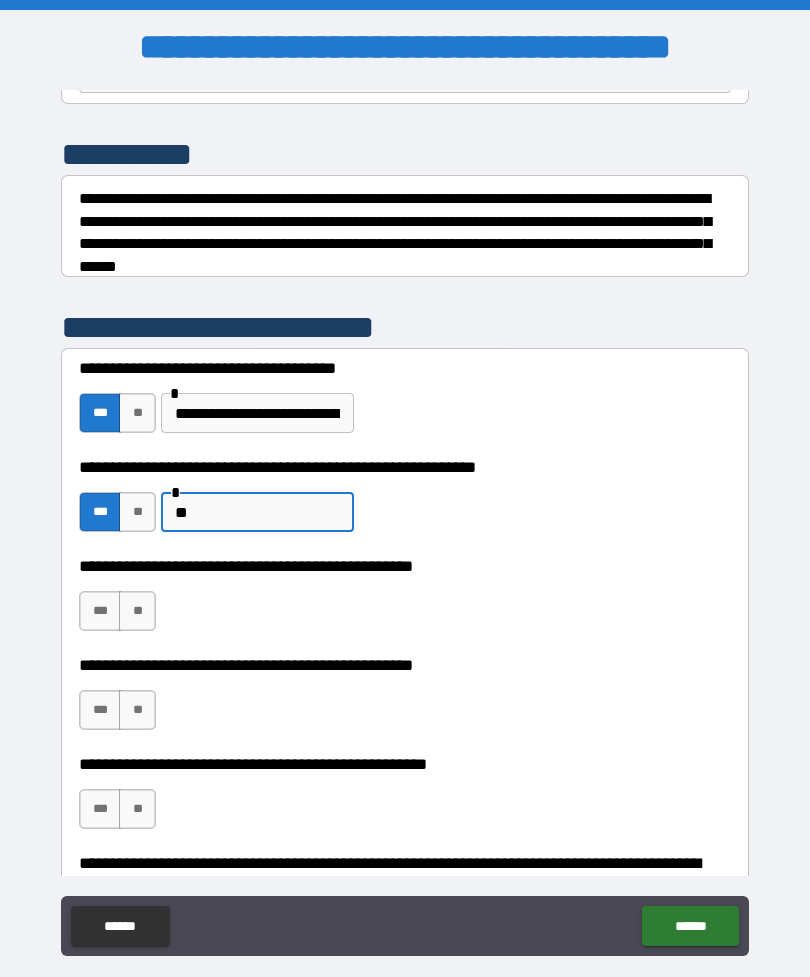 type on "*" 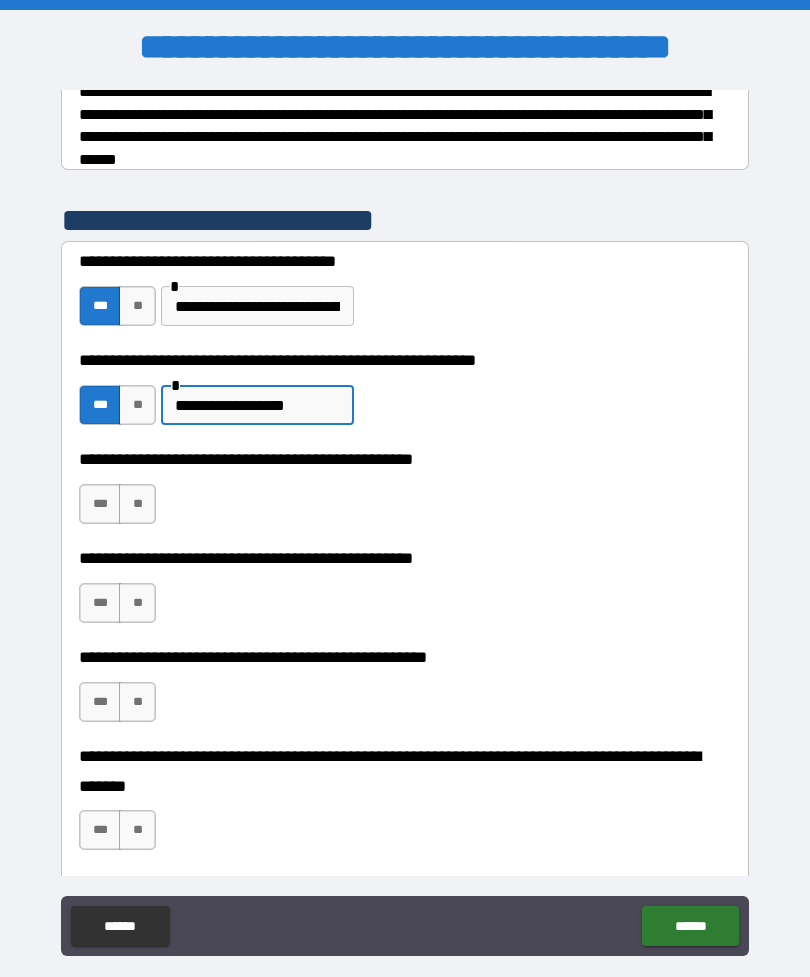 scroll, scrollTop: 340, scrollLeft: 0, axis: vertical 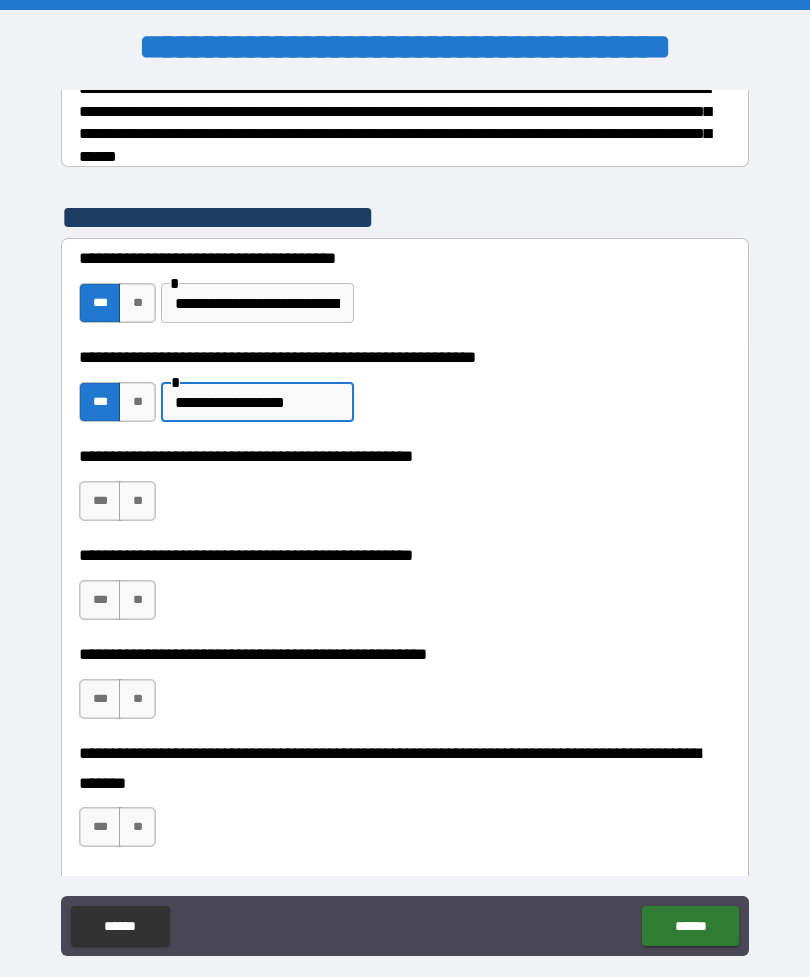 type on "**********" 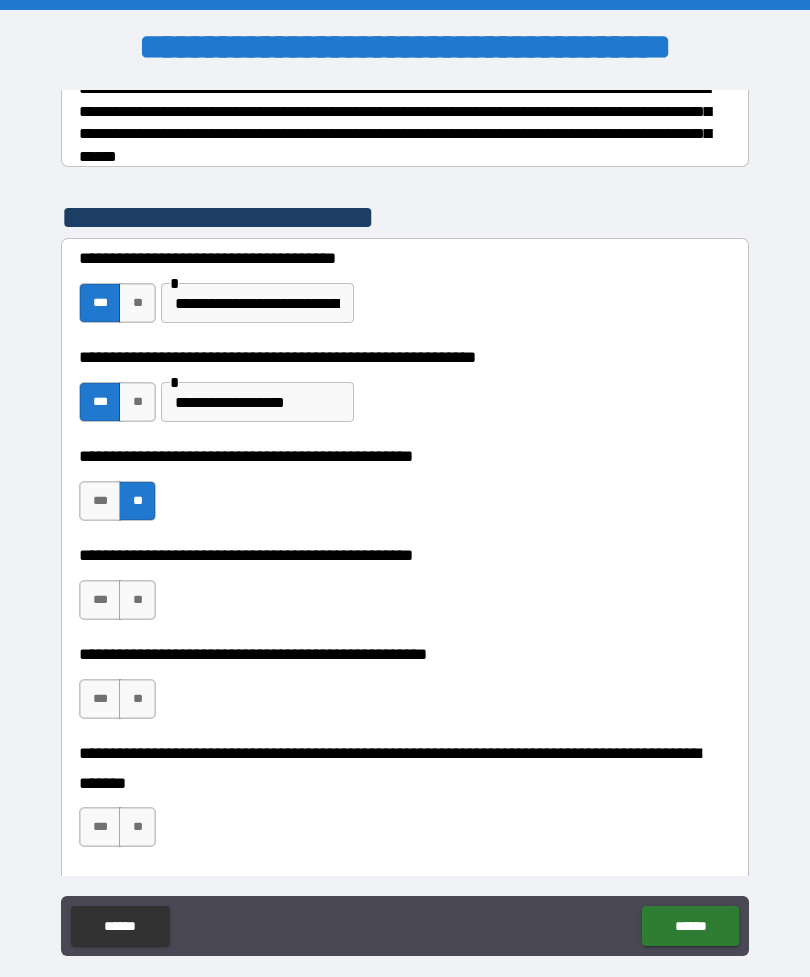 click on "***" at bounding box center (100, 600) 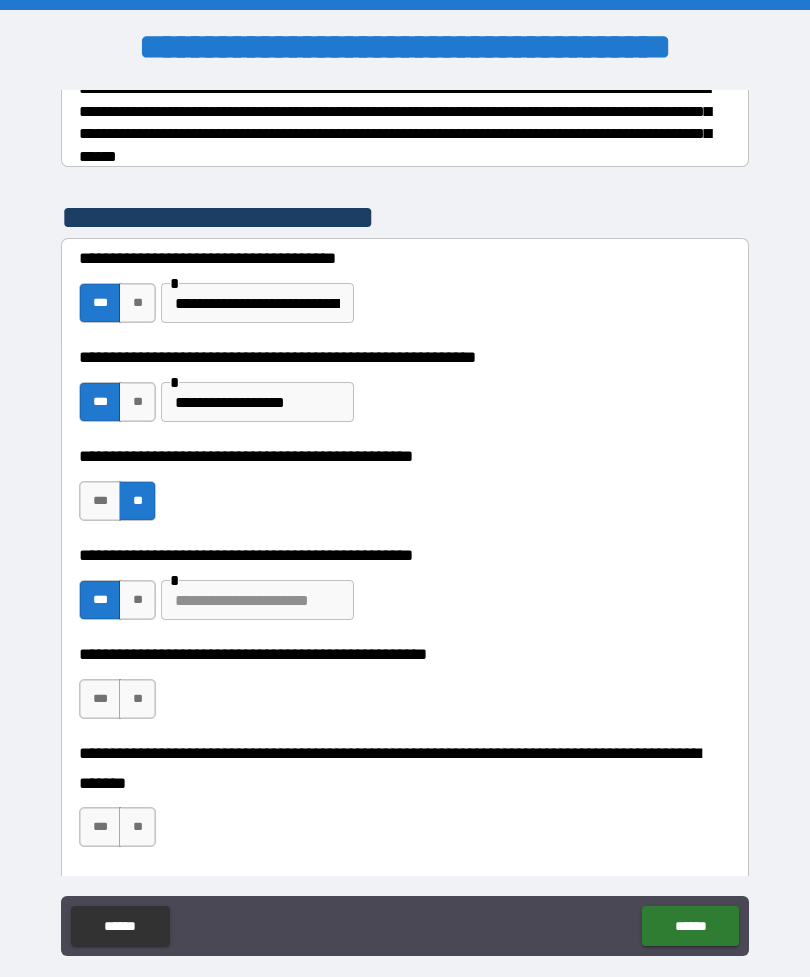 click at bounding box center (257, 600) 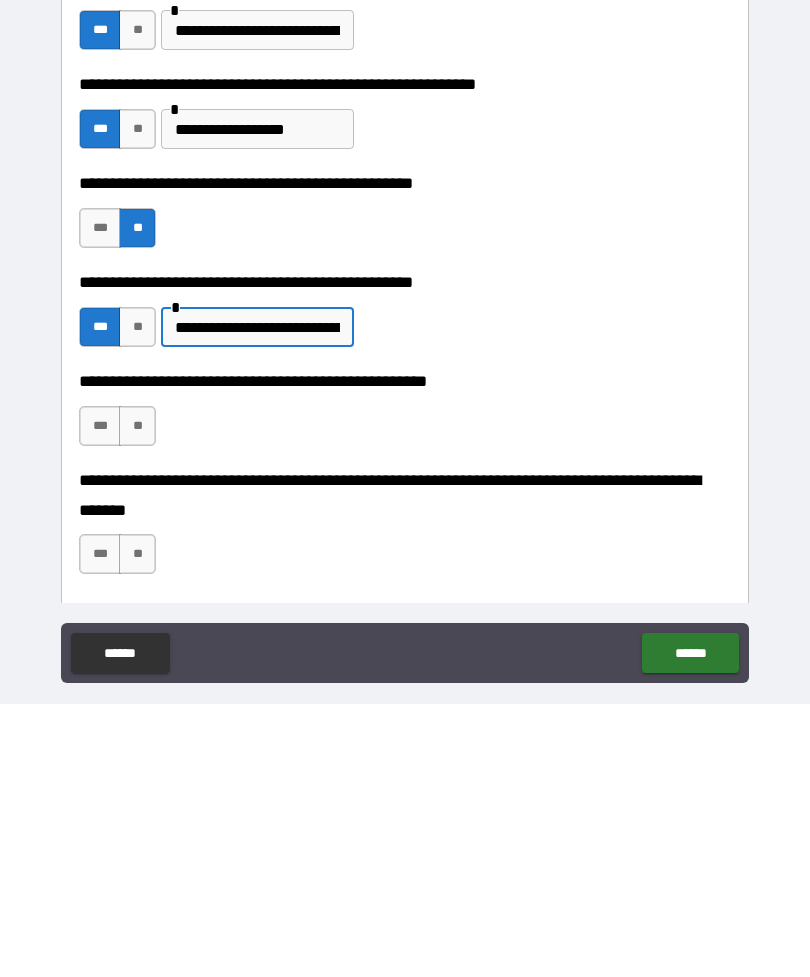 type on "**********" 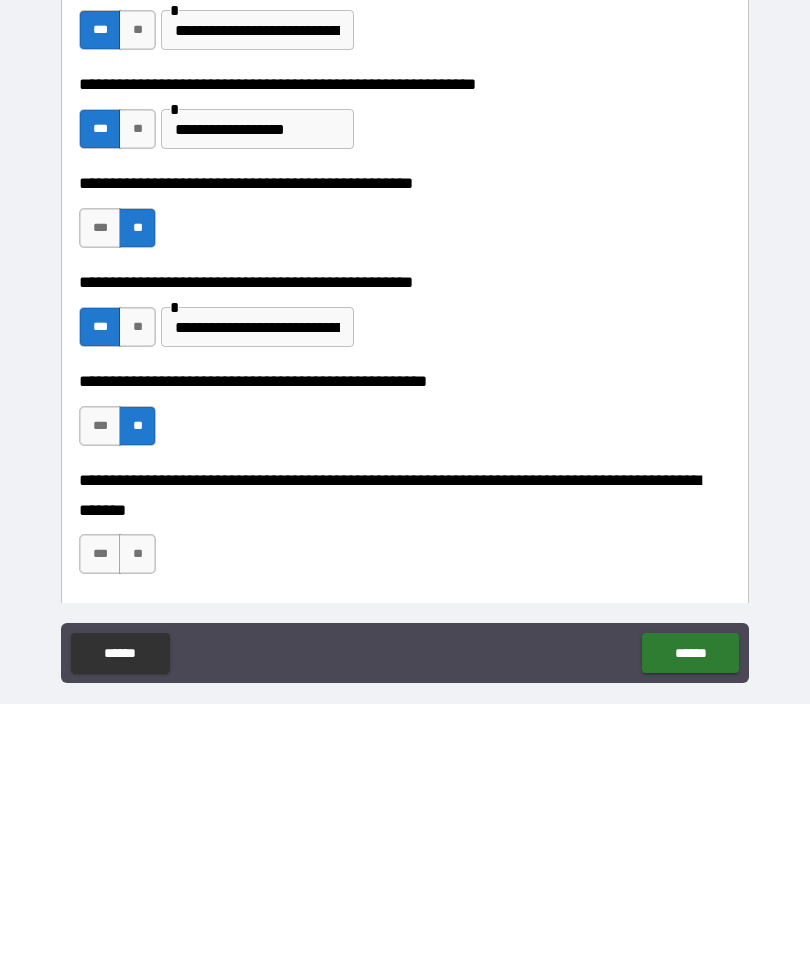 scroll, scrollTop: 64, scrollLeft: 0, axis: vertical 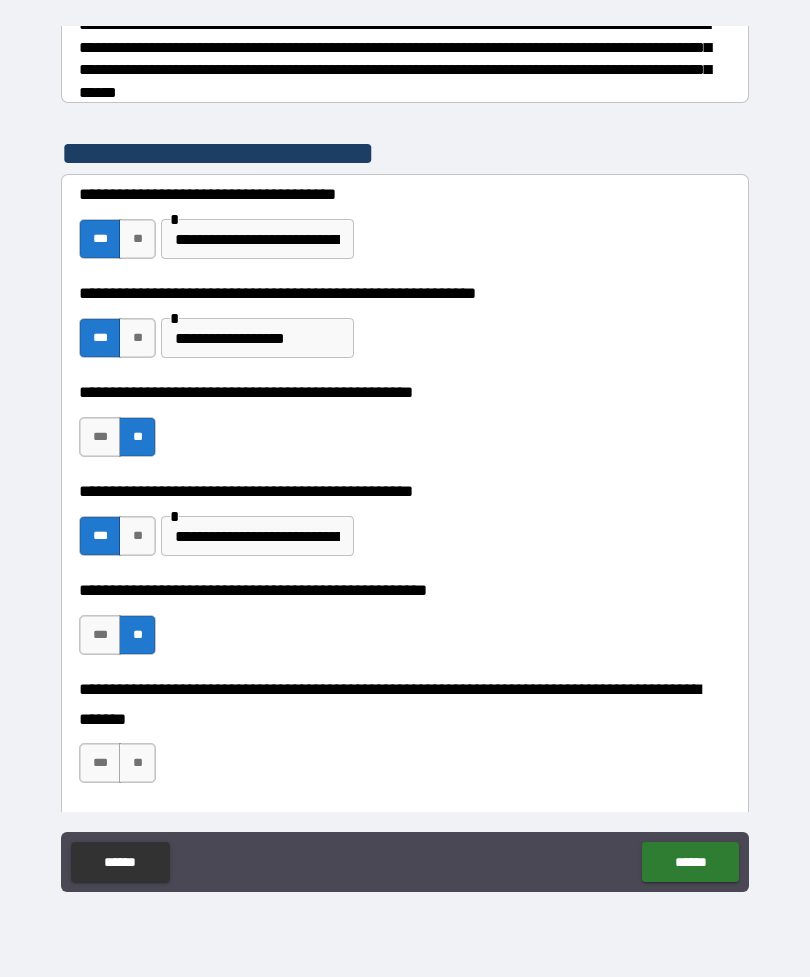 click on "**" at bounding box center (137, 763) 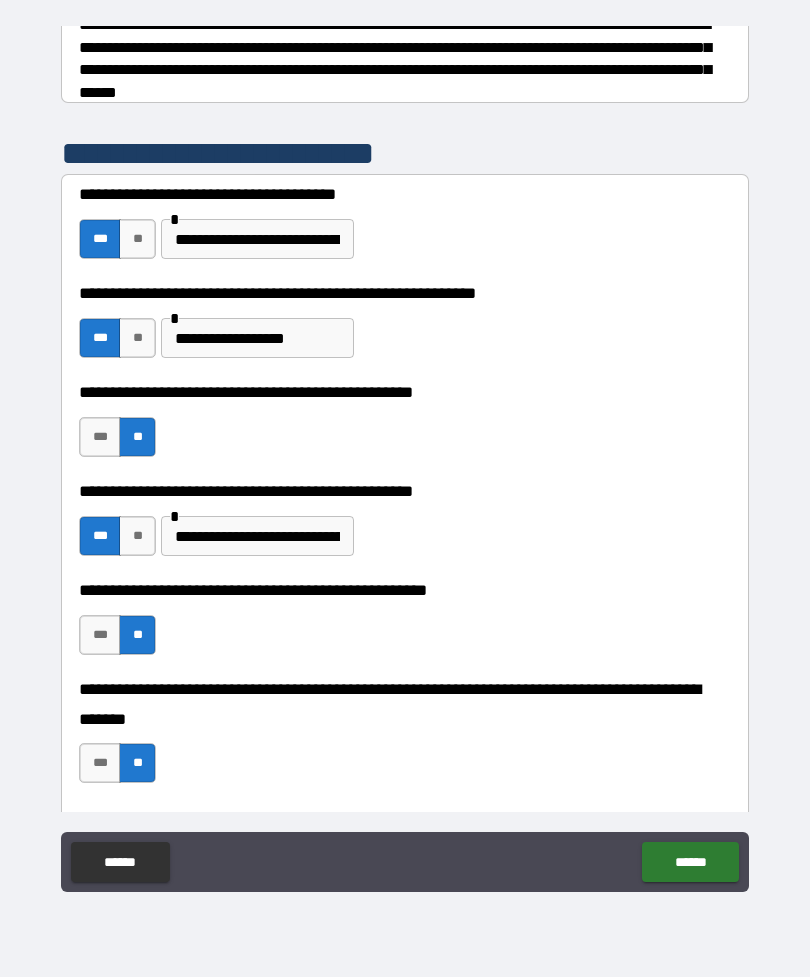 click on "******" at bounding box center [690, 862] 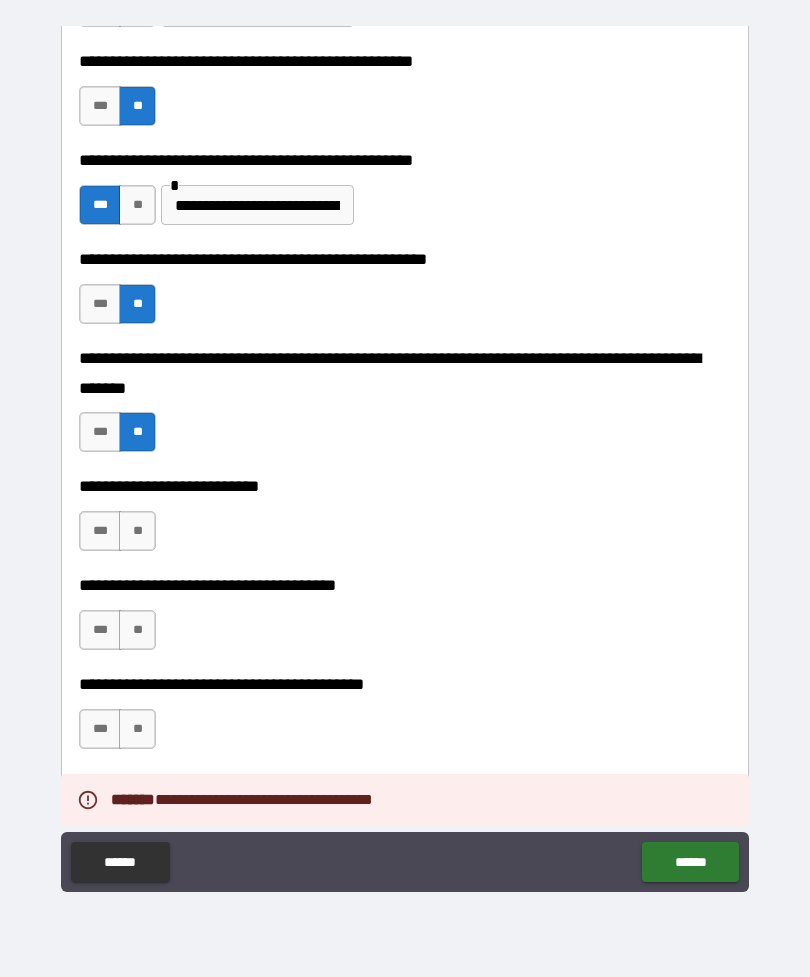 scroll, scrollTop: 691, scrollLeft: 0, axis: vertical 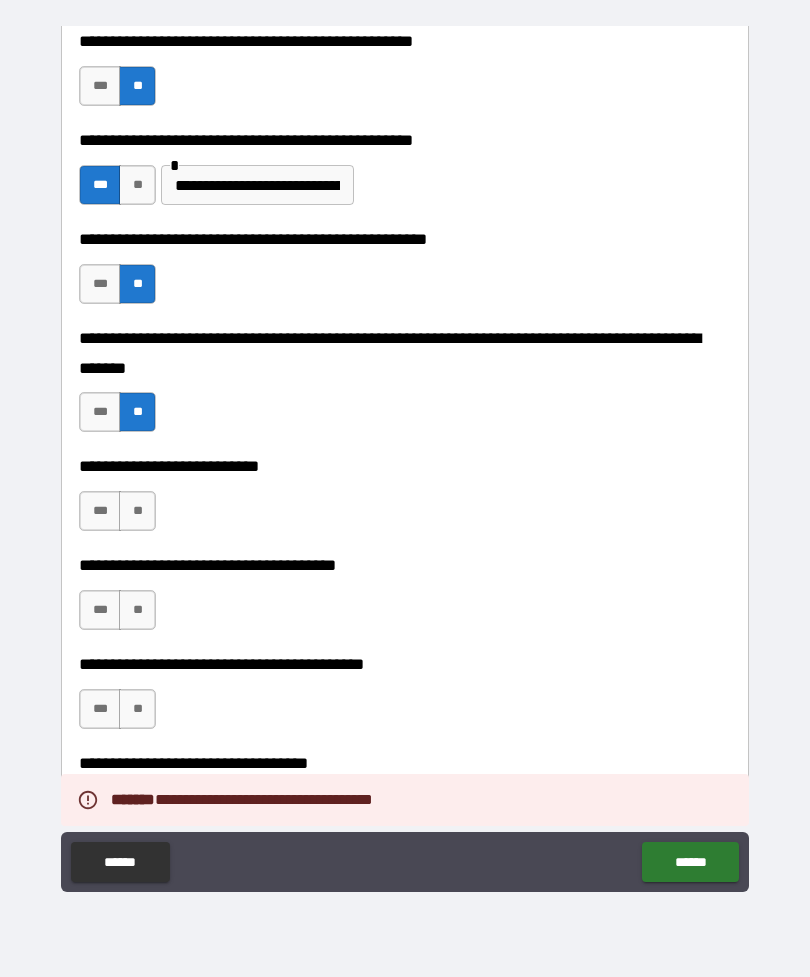click on "**" at bounding box center [137, 511] 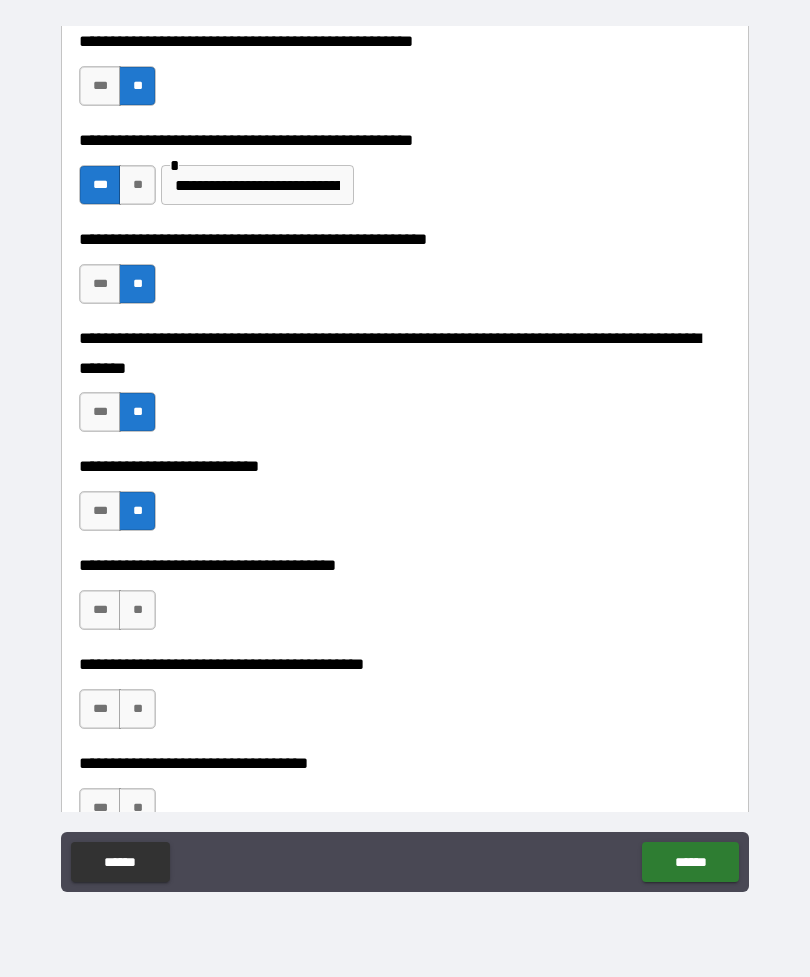 click on "**" at bounding box center [137, 610] 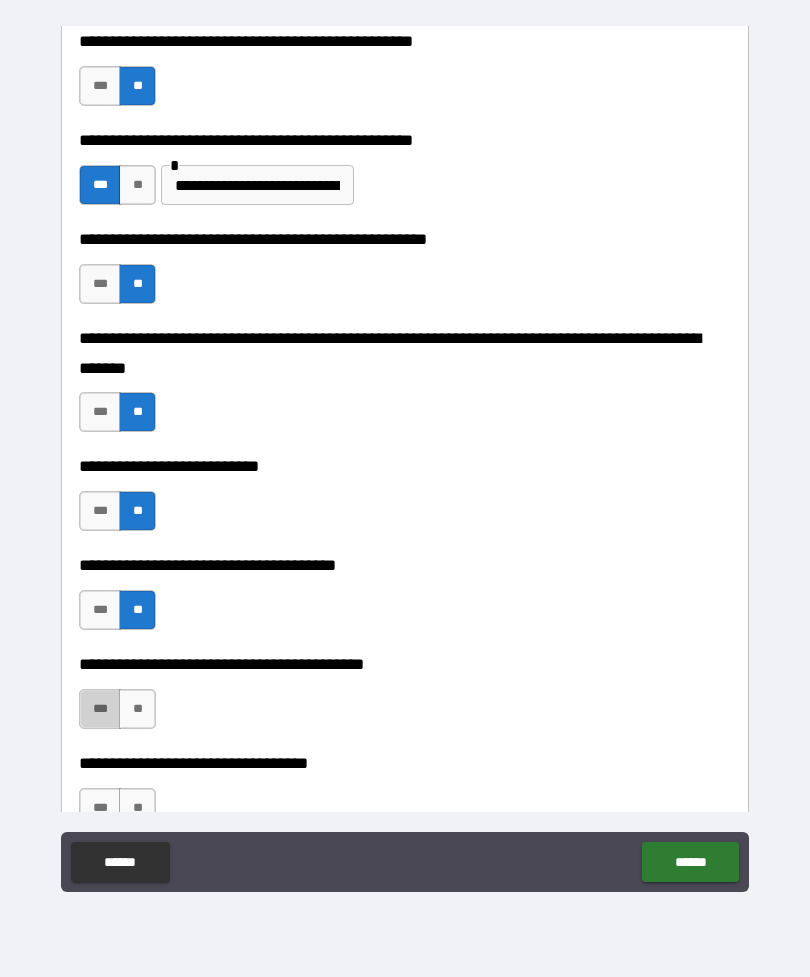 click on "***" at bounding box center (100, 709) 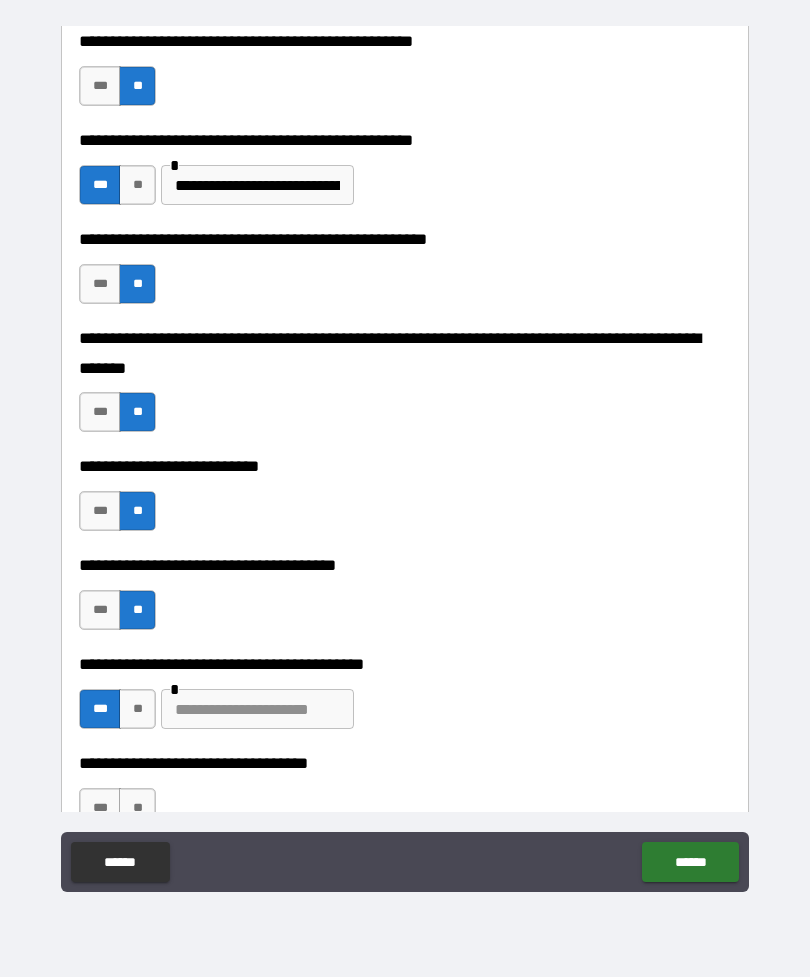 click at bounding box center [257, 709] 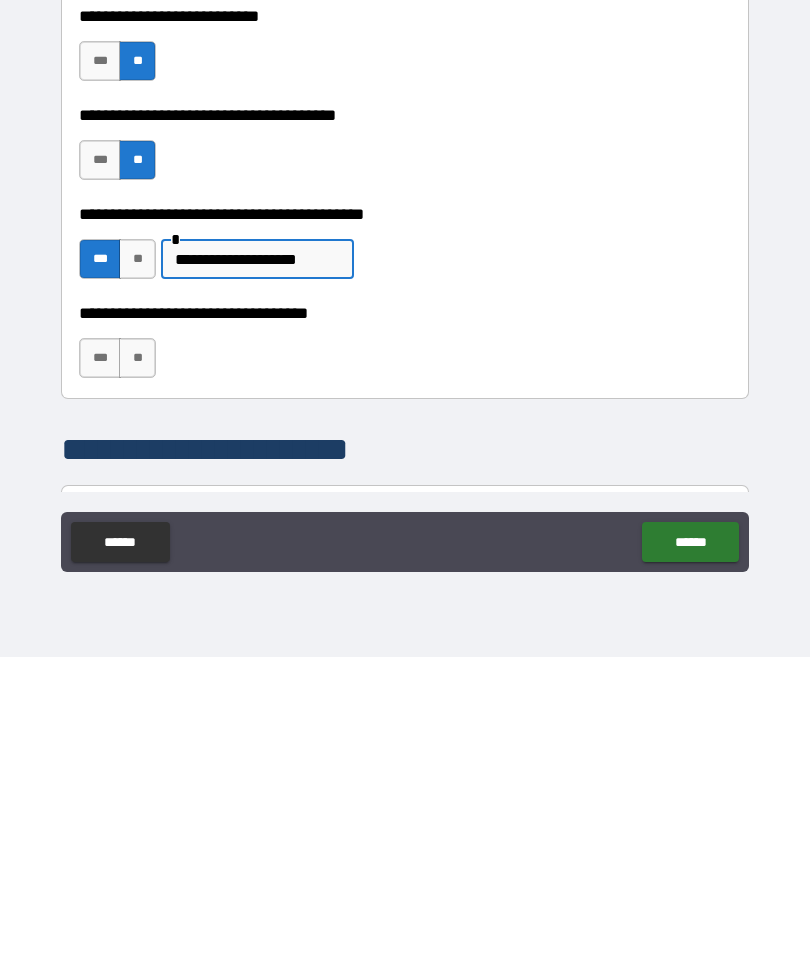 scroll, scrollTop: 824, scrollLeft: 0, axis: vertical 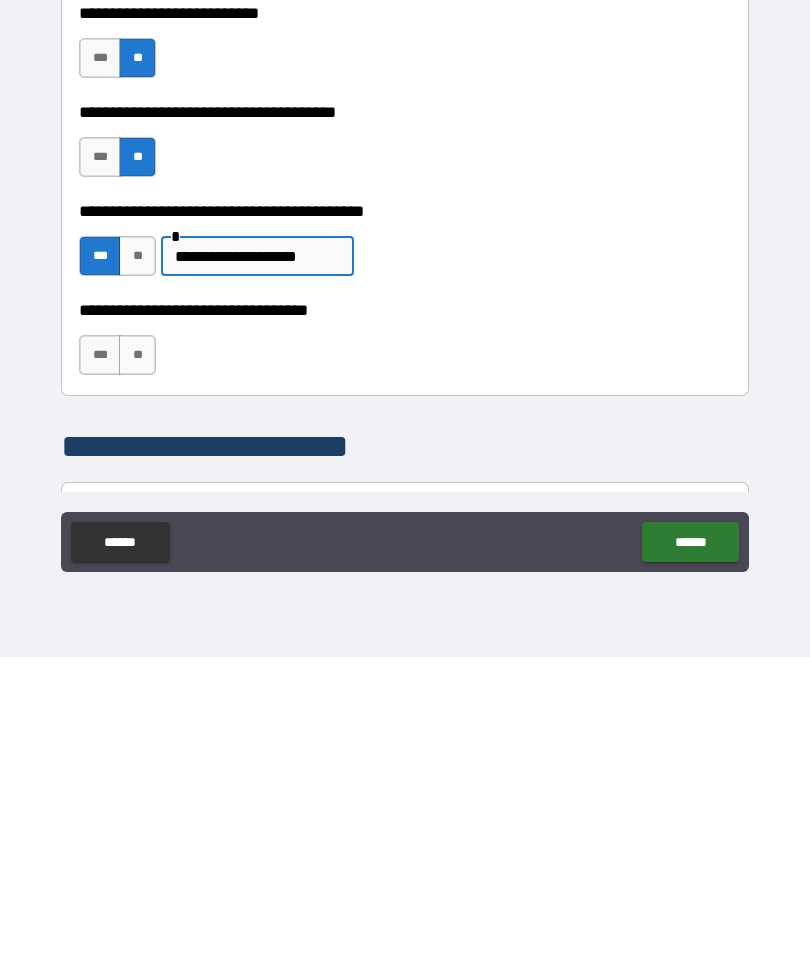 type on "**********" 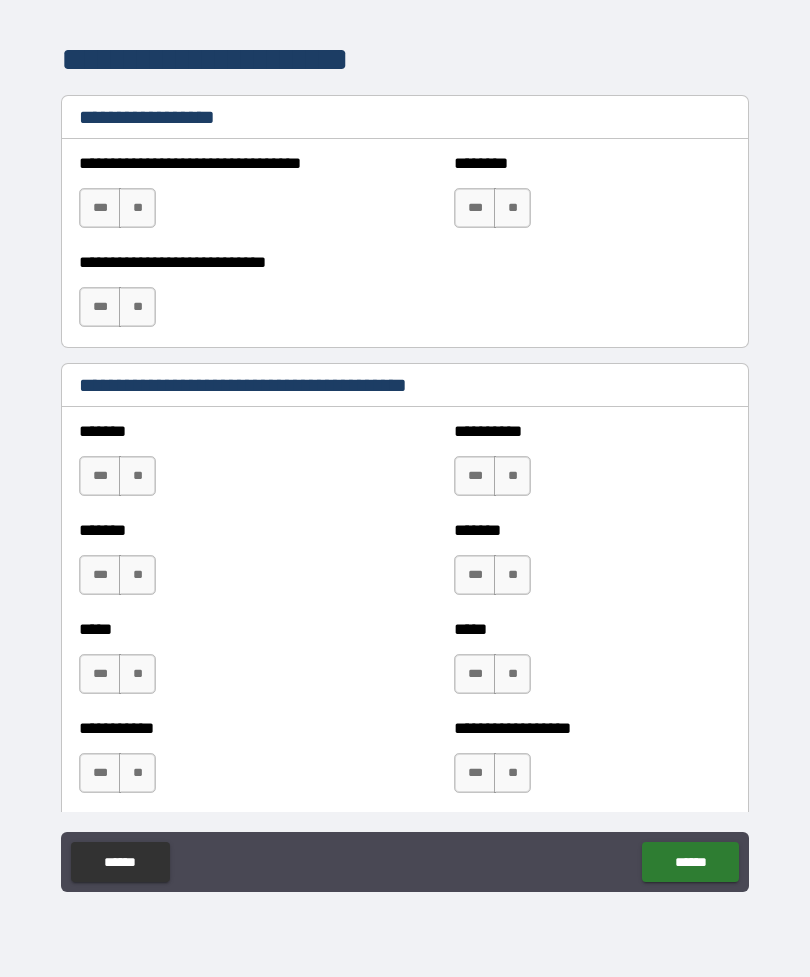 scroll, scrollTop: 1506, scrollLeft: 0, axis: vertical 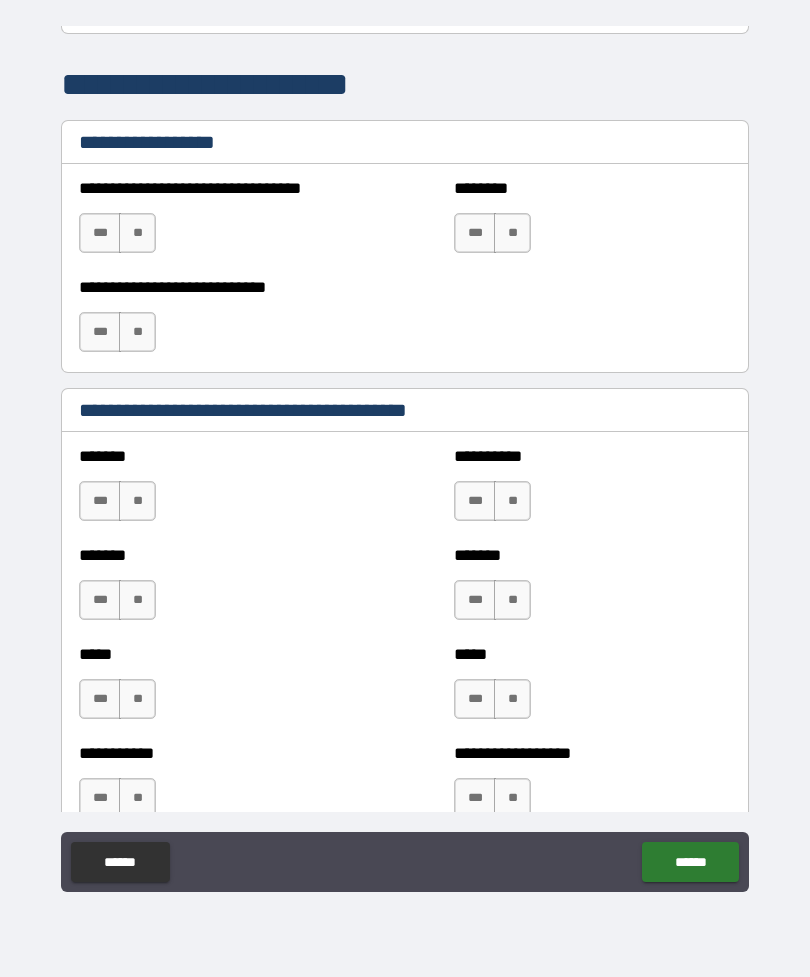 click on "**" at bounding box center [137, 233] 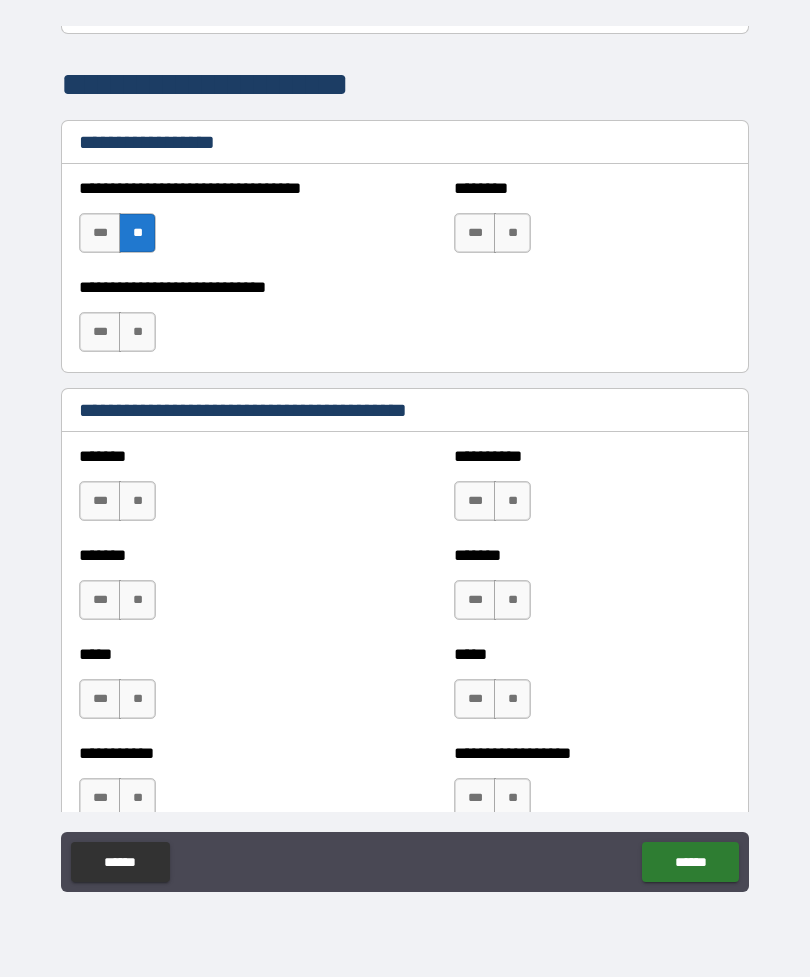 click on "**" at bounding box center (512, 233) 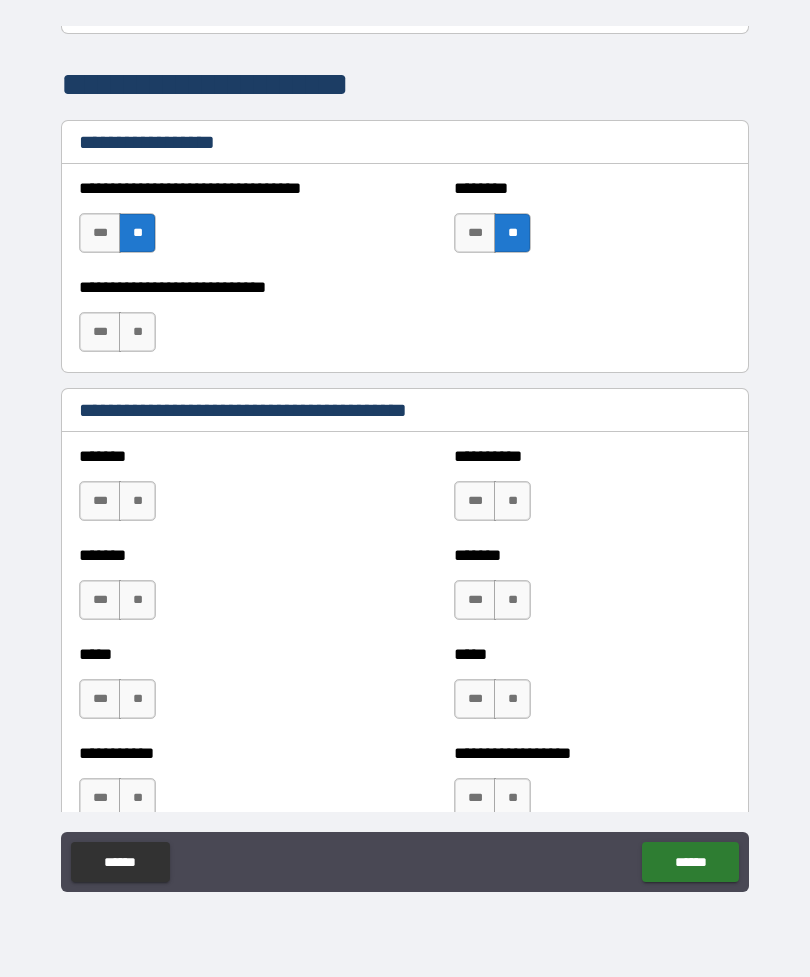 click on "**" at bounding box center (137, 332) 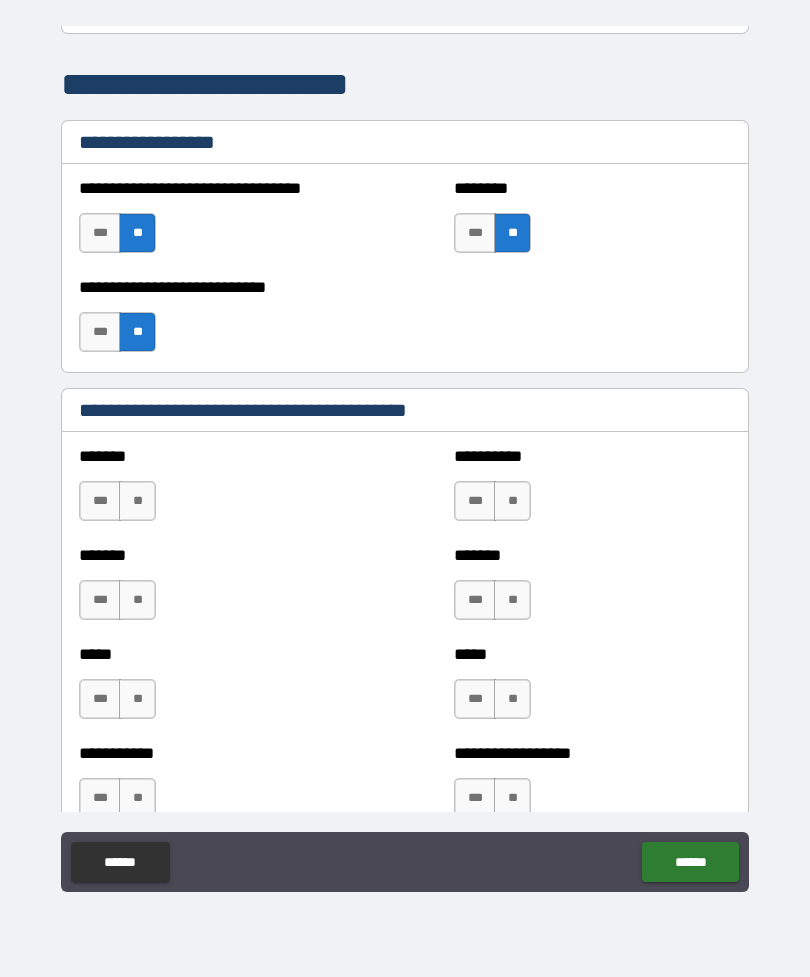 click on "**" at bounding box center [137, 501] 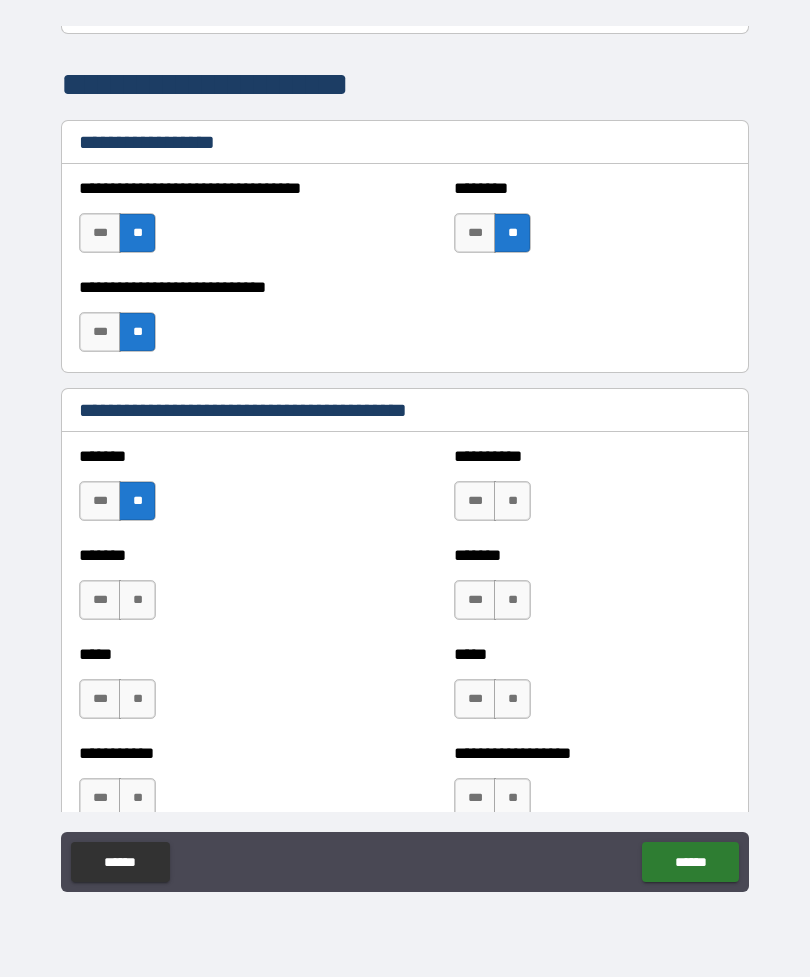 click on "**" at bounding box center (137, 600) 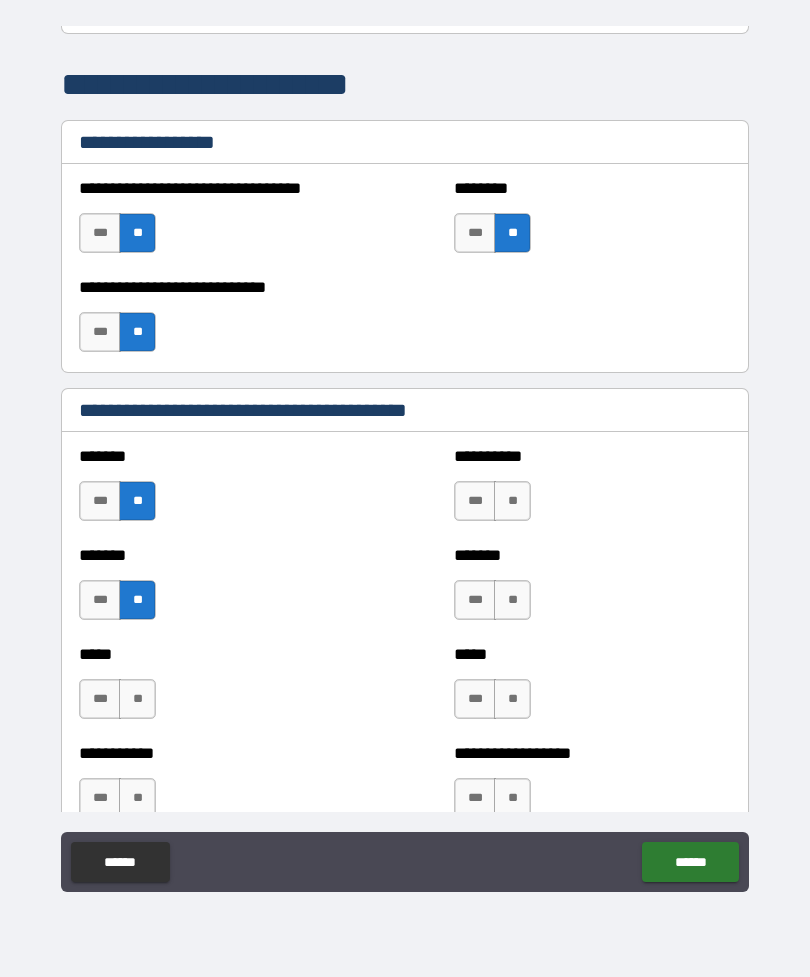 click on "**" at bounding box center (137, 699) 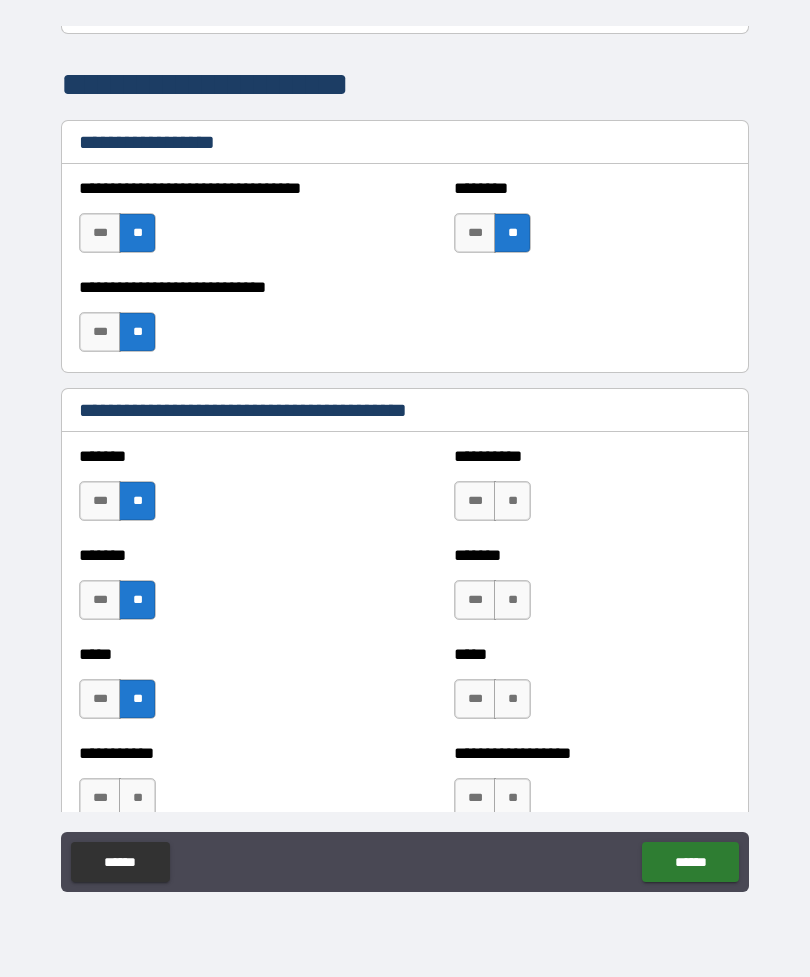 click on "**" at bounding box center (137, 798) 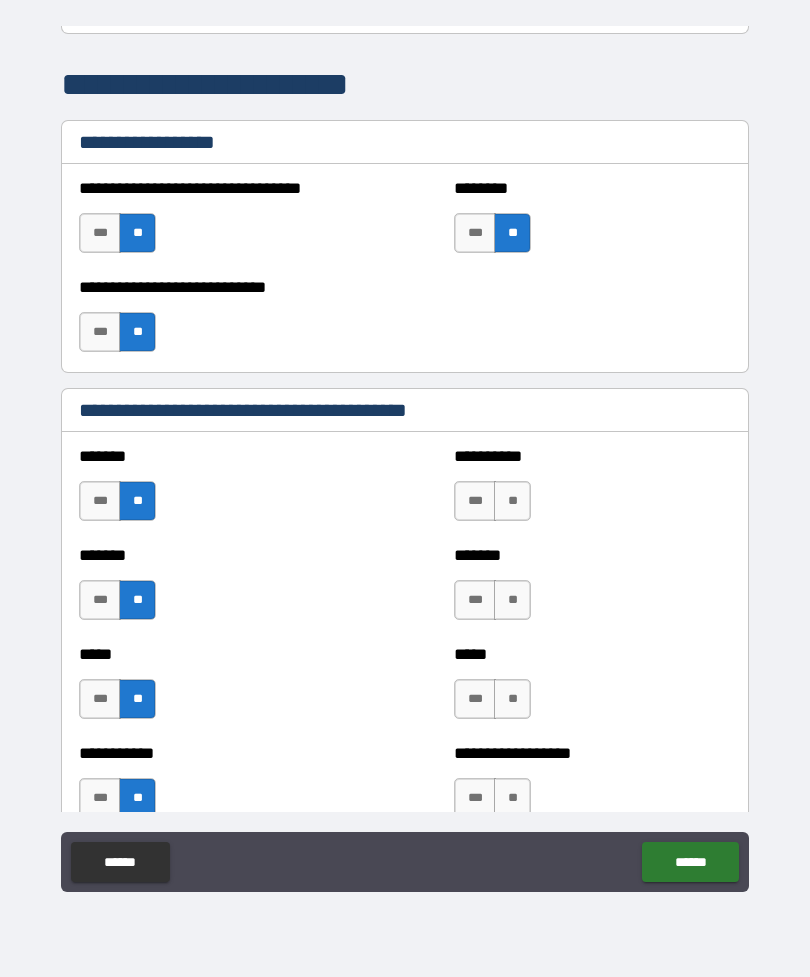 click on "**" at bounding box center (512, 501) 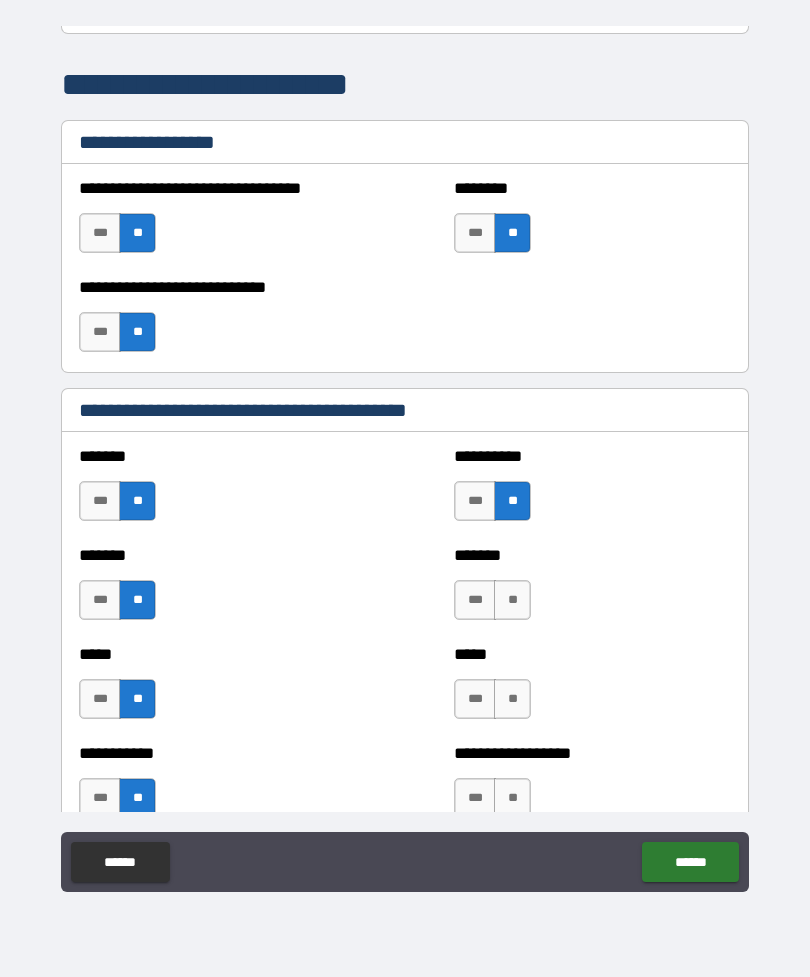 click on "**" at bounding box center [512, 600] 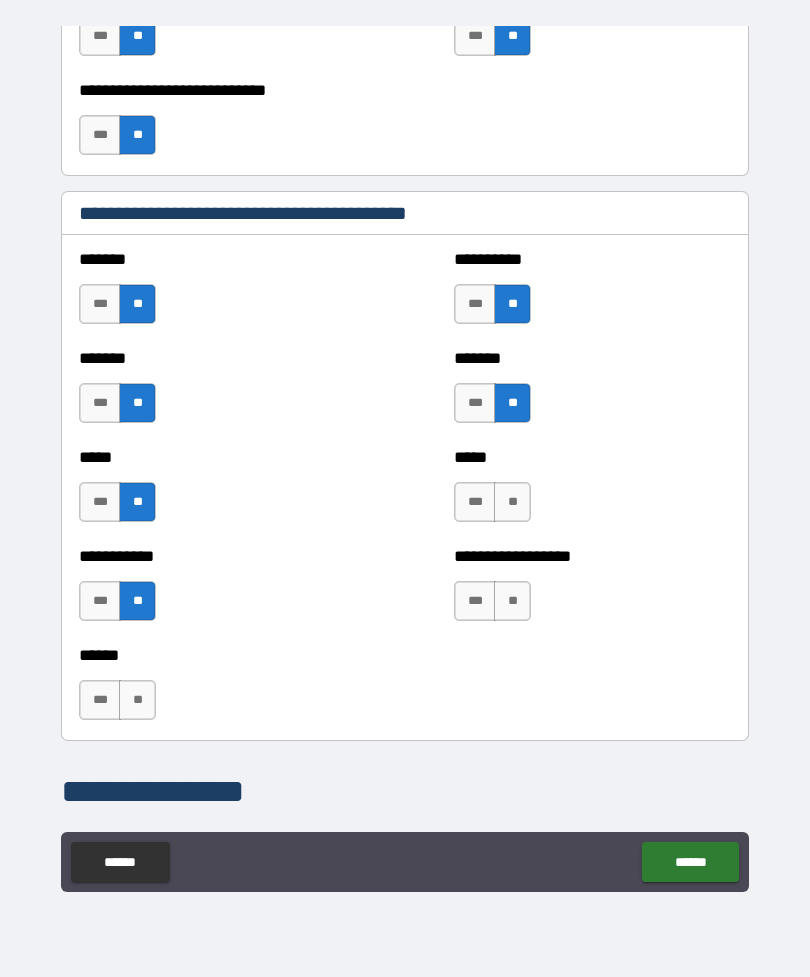 scroll, scrollTop: 1709, scrollLeft: 0, axis: vertical 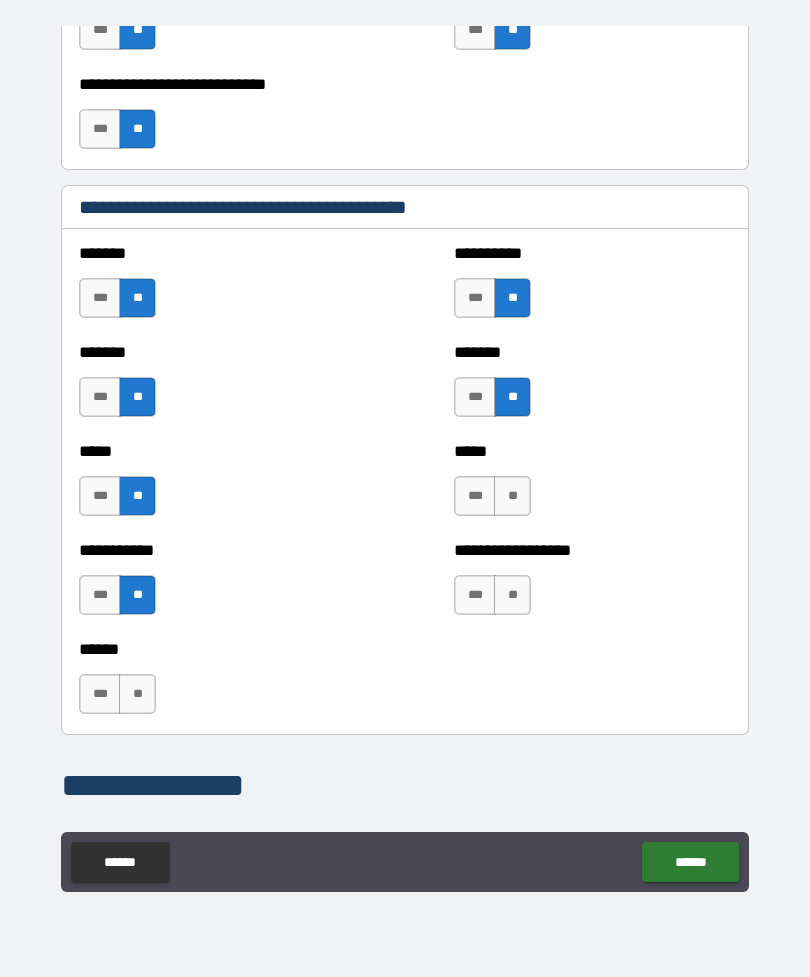 click on "**" at bounding box center [512, 496] 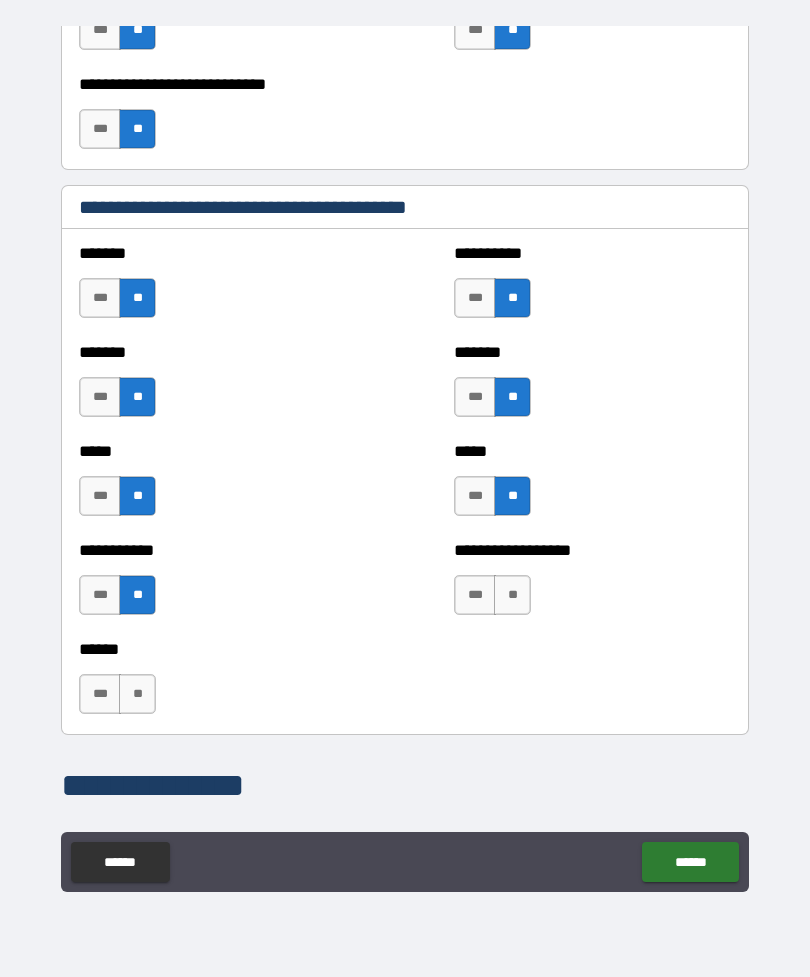 click on "**" at bounding box center [512, 595] 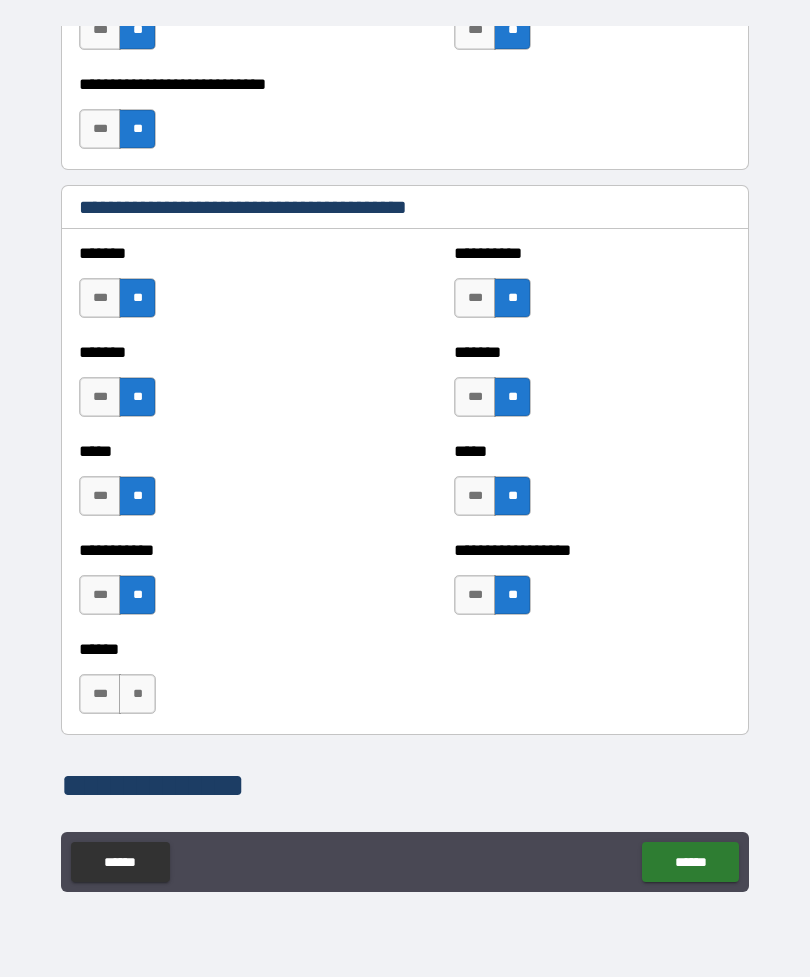 click on "**" at bounding box center (137, 694) 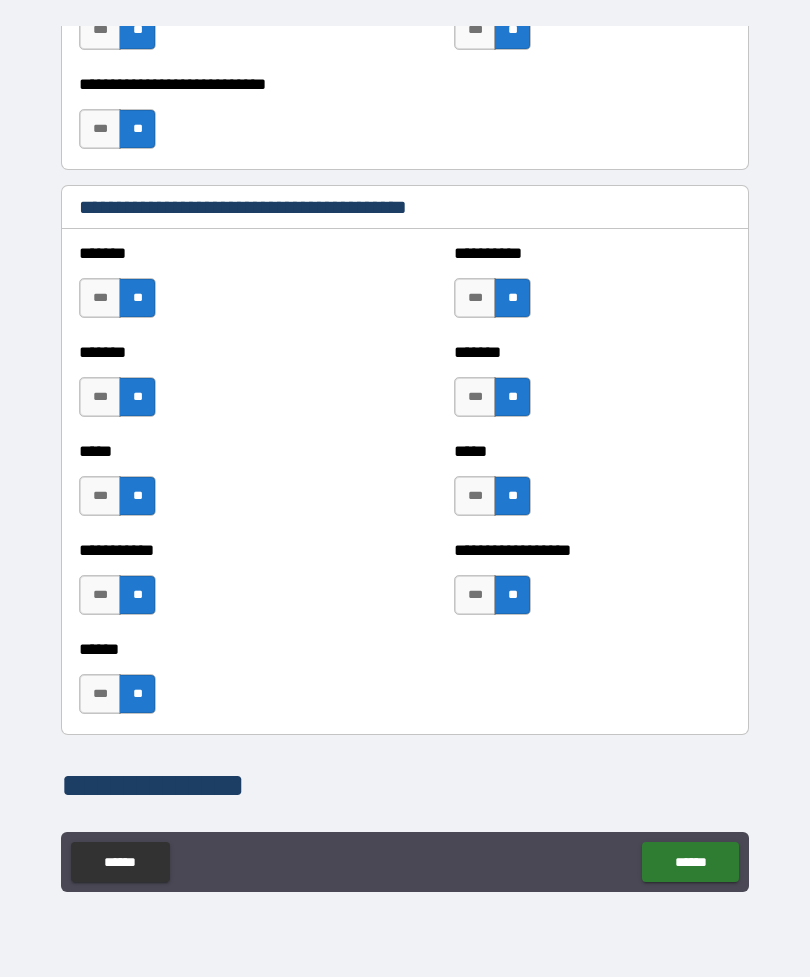 click on "******" at bounding box center [690, 862] 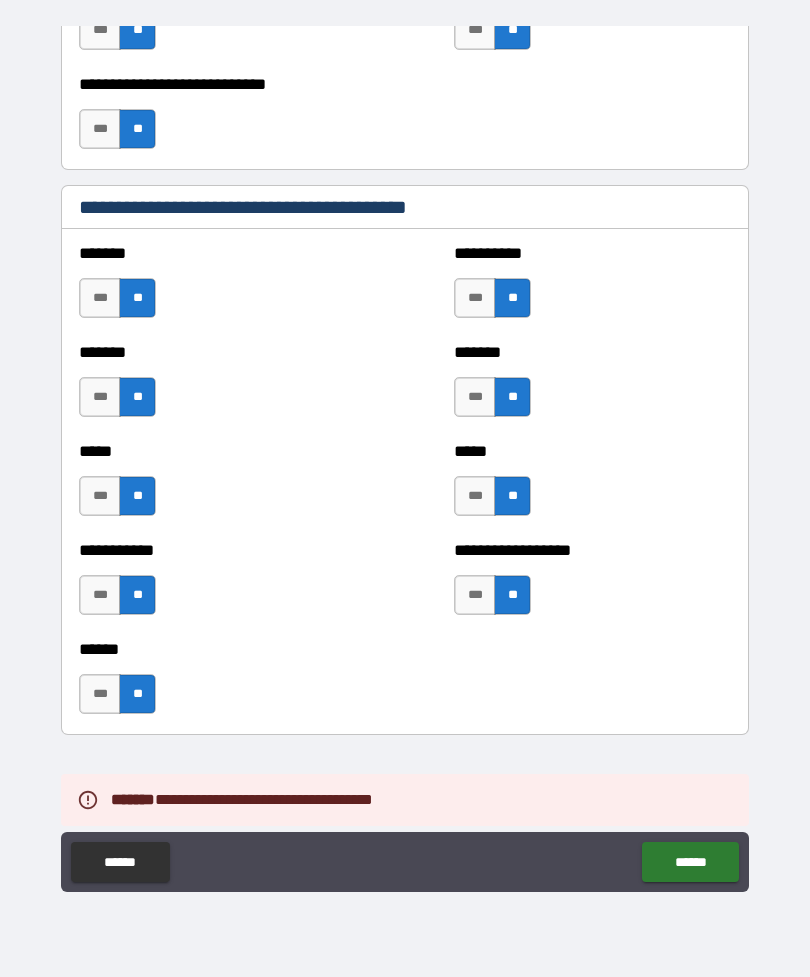 click on "***" at bounding box center (100, 694) 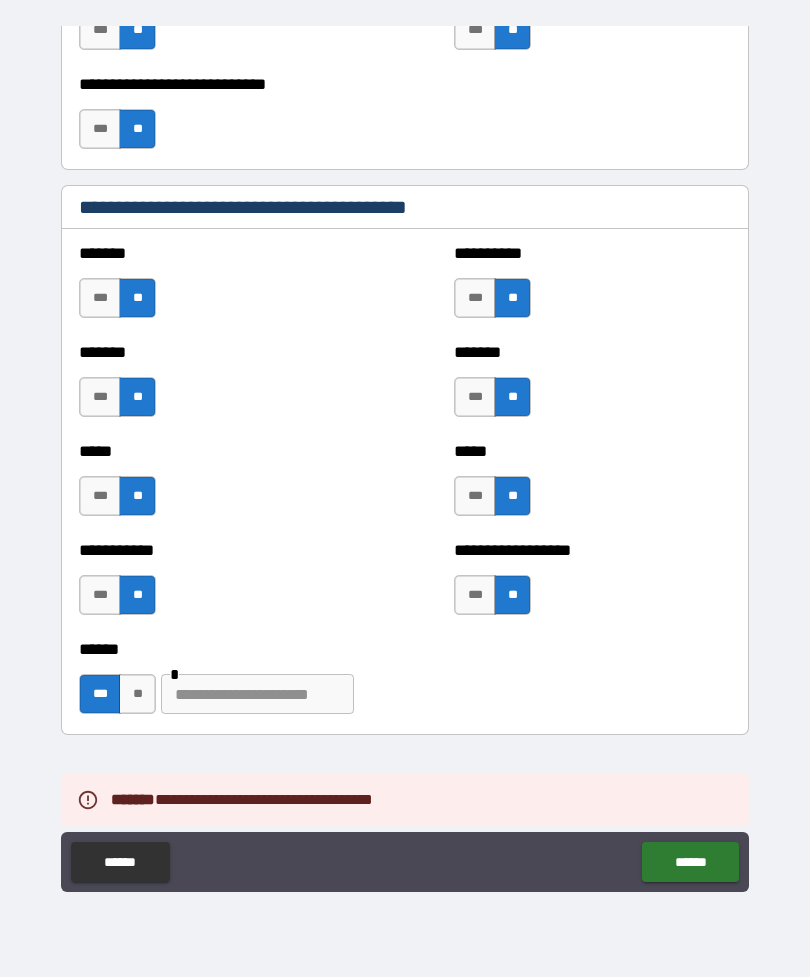 click at bounding box center [257, 694] 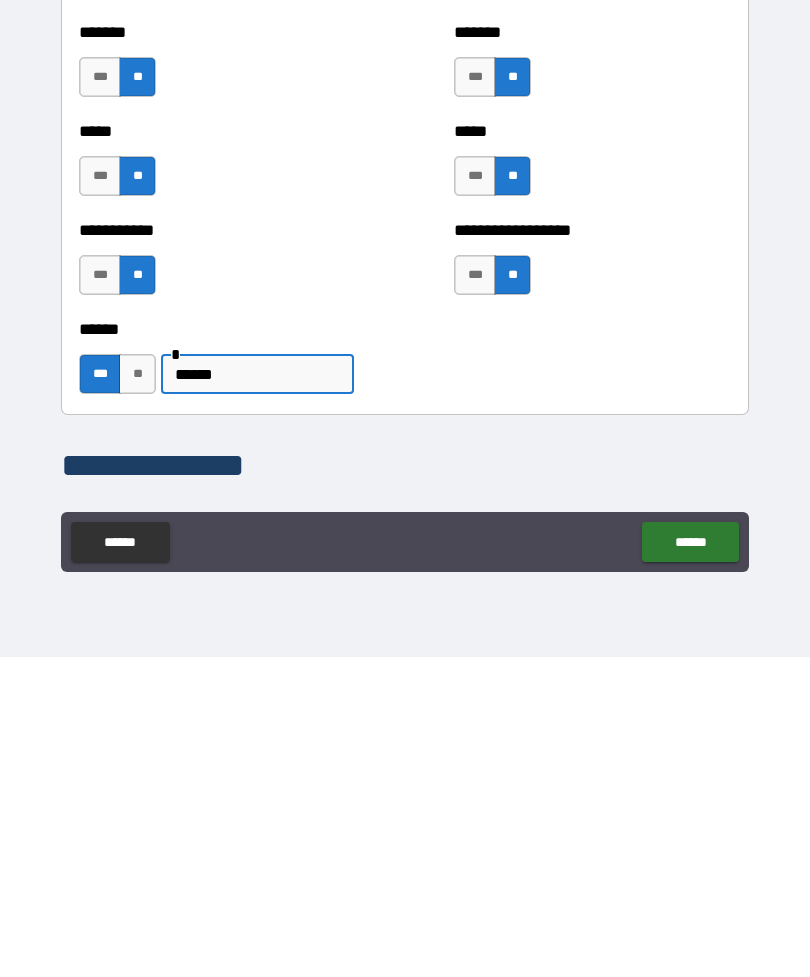 type on "******" 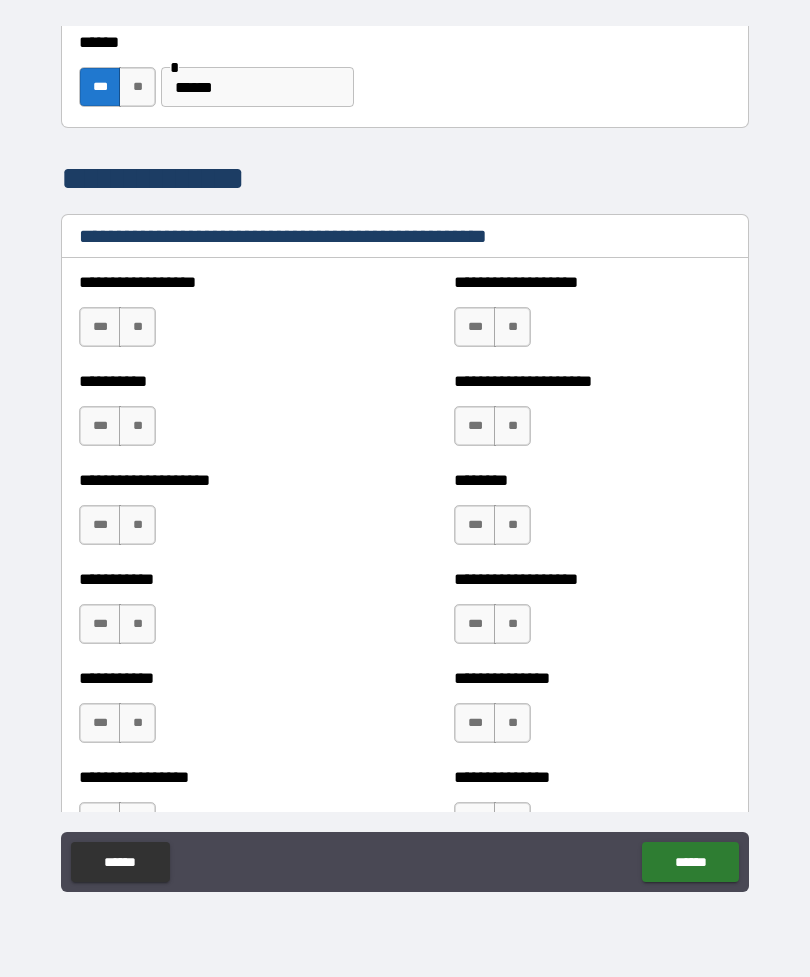 scroll, scrollTop: 2317, scrollLeft: 0, axis: vertical 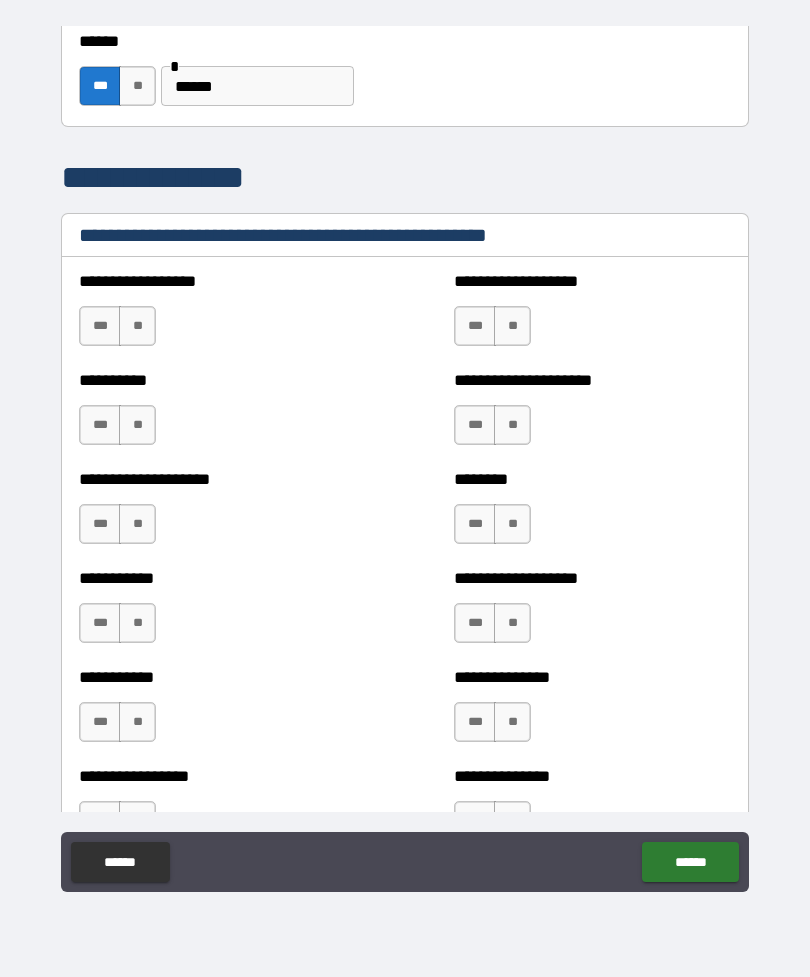 click on "**" at bounding box center [137, 326] 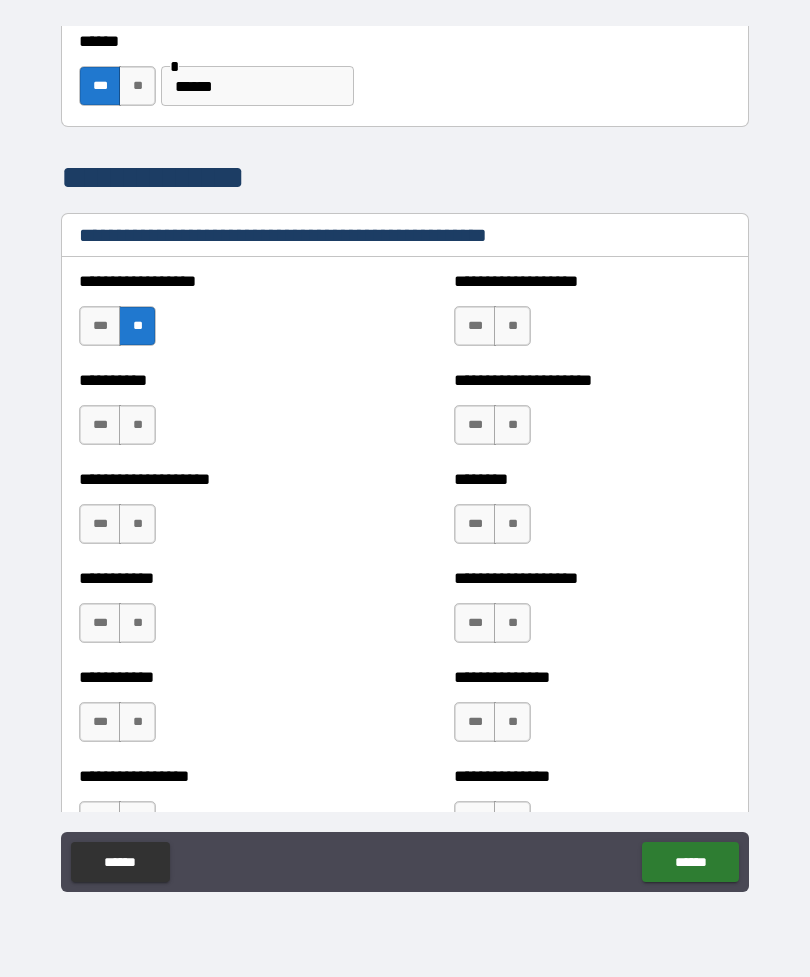 click on "**" at bounding box center (137, 425) 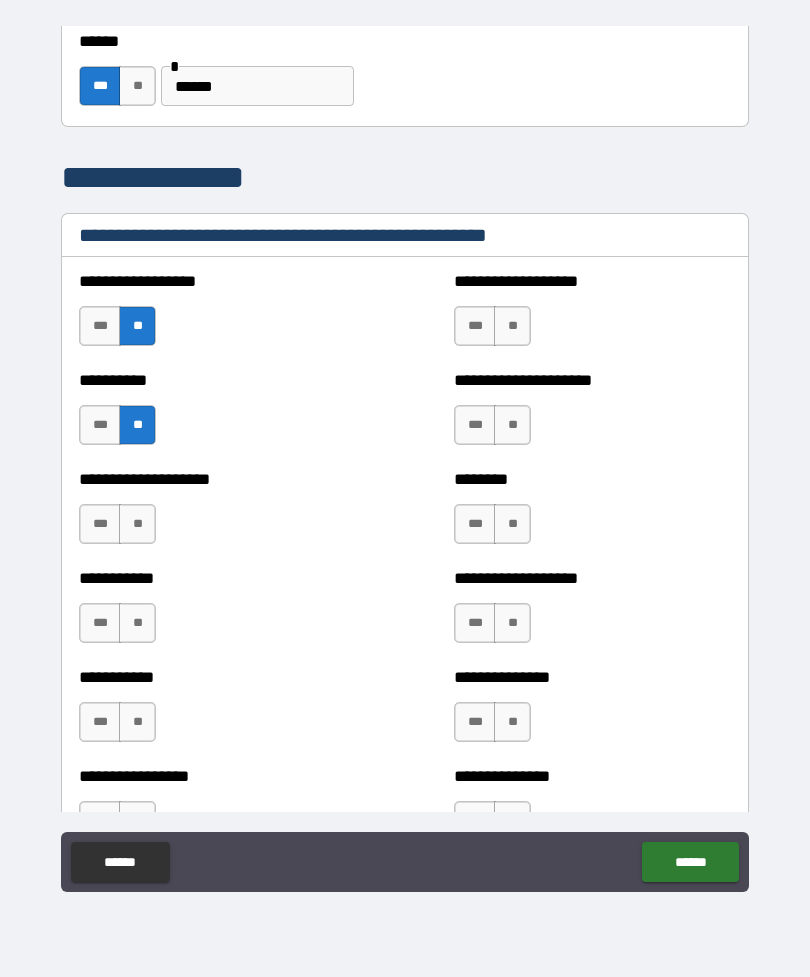 click on "**" at bounding box center (137, 524) 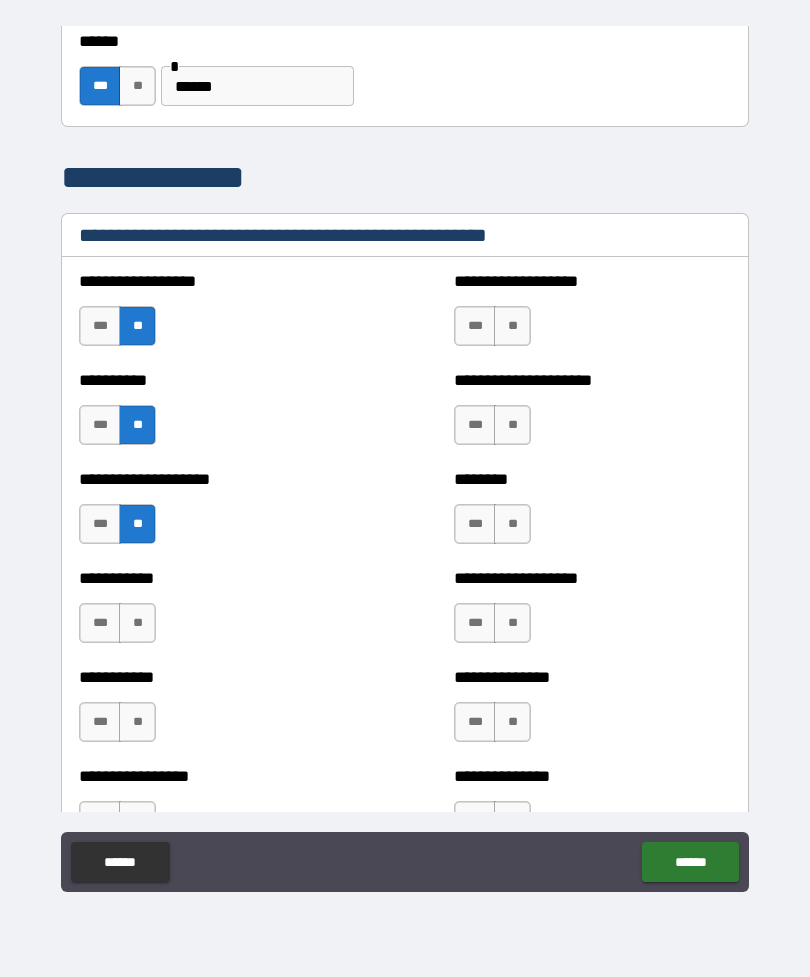 click on "**" at bounding box center (137, 623) 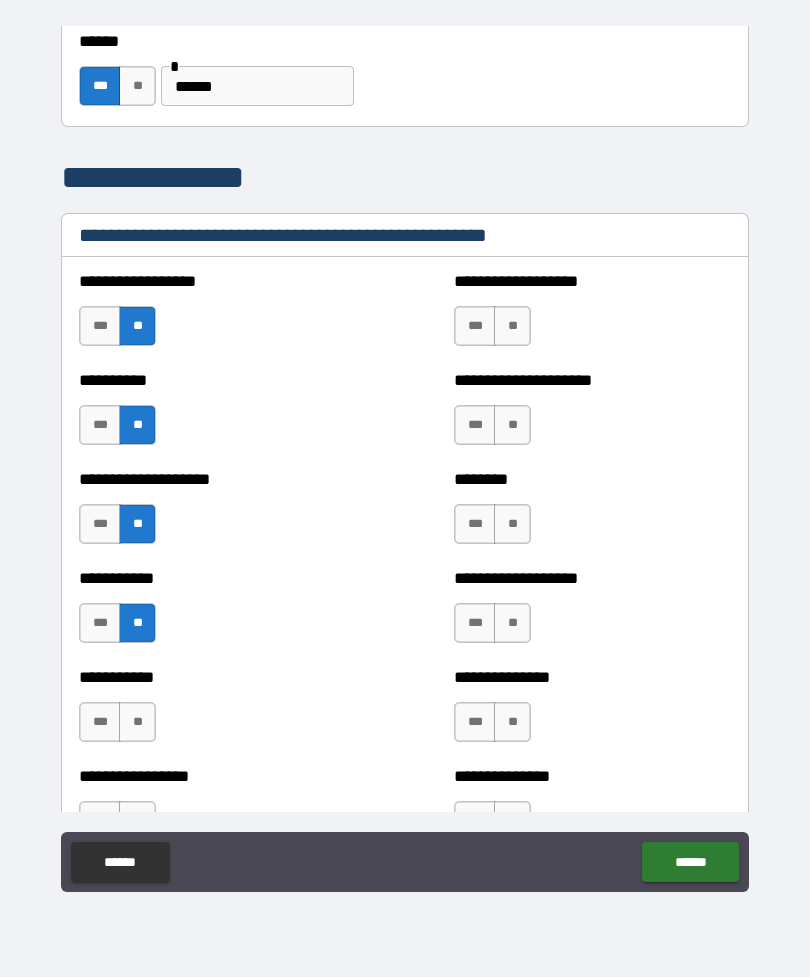 click on "**" at bounding box center (137, 722) 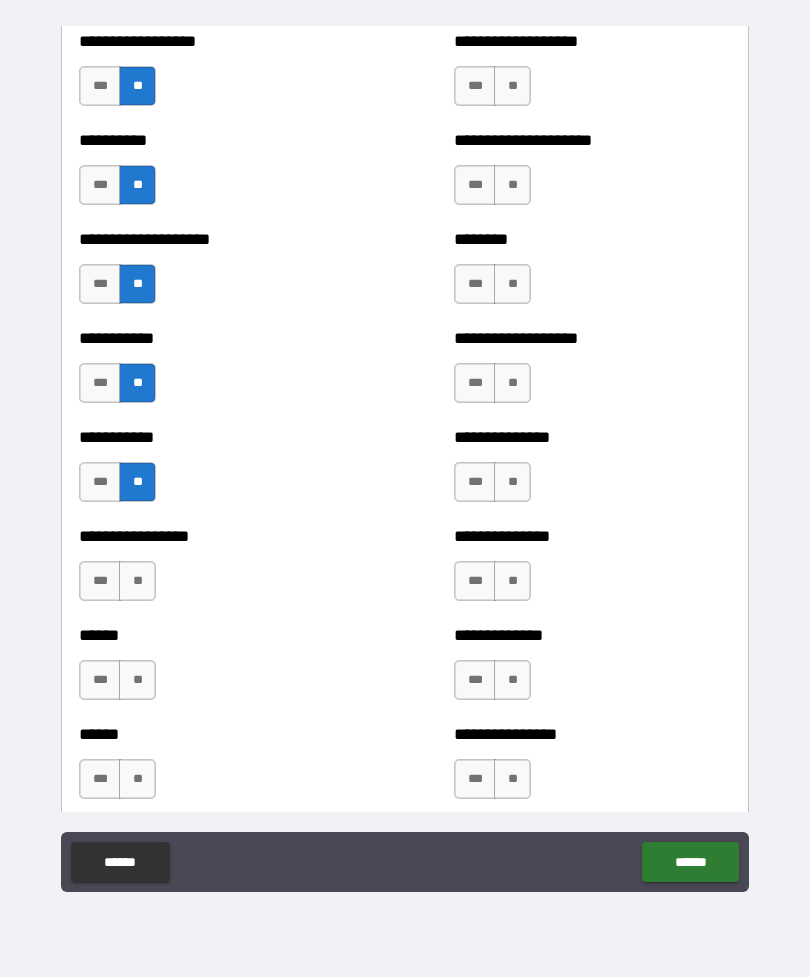 scroll, scrollTop: 2559, scrollLeft: 0, axis: vertical 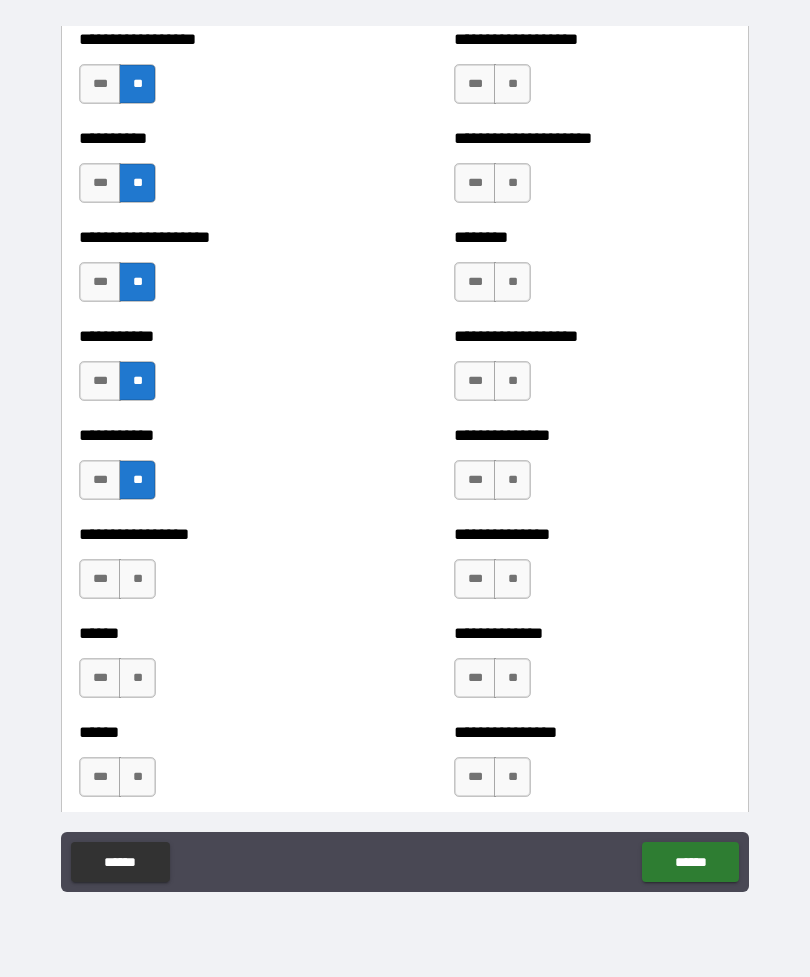 click on "**" at bounding box center (137, 579) 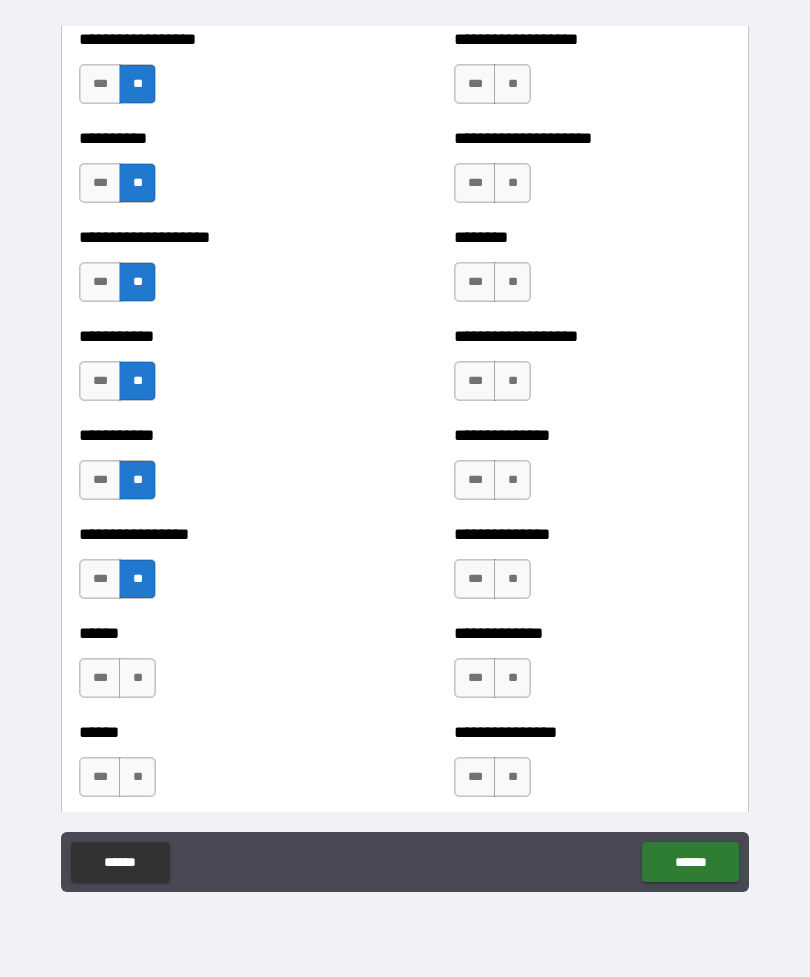 click on "**" at bounding box center [137, 678] 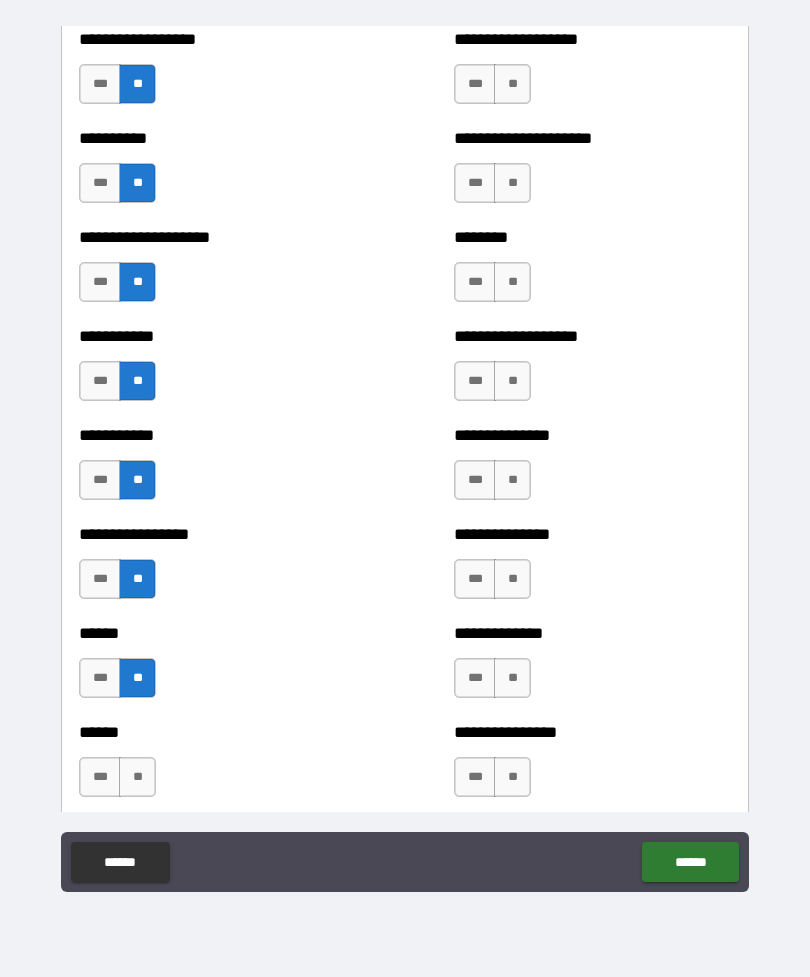 click on "**" at bounding box center [137, 777] 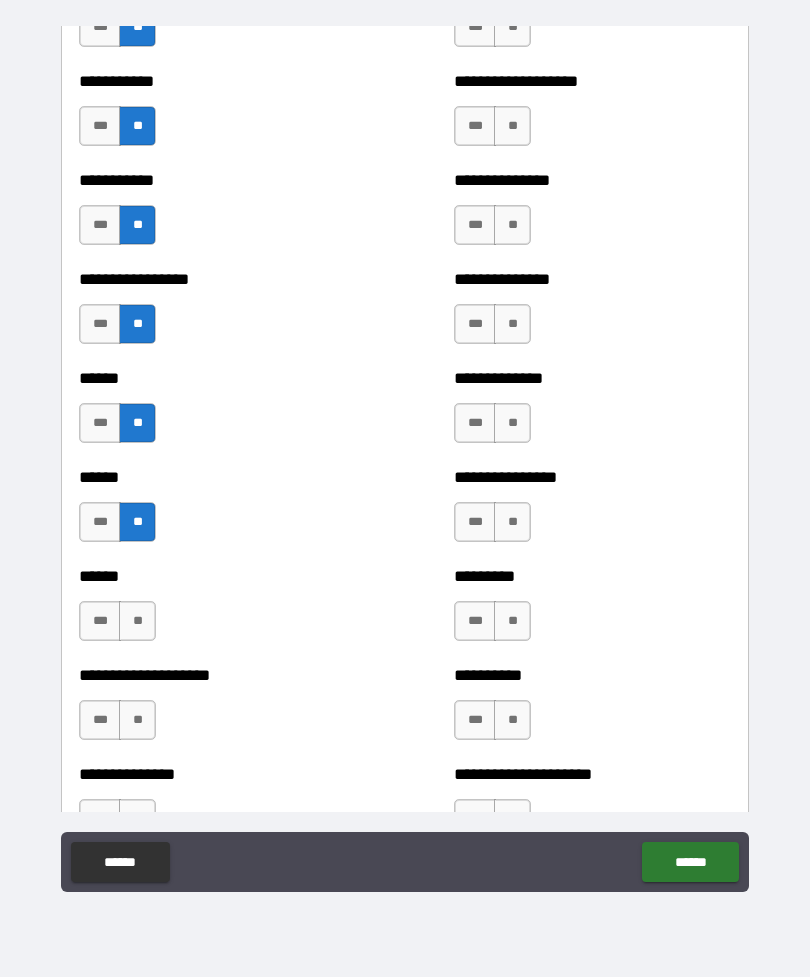 scroll, scrollTop: 2883, scrollLeft: 0, axis: vertical 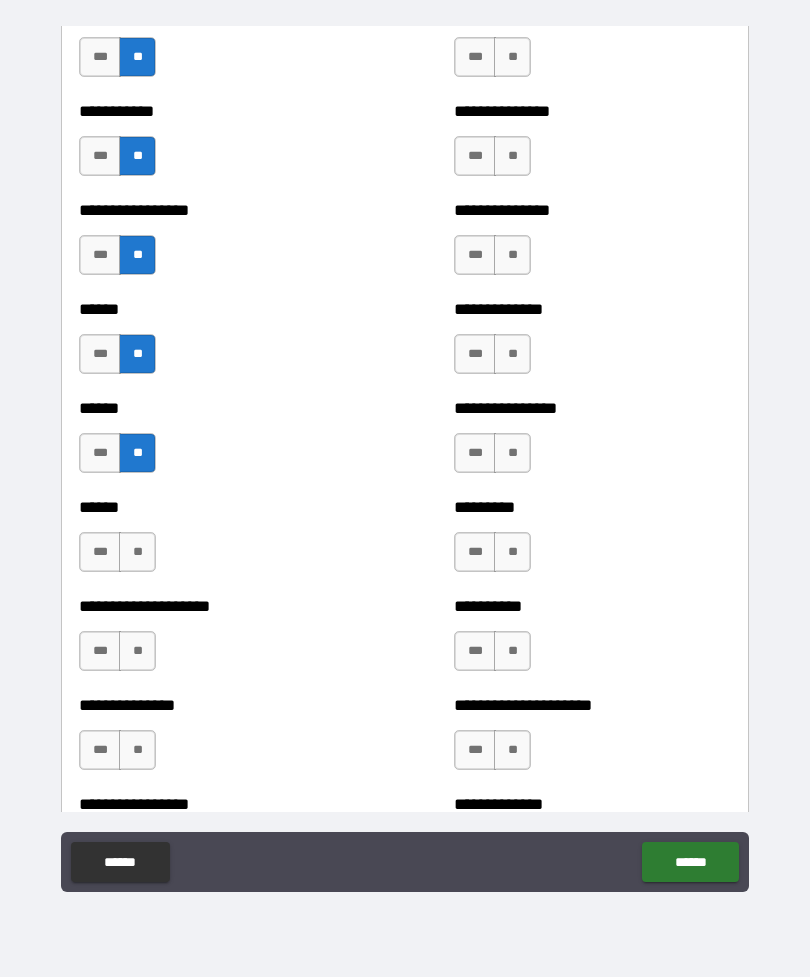 click on "**" at bounding box center [137, 552] 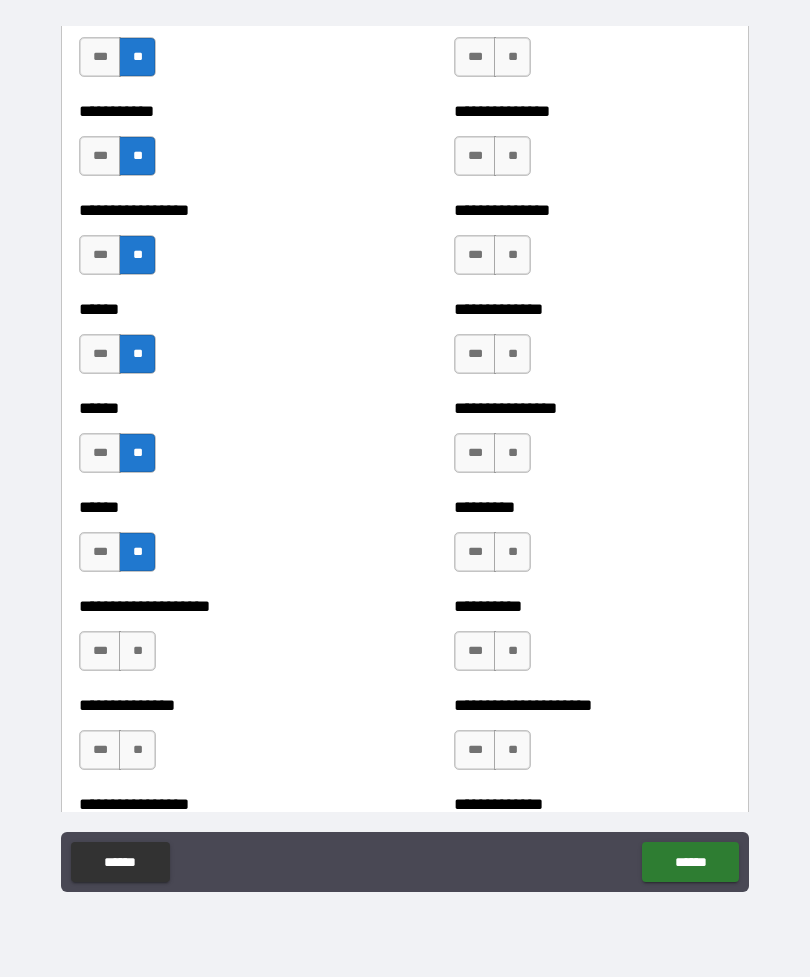 click on "**" at bounding box center [137, 651] 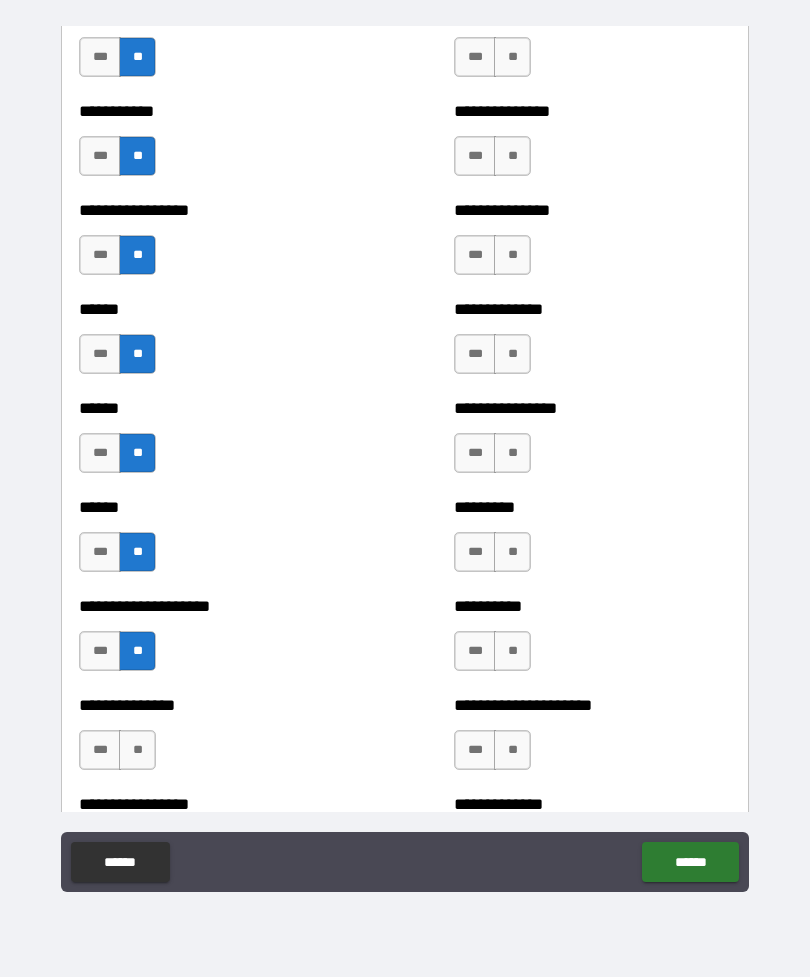 click on "**" at bounding box center (137, 750) 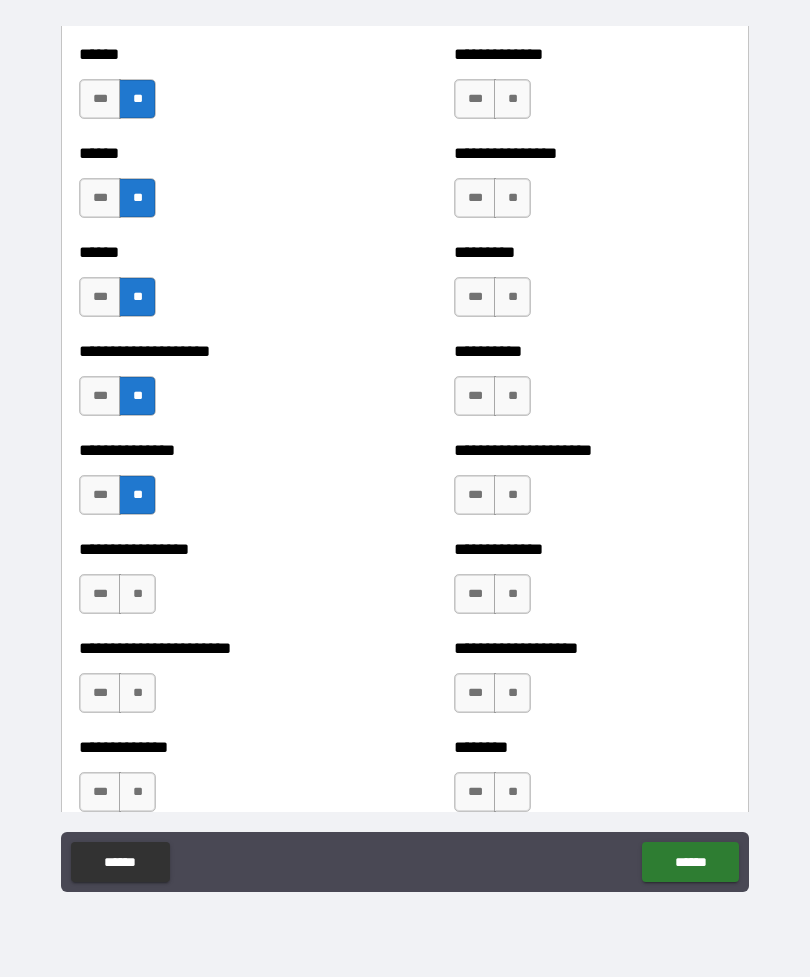scroll, scrollTop: 3140, scrollLeft: 0, axis: vertical 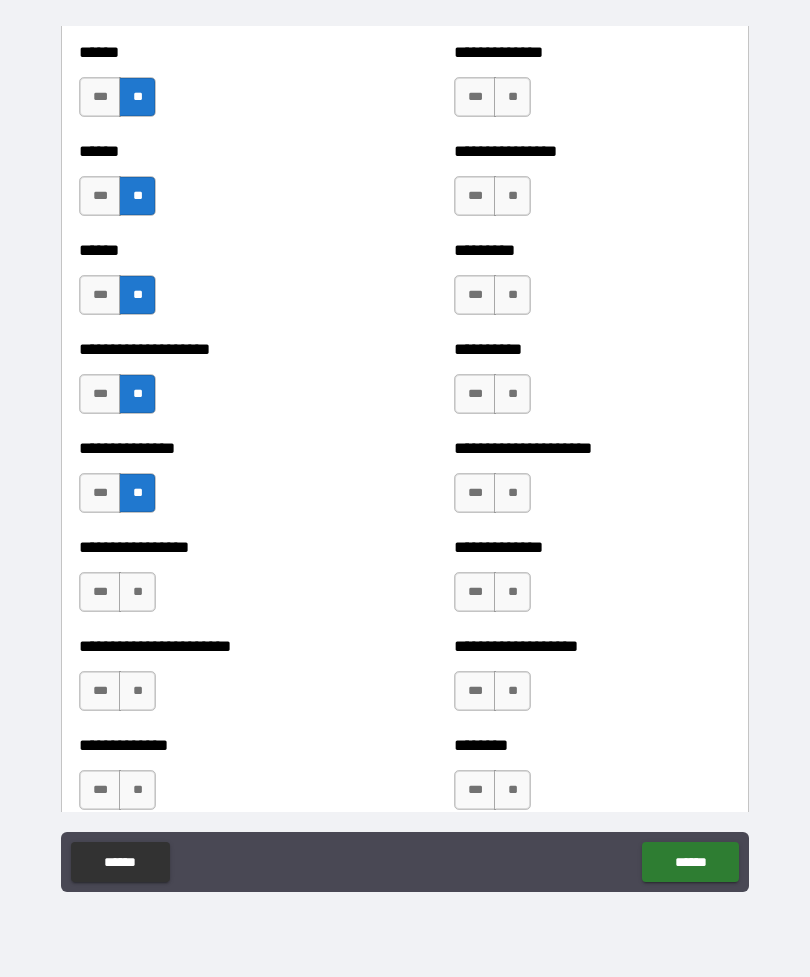 click on "***" at bounding box center [100, 592] 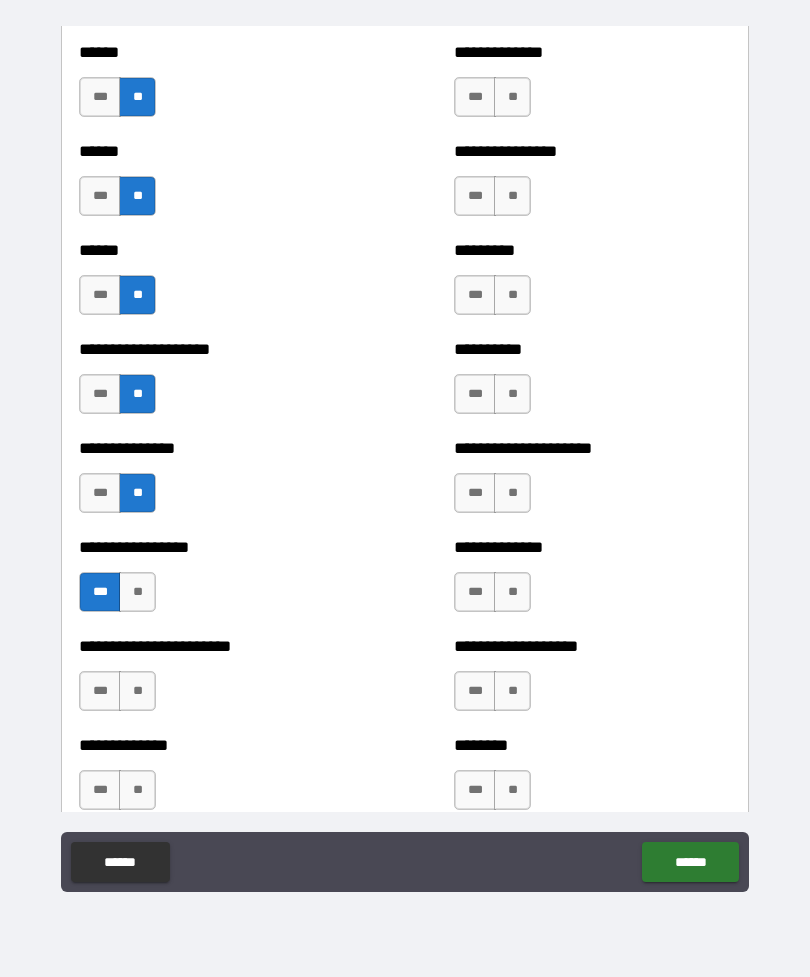 click on "**" at bounding box center (137, 691) 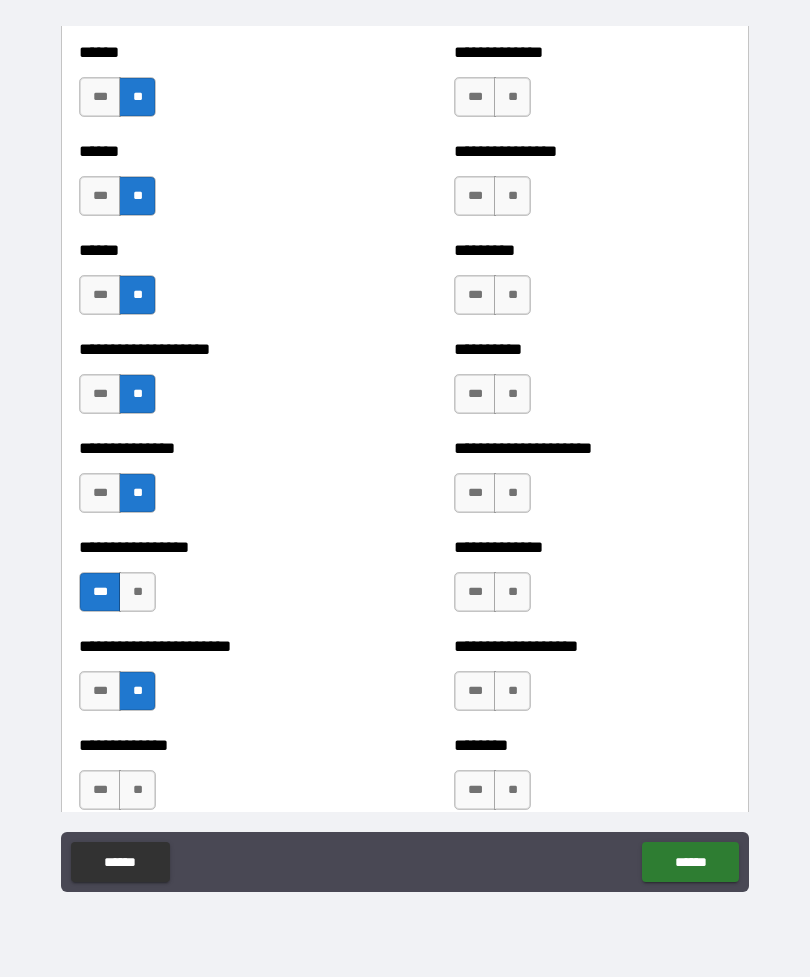 click on "**" at bounding box center (137, 790) 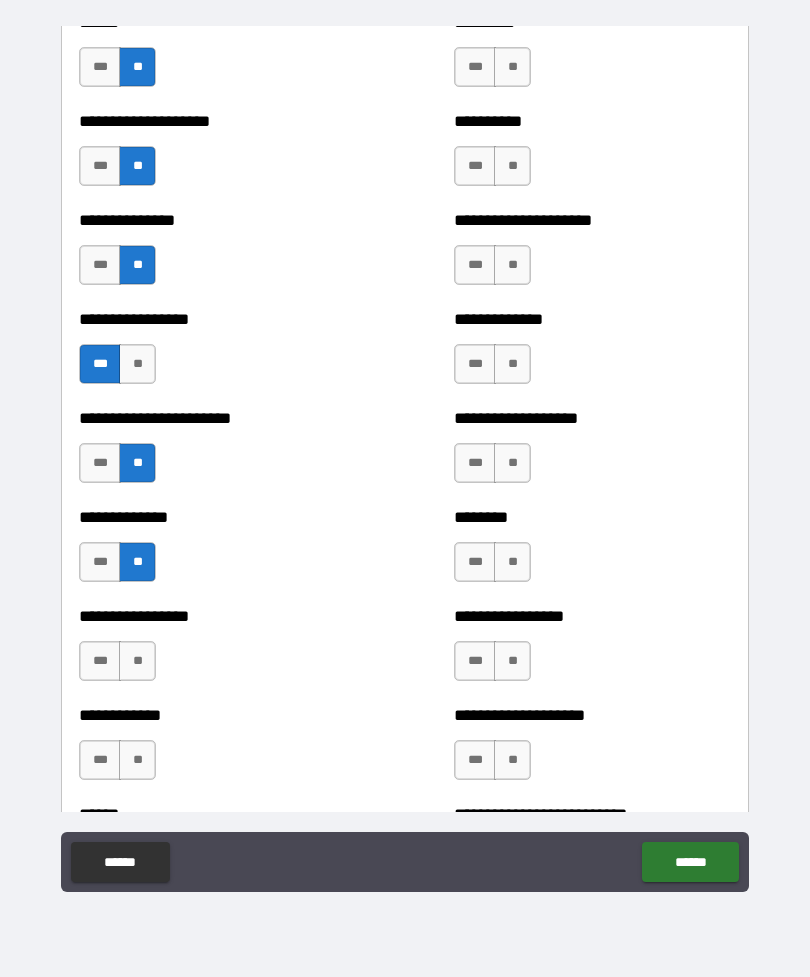scroll, scrollTop: 3412, scrollLeft: 0, axis: vertical 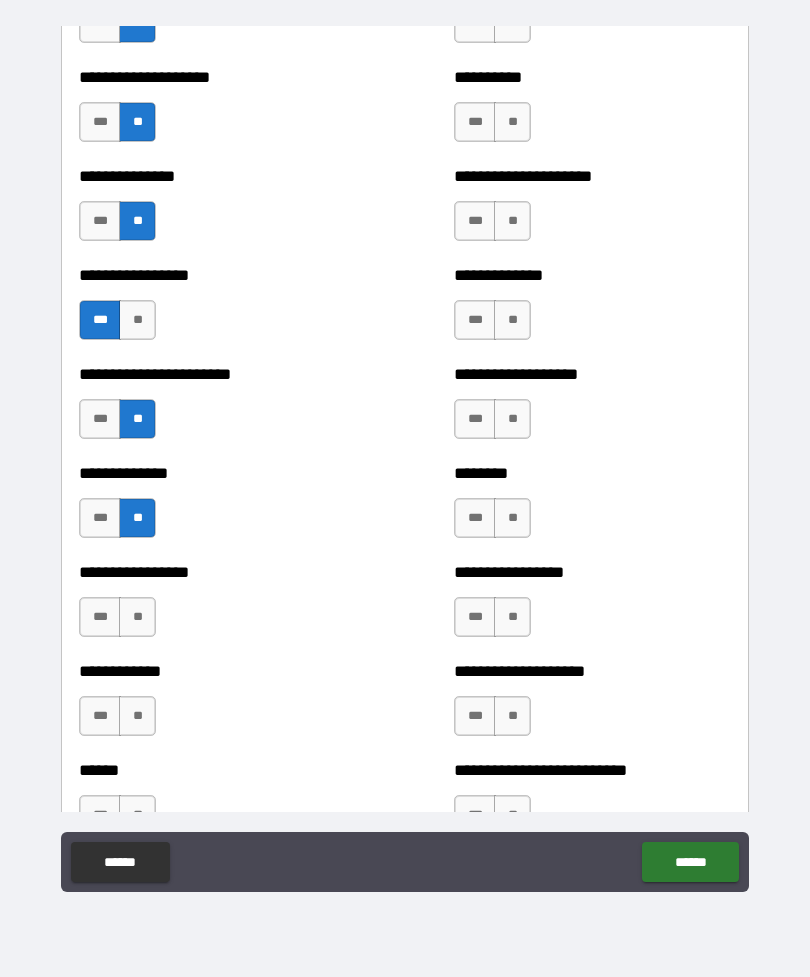 click on "**" at bounding box center [137, 617] 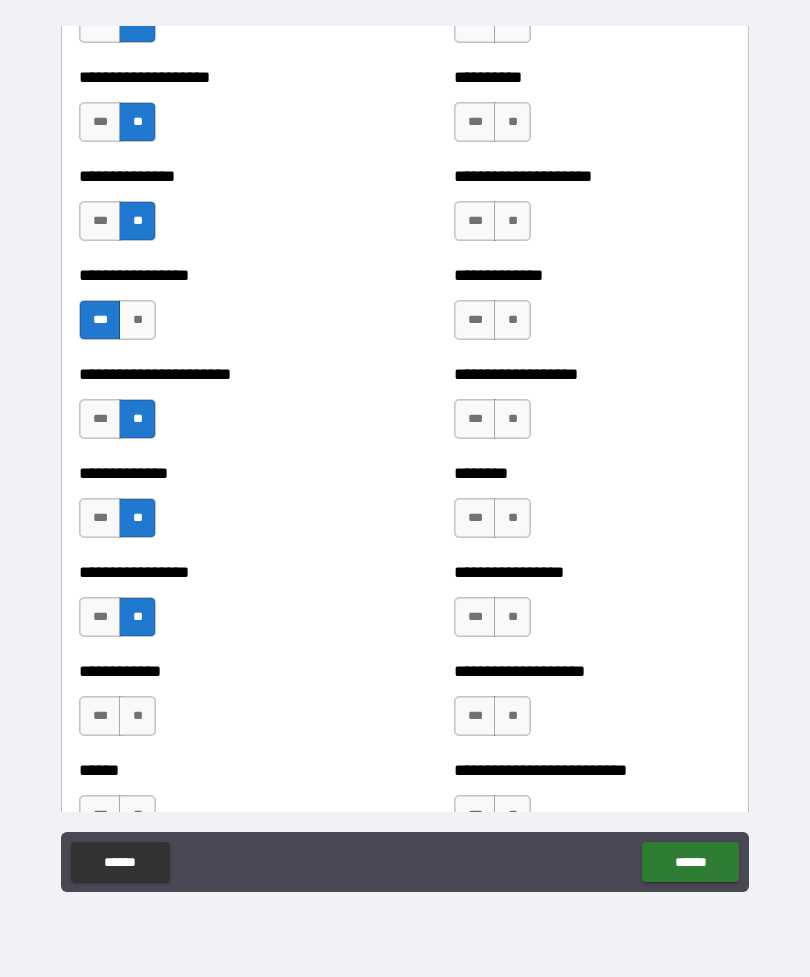 click on "**" at bounding box center [137, 716] 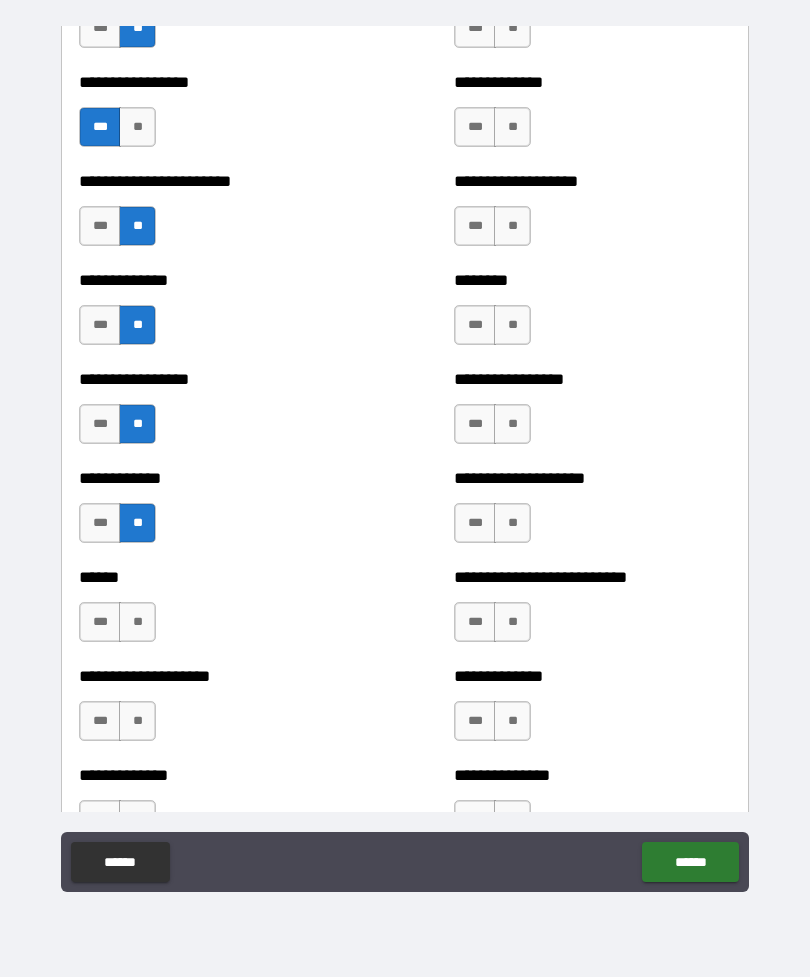 scroll, scrollTop: 3616, scrollLeft: 0, axis: vertical 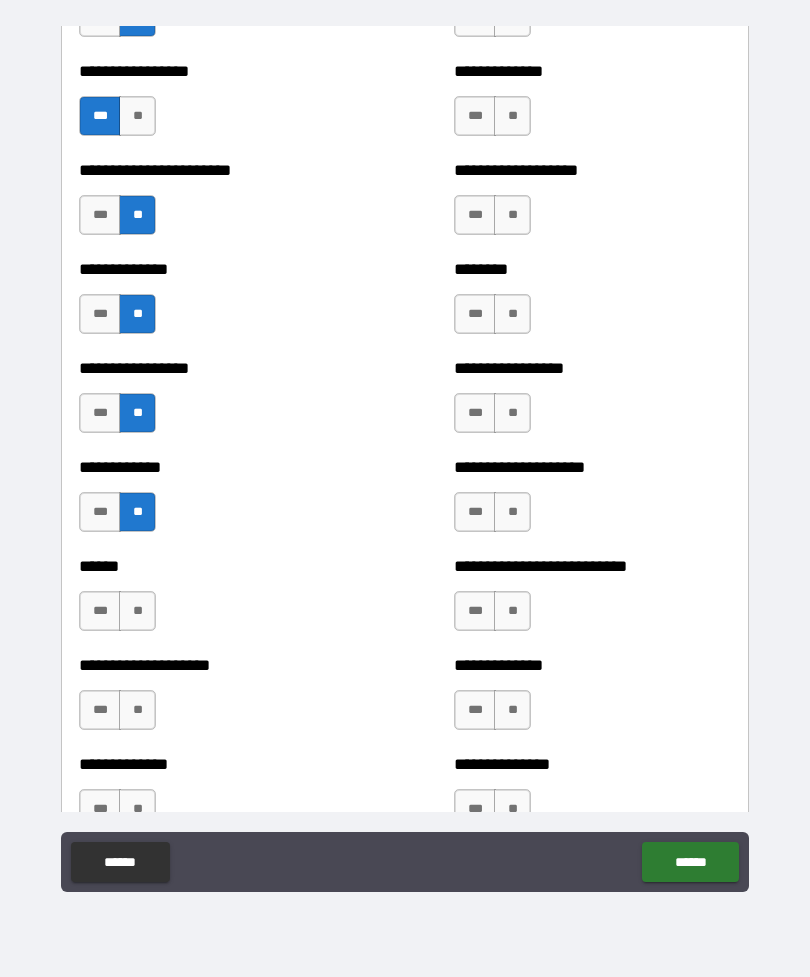 click on "***" at bounding box center (100, 611) 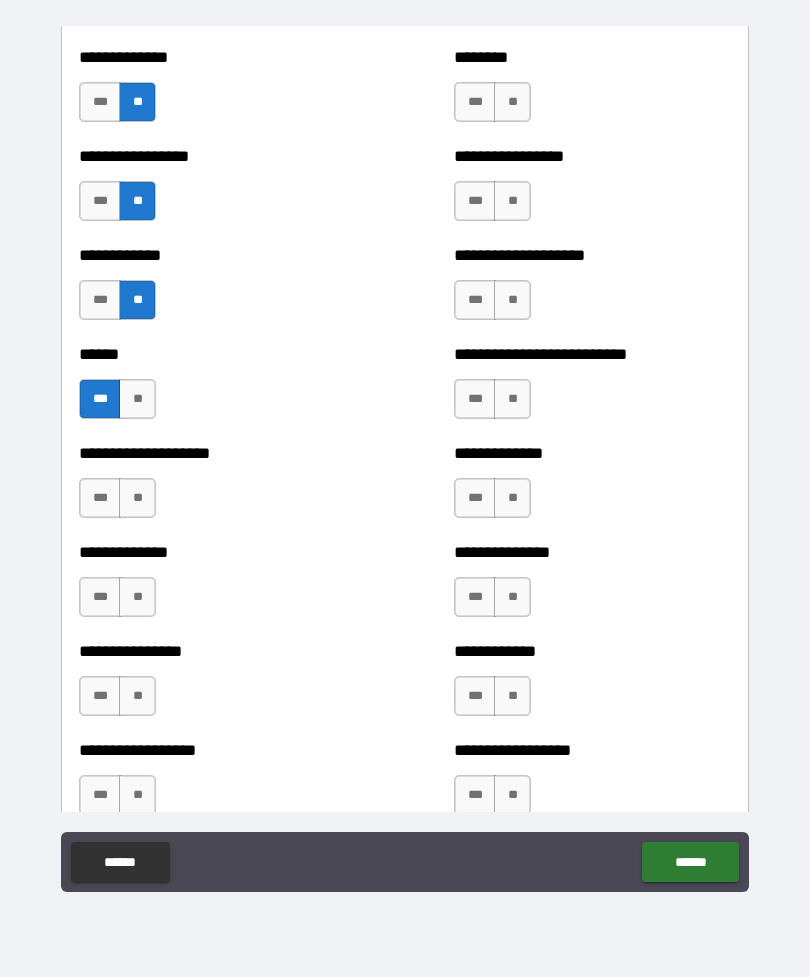 scroll, scrollTop: 3836, scrollLeft: 0, axis: vertical 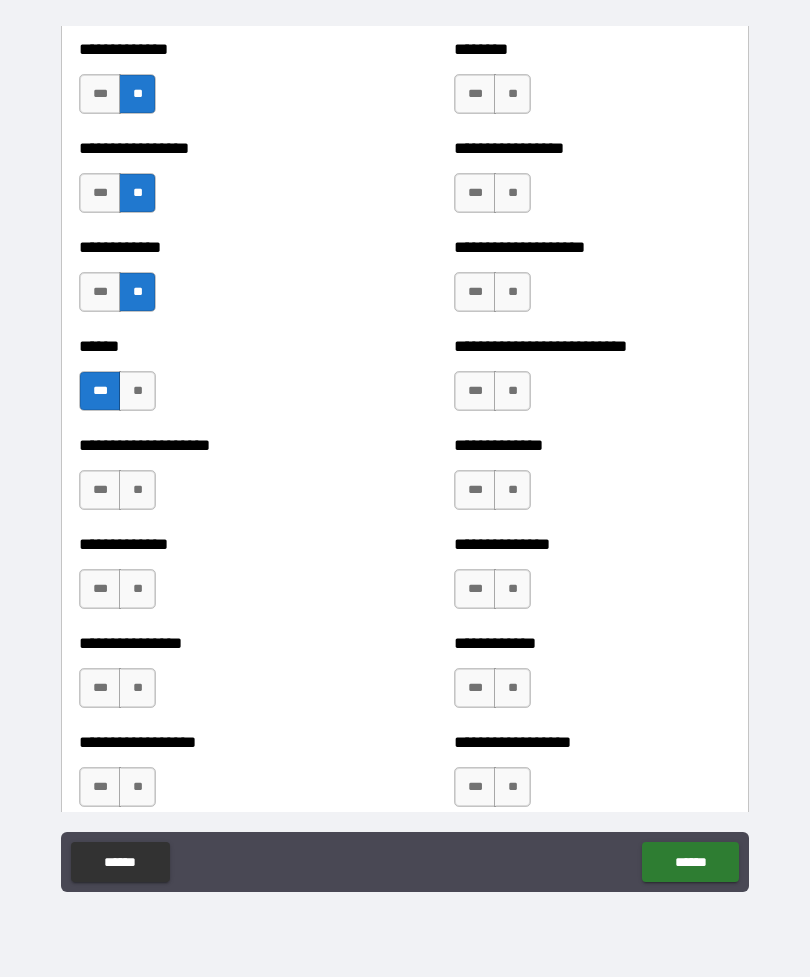 click on "**" at bounding box center (137, 490) 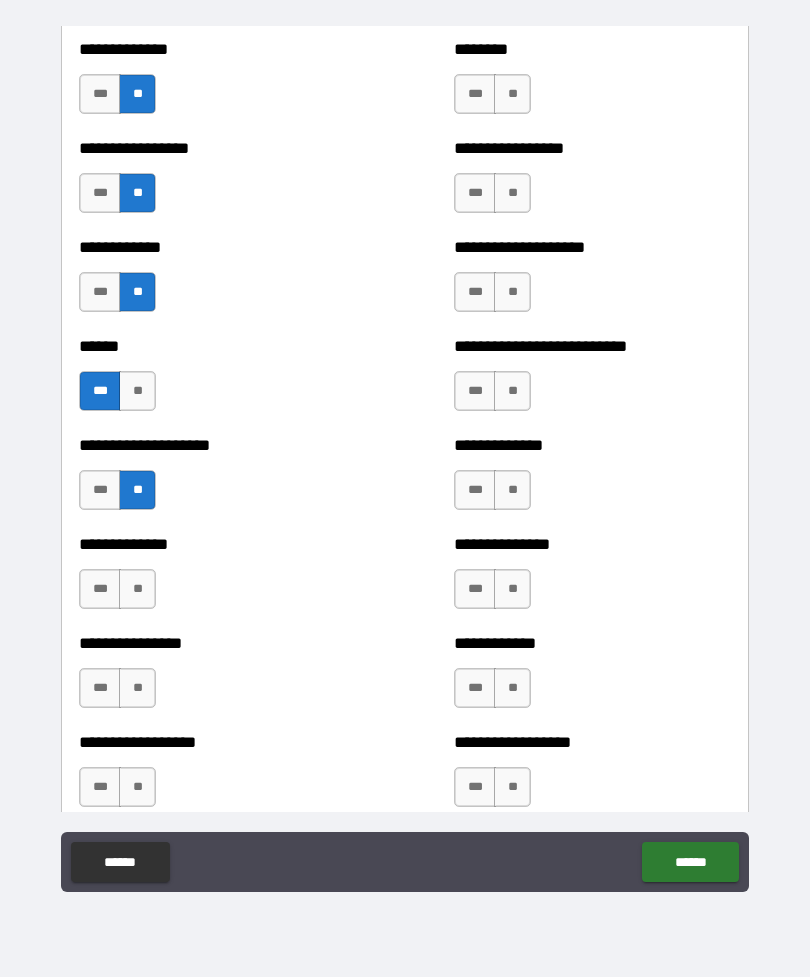 click on "**" at bounding box center (137, 589) 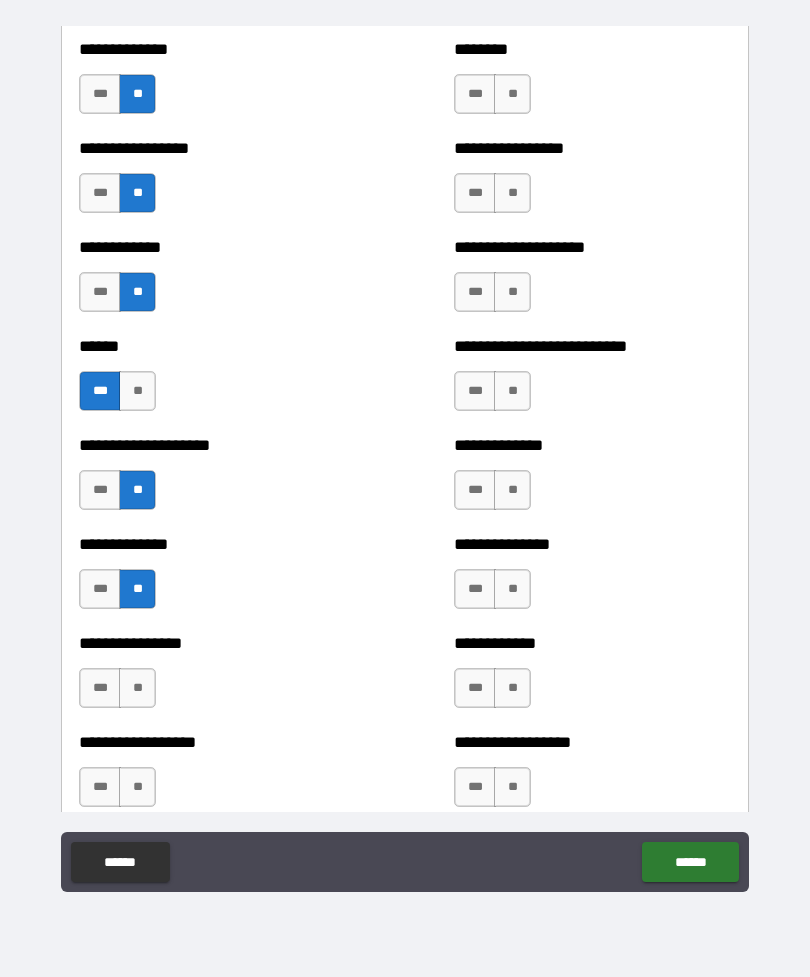 click on "**" at bounding box center [137, 688] 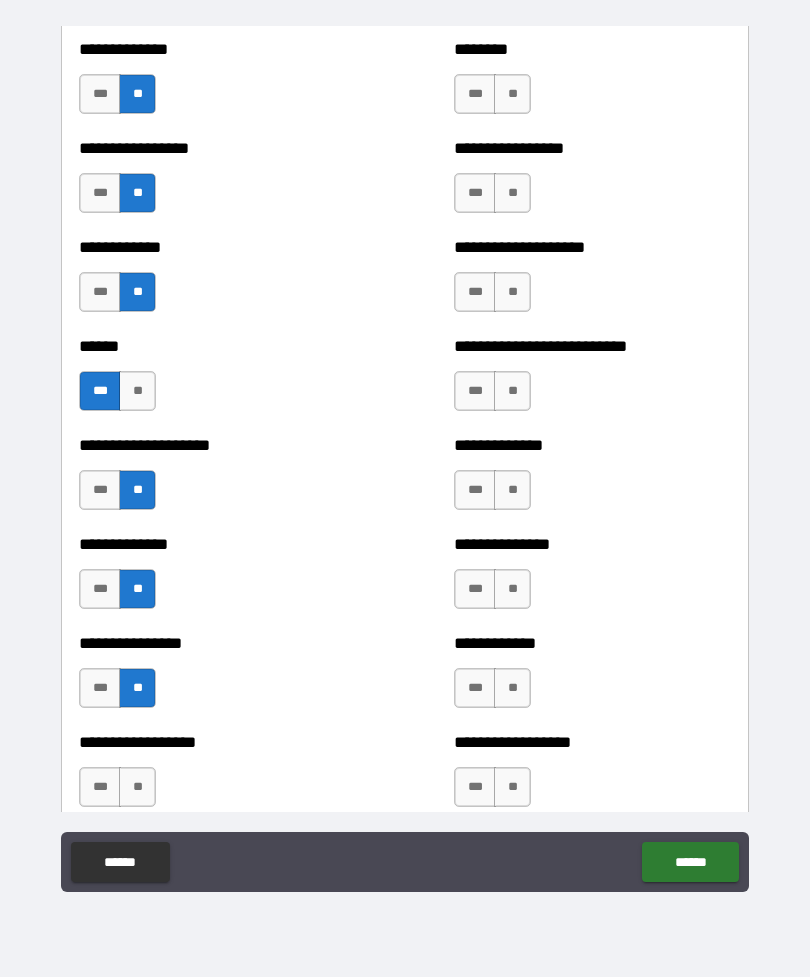 click on "**" at bounding box center [137, 787] 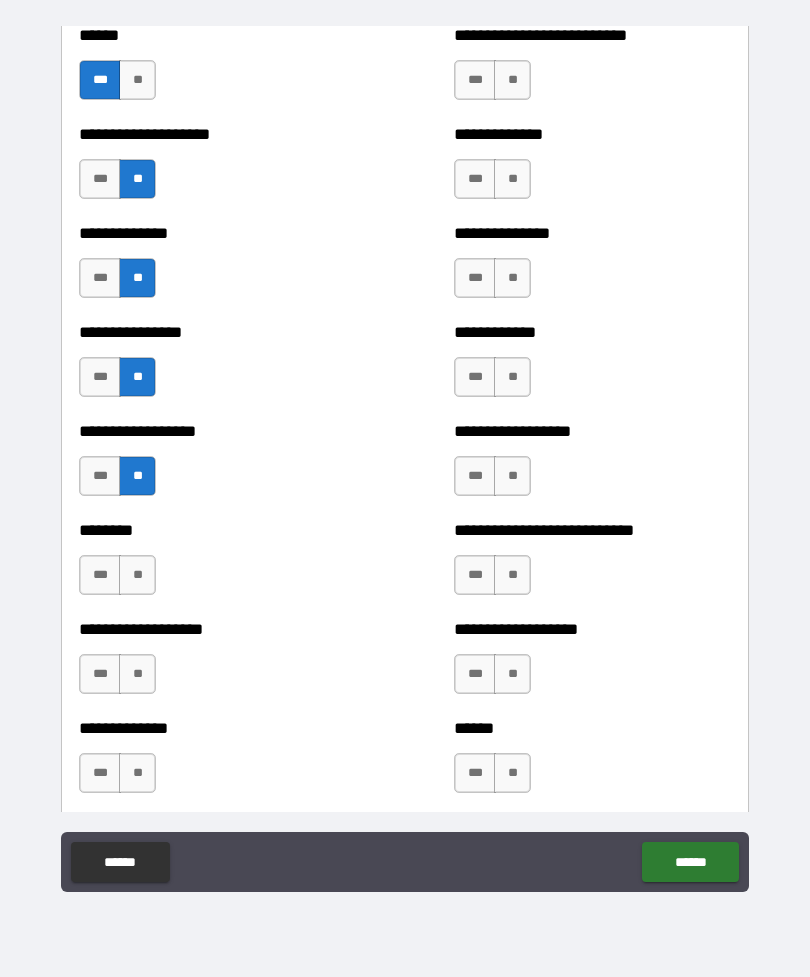 scroll, scrollTop: 4145, scrollLeft: 0, axis: vertical 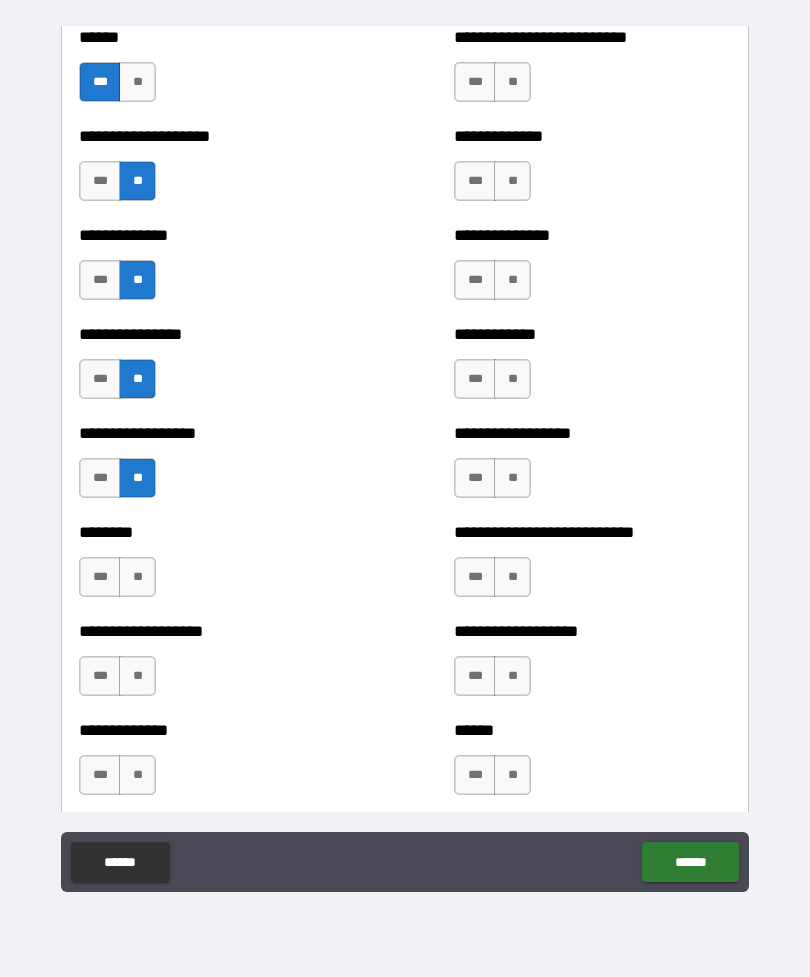 click on "**" at bounding box center [137, 577] 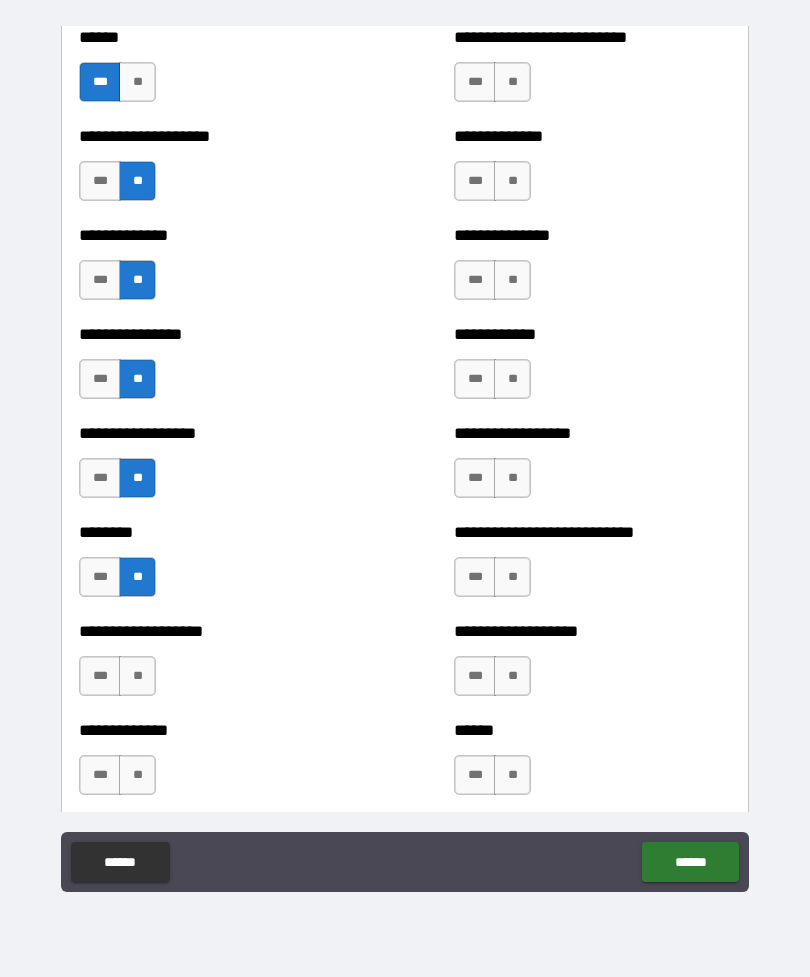 click on "**" at bounding box center [137, 775] 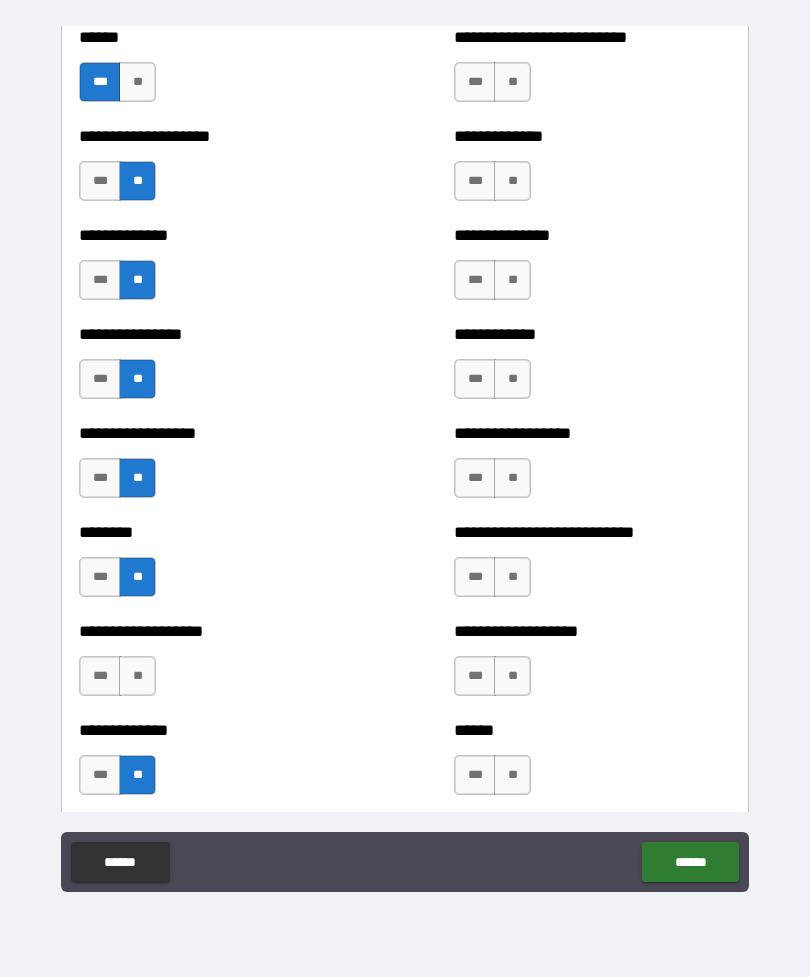 click on "**" at bounding box center [512, 775] 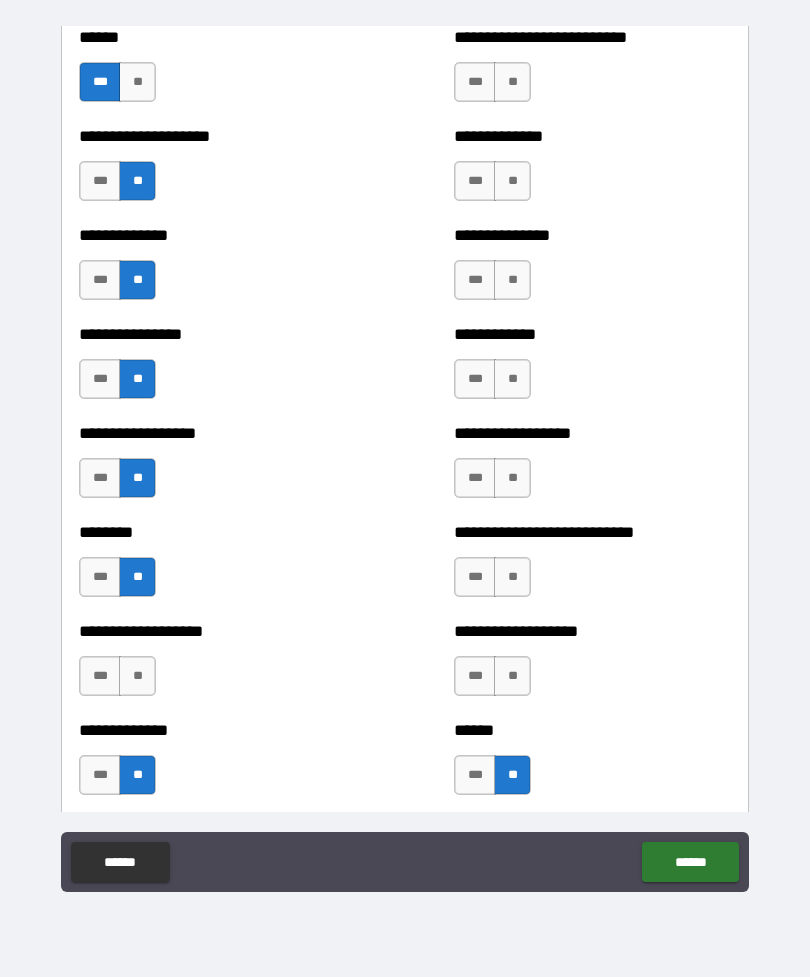 click on "**" at bounding box center (512, 676) 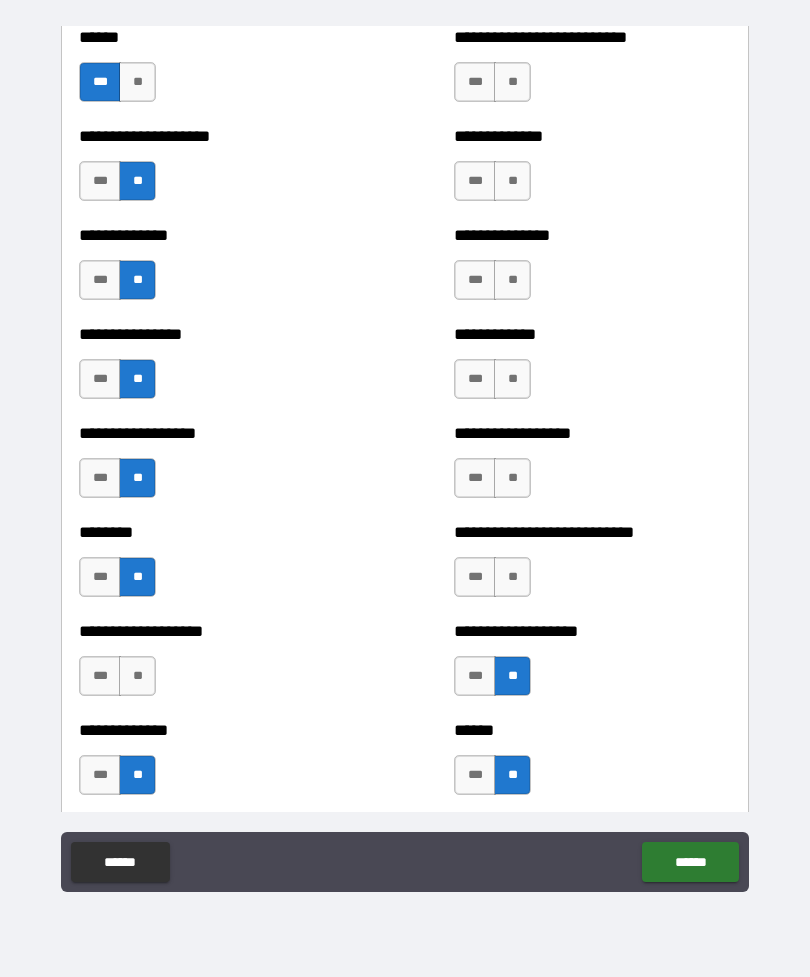 click on "**" at bounding box center (512, 577) 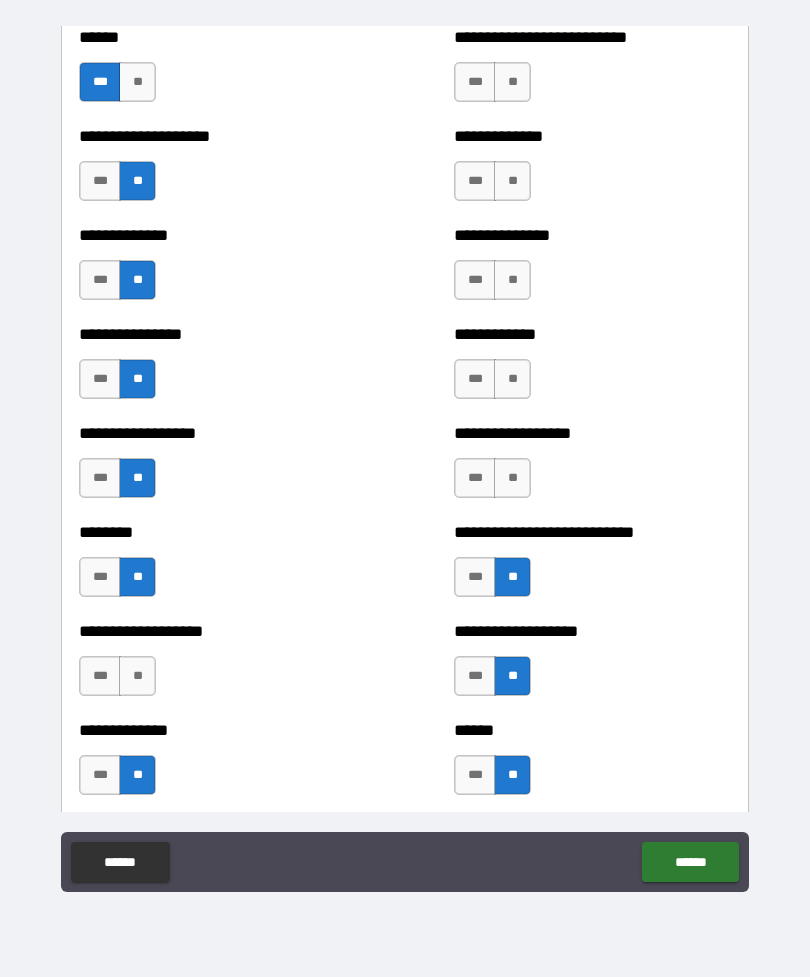 click on "**" at bounding box center (512, 478) 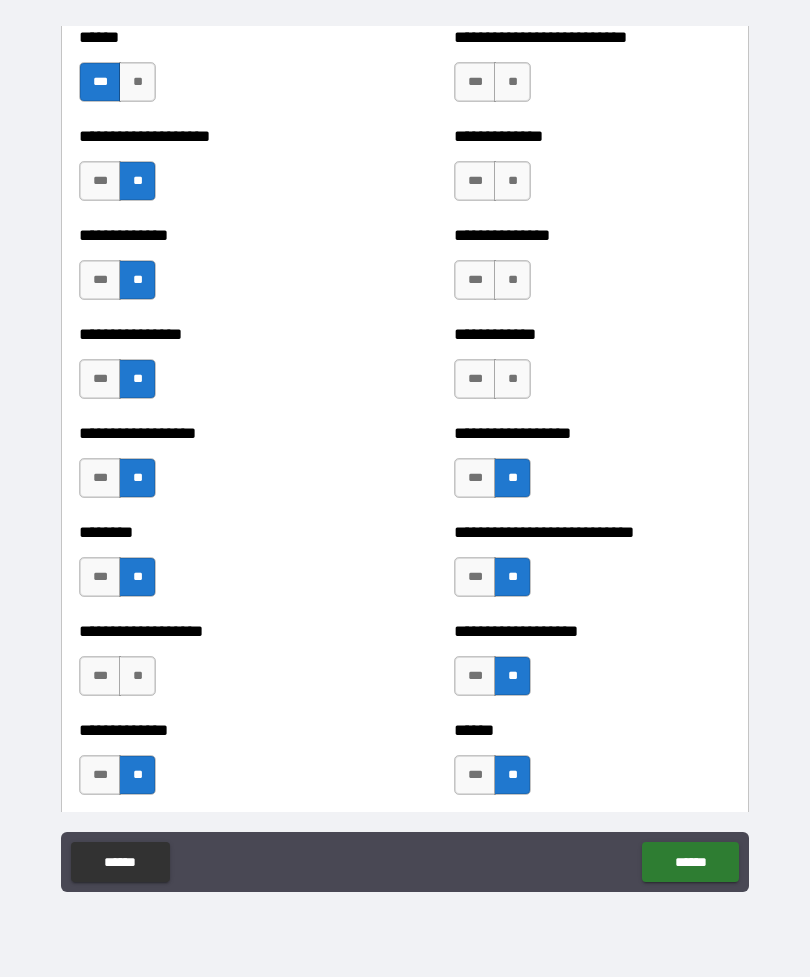 click on "**" at bounding box center (512, 379) 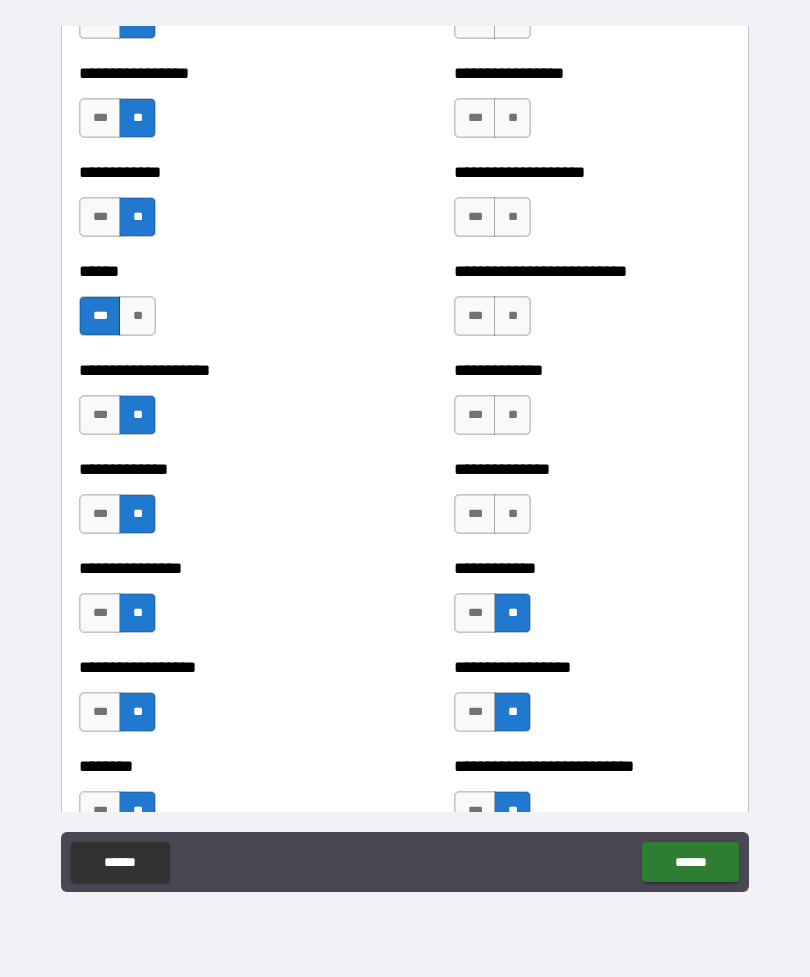 scroll, scrollTop: 3897, scrollLeft: 0, axis: vertical 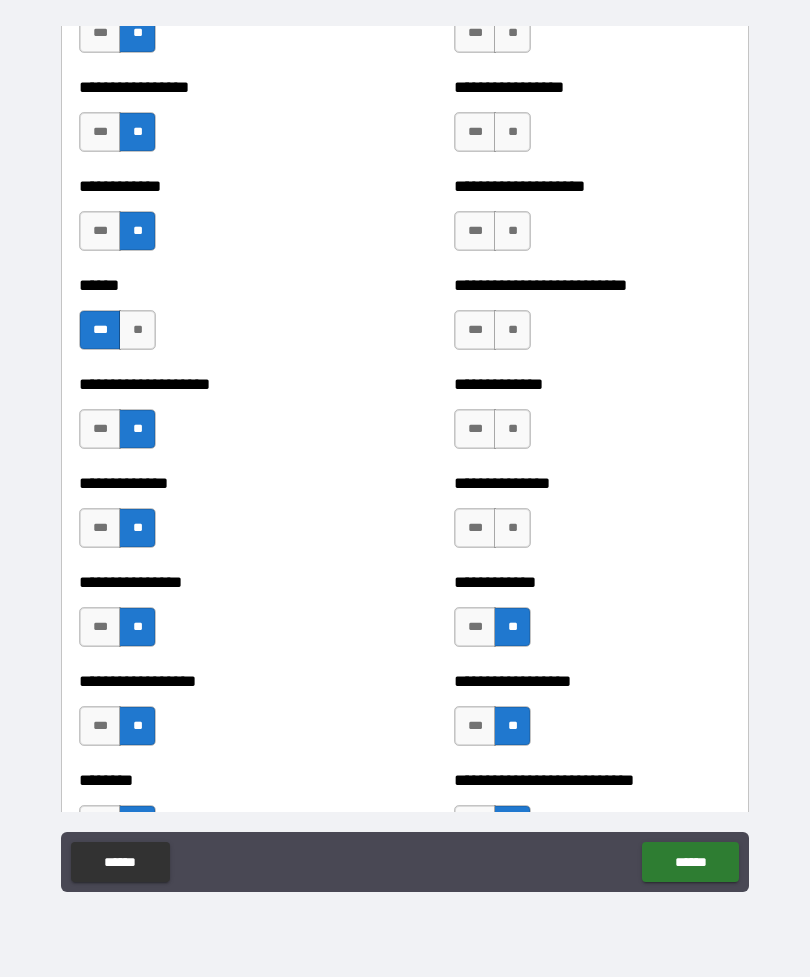 click on "**" at bounding box center [512, 528] 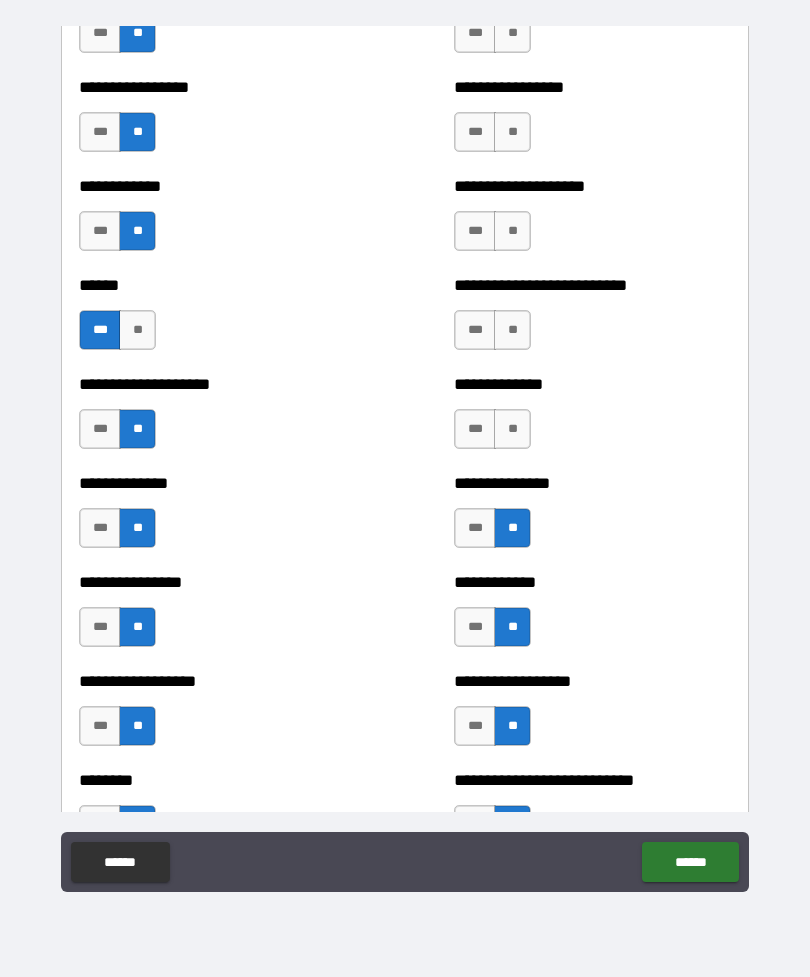 click on "**" at bounding box center [512, 429] 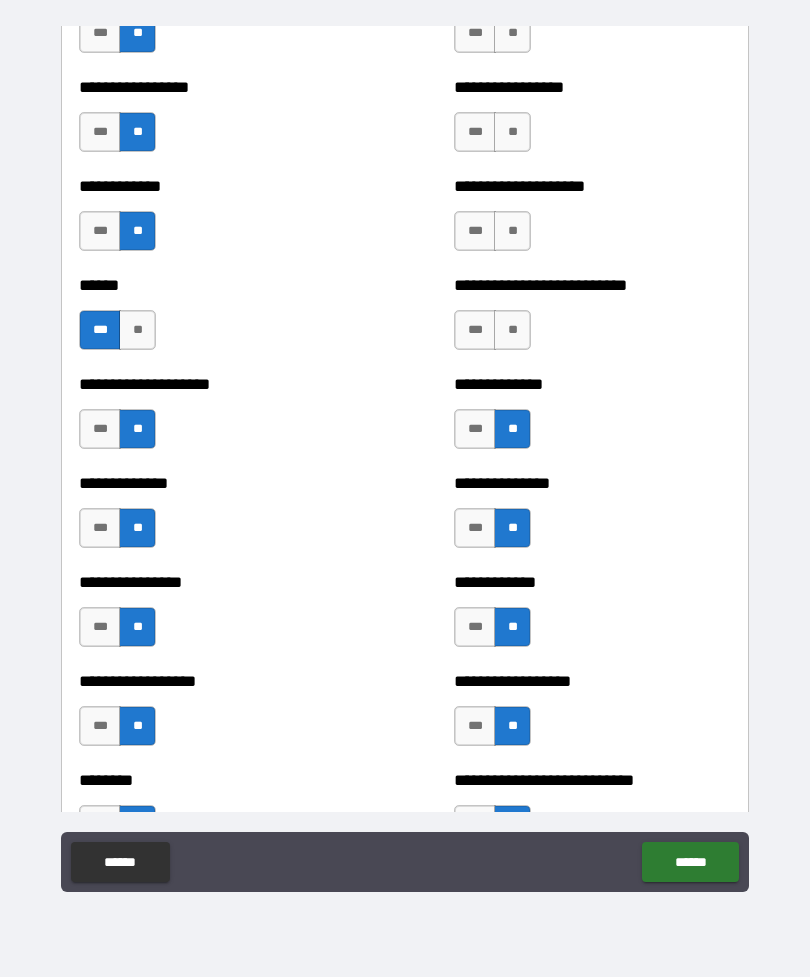 click on "***" at bounding box center (475, 429) 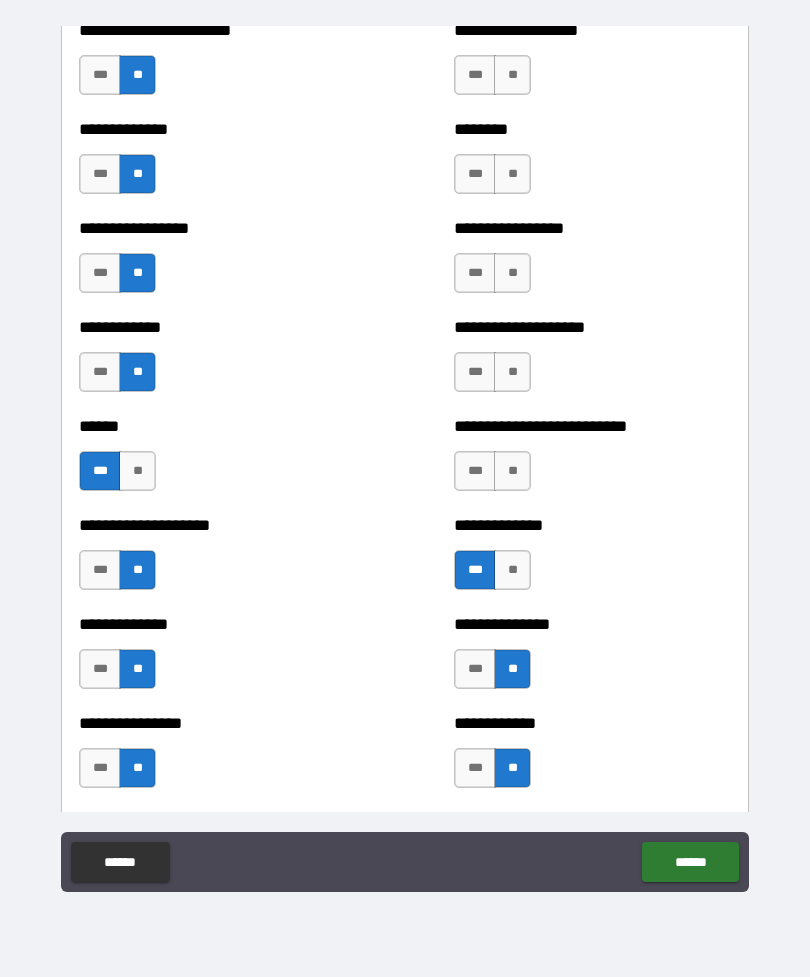scroll, scrollTop: 3755, scrollLeft: 0, axis: vertical 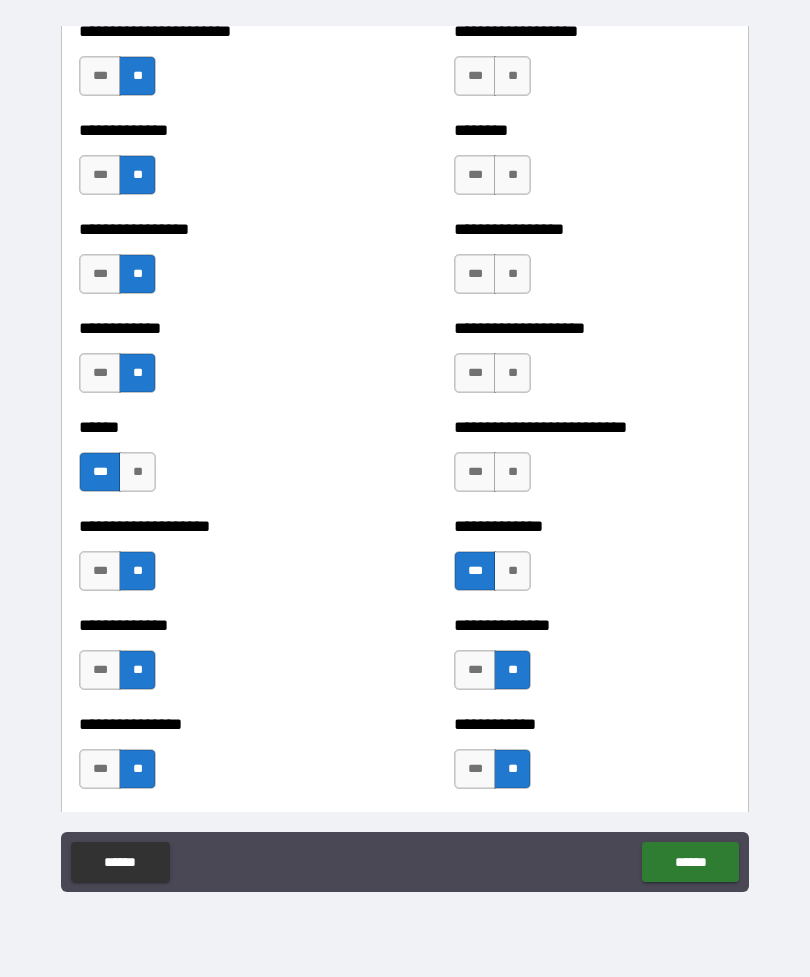 click on "**" at bounding box center (512, 472) 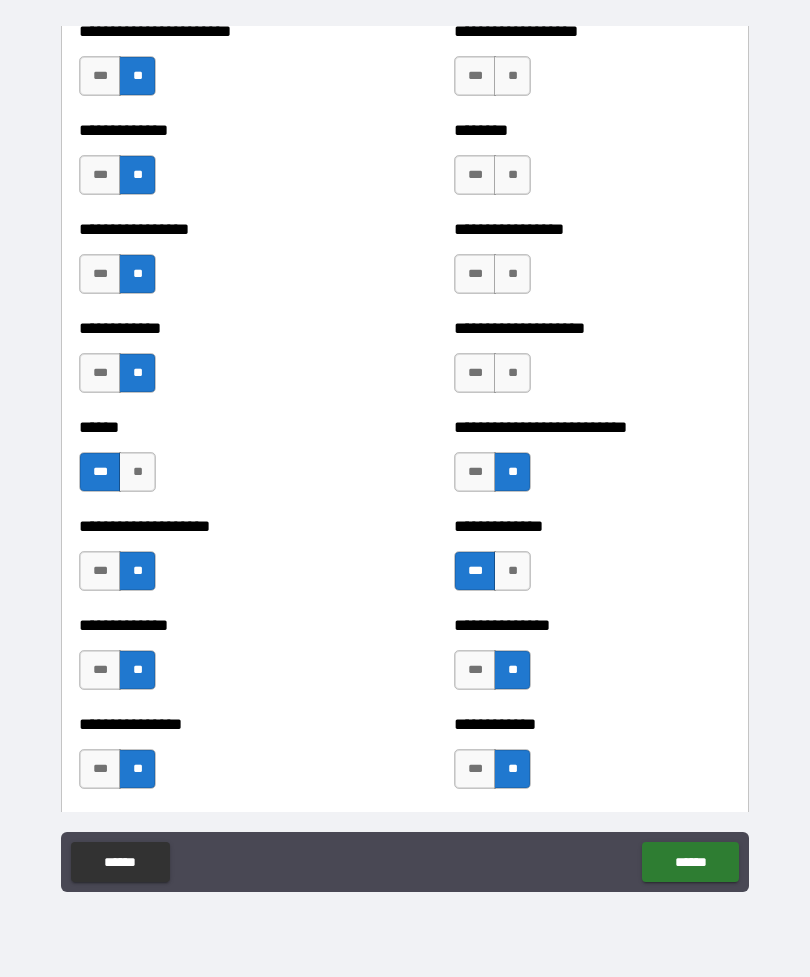 click on "**" at bounding box center [512, 373] 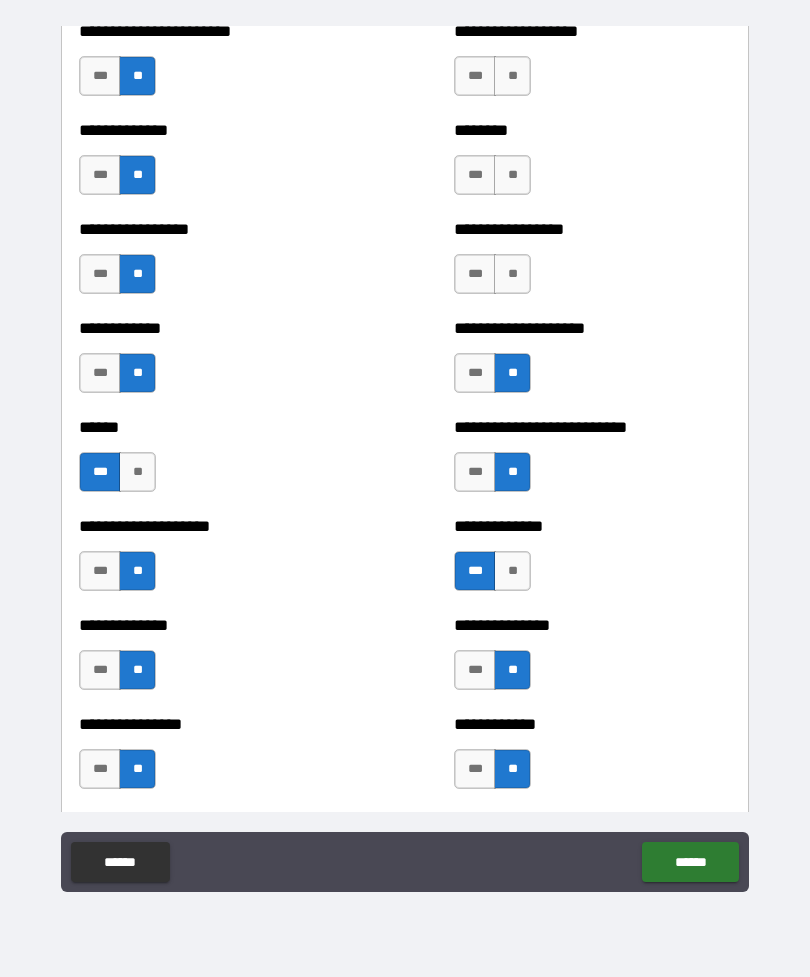 click on "**" at bounding box center [512, 274] 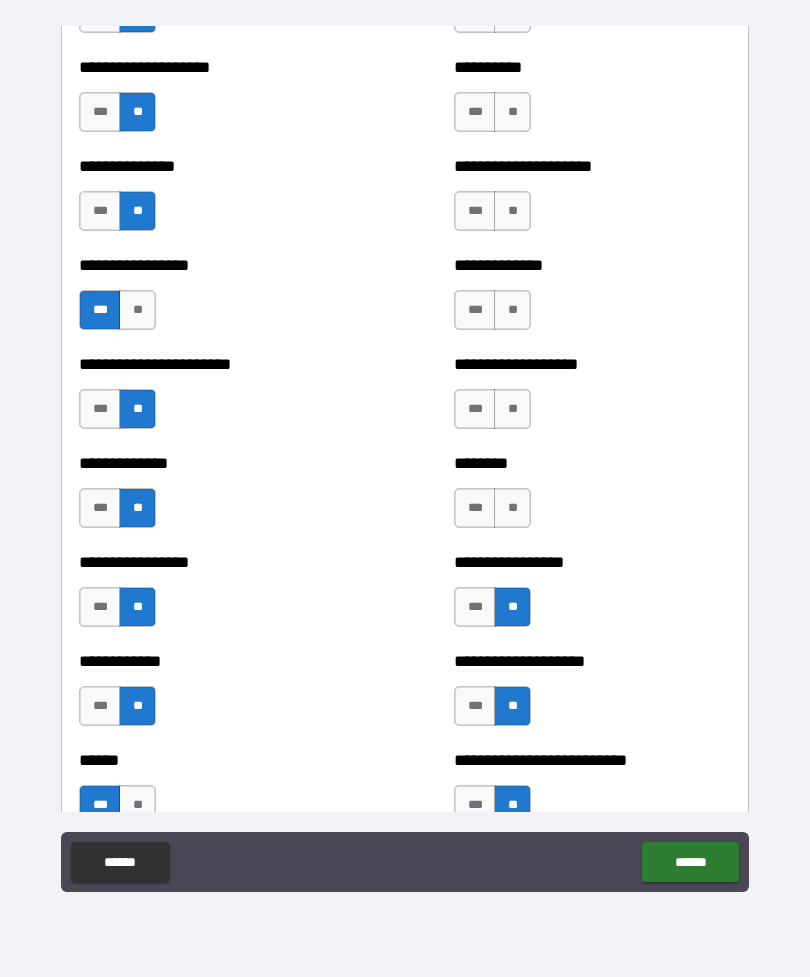 scroll, scrollTop: 3424, scrollLeft: 0, axis: vertical 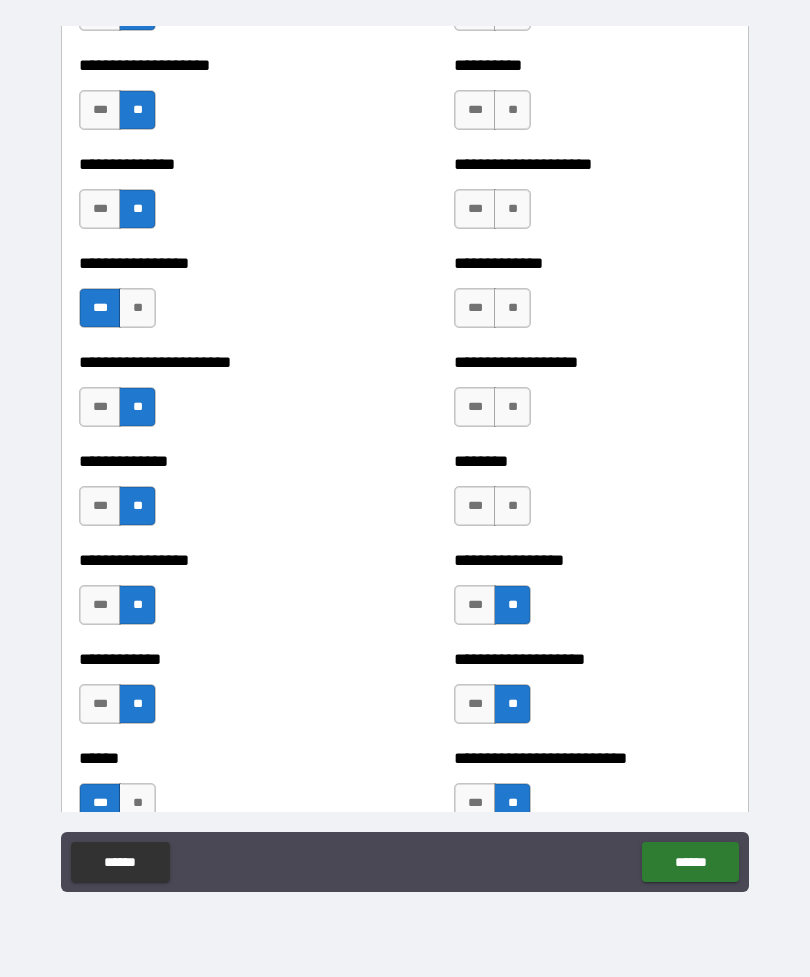 click on "**" at bounding box center [512, 506] 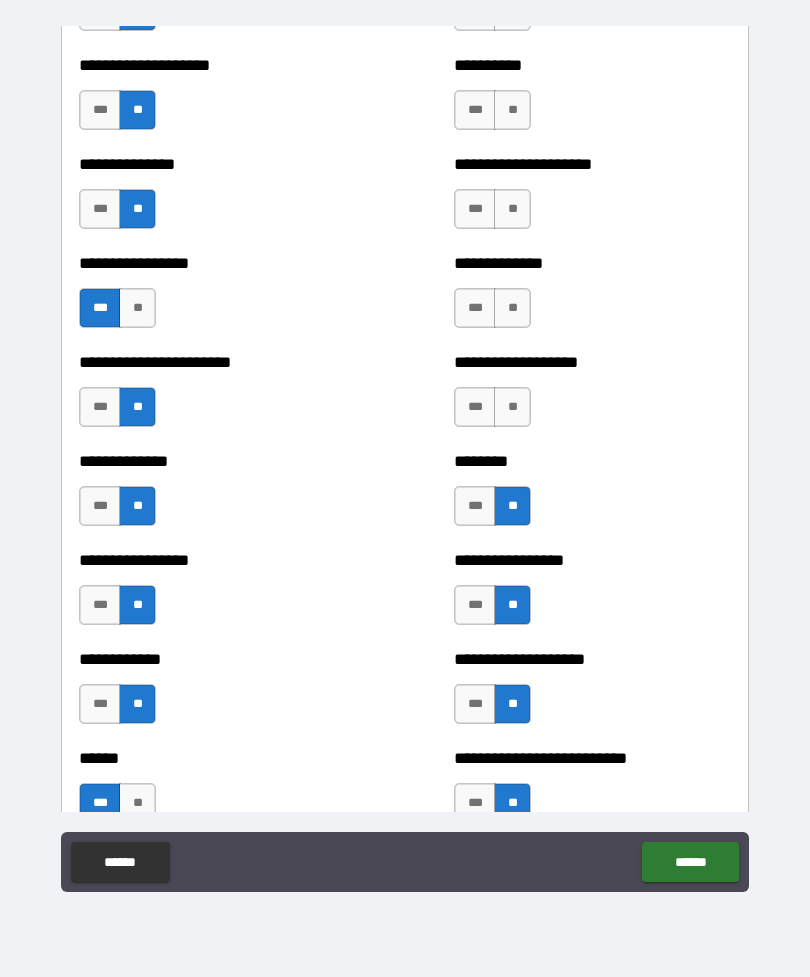 click on "**" at bounding box center [512, 407] 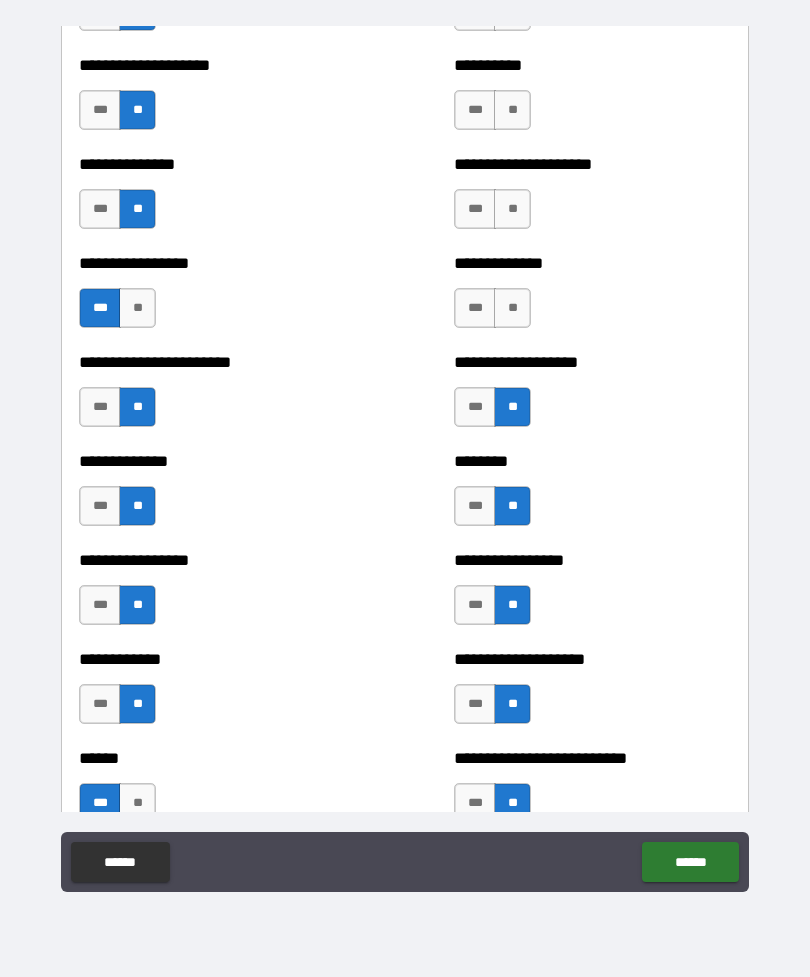 click on "**" at bounding box center (512, 308) 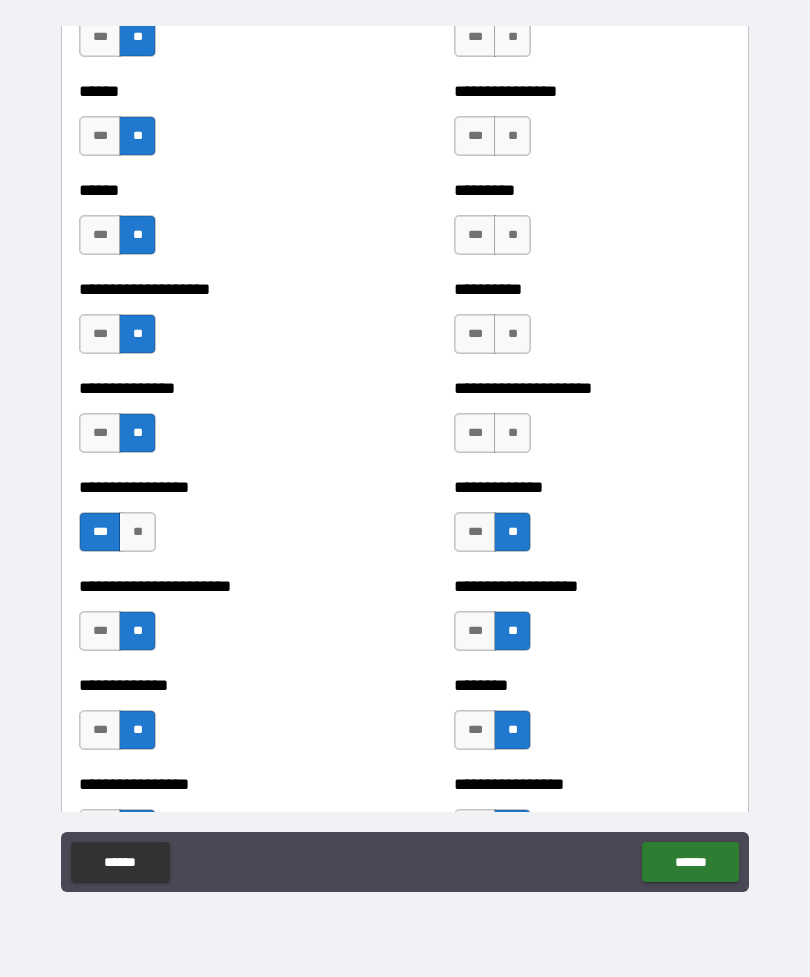 scroll, scrollTop: 3202, scrollLeft: 0, axis: vertical 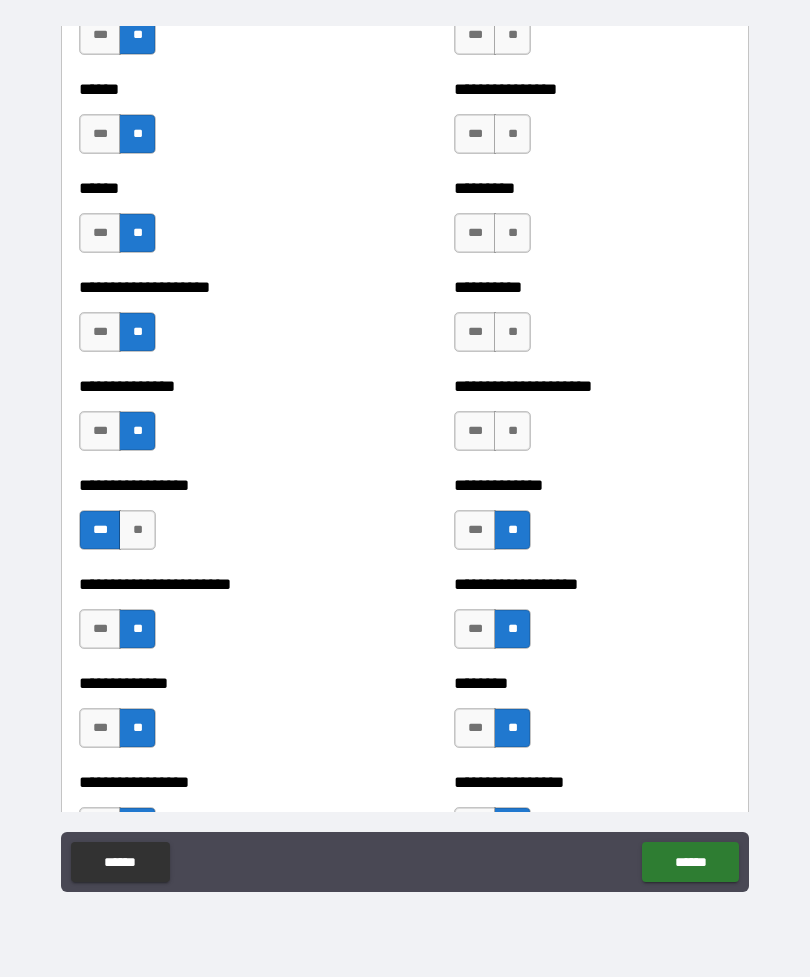 click on "**" at bounding box center (512, 431) 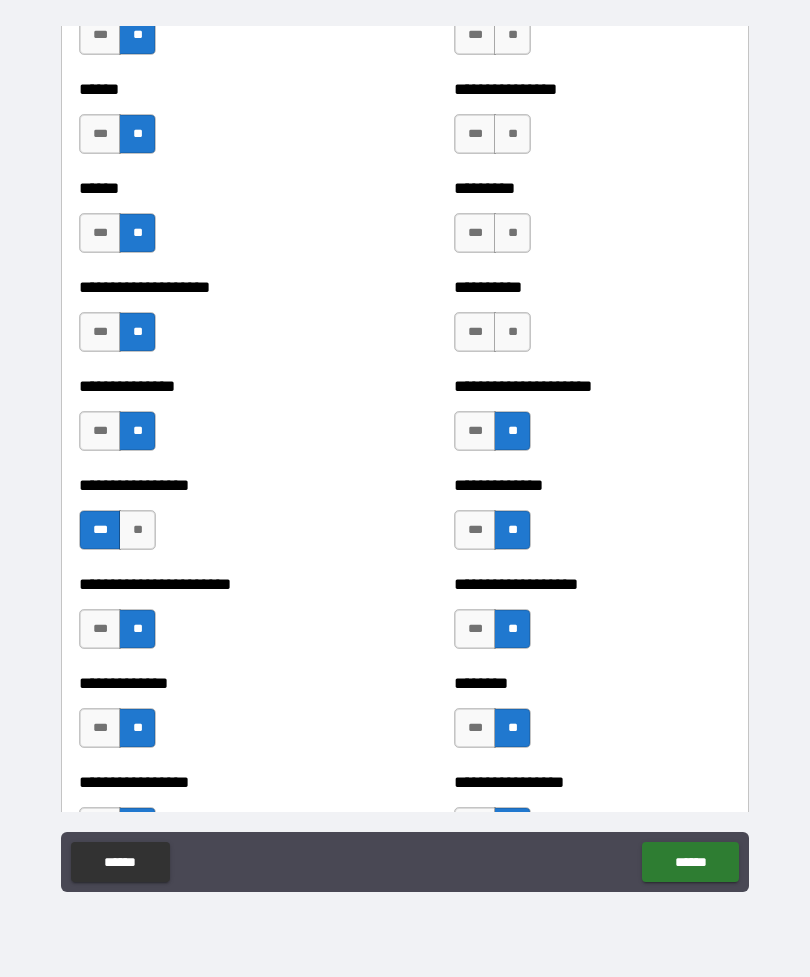 click on "**" at bounding box center [512, 332] 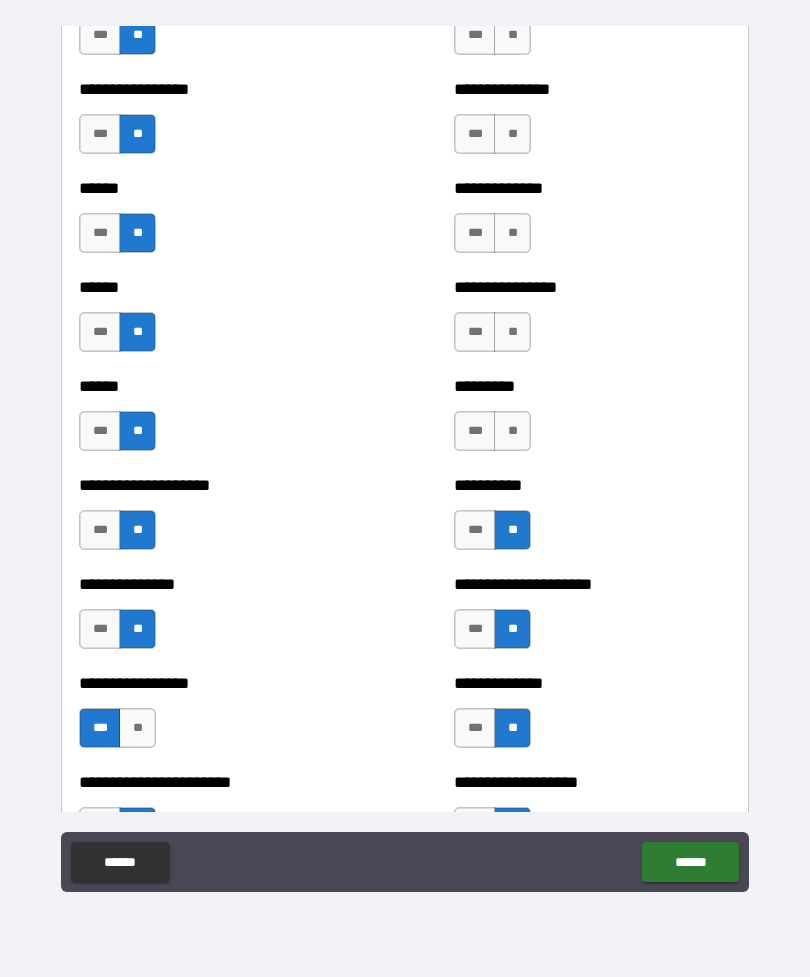 scroll, scrollTop: 2965, scrollLeft: 0, axis: vertical 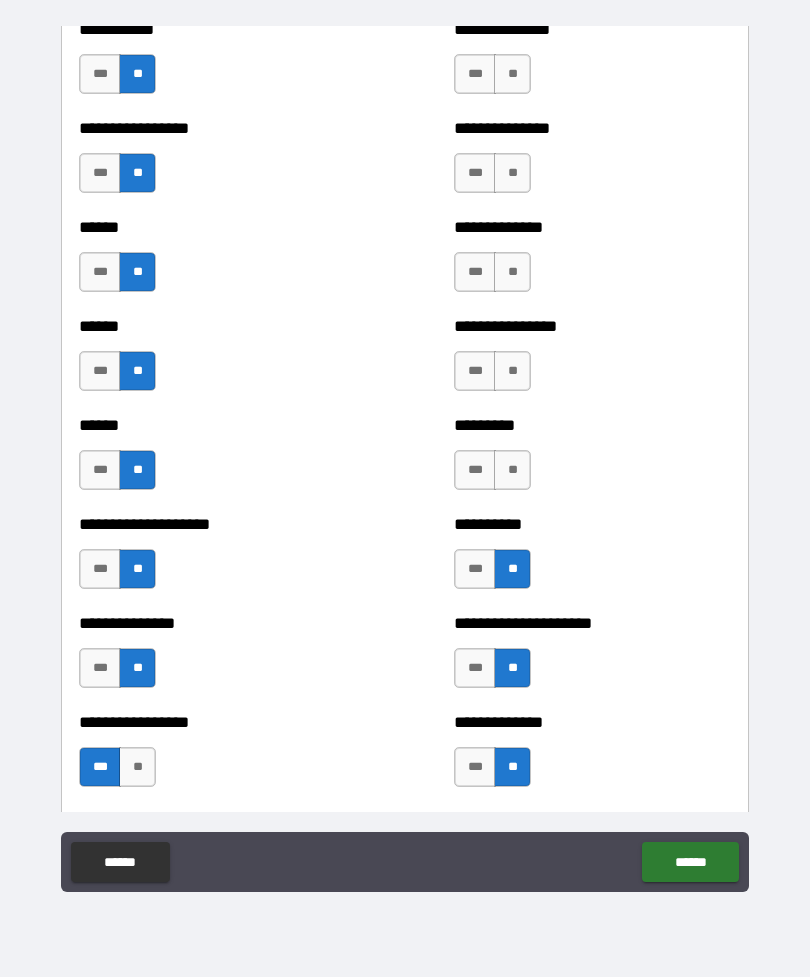click on "********* *** **" at bounding box center (592, 460) 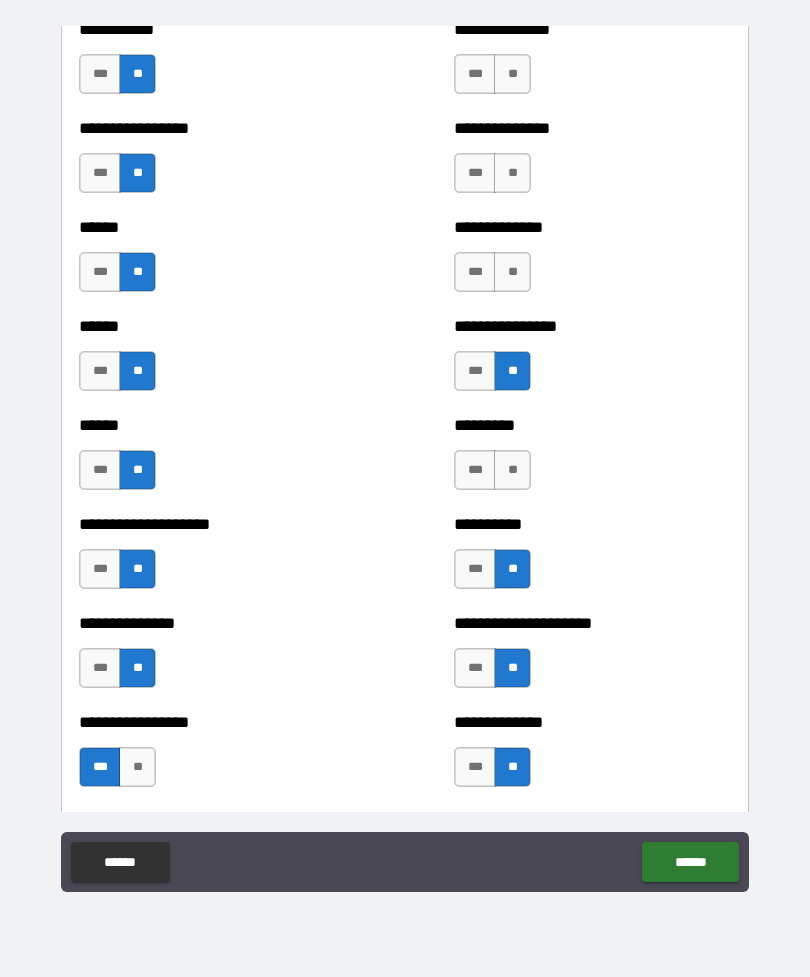 click on "**" at bounding box center (512, 470) 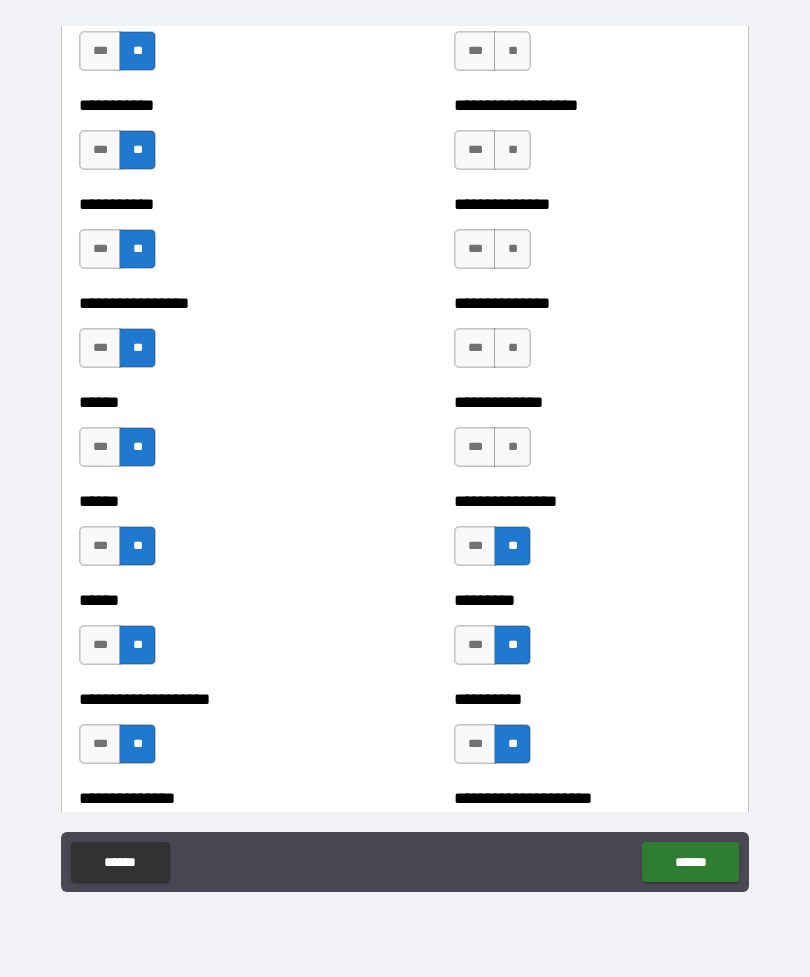 scroll, scrollTop: 2775, scrollLeft: 0, axis: vertical 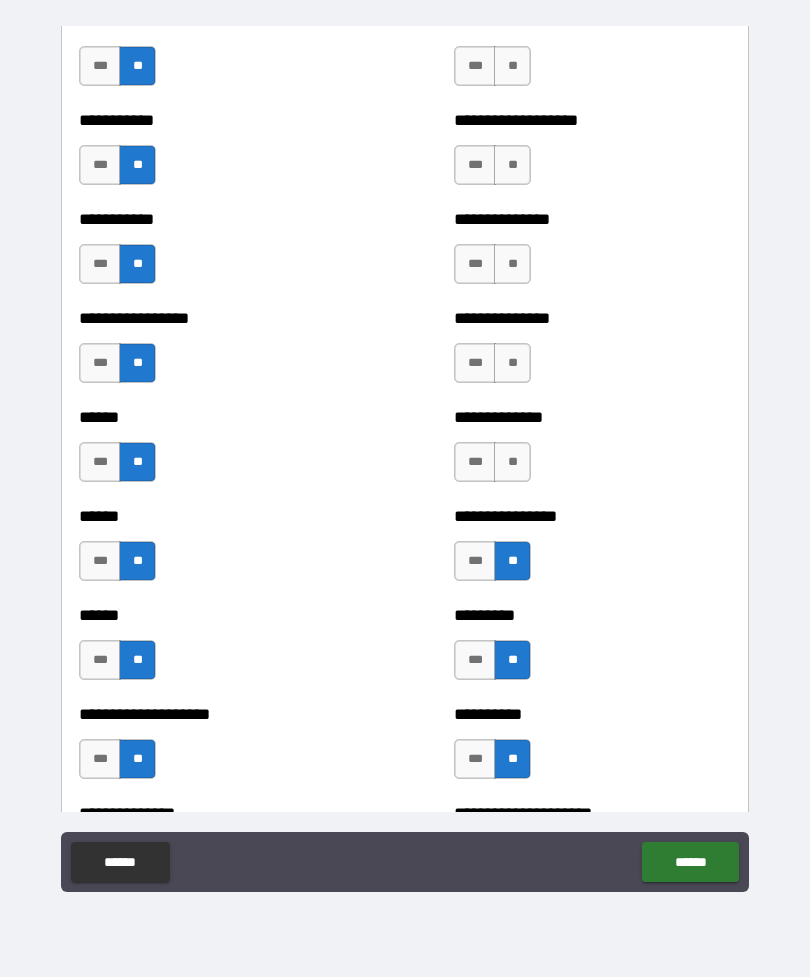 click on "**" at bounding box center [512, 462] 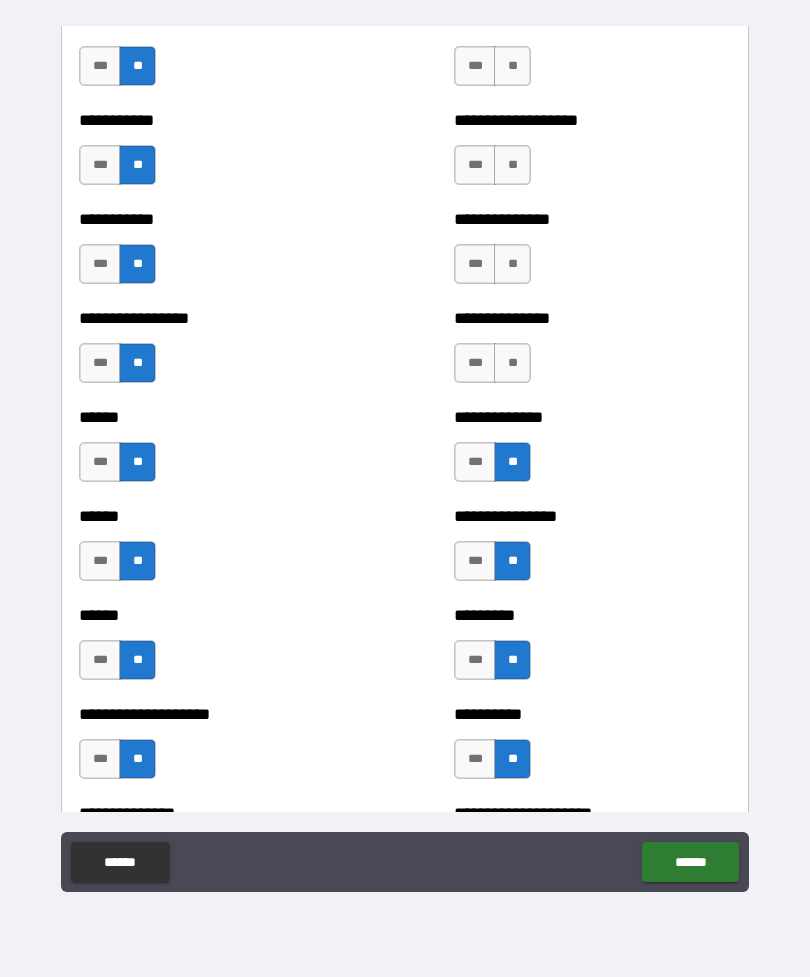 click on "***" at bounding box center [475, 462] 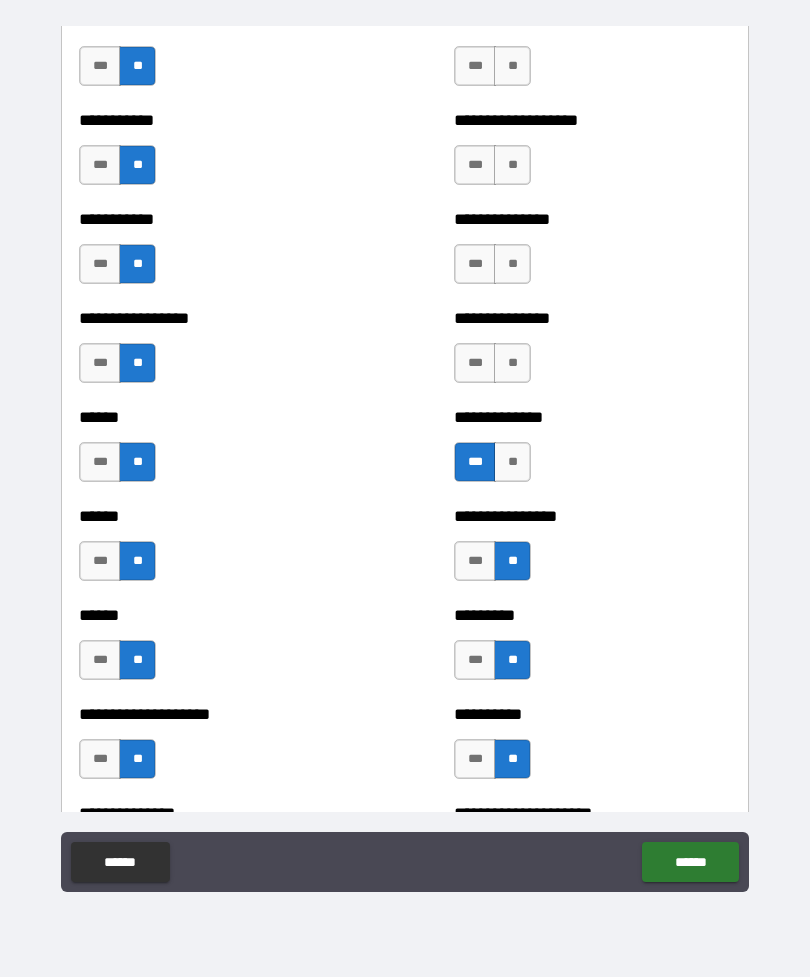 click on "**" at bounding box center [512, 363] 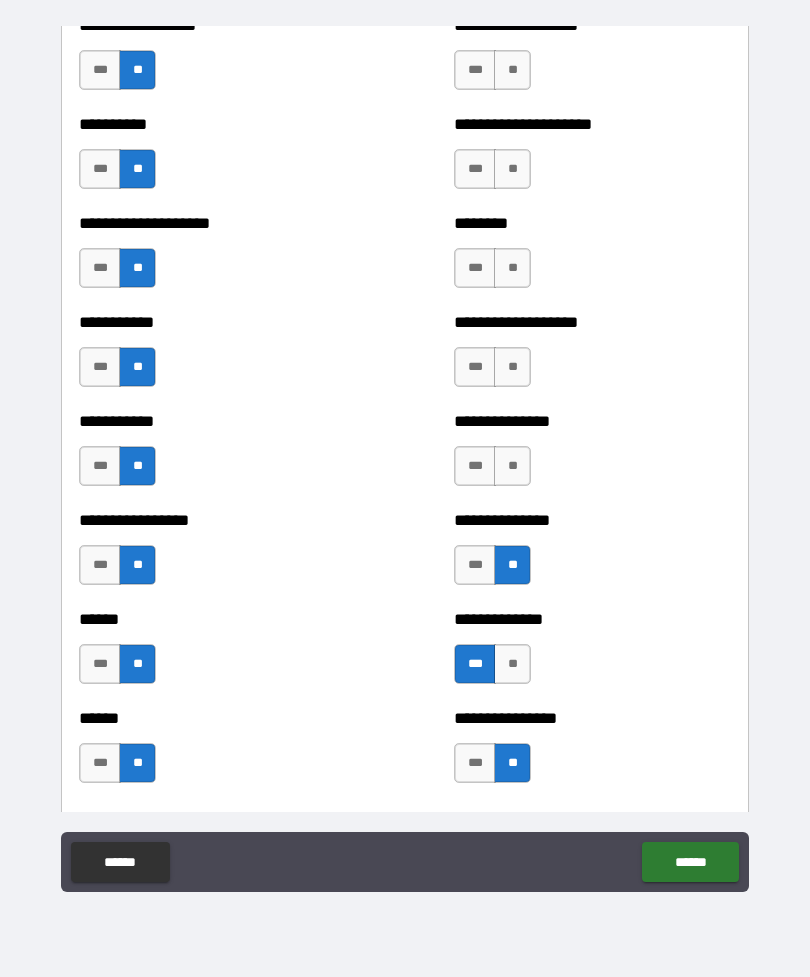 scroll, scrollTop: 2575, scrollLeft: 0, axis: vertical 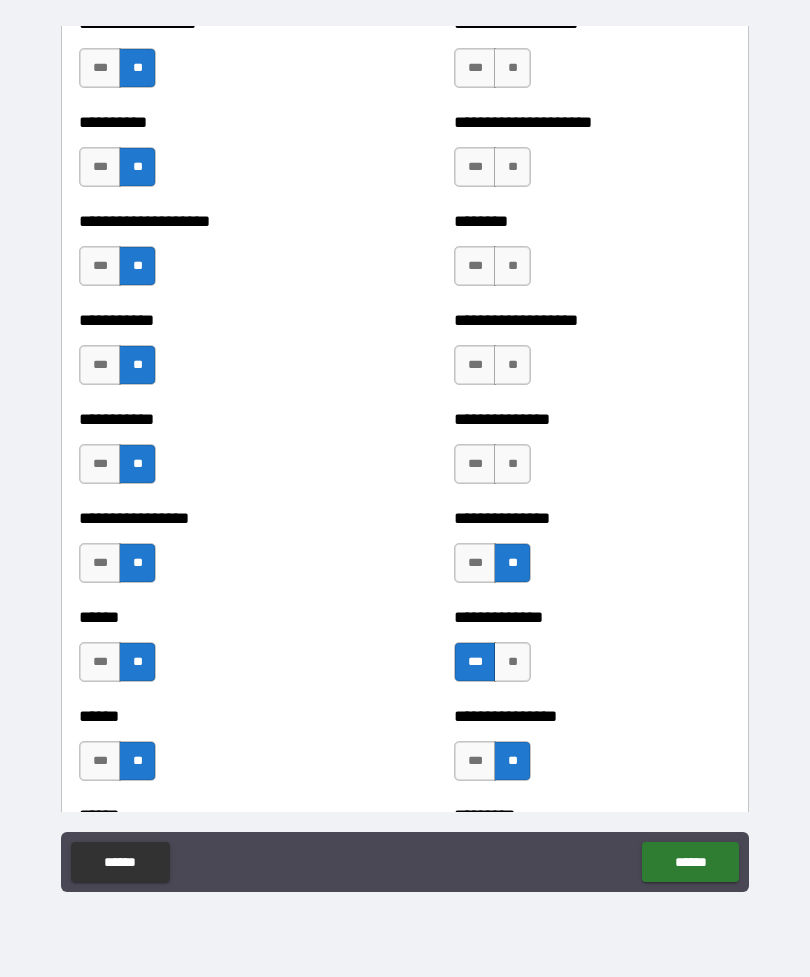 click on "**" at bounding box center [512, 464] 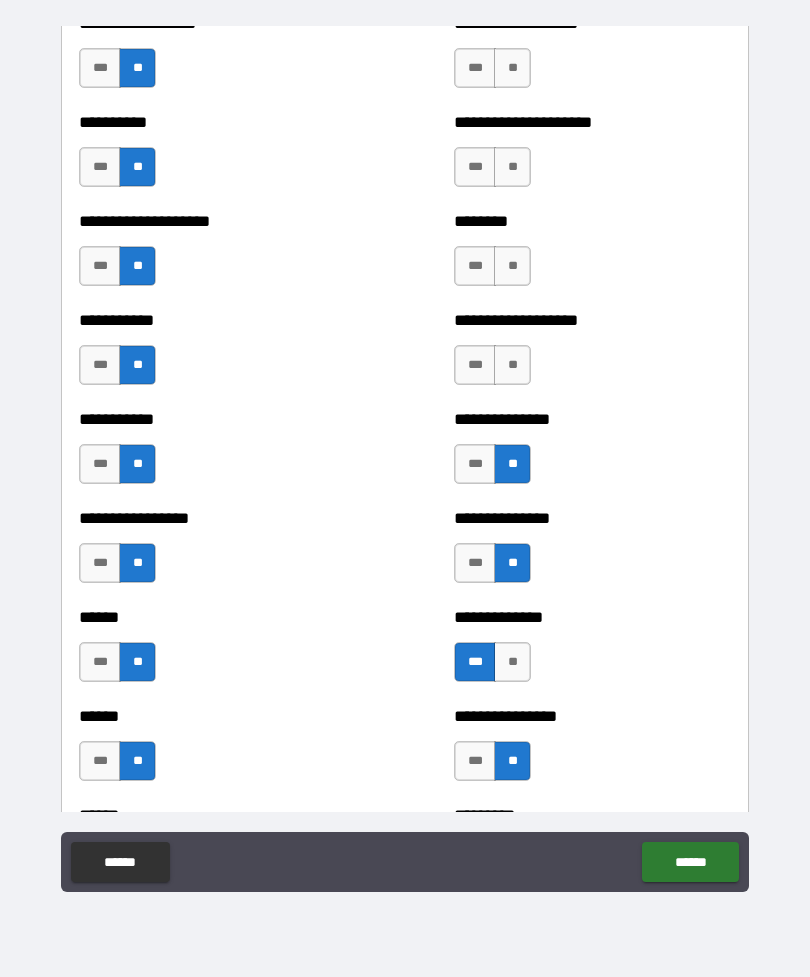 click on "**" at bounding box center [512, 365] 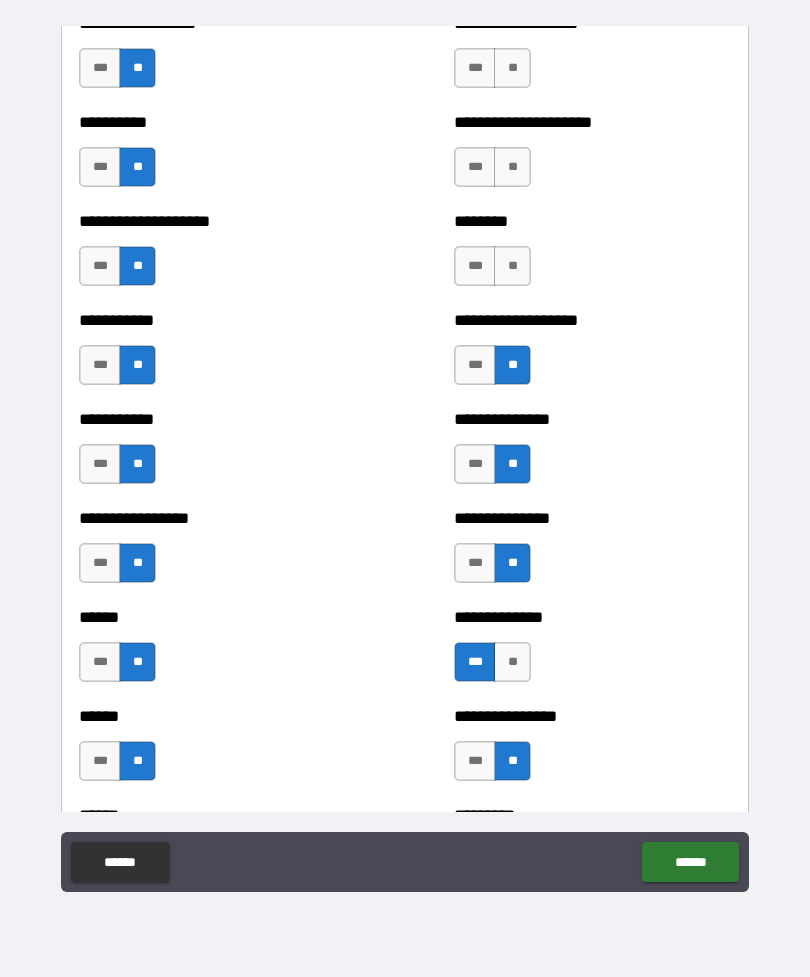 click on "**" at bounding box center [512, 266] 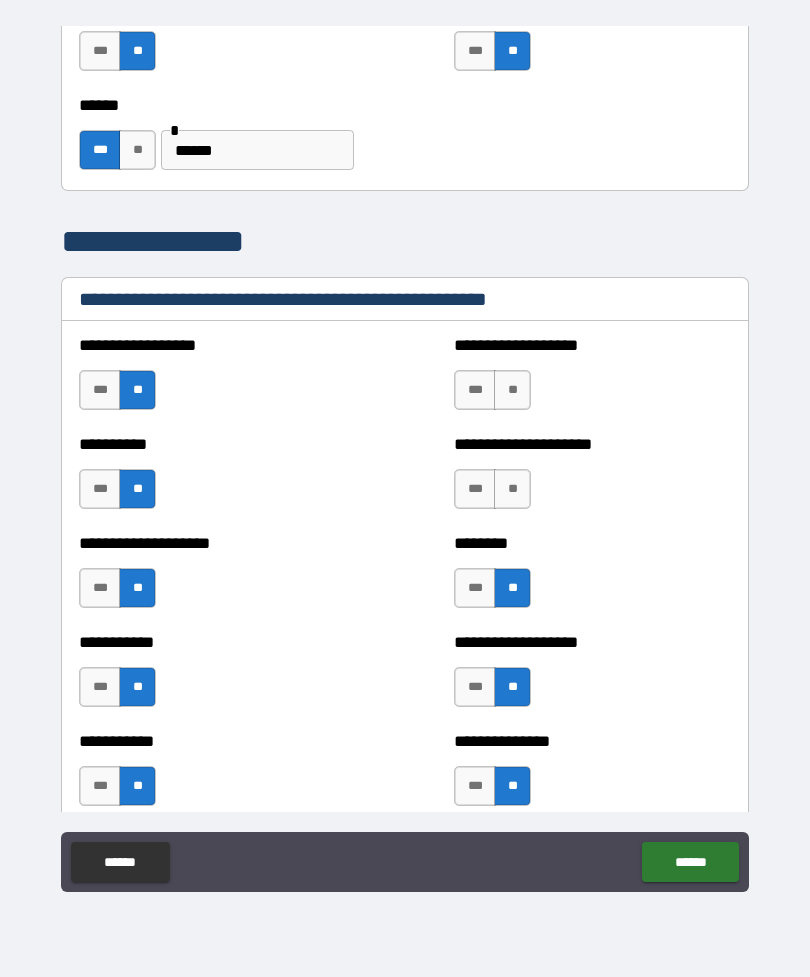 scroll, scrollTop: 2255, scrollLeft: 0, axis: vertical 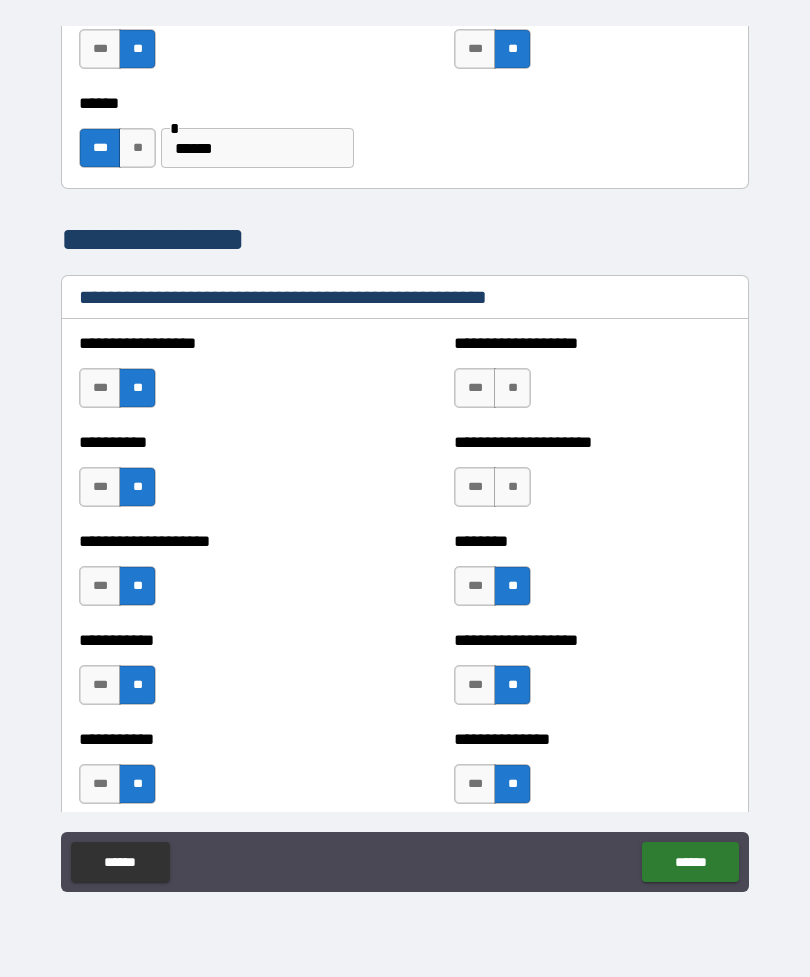 click on "**" at bounding box center (512, 487) 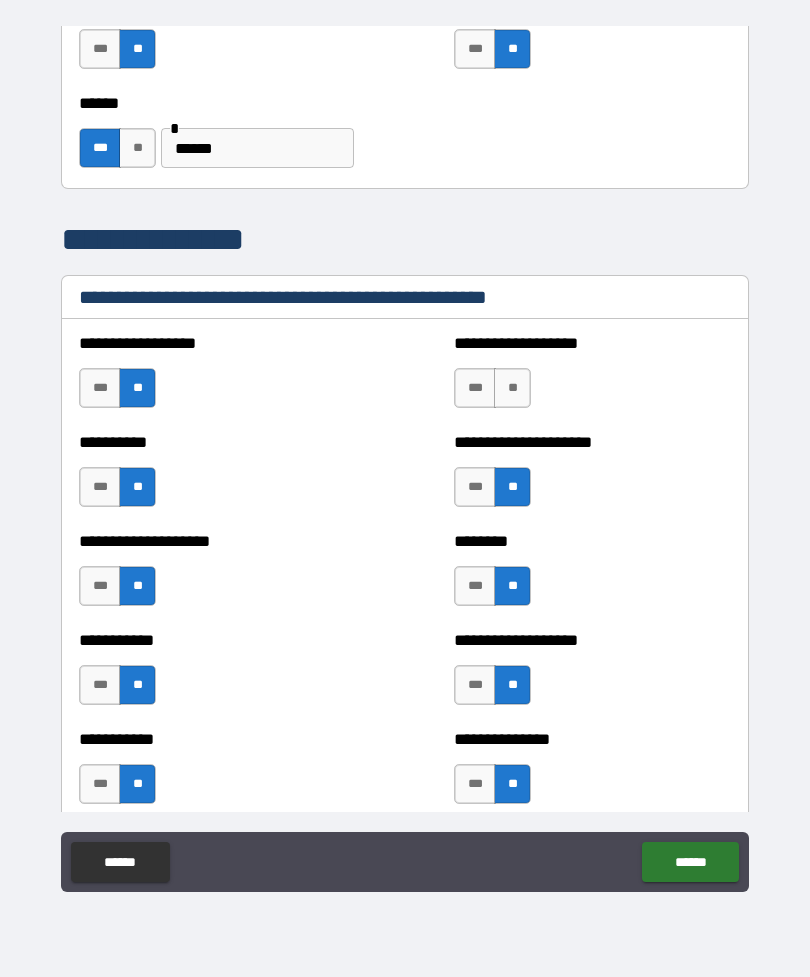 click on "**" at bounding box center (512, 388) 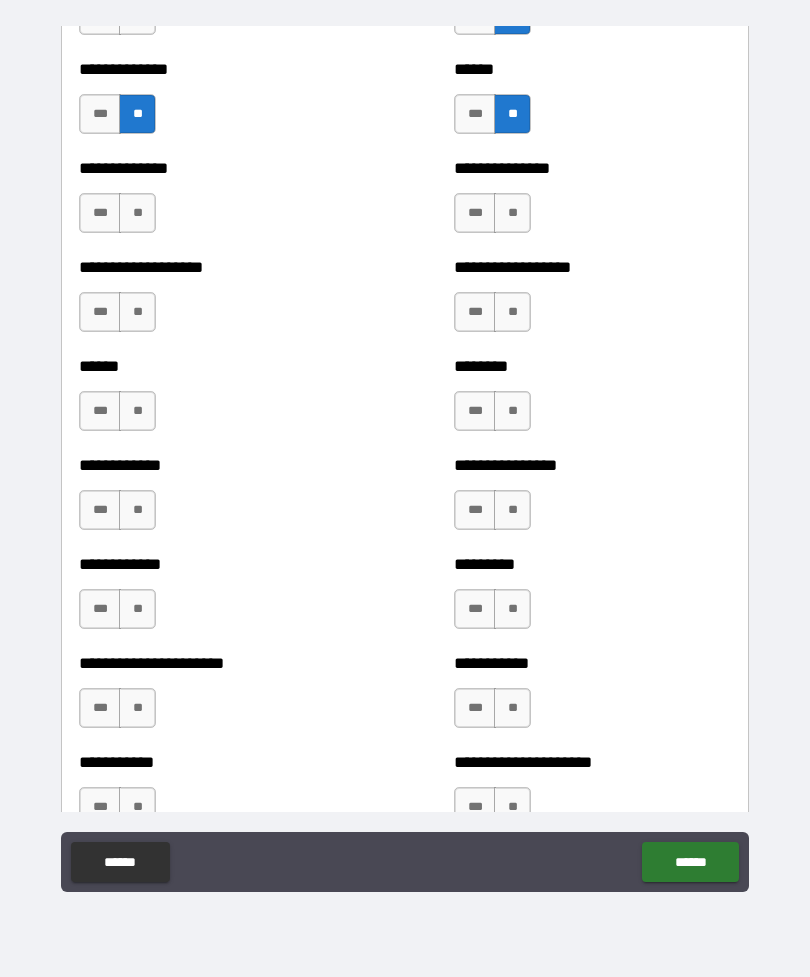 scroll, scrollTop: 4802, scrollLeft: 0, axis: vertical 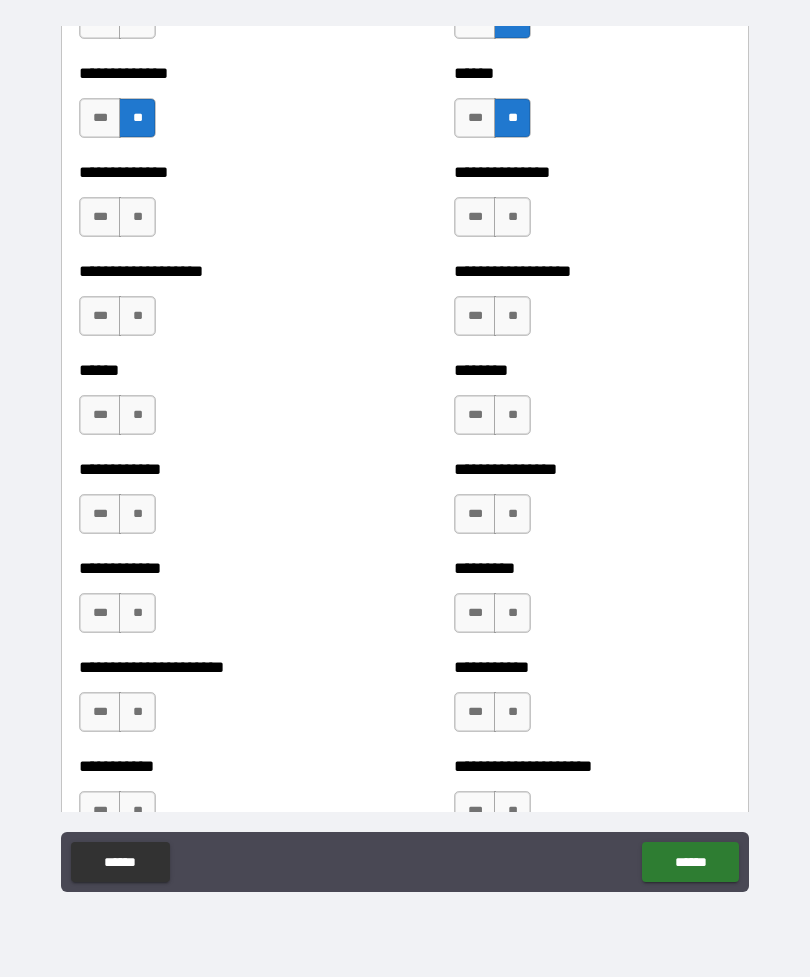 click on "**" at bounding box center (137, 217) 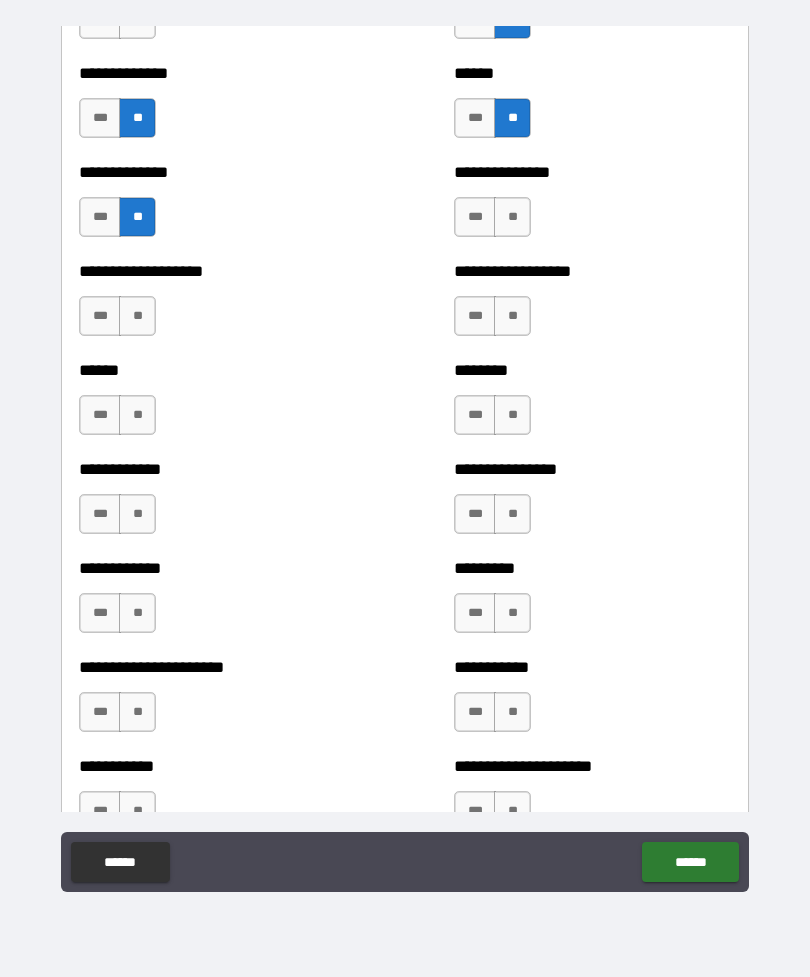 click on "**" at bounding box center [137, 316] 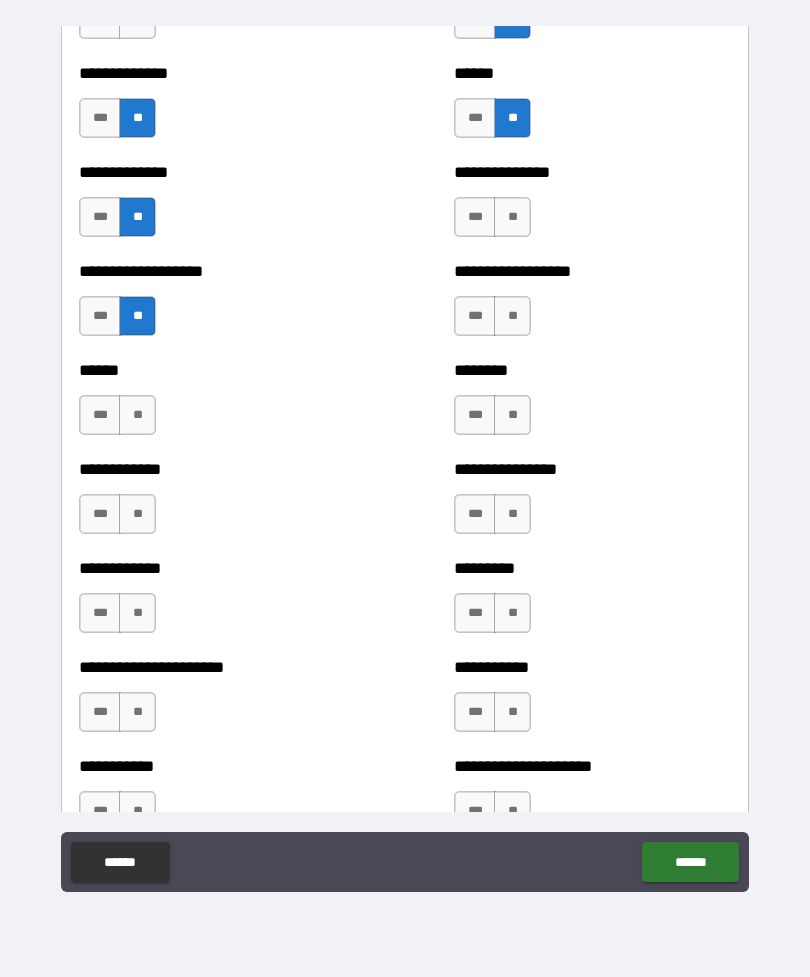 click on "**" at bounding box center (137, 415) 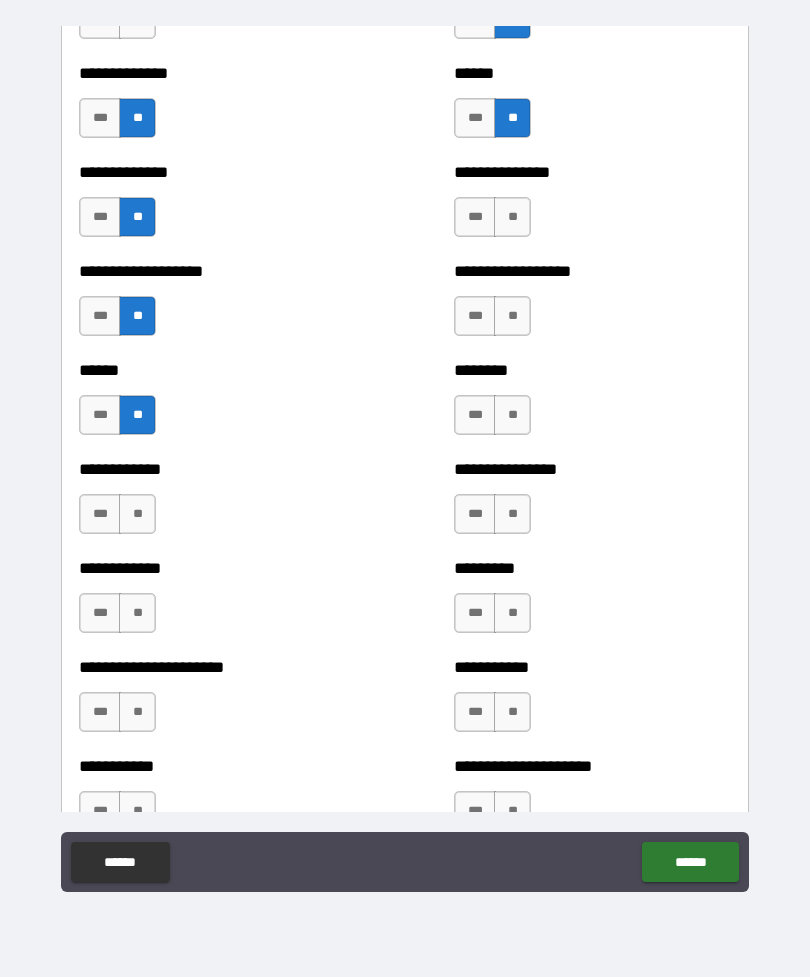 click on "**" at bounding box center (137, 514) 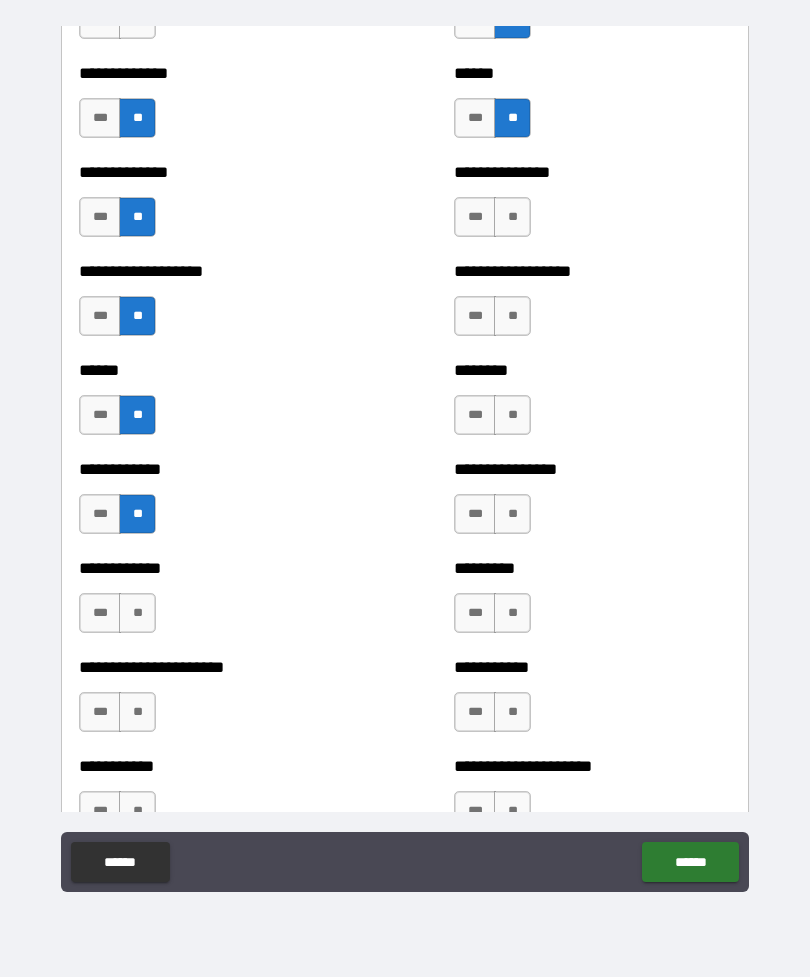 click on "**" at bounding box center (137, 613) 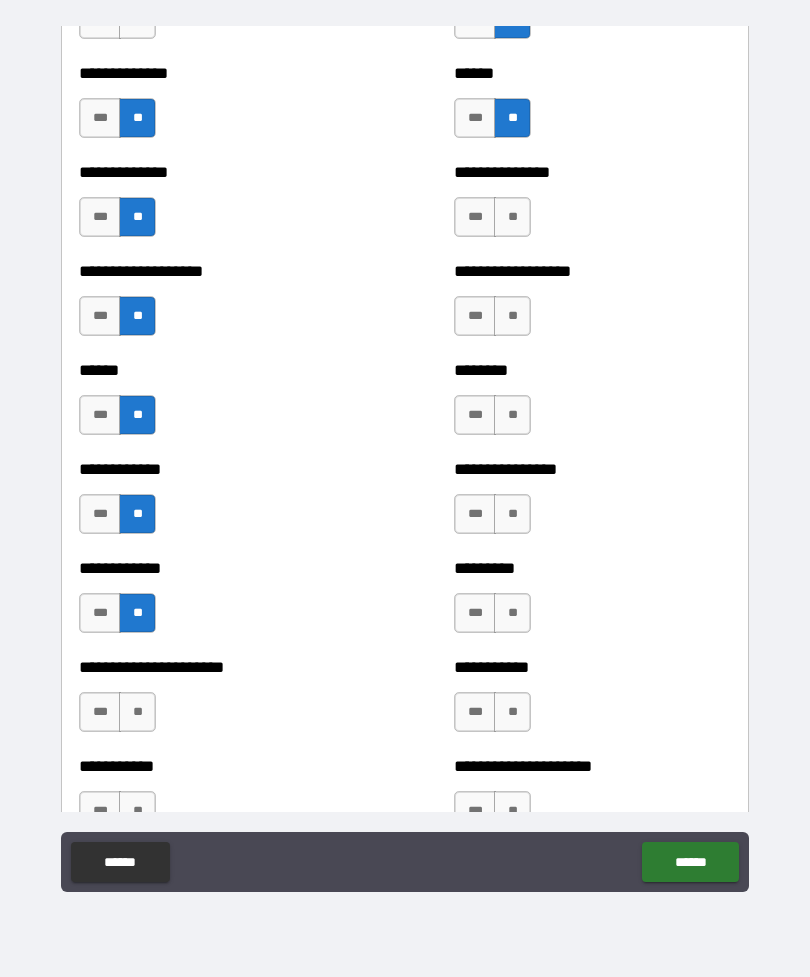 click on "**" at bounding box center [137, 712] 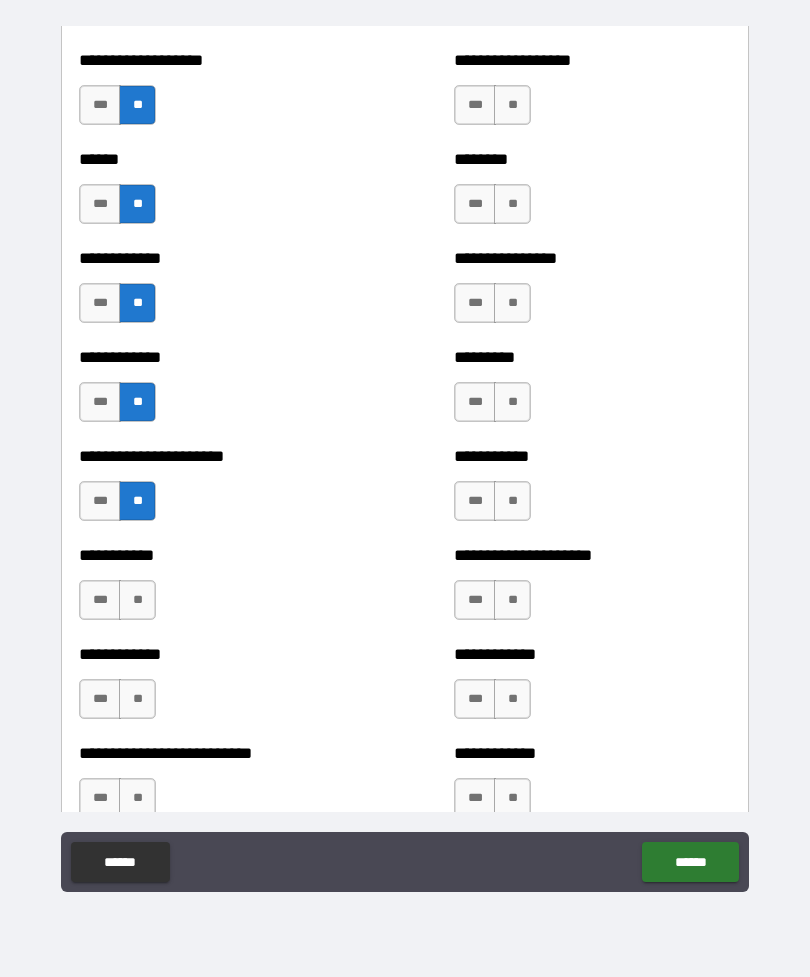 scroll, scrollTop: 5036, scrollLeft: 0, axis: vertical 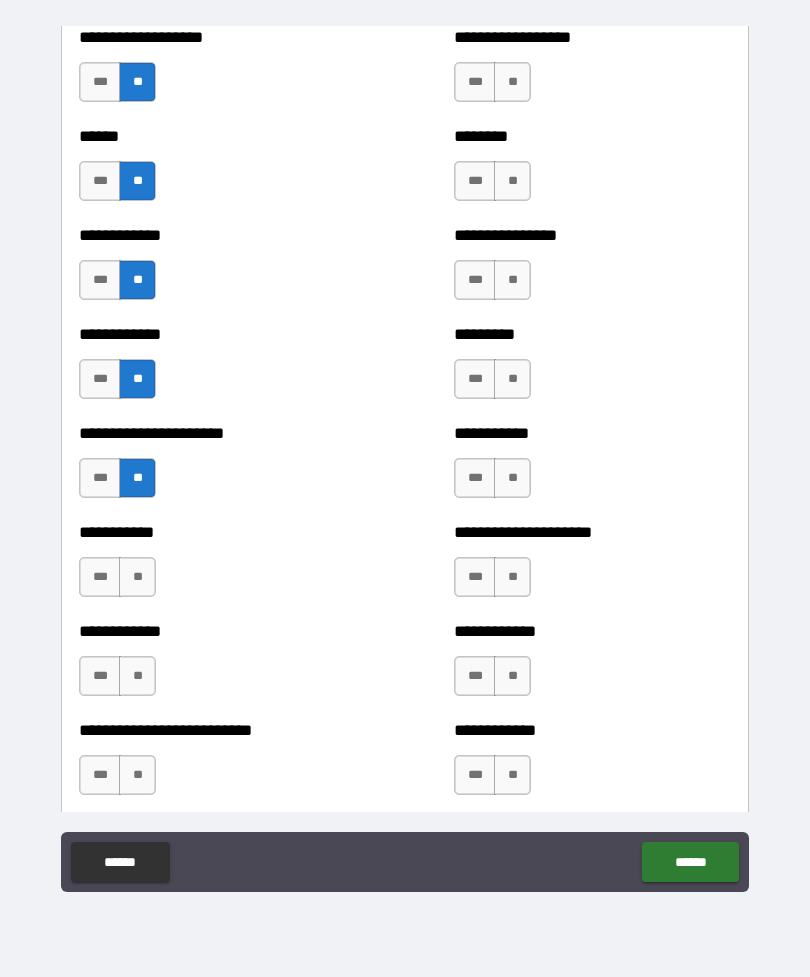 click on "**" at bounding box center [137, 577] 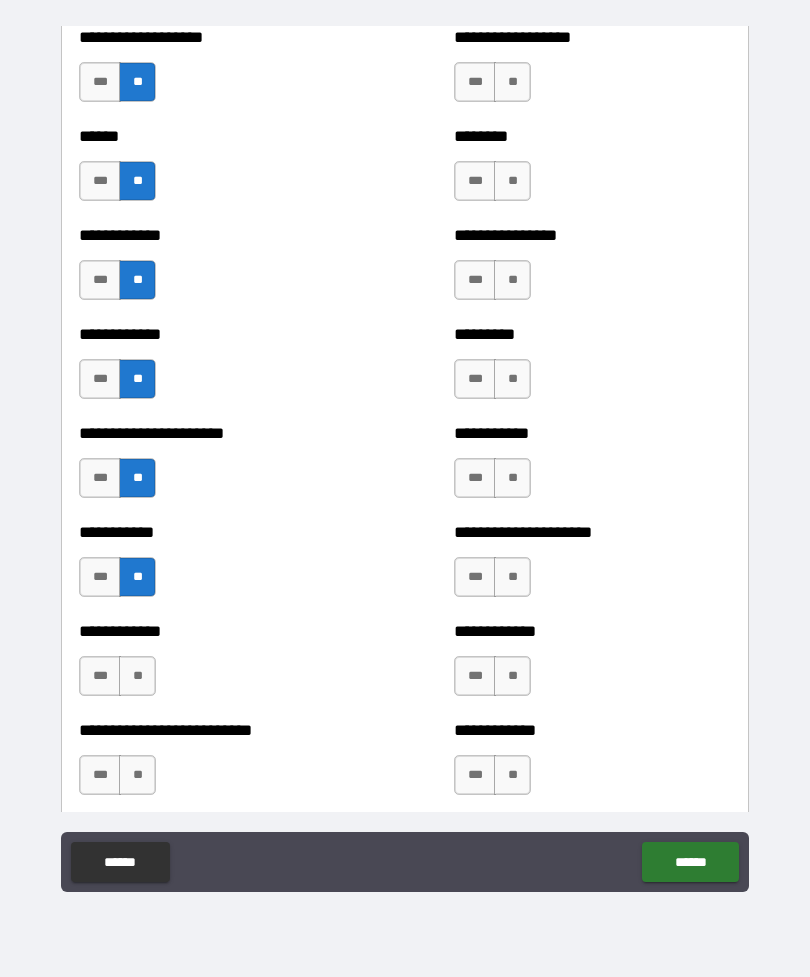 click on "**" at bounding box center [137, 676] 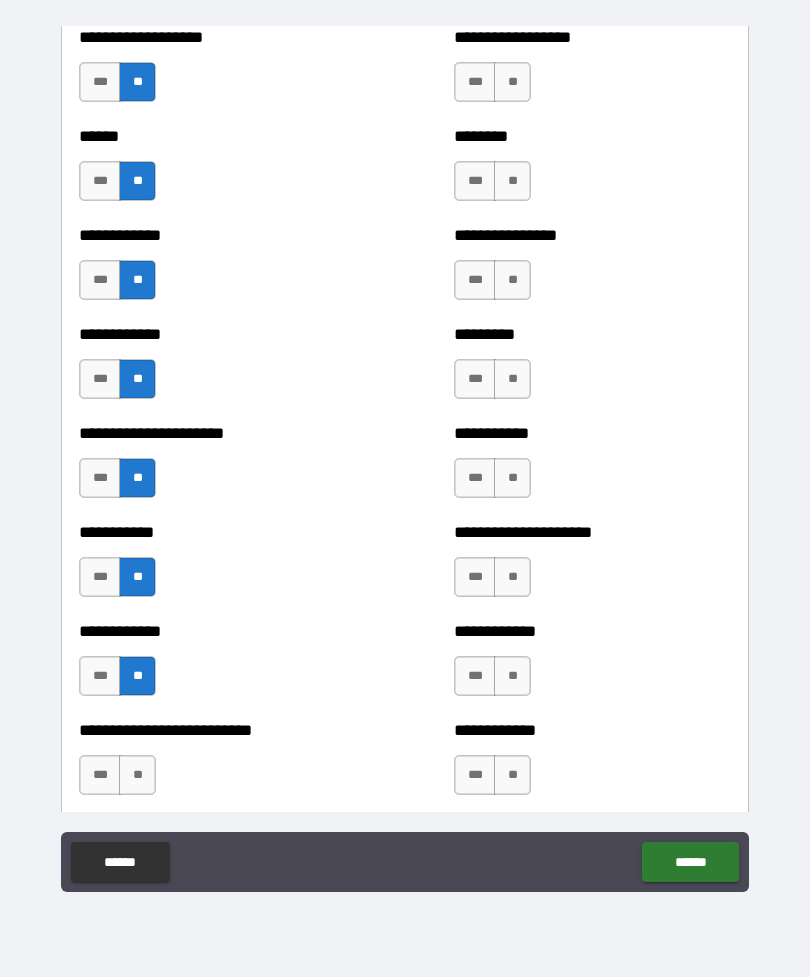 click on "**" at bounding box center (137, 775) 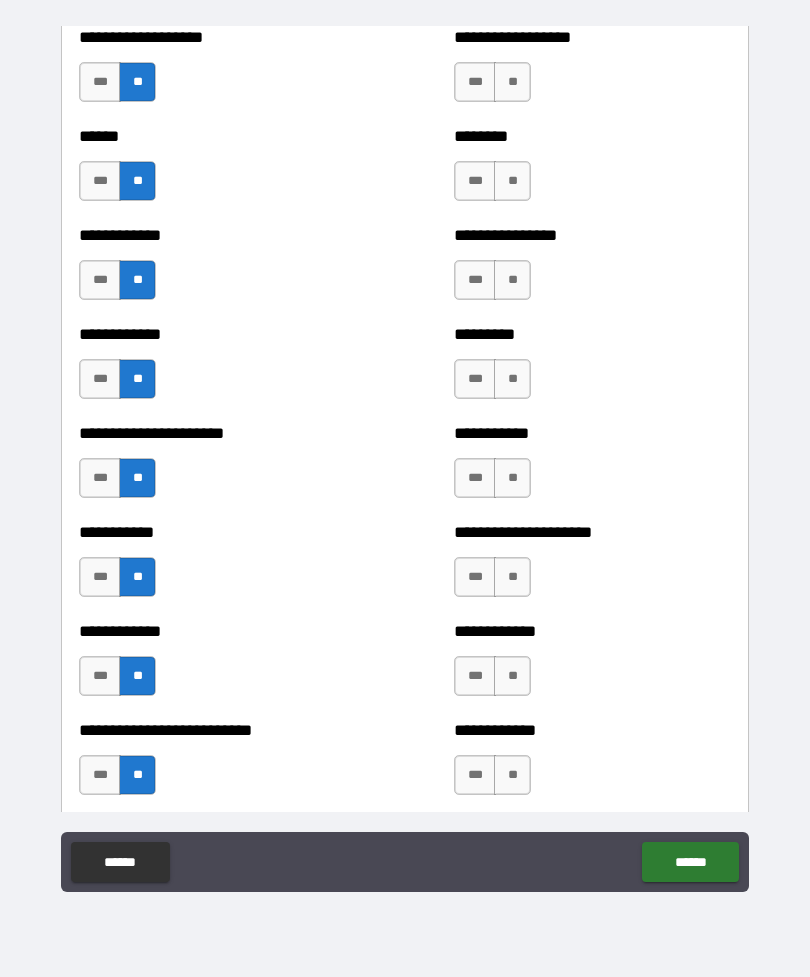 click on "***" at bounding box center (100, 775) 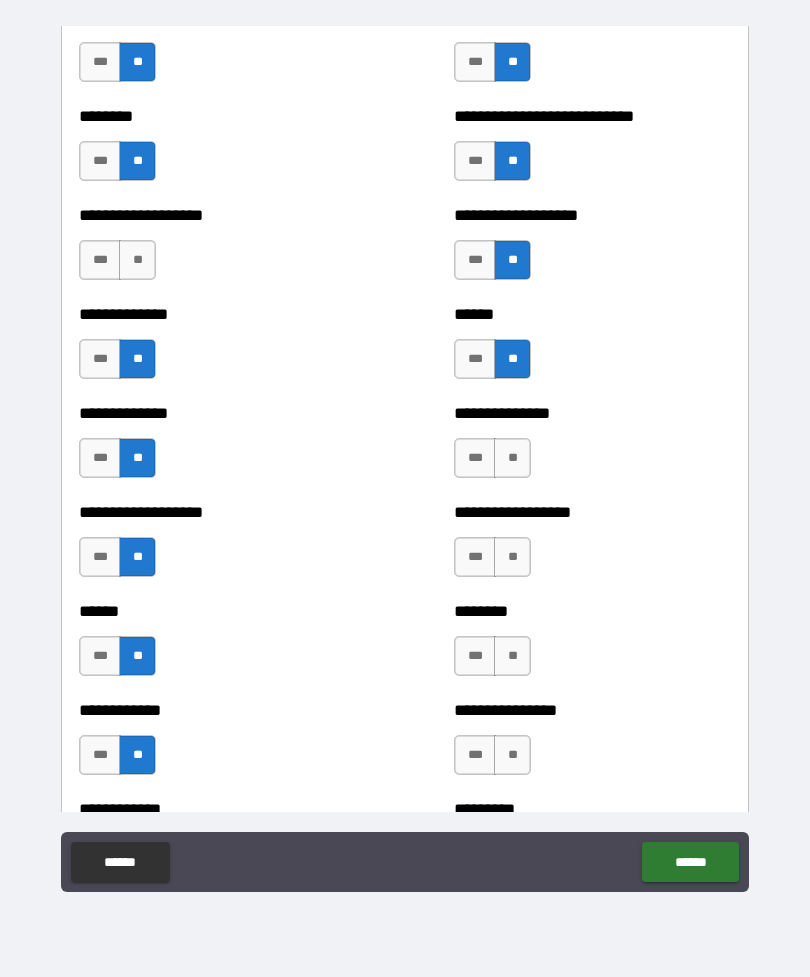 scroll, scrollTop: 4565, scrollLeft: 0, axis: vertical 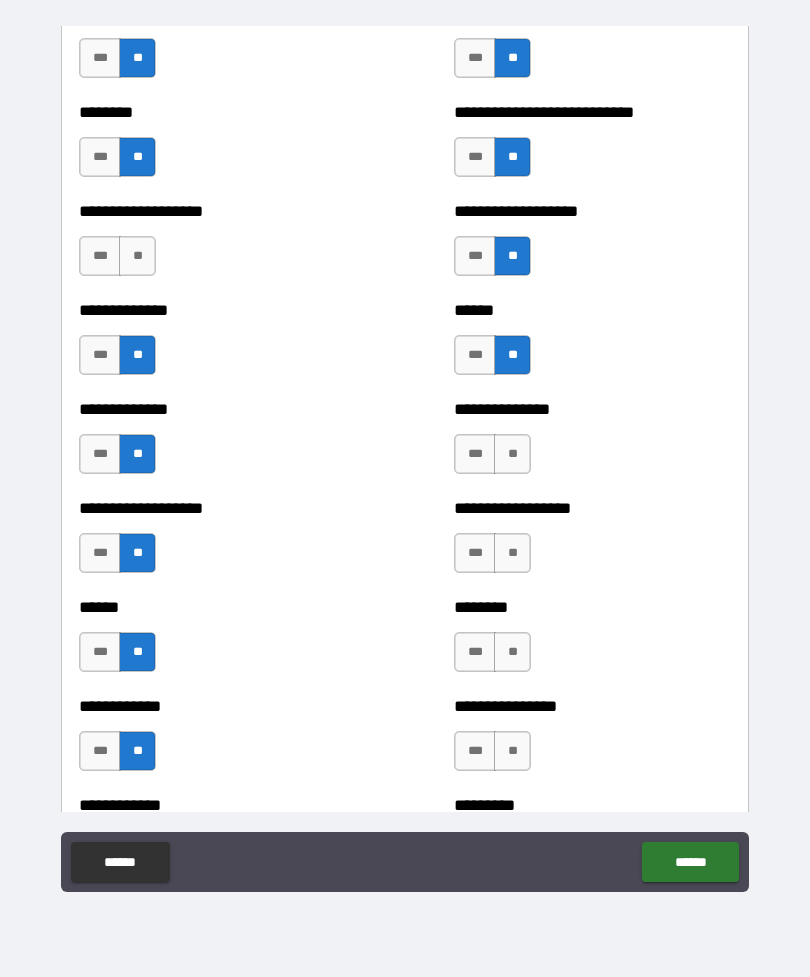 click on "**" at bounding box center (512, 454) 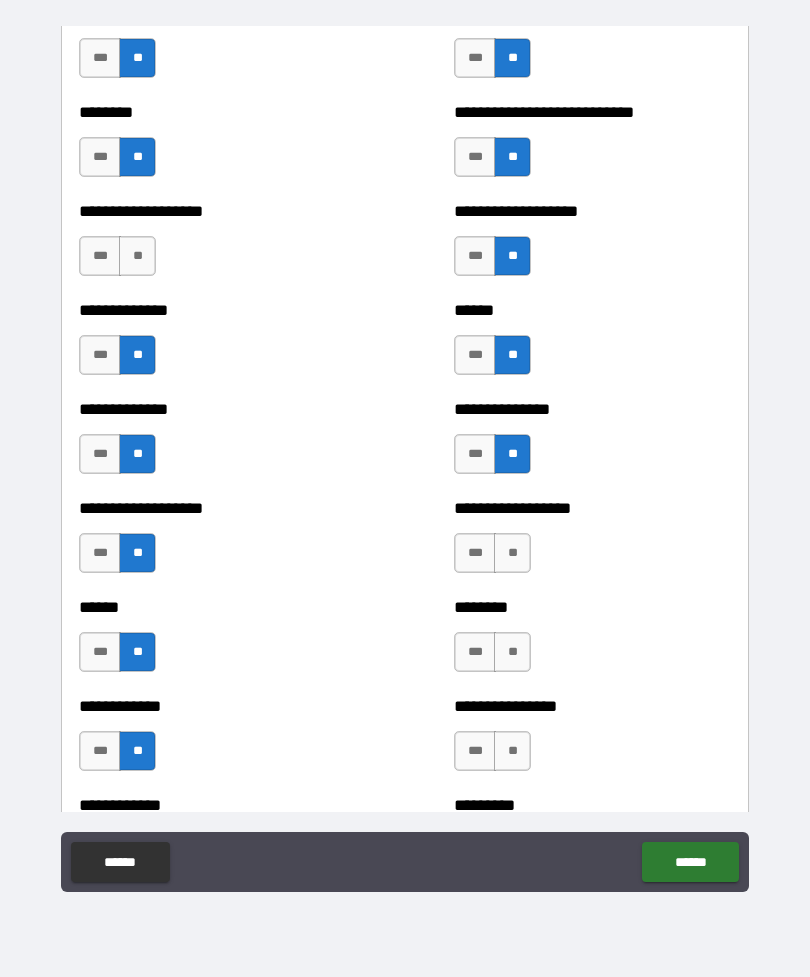 click on "**" at bounding box center [512, 553] 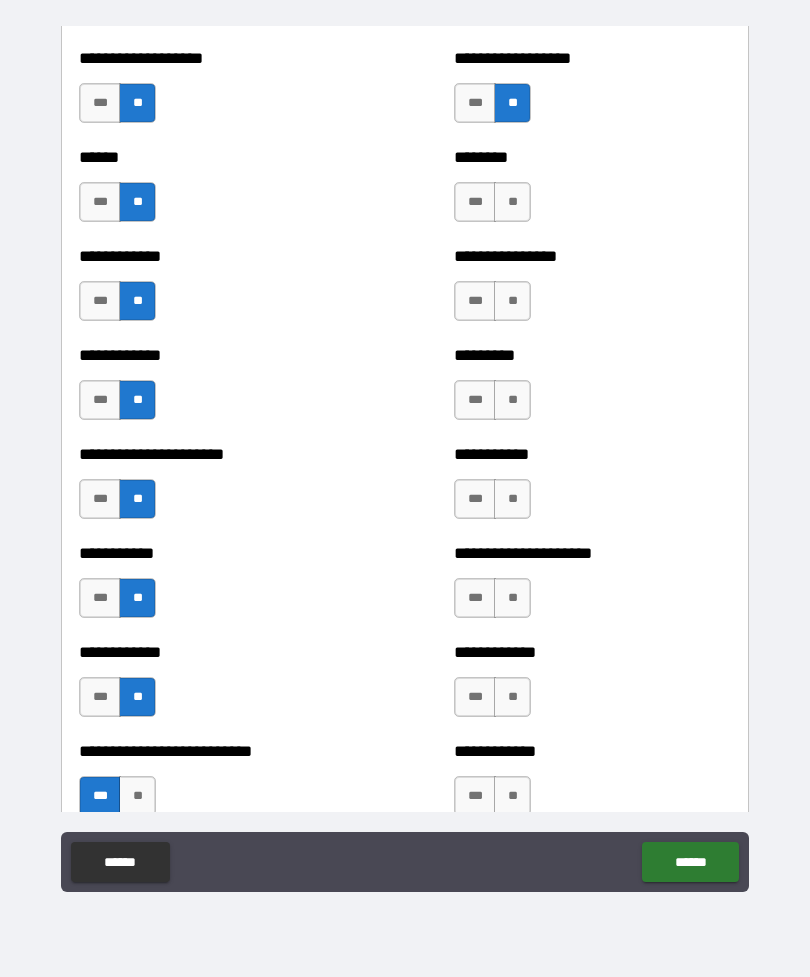 scroll, scrollTop: 5018, scrollLeft: 0, axis: vertical 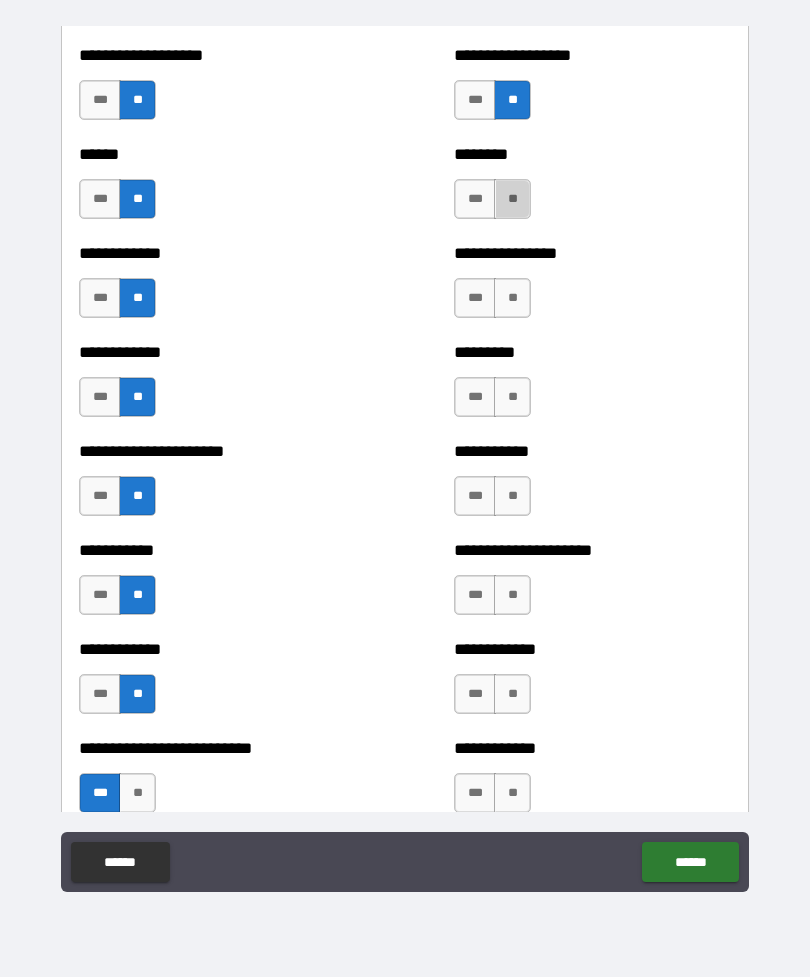 click on "**" at bounding box center [512, 199] 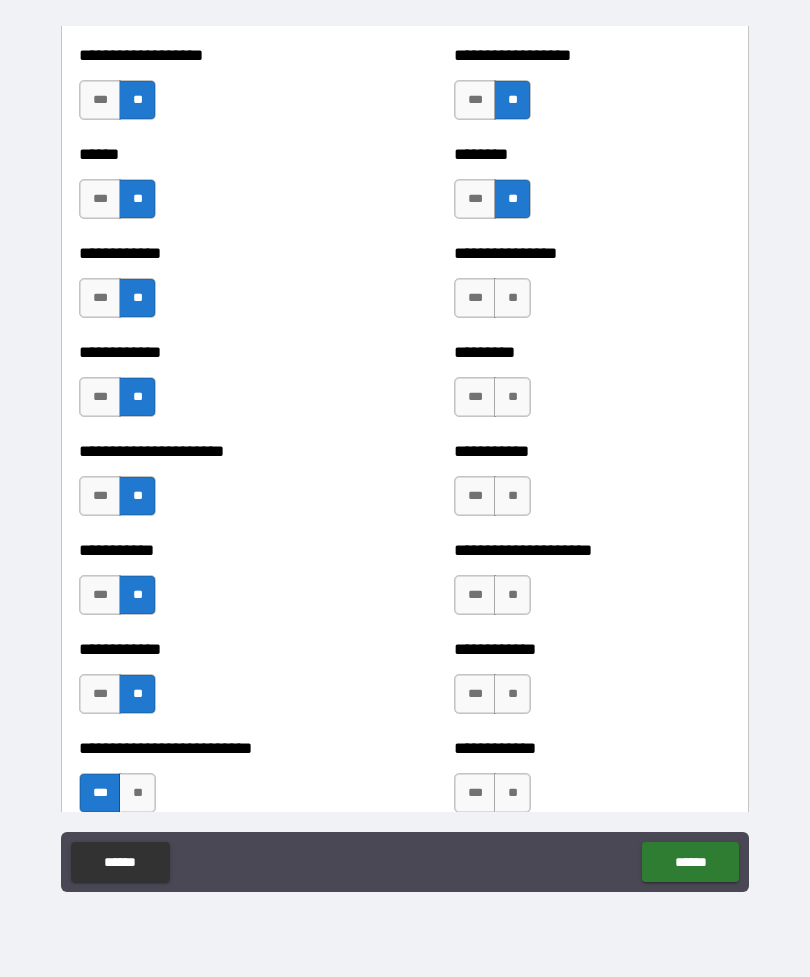 click on "**" at bounding box center [512, 298] 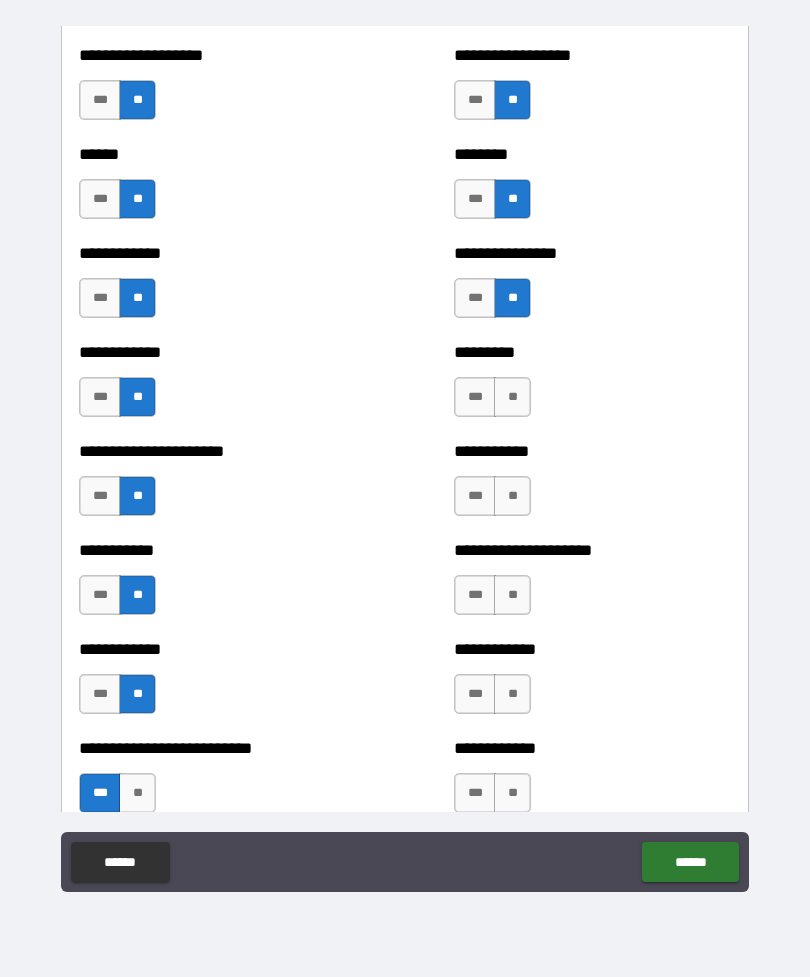 click on "**" at bounding box center [512, 397] 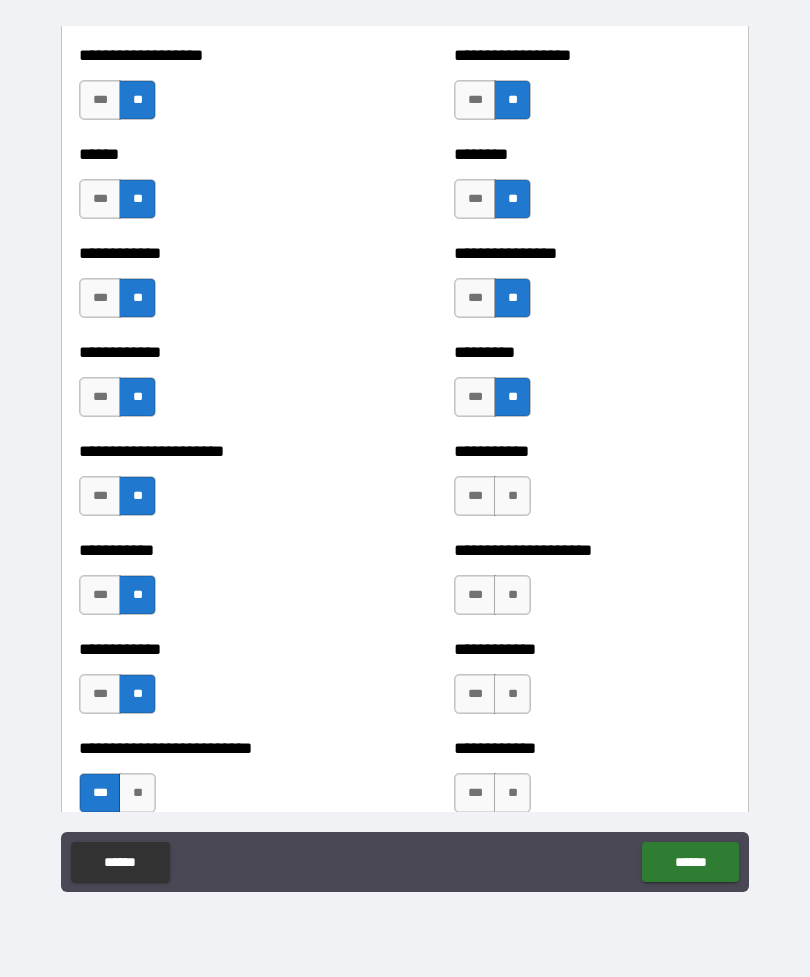 click on "**" at bounding box center (512, 496) 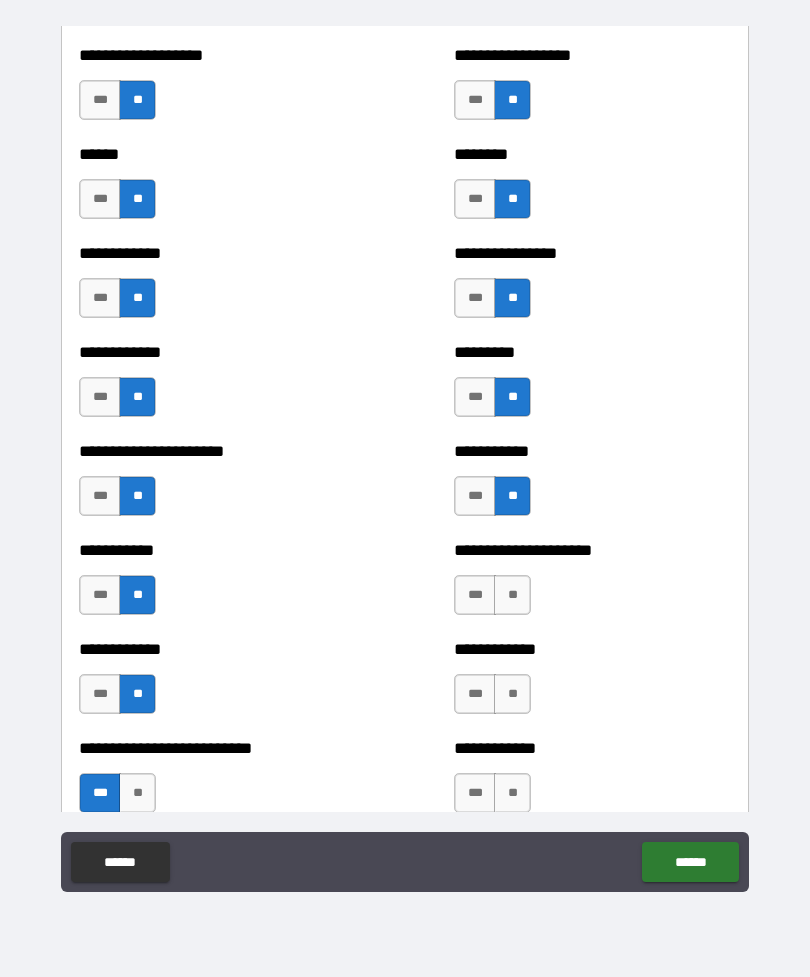 click on "**" at bounding box center [512, 595] 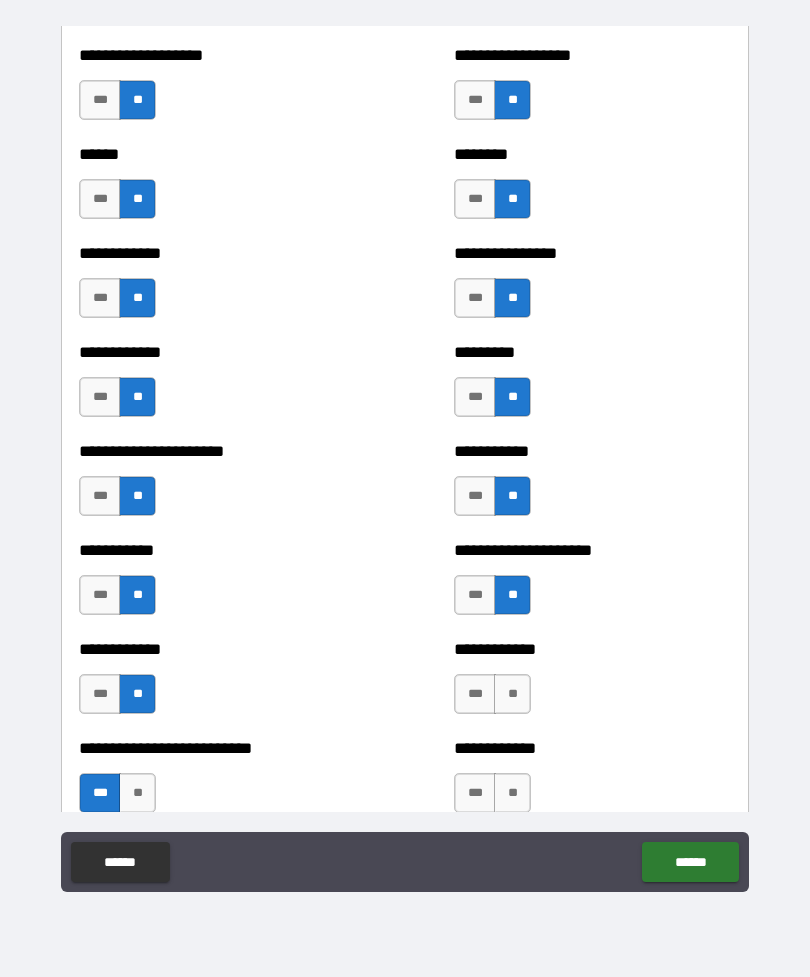 click on "**" at bounding box center [512, 694] 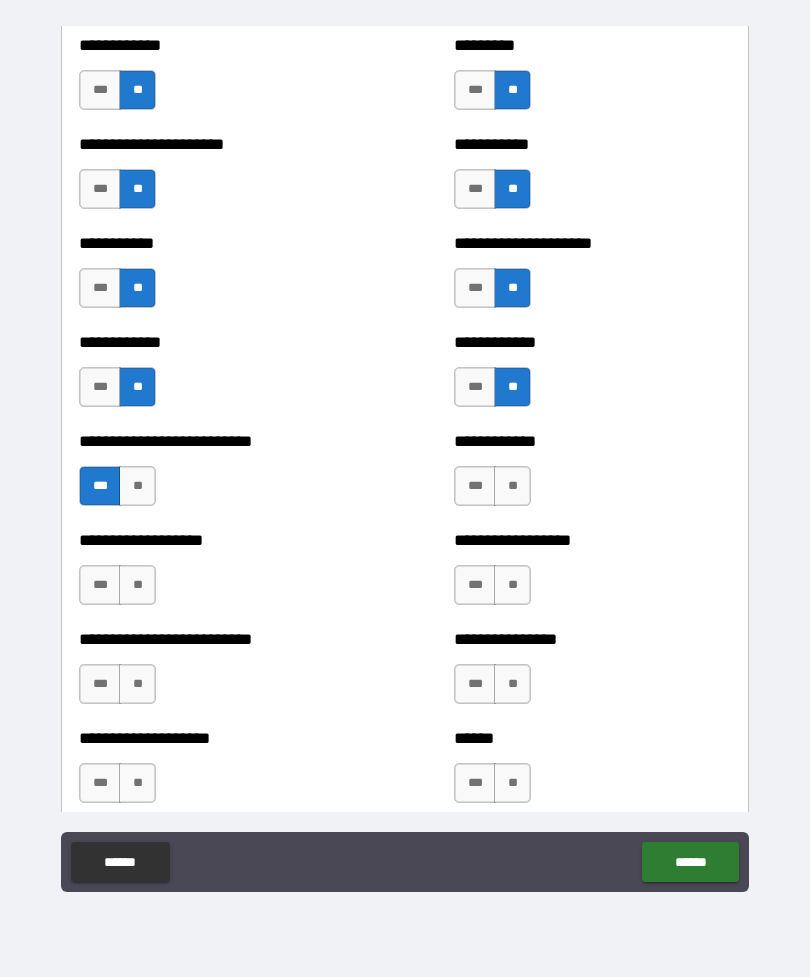 scroll, scrollTop: 5329, scrollLeft: 0, axis: vertical 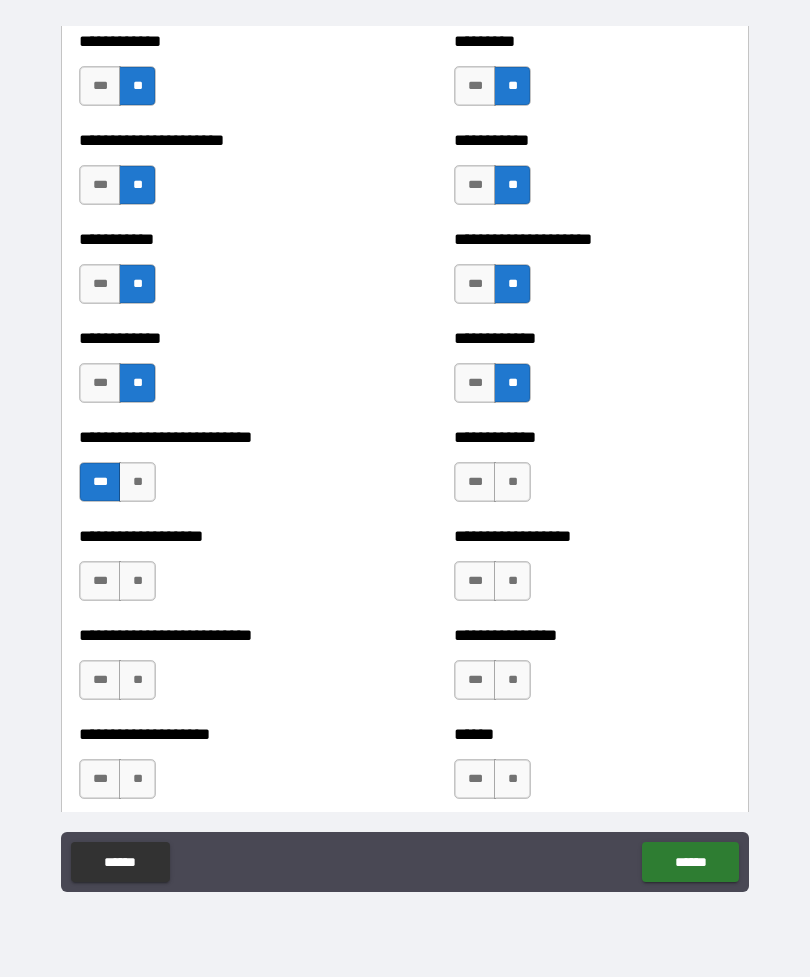 click on "**" at bounding box center [512, 482] 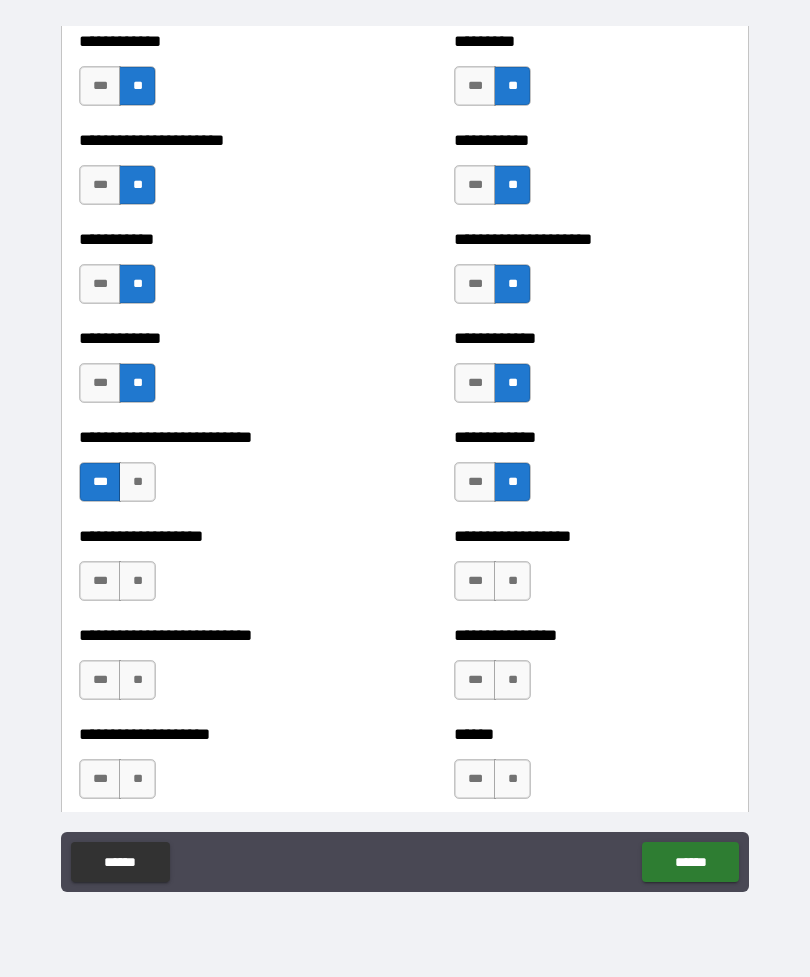 click on "**" at bounding box center [512, 581] 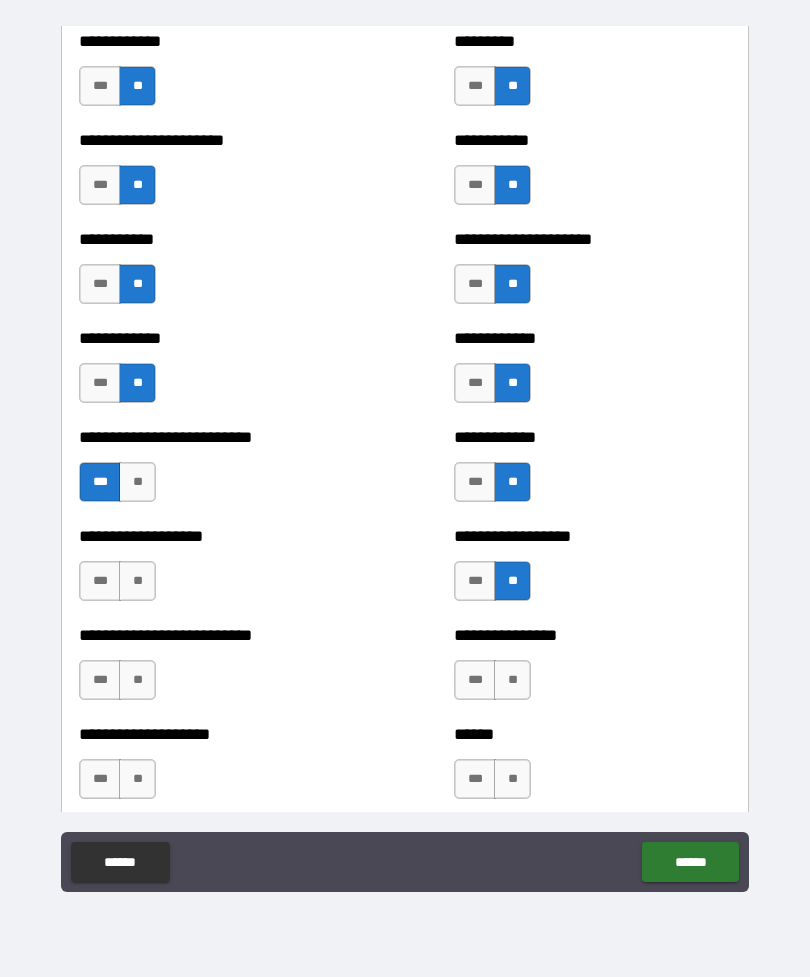 click on "**" at bounding box center [137, 581] 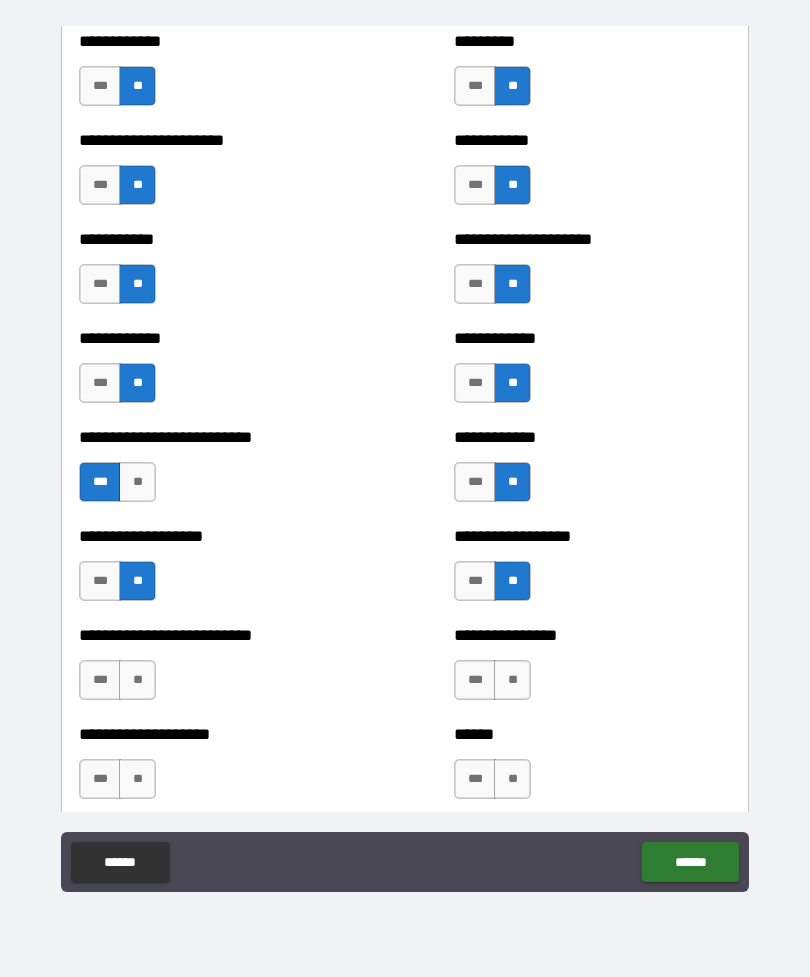 click on "**" at bounding box center [137, 680] 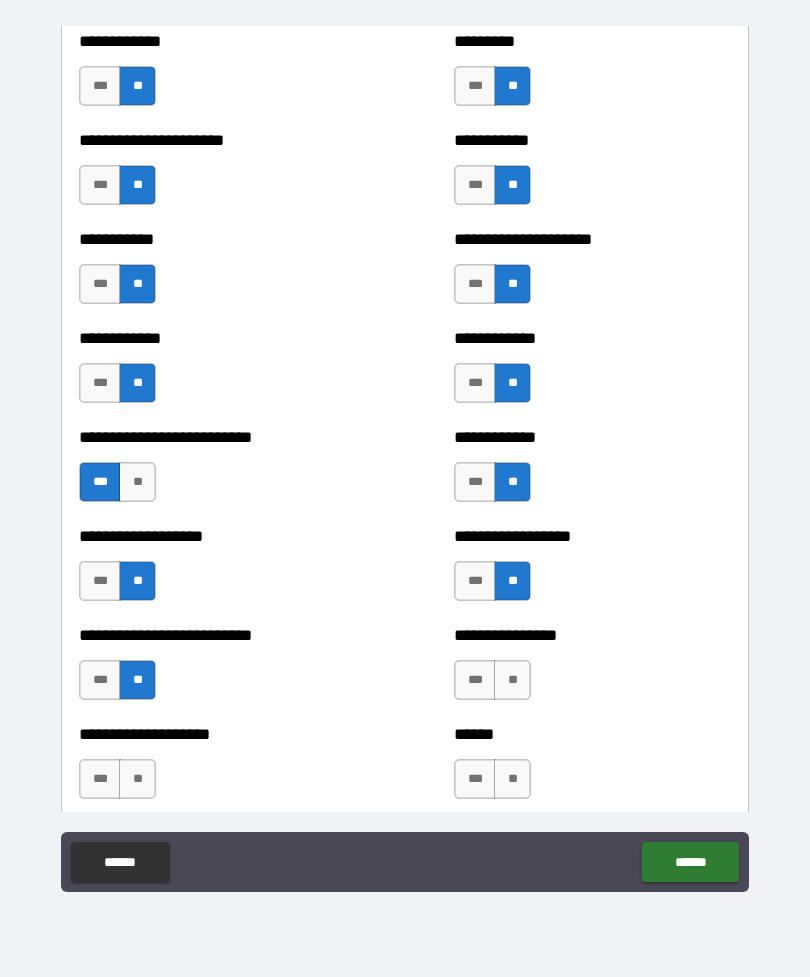 click on "**" at bounding box center [137, 779] 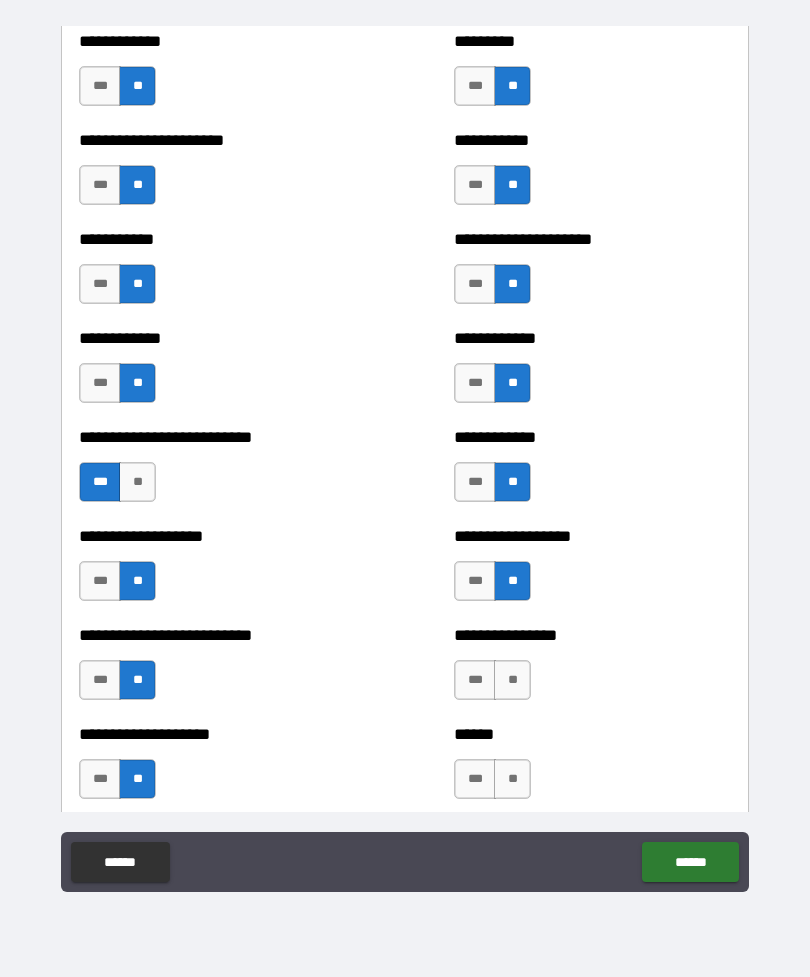click on "**" at bounding box center [512, 680] 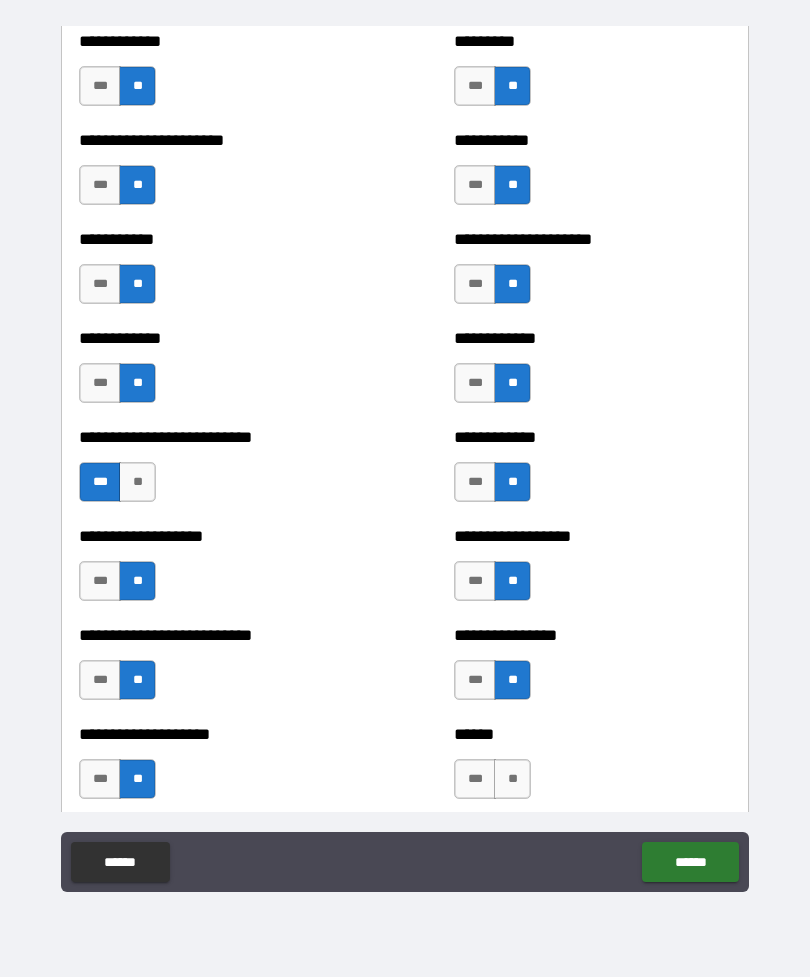 click on "**" at bounding box center (512, 779) 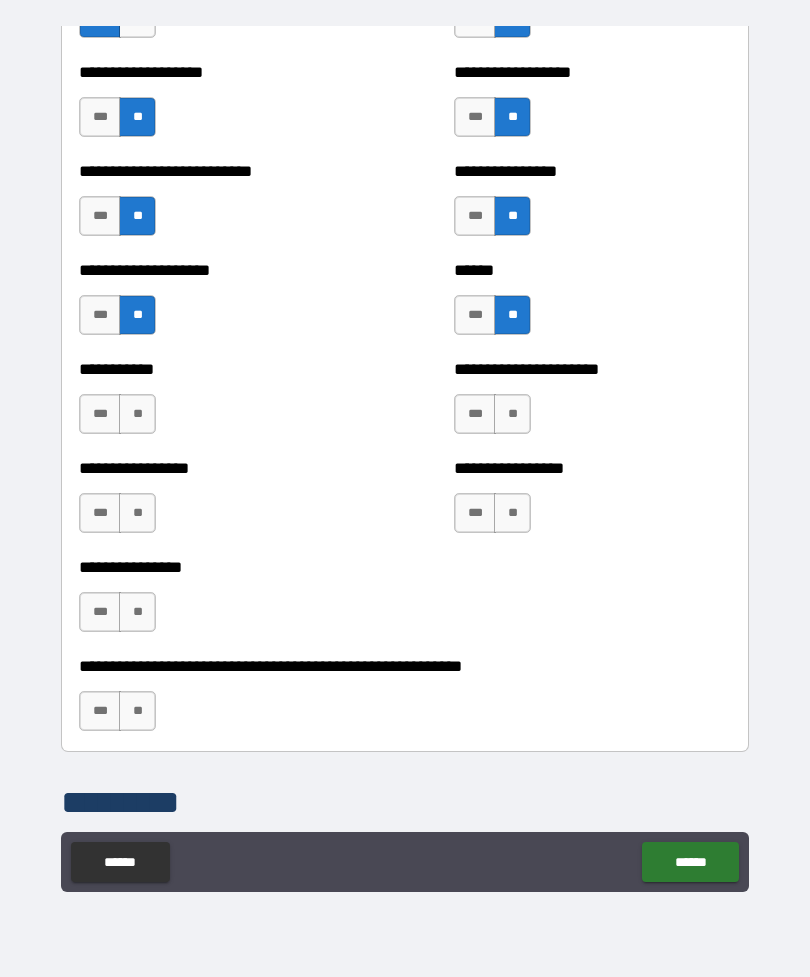 scroll, scrollTop: 5791, scrollLeft: 0, axis: vertical 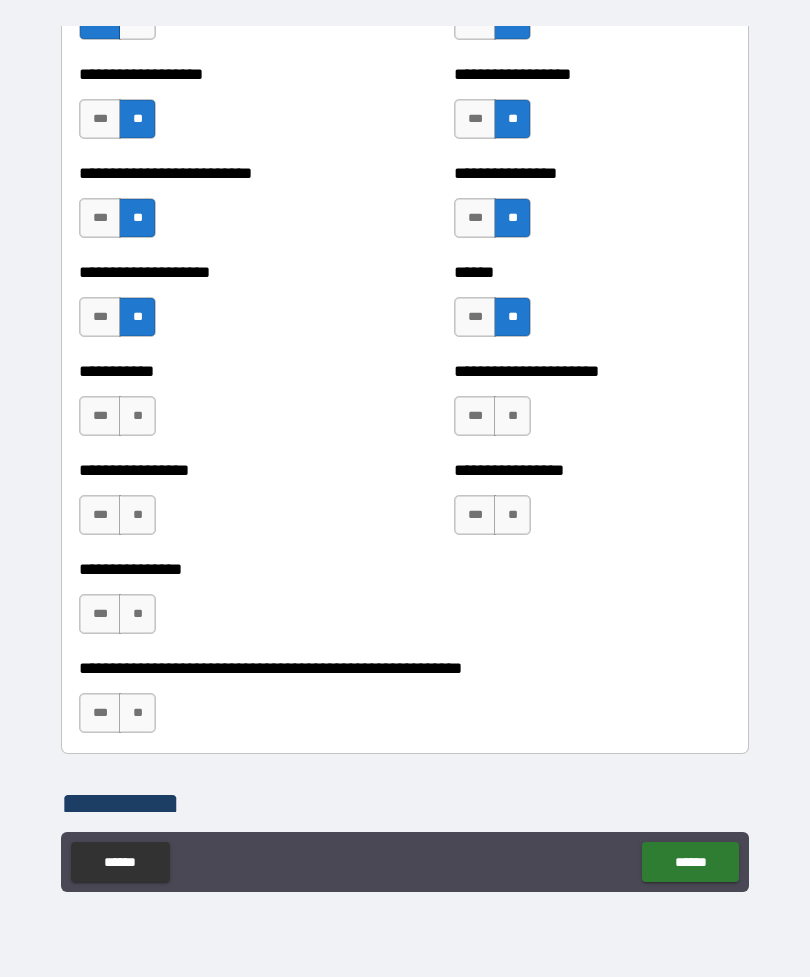 click on "**" at bounding box center [137, 416] 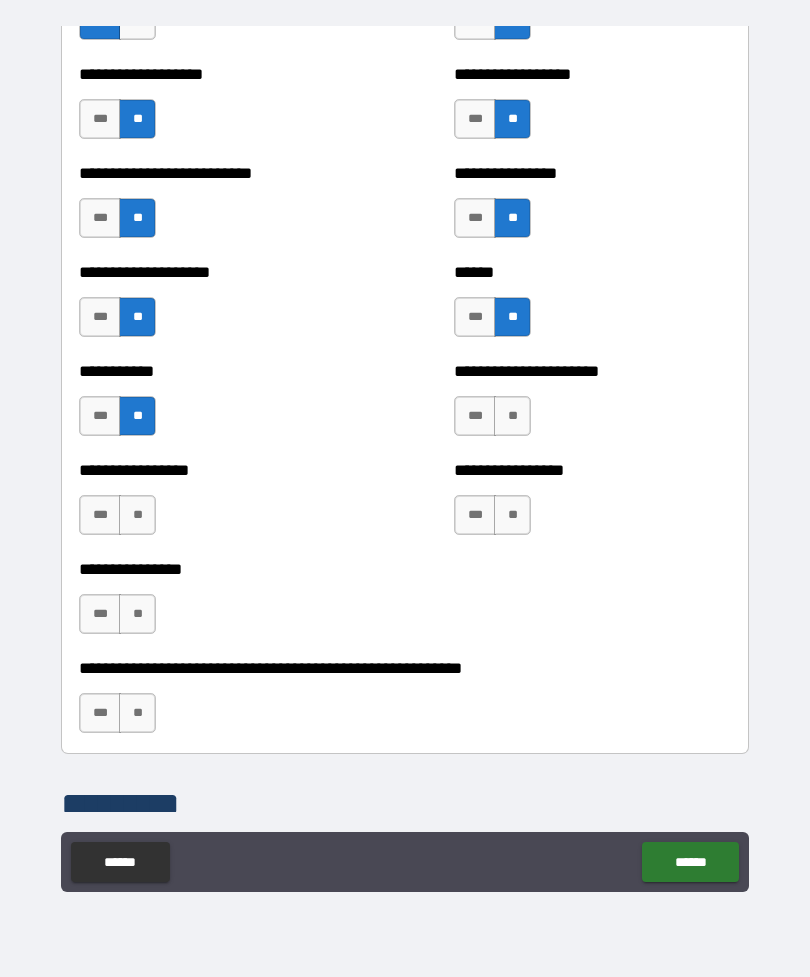 click on "**" at bounding box center (137, 515) 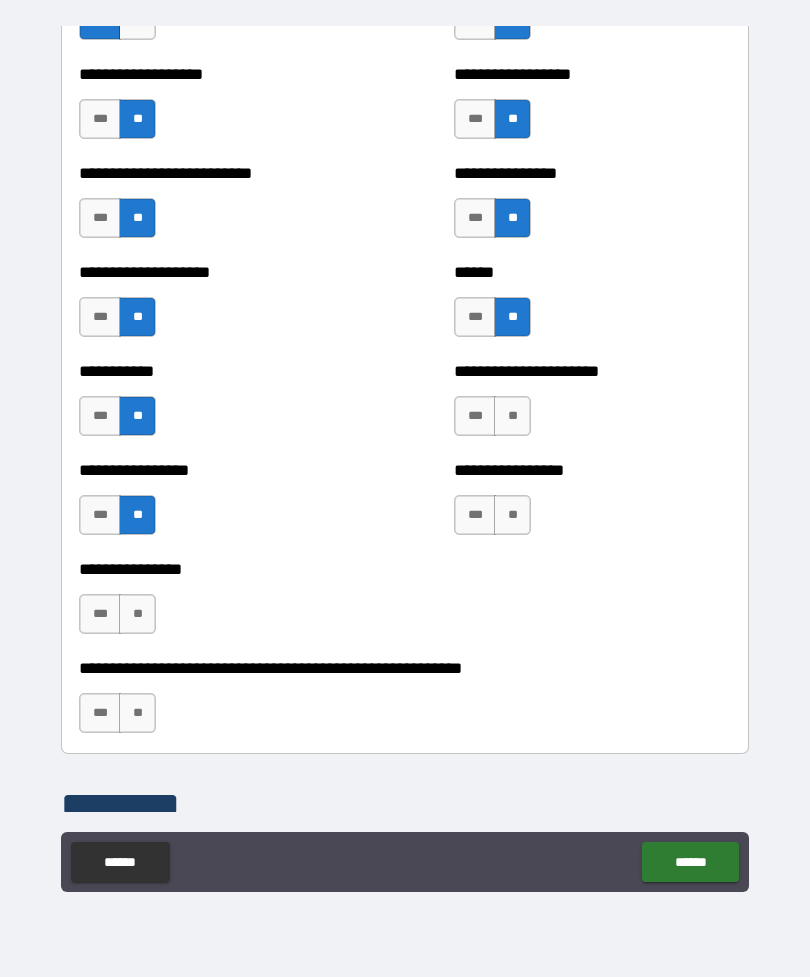 click on "**" at bounding box center (137, 614) 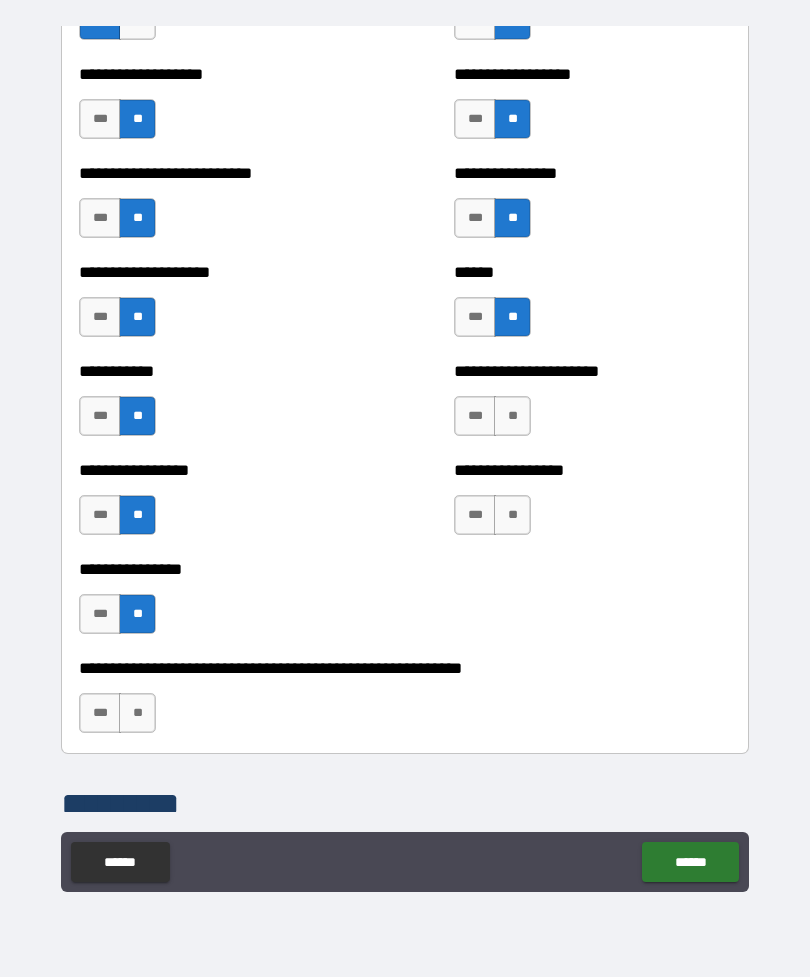 click on "**" at bounding box center (137, 713) 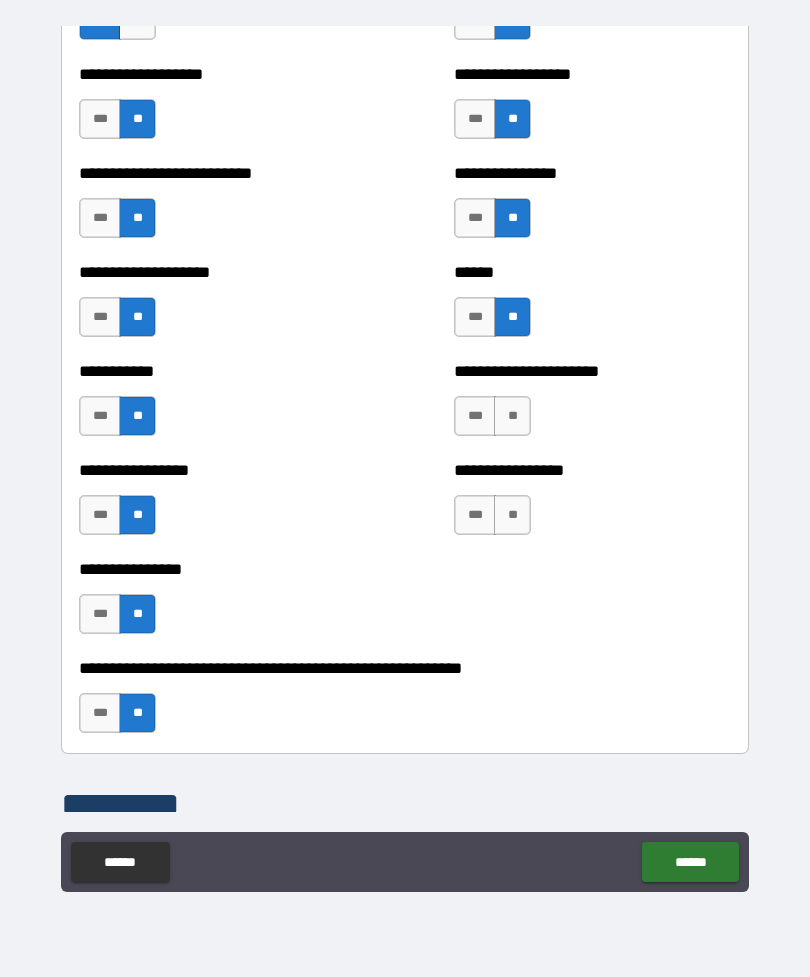 click on "**" at bounding box center [512, 416] 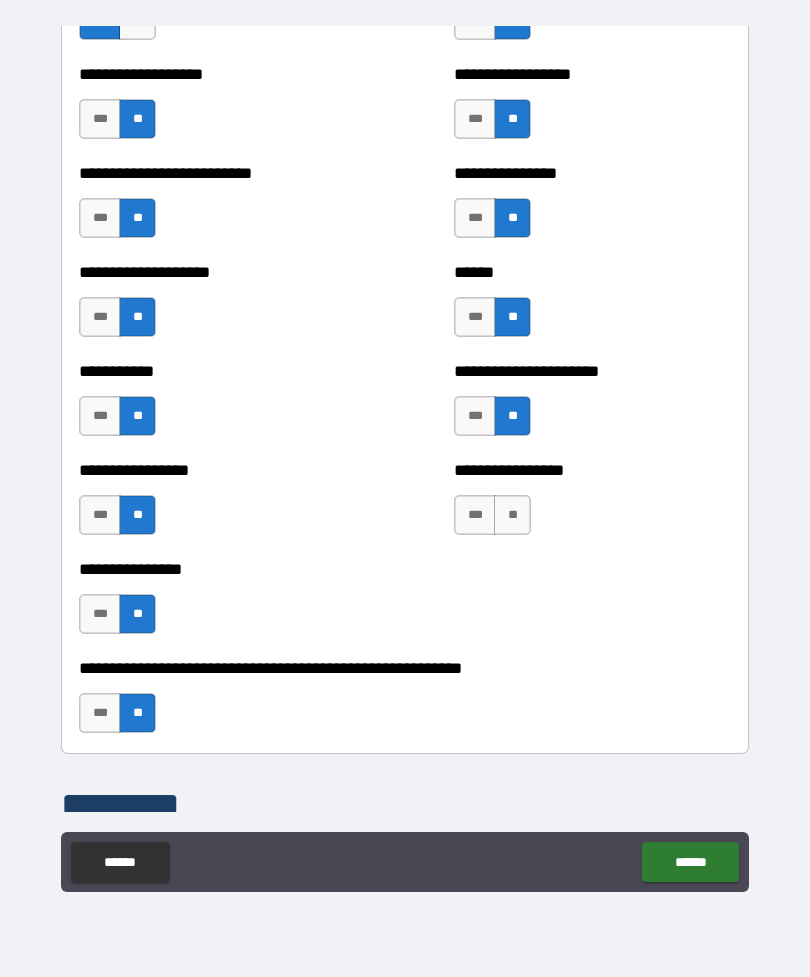 click on "**" at bounding box center (512, 515) 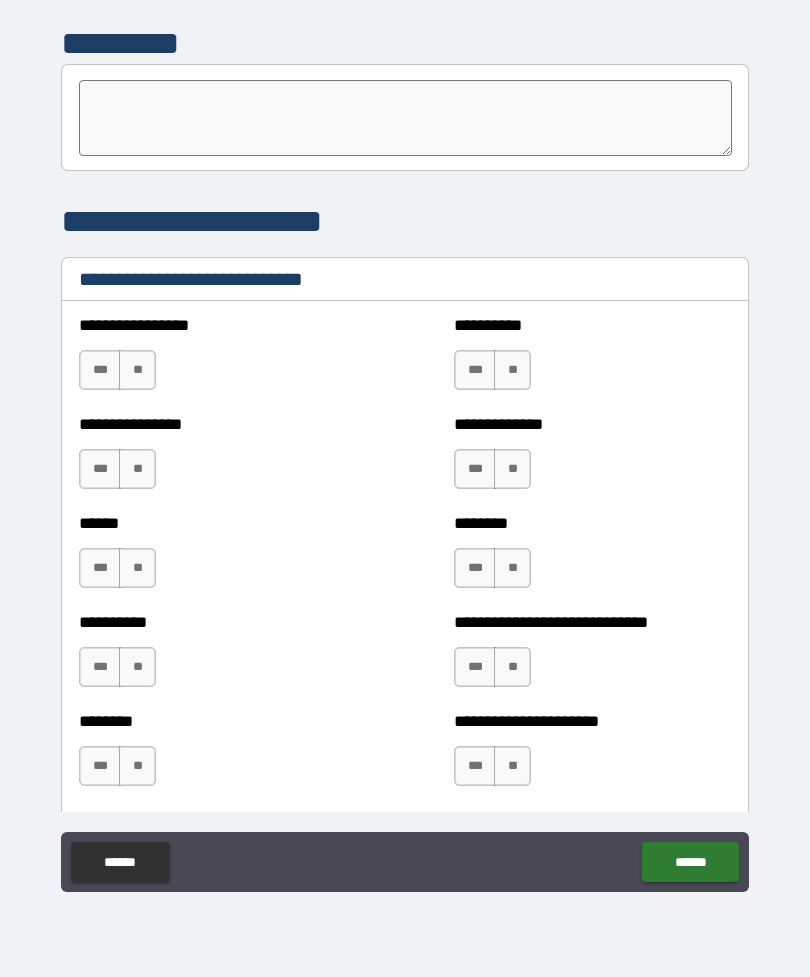 scroll, scrollTop: 6553, scrollLeft: 0, axis: vertical 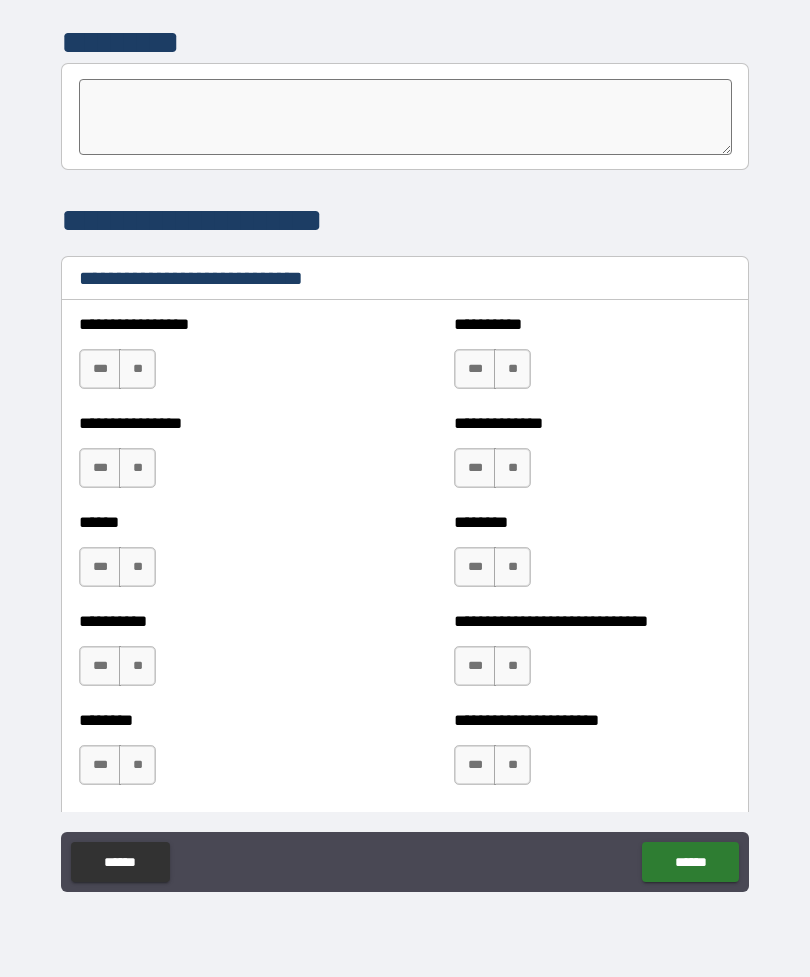 click on "***" at bounding box center (100, 369) 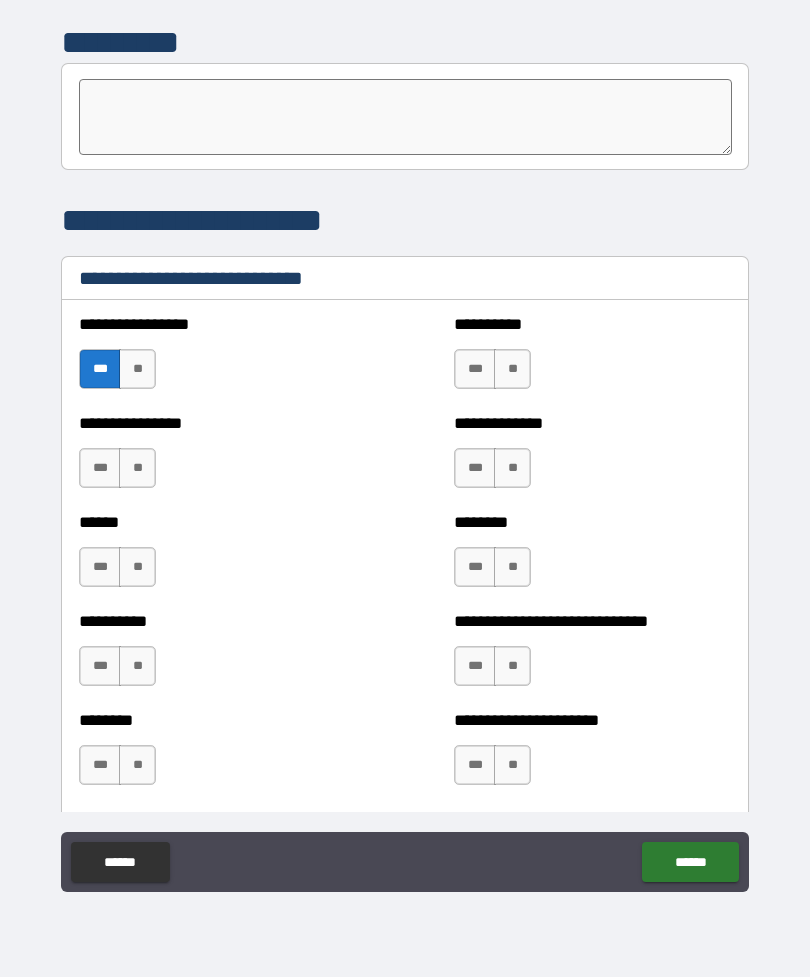 click on "***" at bounding box center (475, 369) 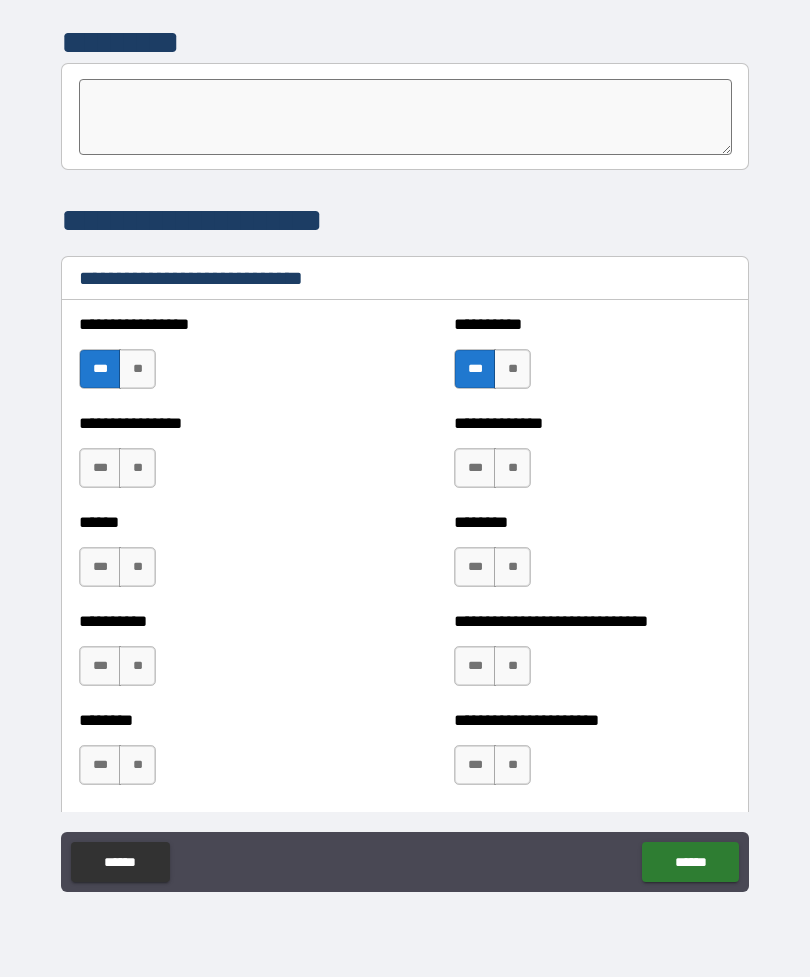 click on "***" at bounding box center (475, 468) 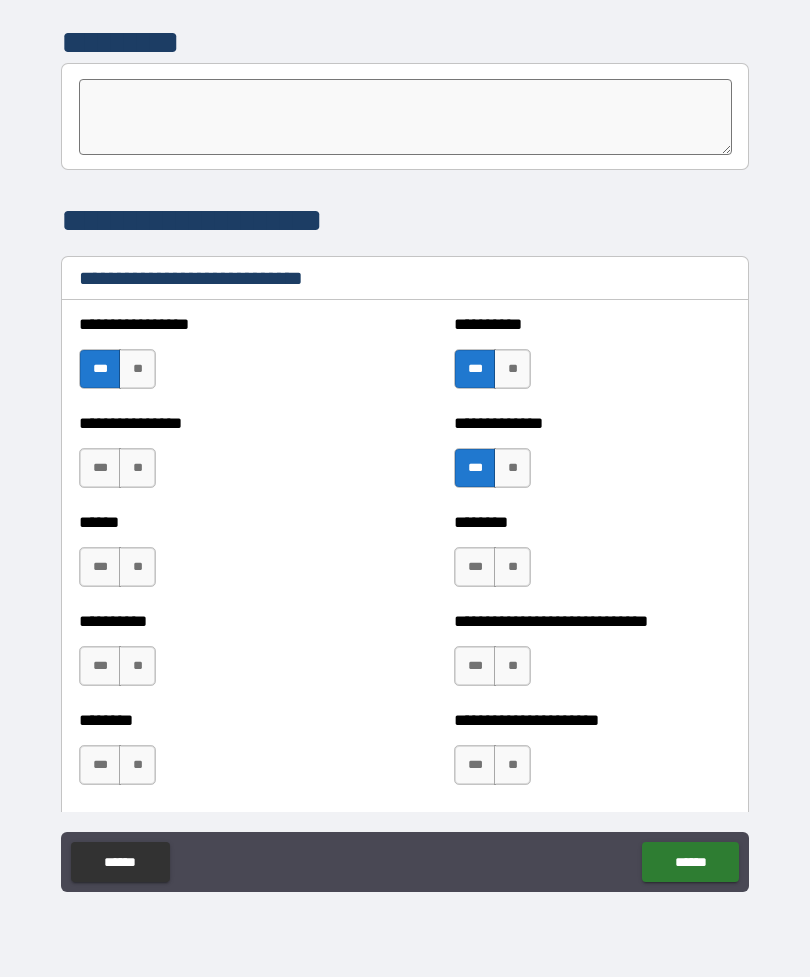click on "***" at bounding box center (100, 468) 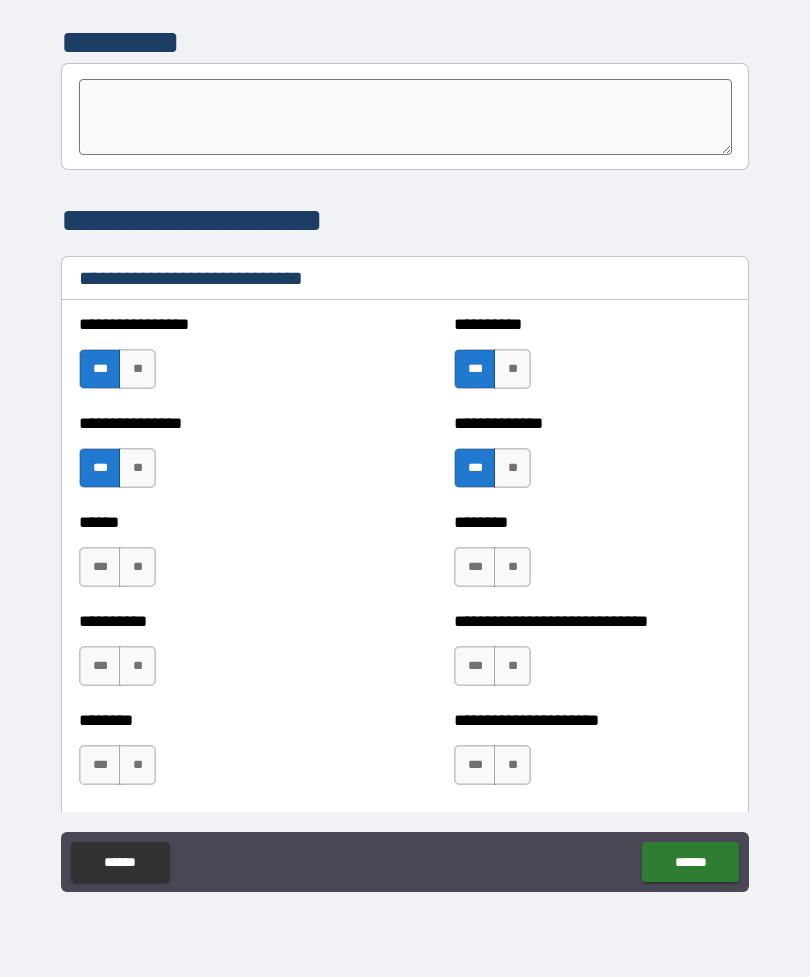 click on "**" at bounding box center (137, 567) 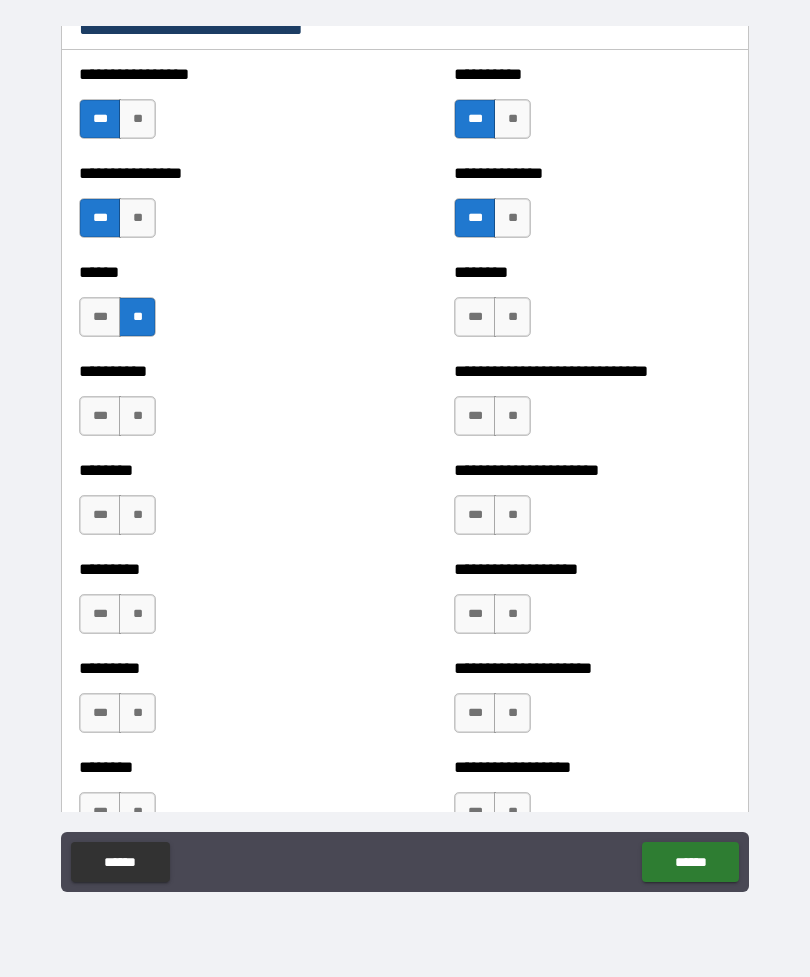 scroll, scrollTop: 6823, scrollLeft: 0, axis: vertical 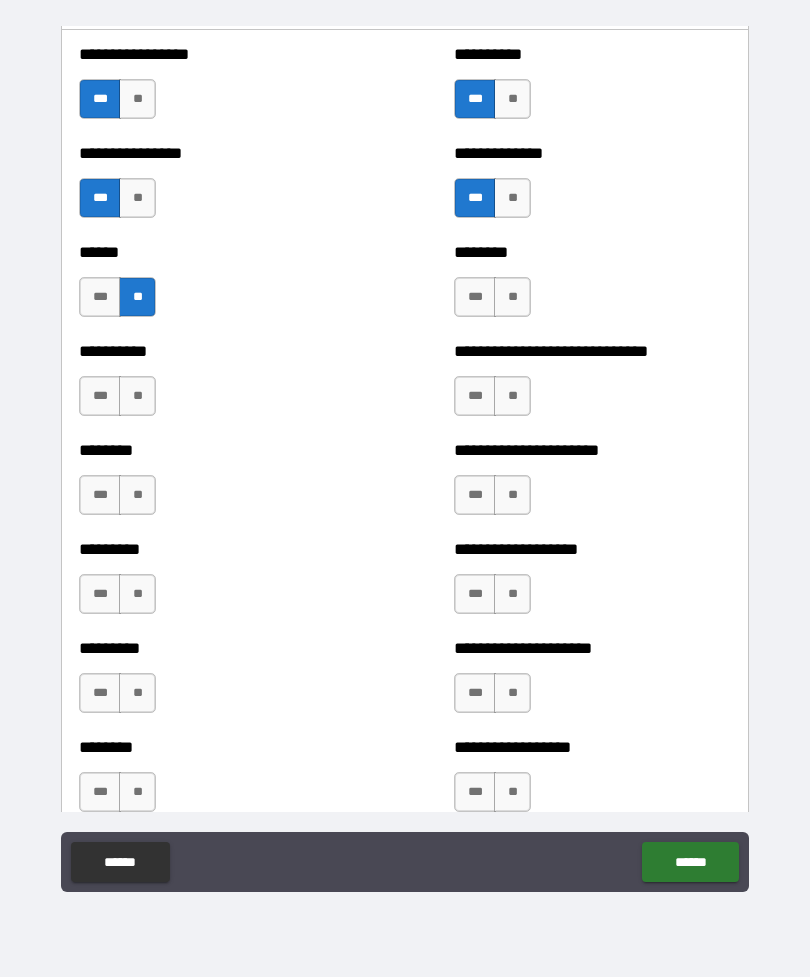 click on "**" at bounding box center (512, 396) 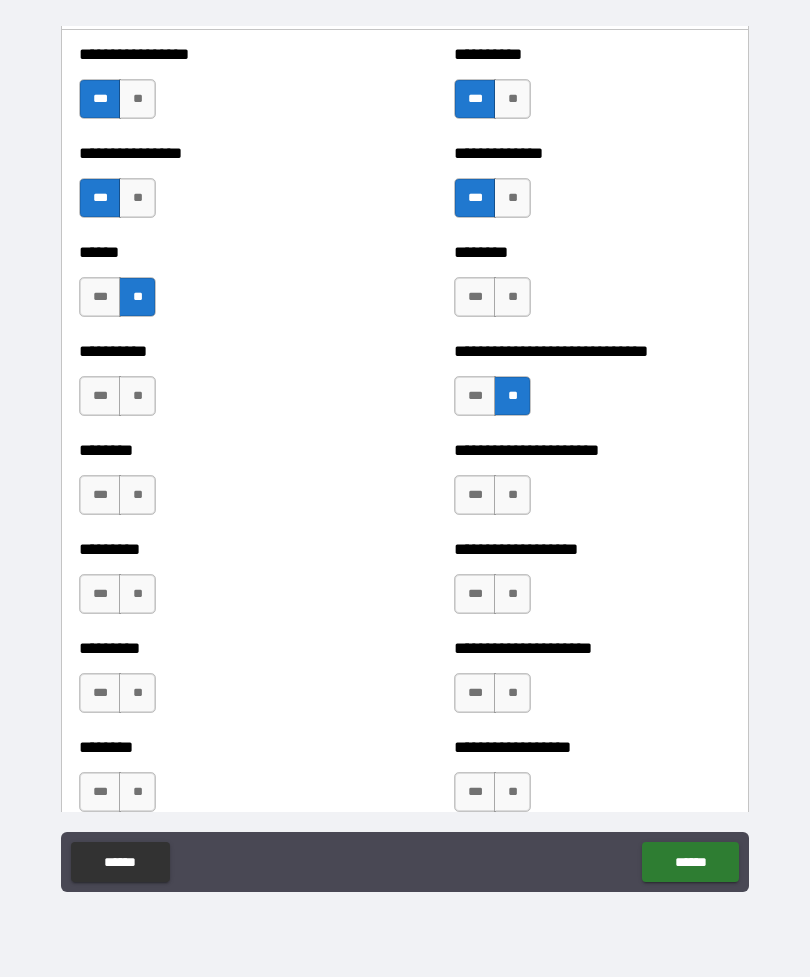 click on "***" at bounding box center (475, 495) 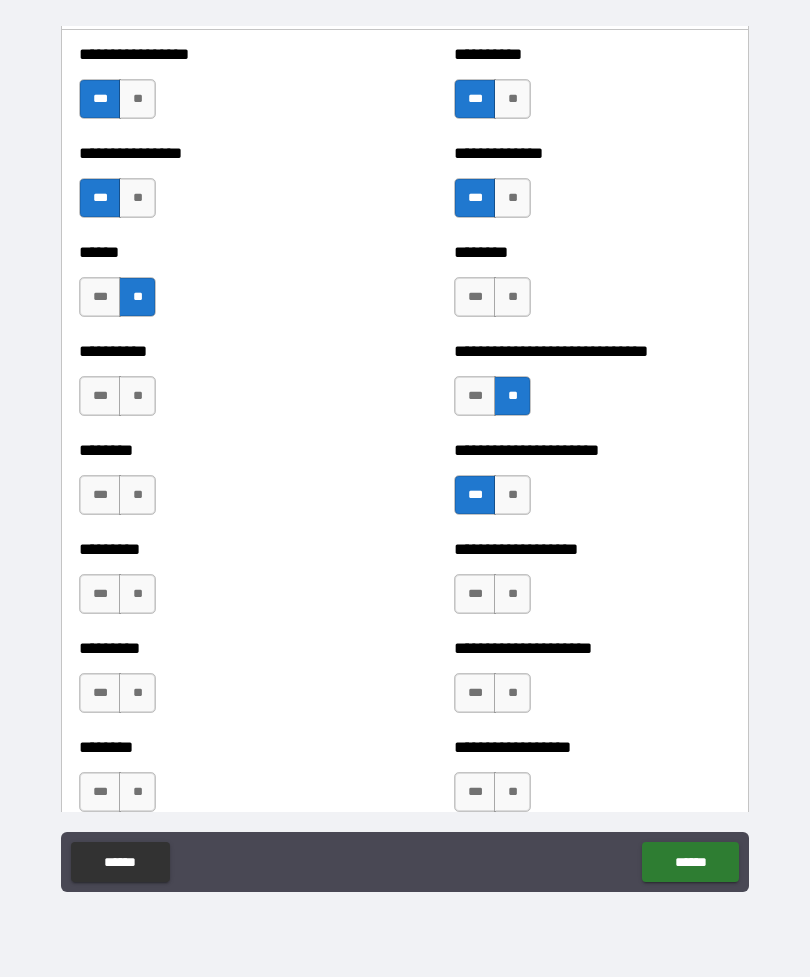 click on "***" at bounding box center (475, 594) 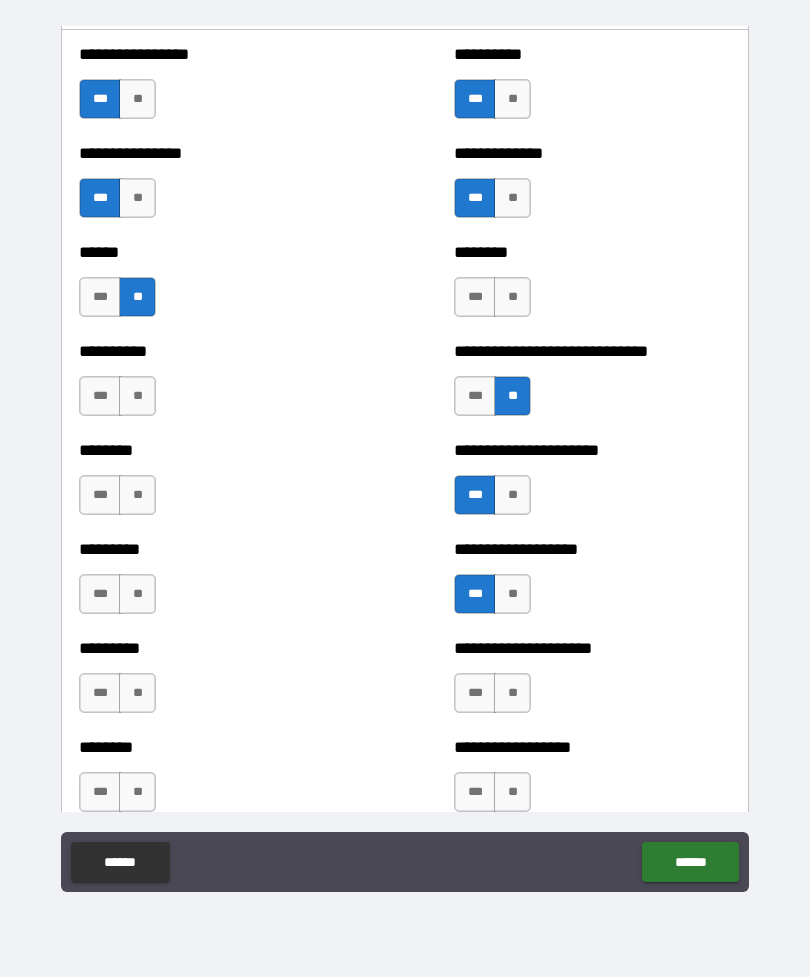 click on "**" at bounding box center [512, 693] 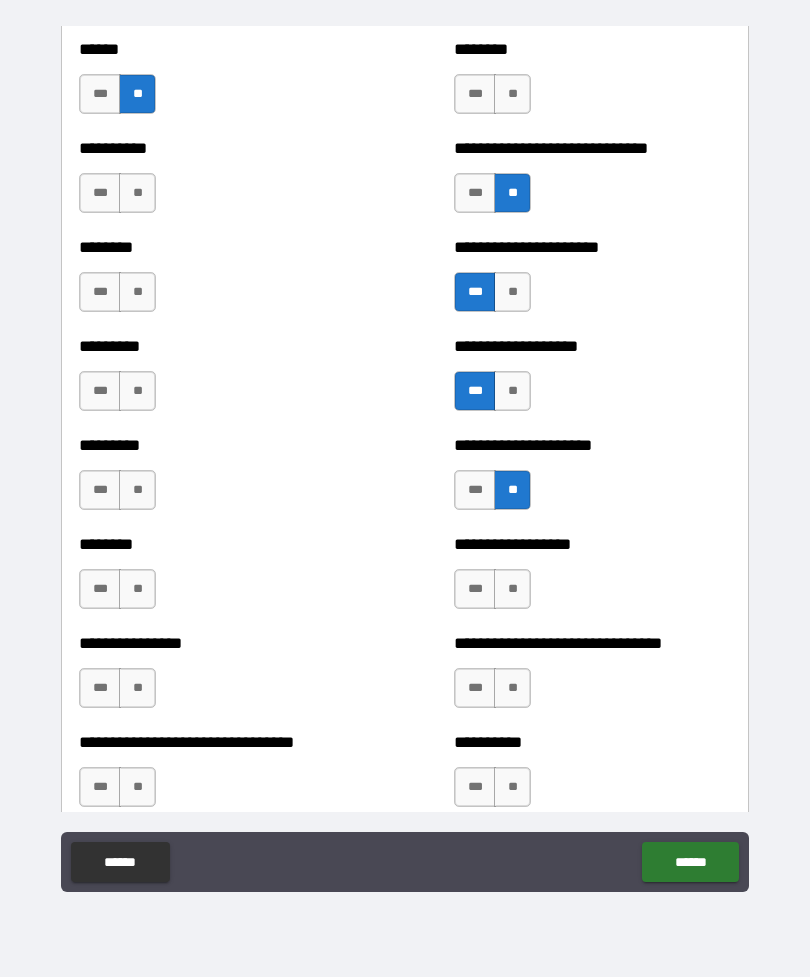 scroll, scrollTop: 7027, scrollLeft: 0, axis: vertical 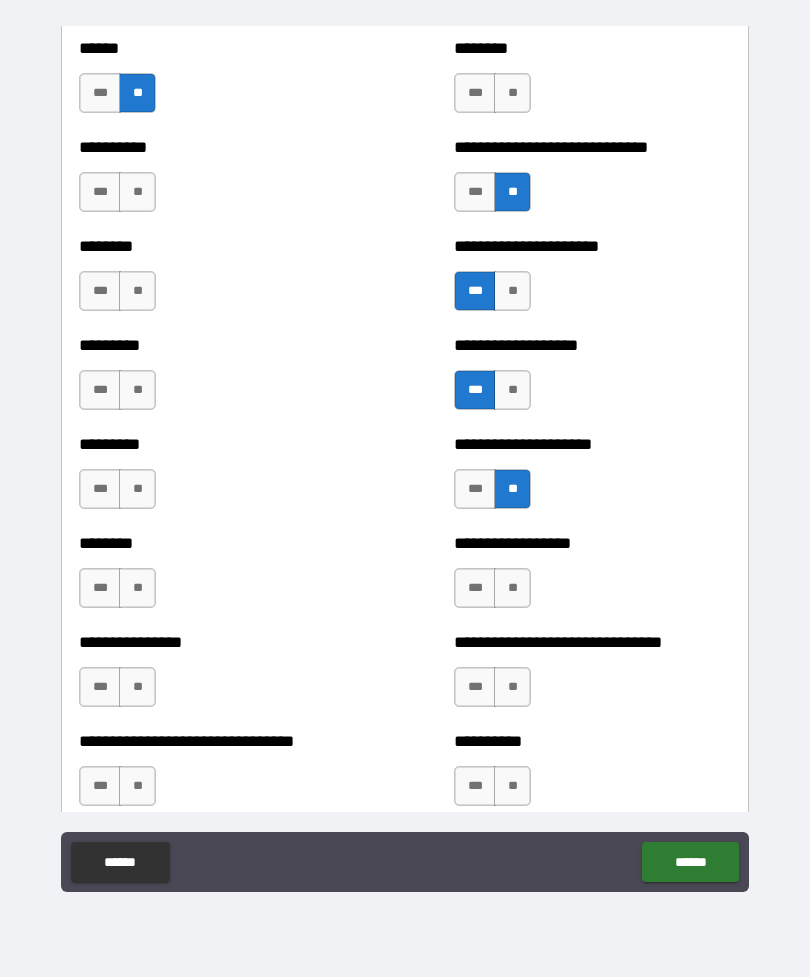 click on "**" at bounding box center (512, 588) 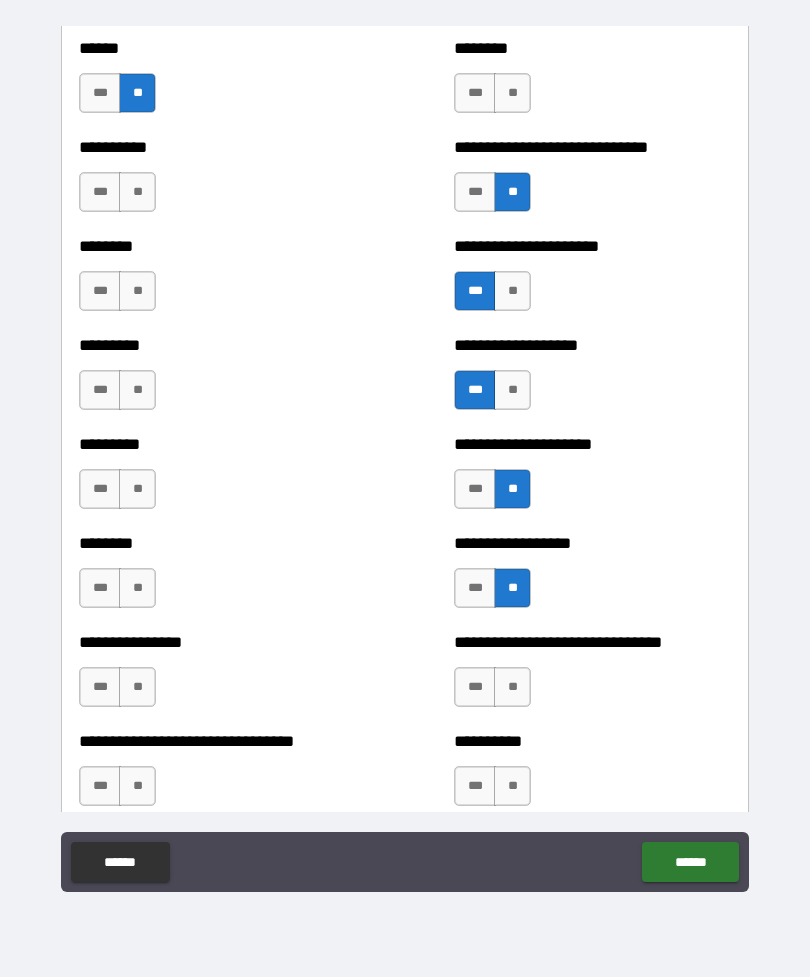 click on "**" at bounding box center [512, 786] 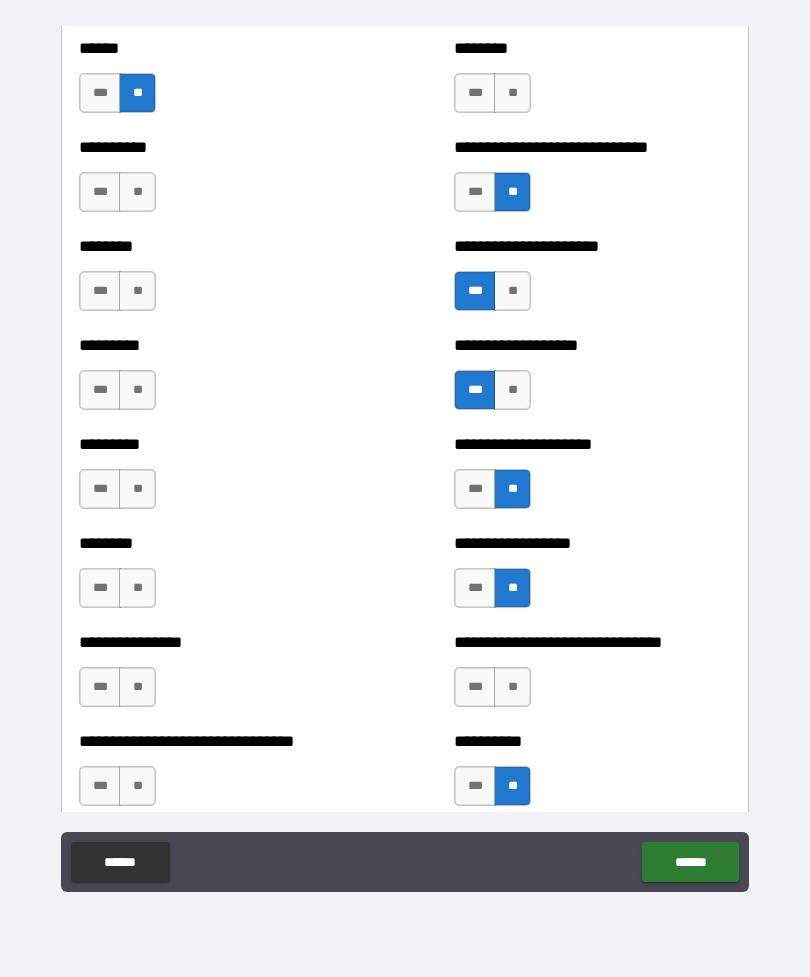 click on "***" at bounding box center (100, 786) 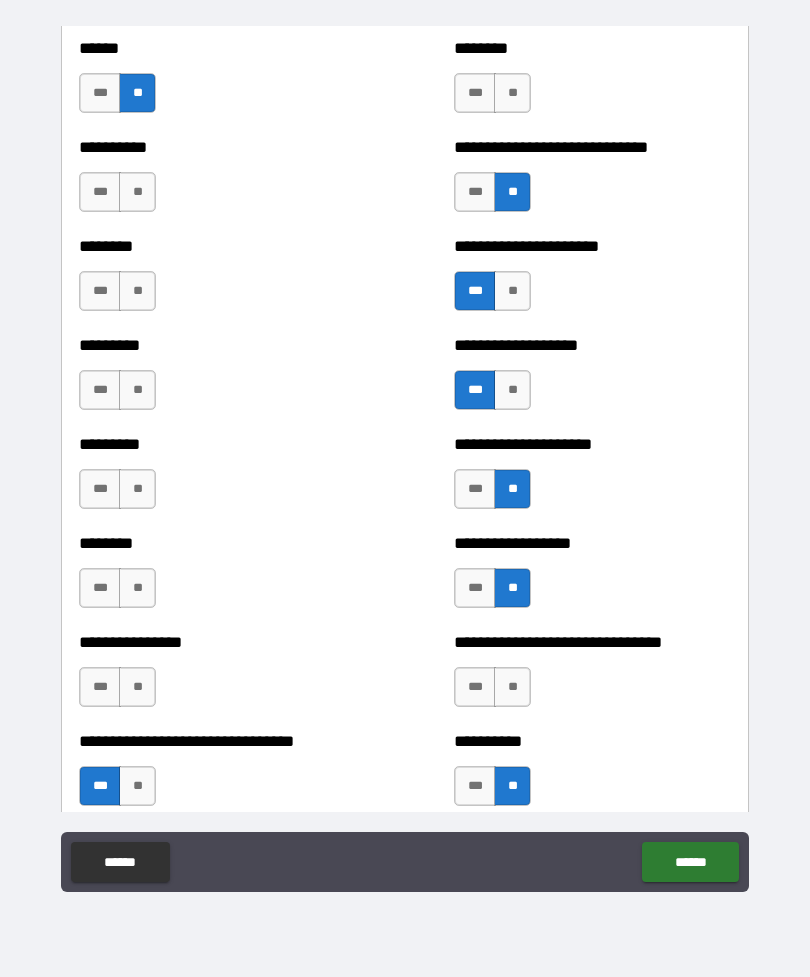 click on "***" at bounding box center (100, 687) 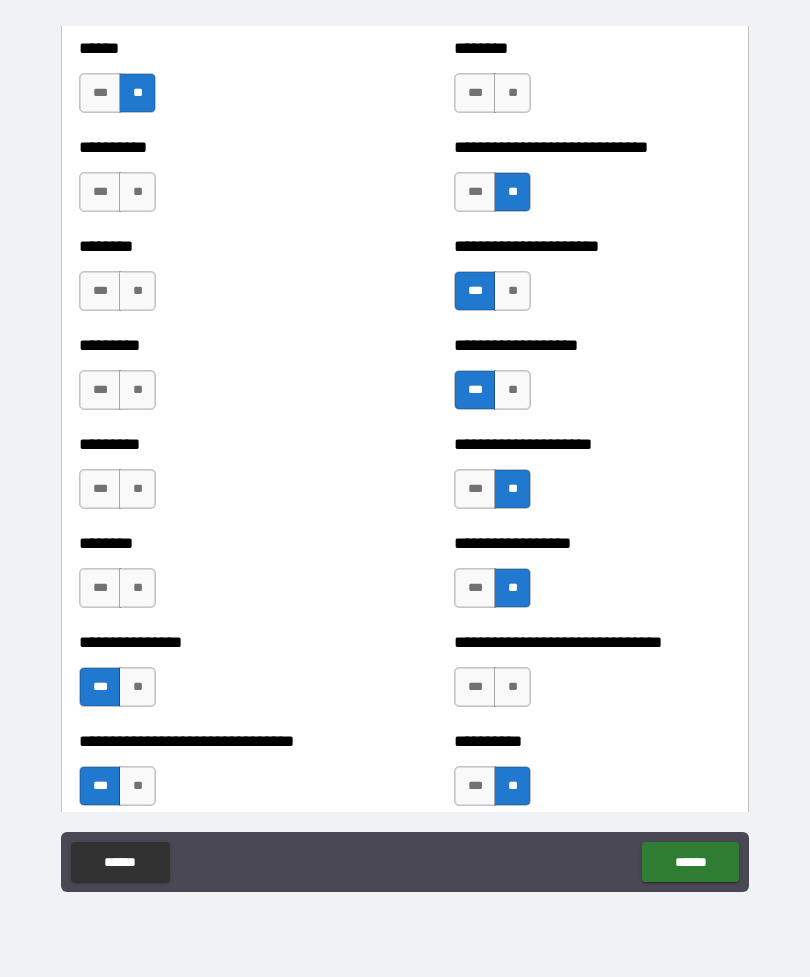 click on "**" at bounding box center (137, 588) 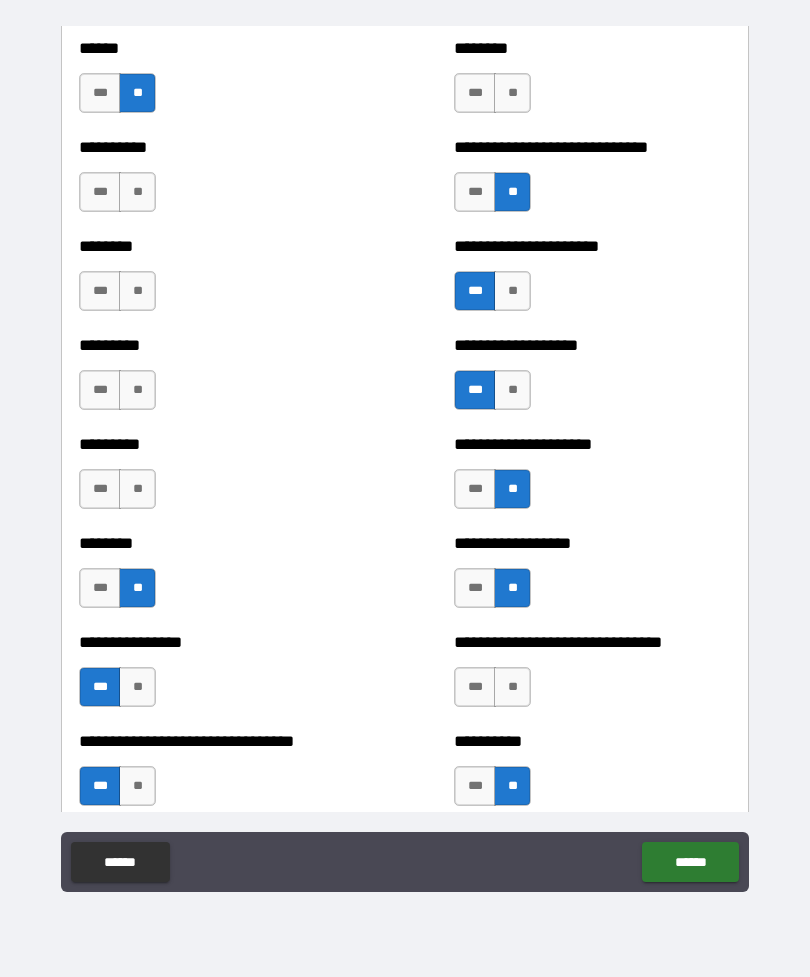 click on "**" at bounding box center (137, 489) 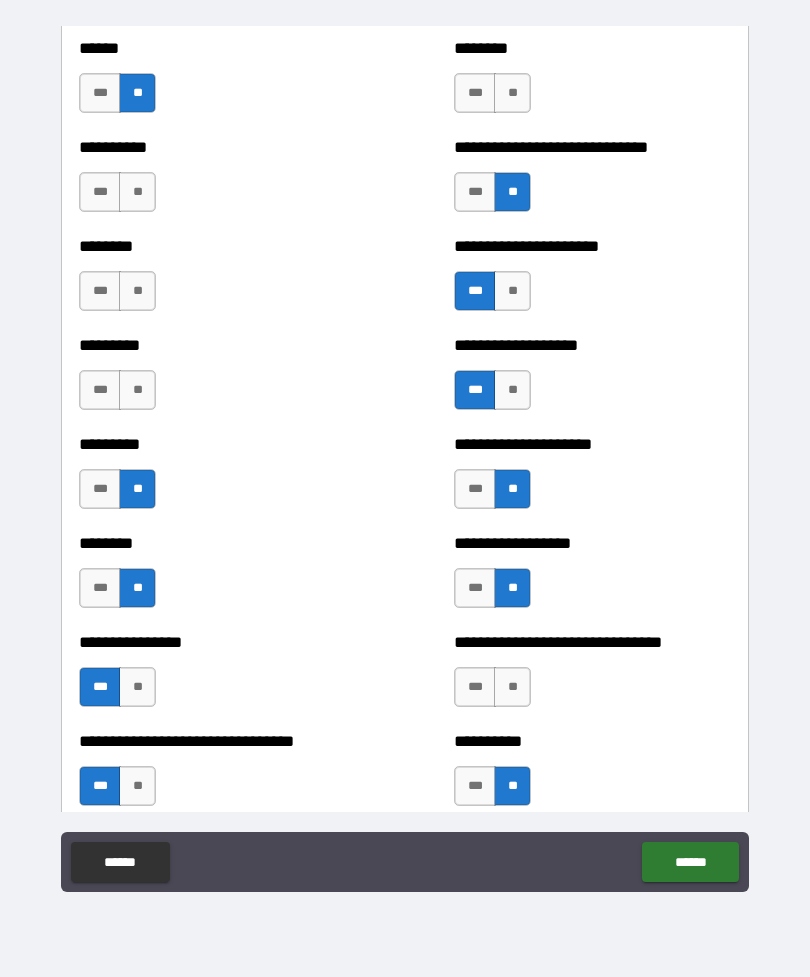 click on "**" at bounding box center [137, 390] 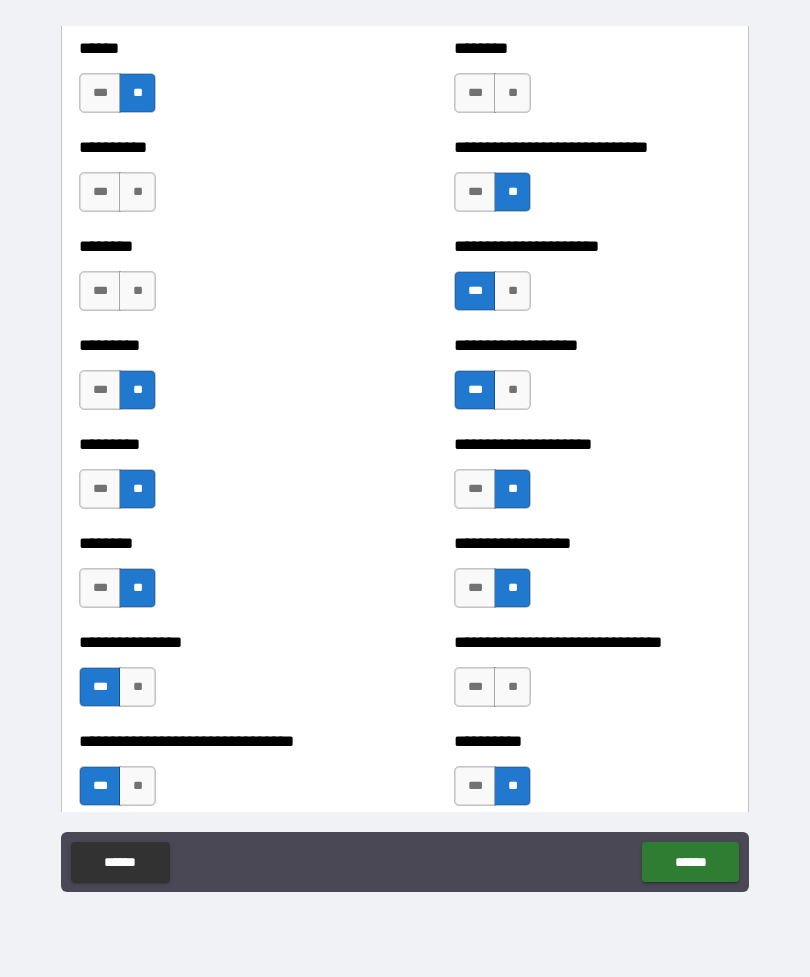 click on "**" at bounding box center (137, 291) 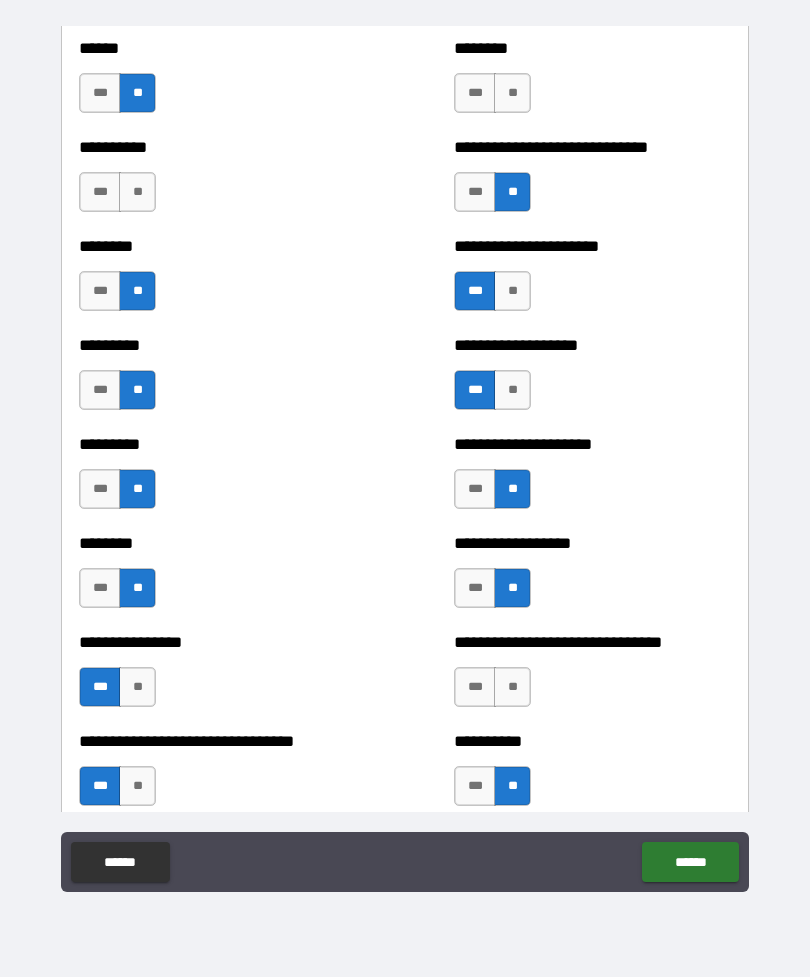 click on "**" at bounding box center (137, 192) 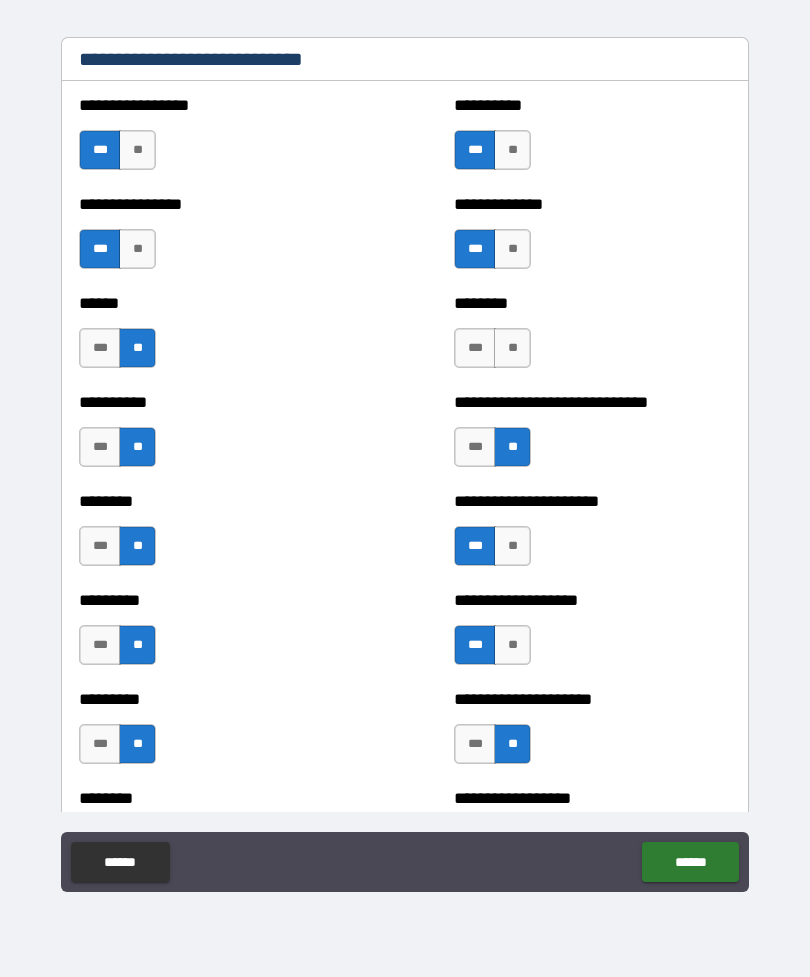 scroll, scrollTop: 6774, scrollLeft: 0, axis: vertical 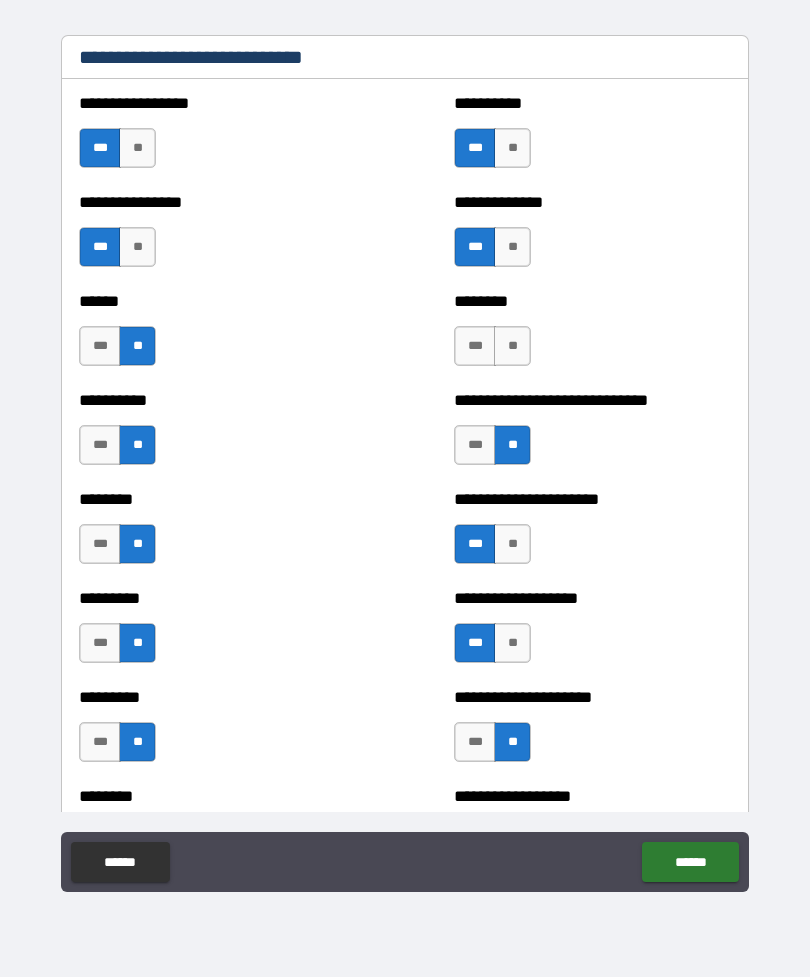 click on "**" at bounding box center [512, 346] 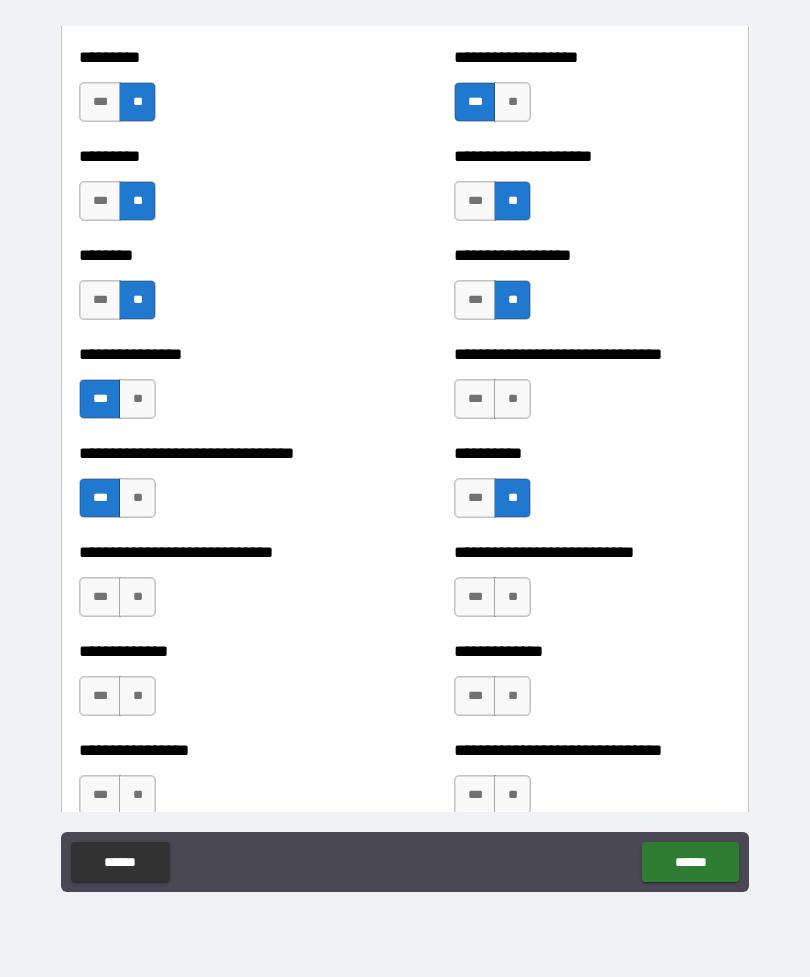 scroll, scrollTop: 7315, scrollLeft: 0, axis: vertical 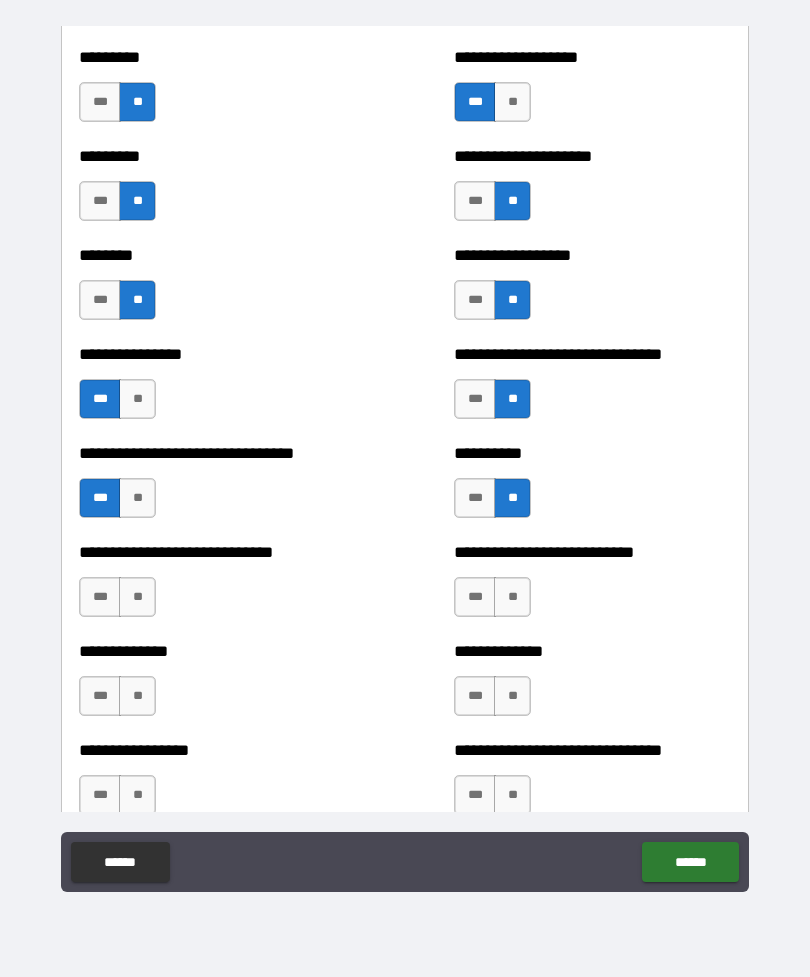 click on "**" at bounding box center (137, 597) 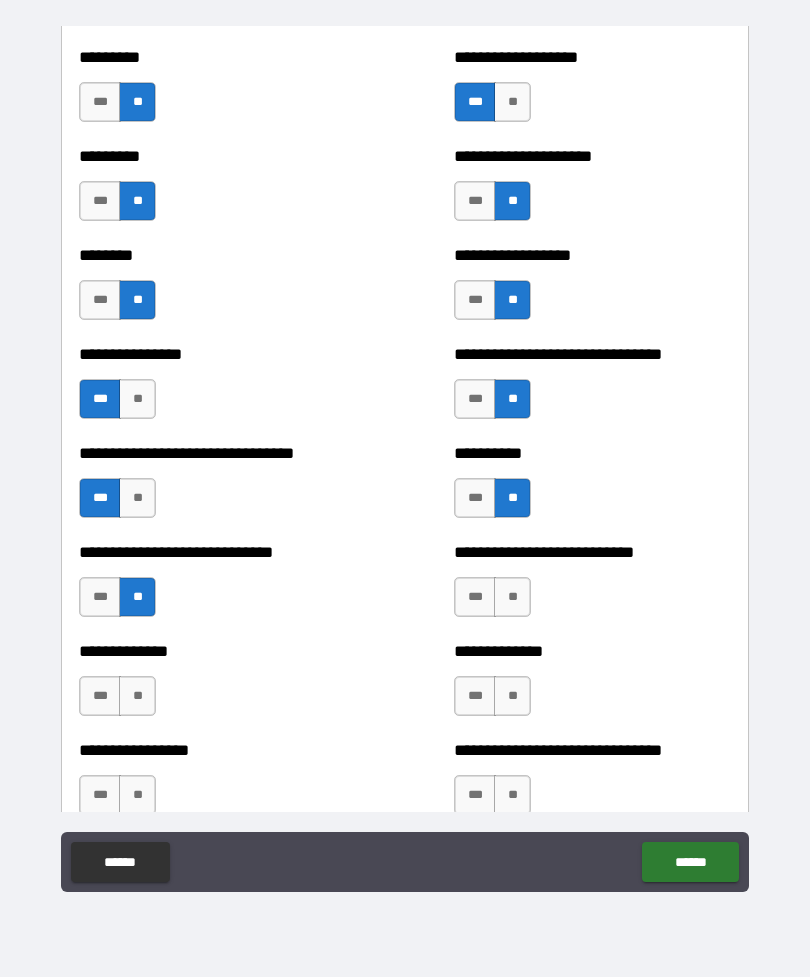 click on "**" at bounding box center (137, 696) 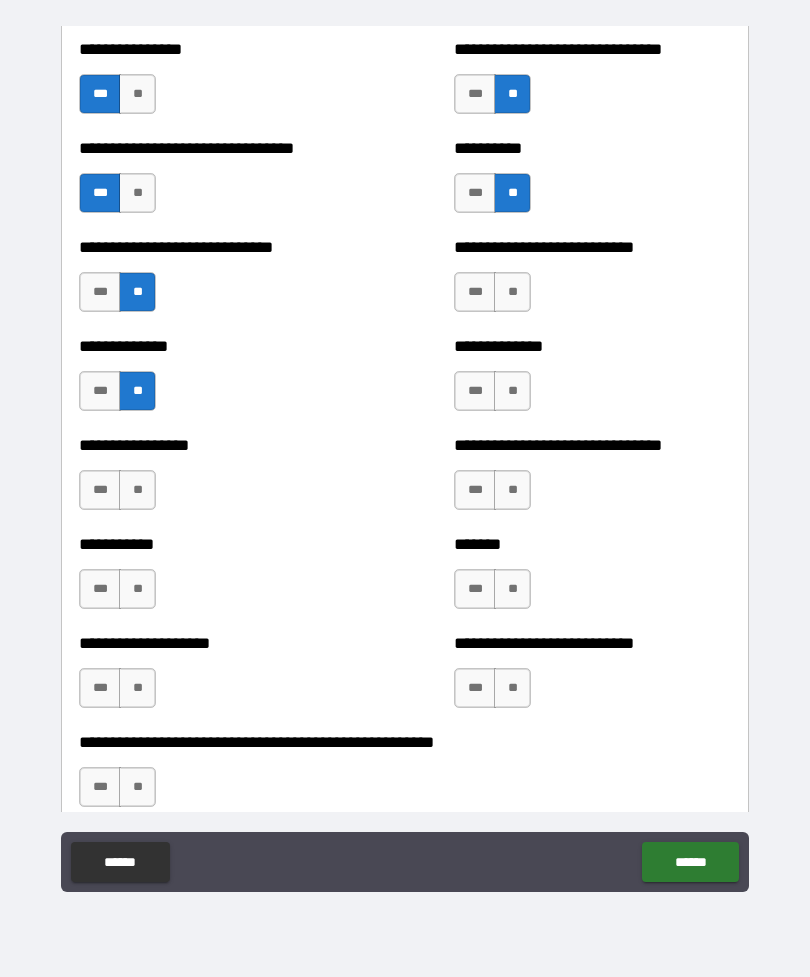 scroll, scrollTop: 7625, scrollLeft: 0, axis: vertical 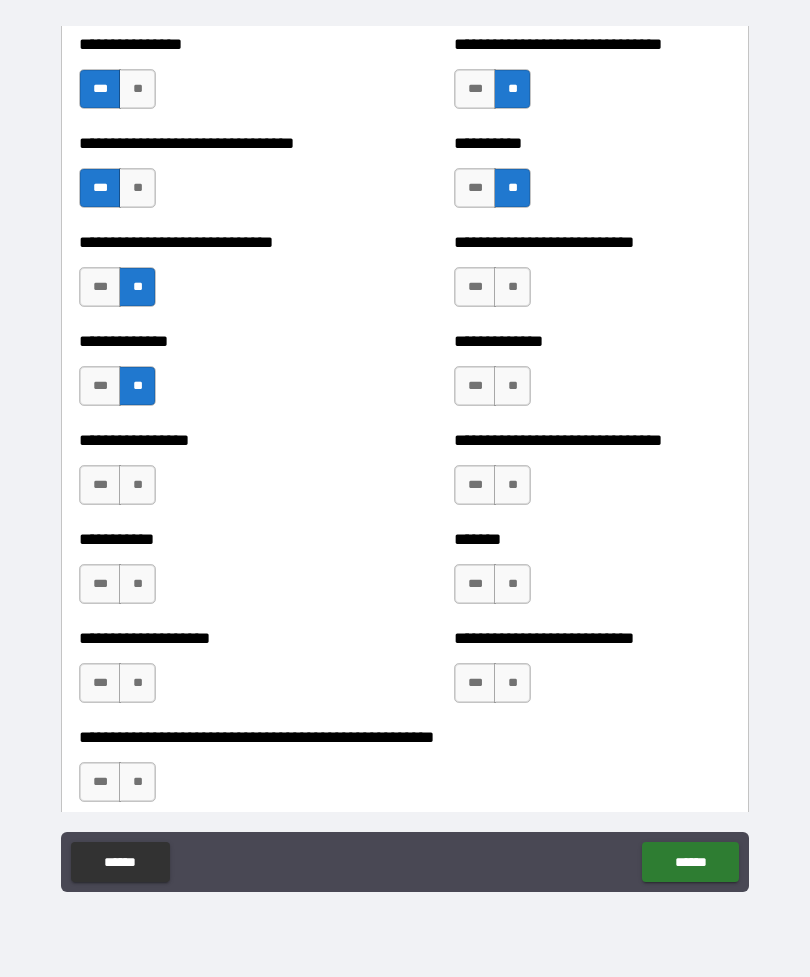 click on "***" at bounding box center (475, 287) 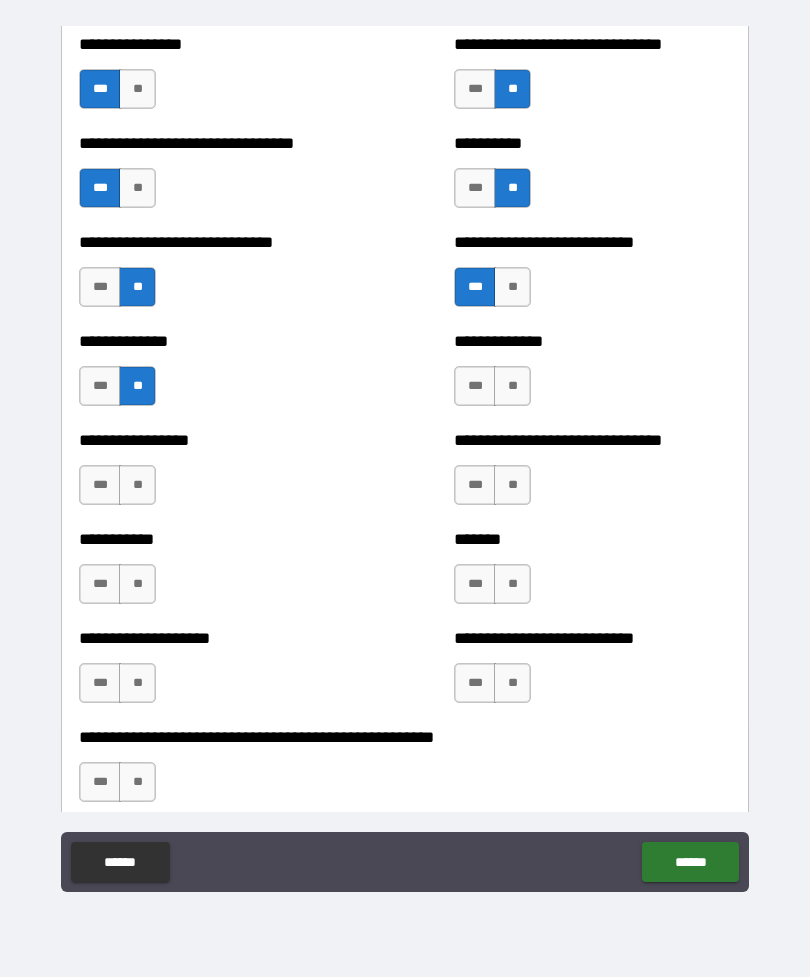 click on "**" at bounding box center [512, 287] 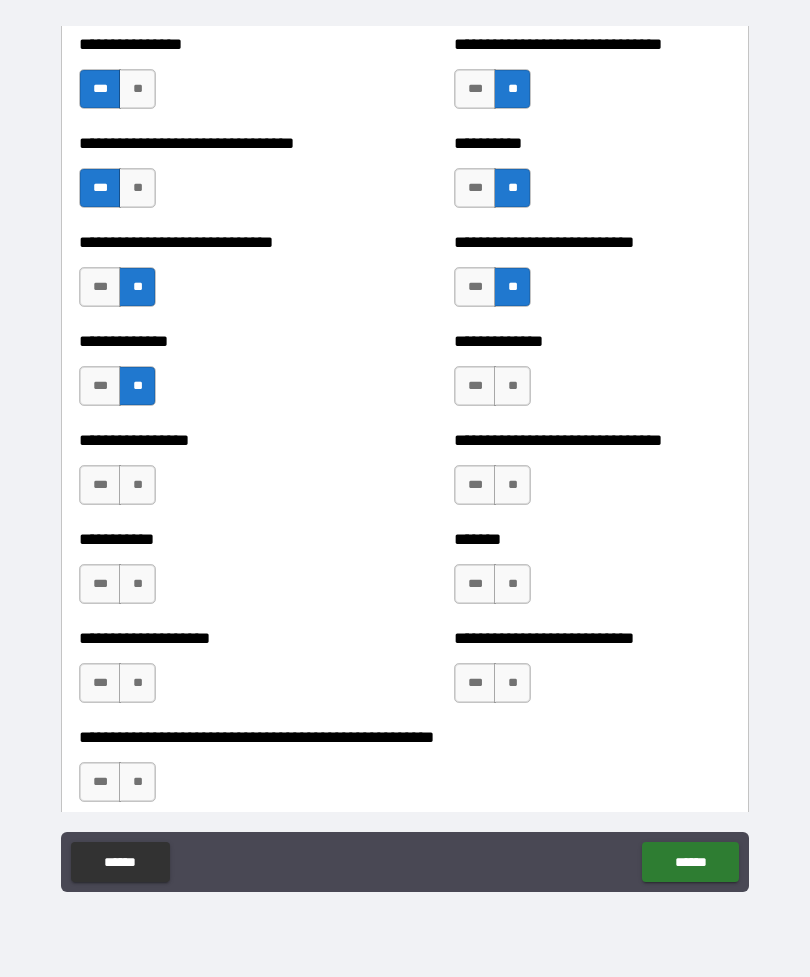click on "**" at bounding box center [512, 386] 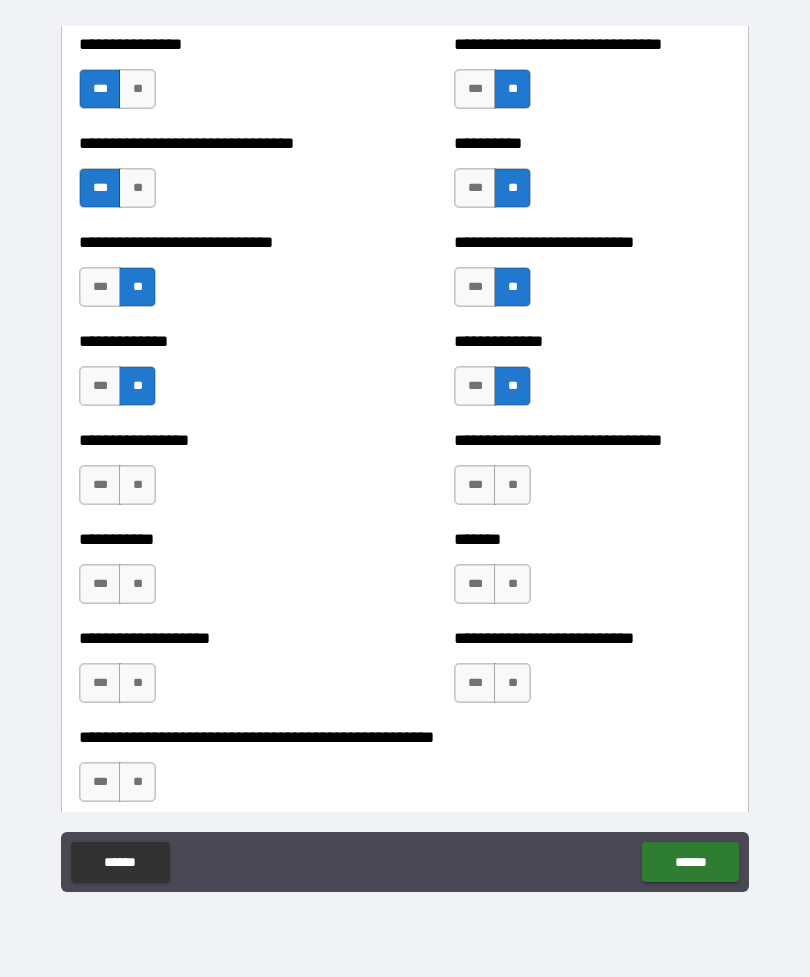 click on "***" at bounding box center (475, 485) 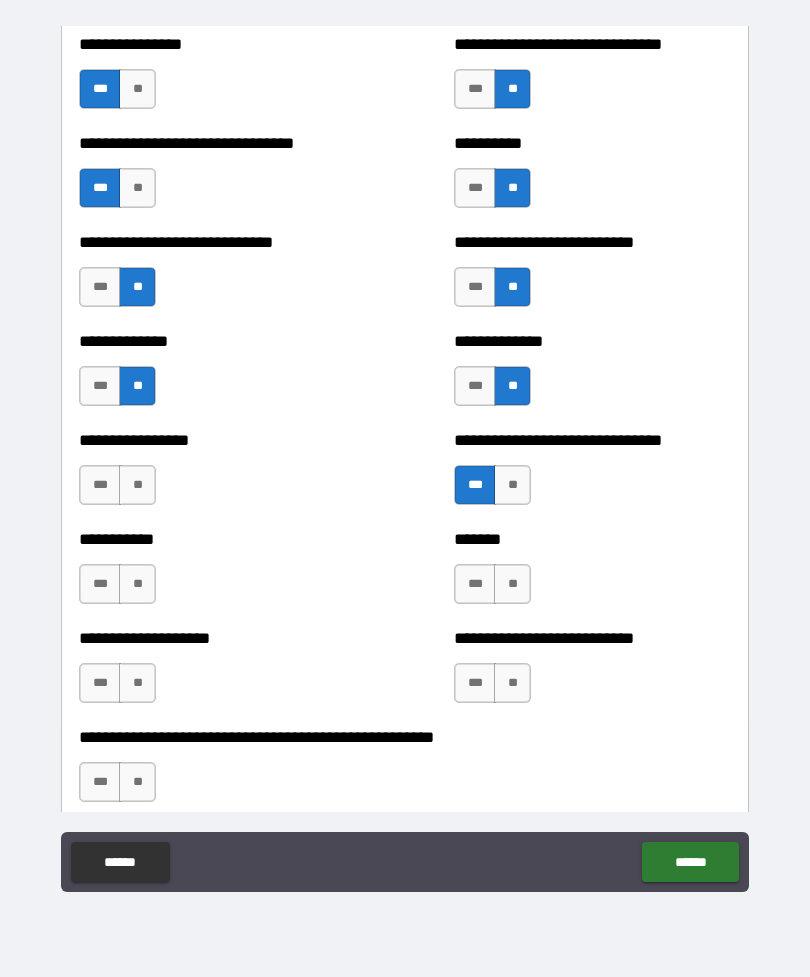 click on "***" at bounding box center [475, 584] 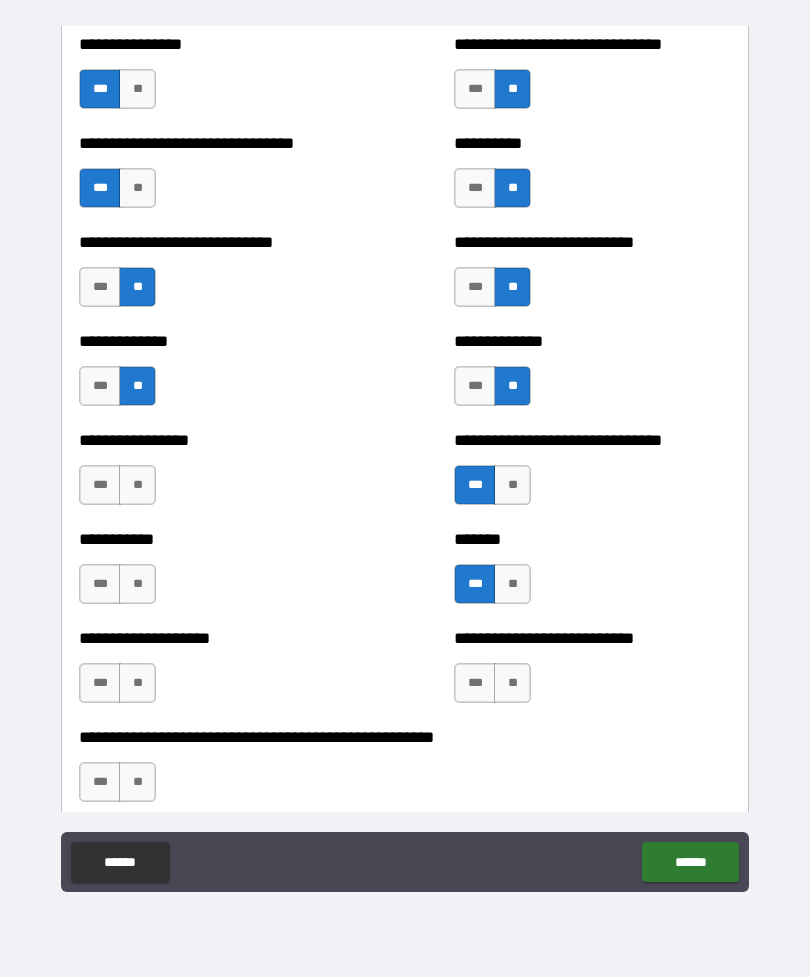 click on "**" at bounding box center (512, 683) 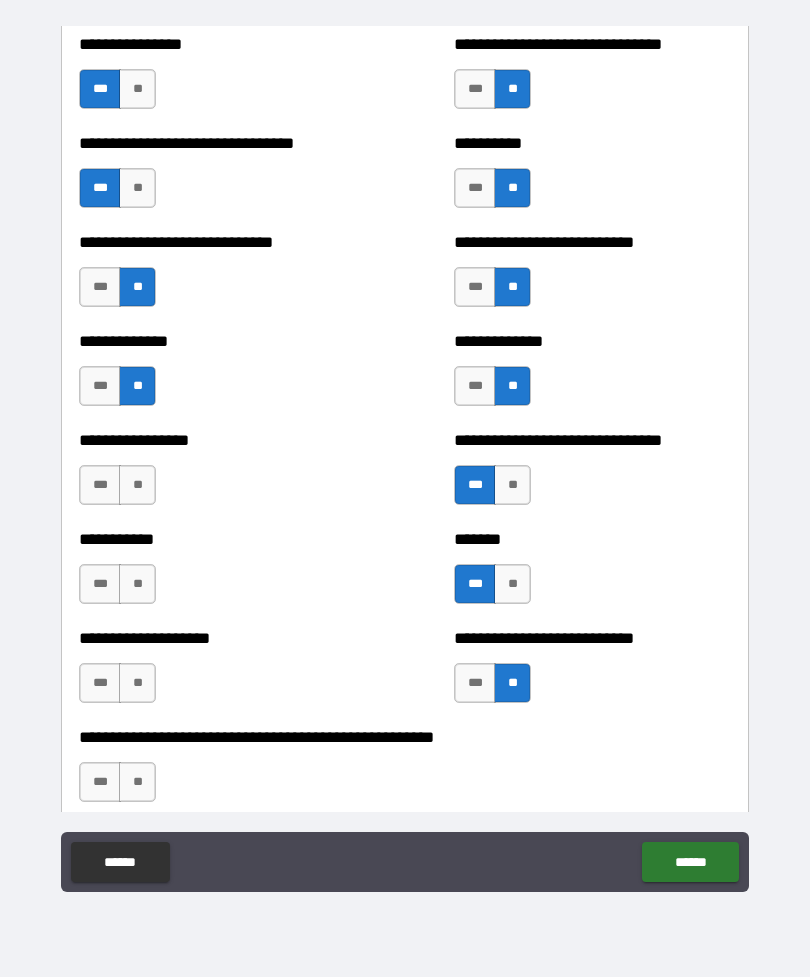 click on "**" at bounding box center [137, 683] 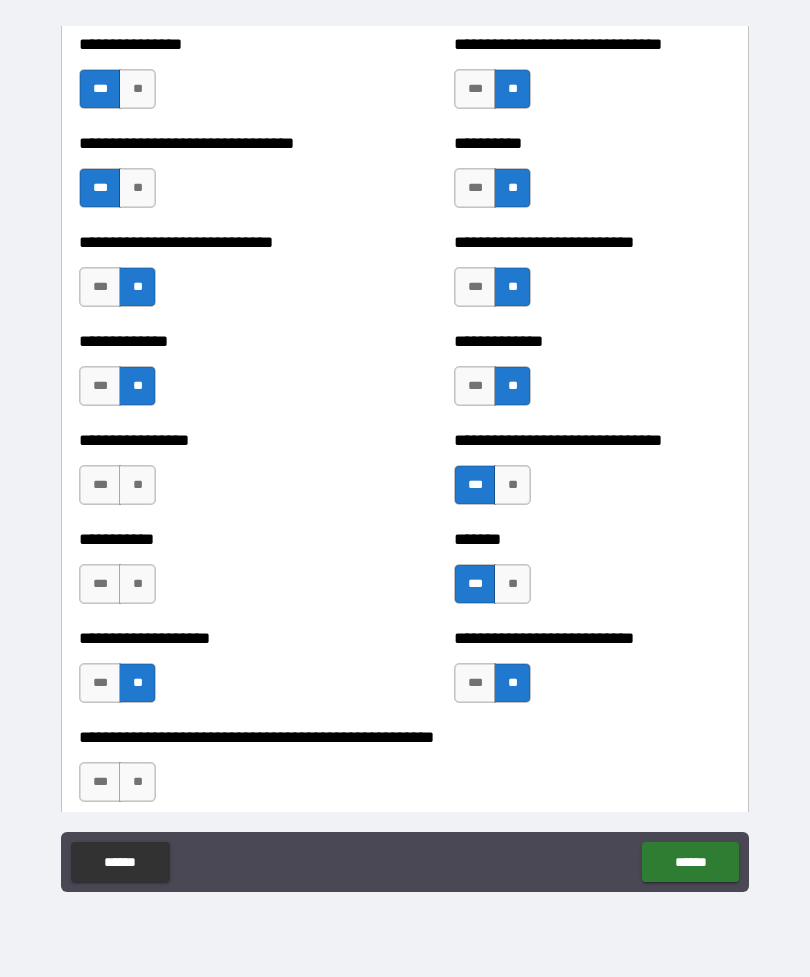 click on "**" at bounding box center [137, 584] 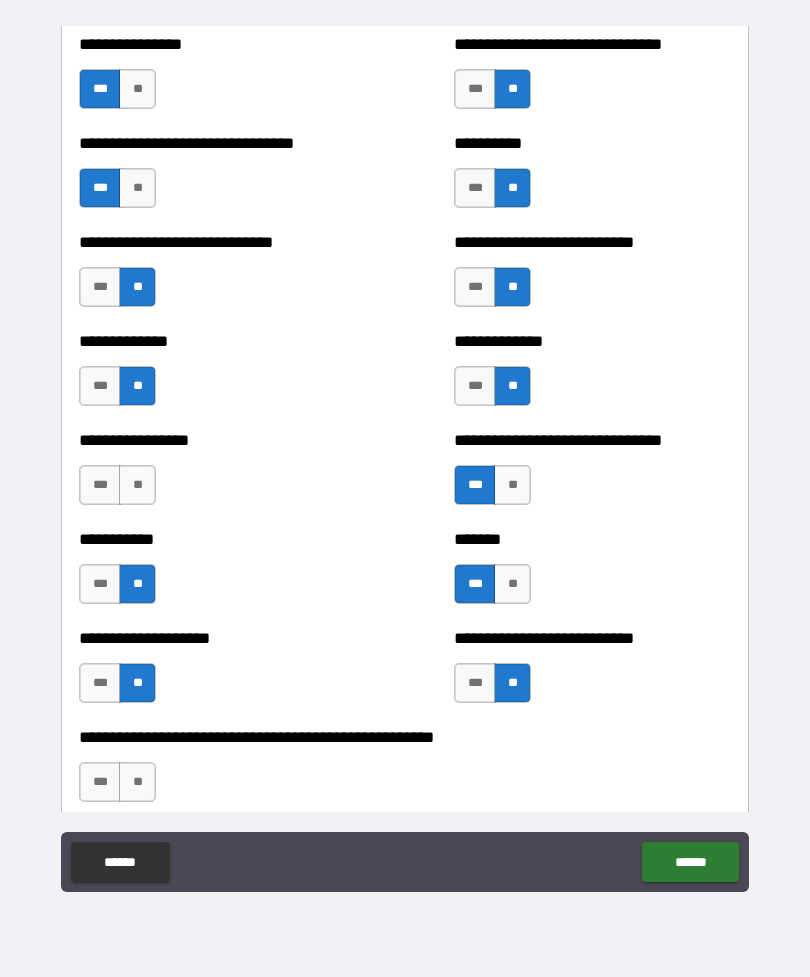 click on "**" at bounding box center [137, 485] 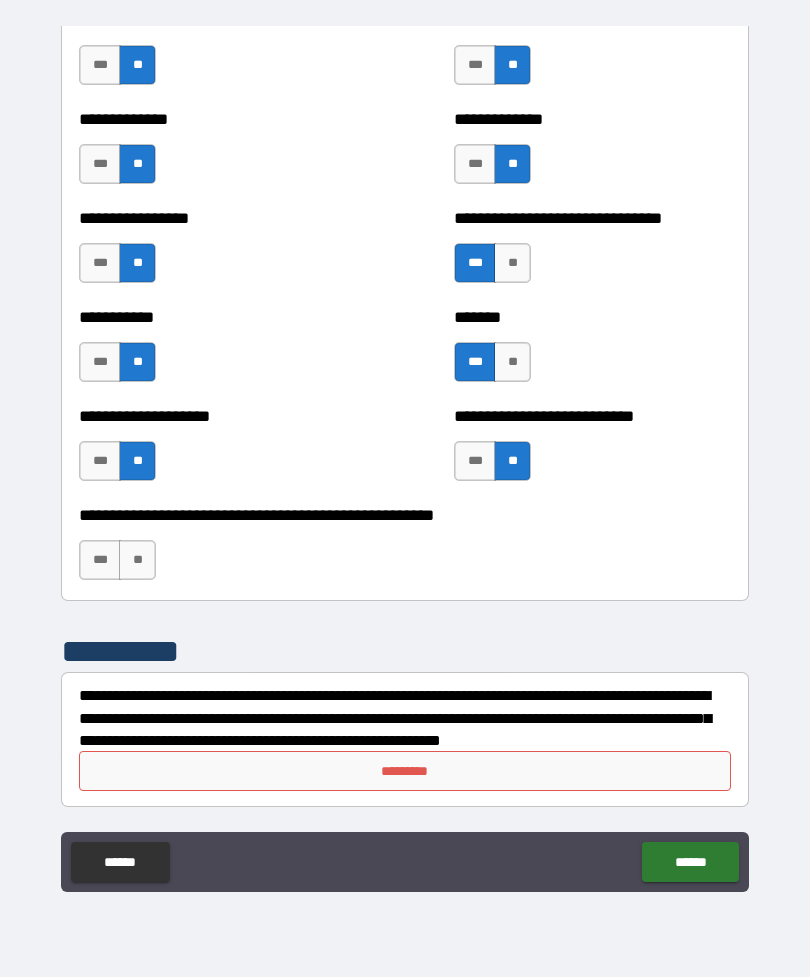 scroll, scrollTop: 7847, scrollLeft: 0, axis: vertical 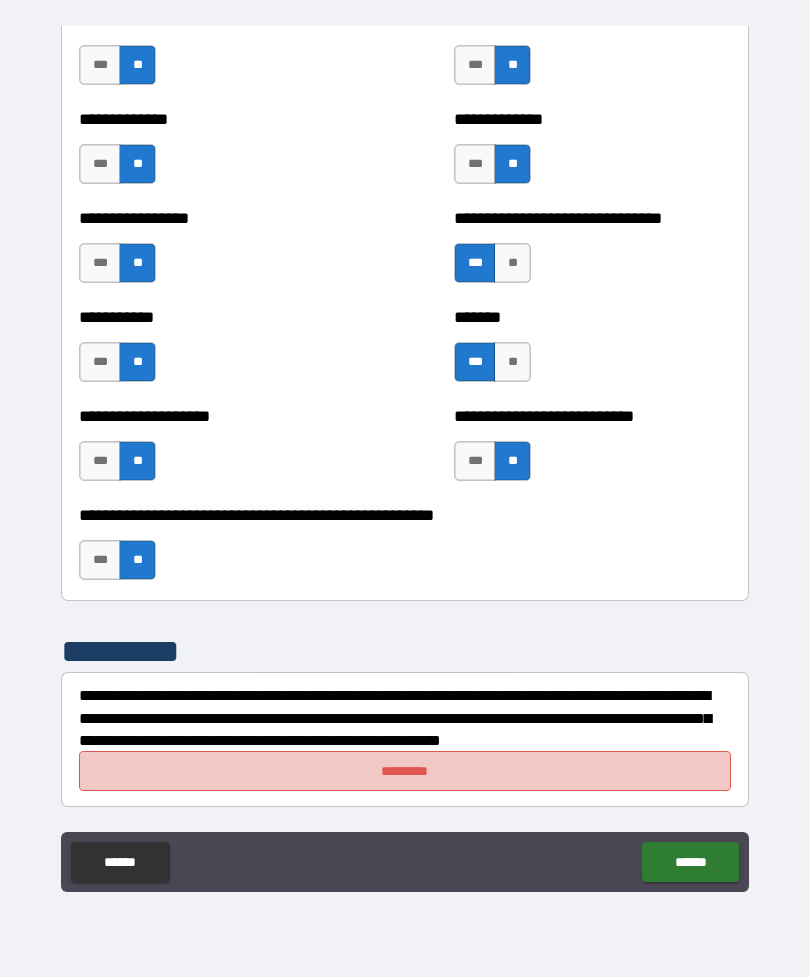 click on "*********" at bounding box center (405, 771) 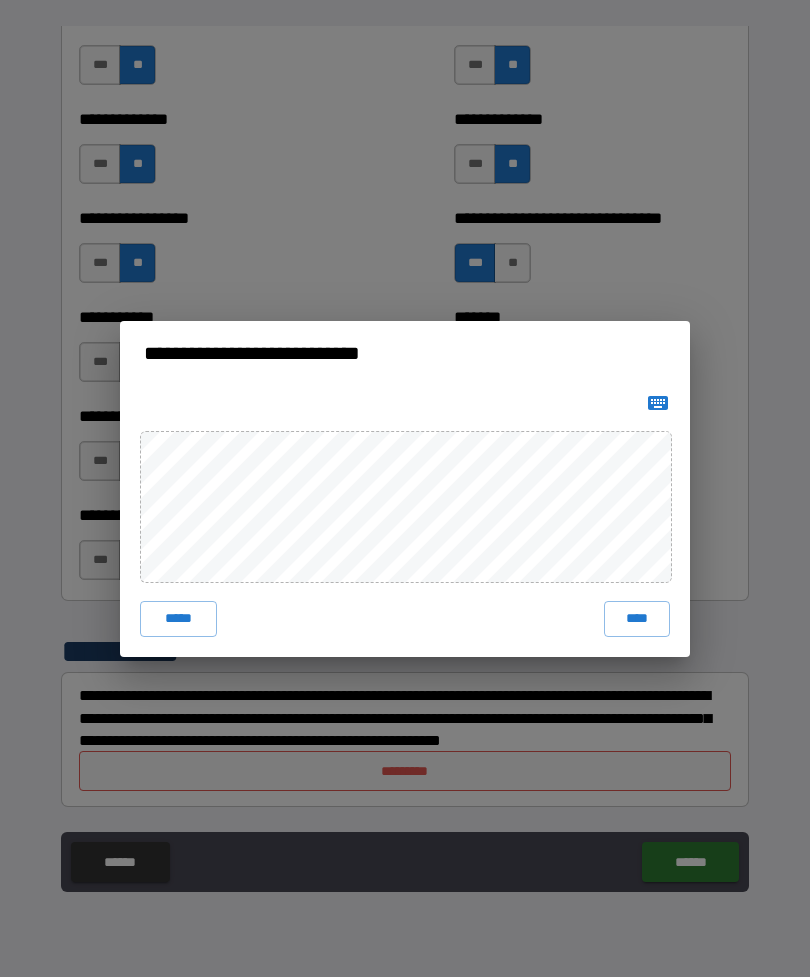 click on "**********" at bounding box center [405, 353] 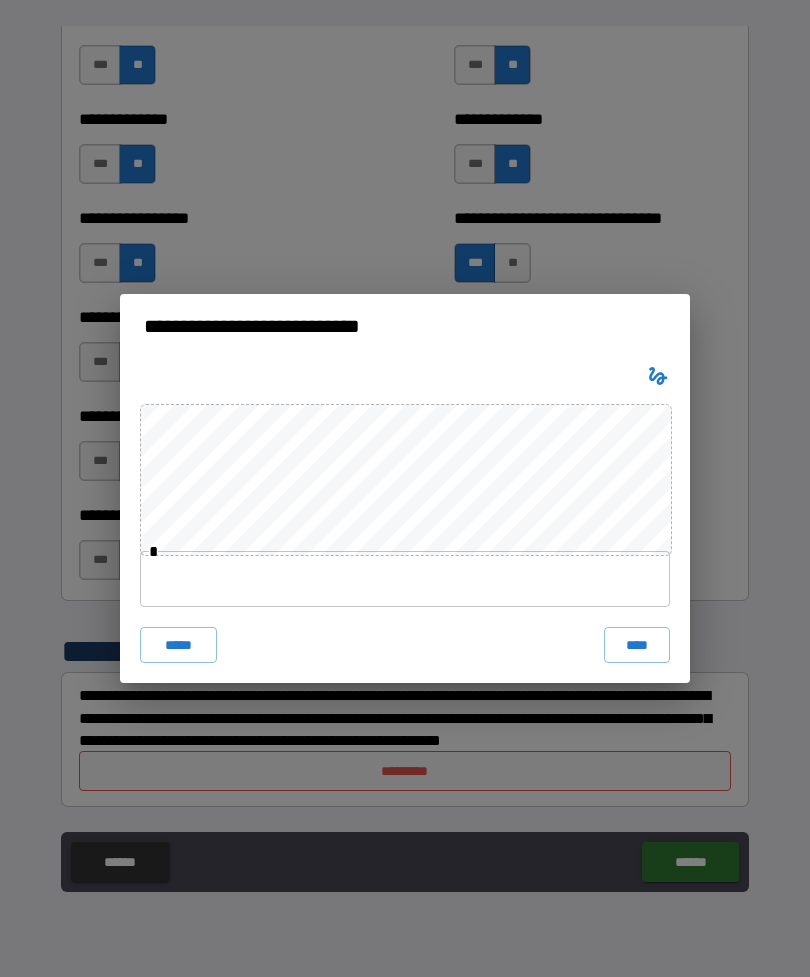click 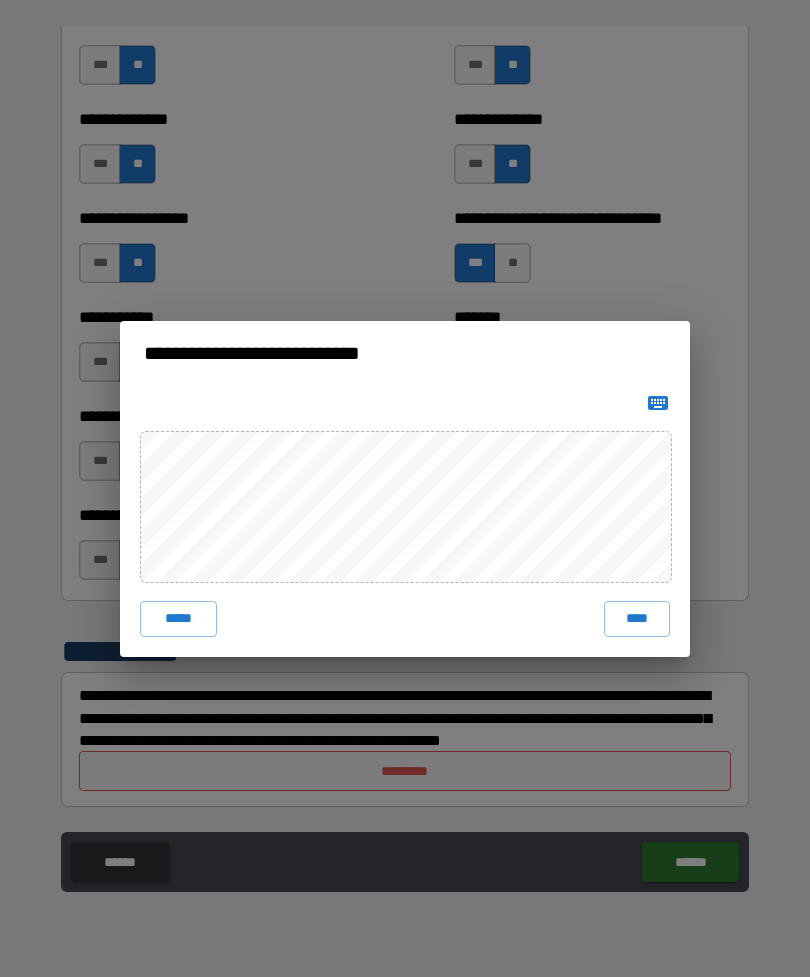 click on "*****" at bounding box center (178, 619) 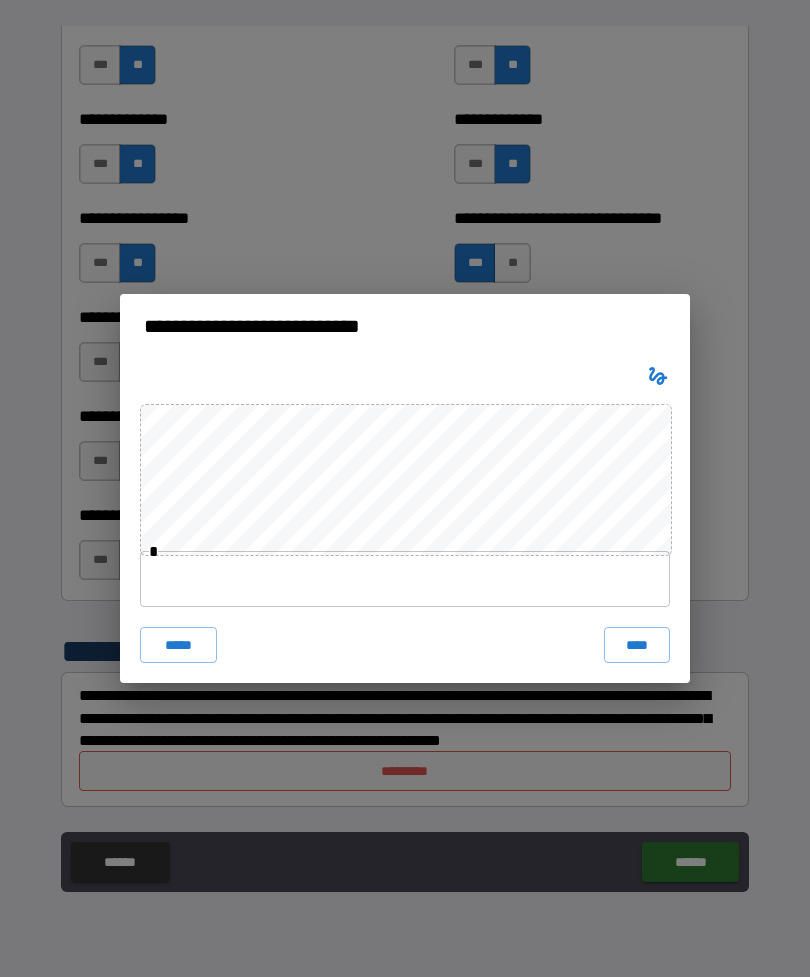 click at bounding box center [405, 579] 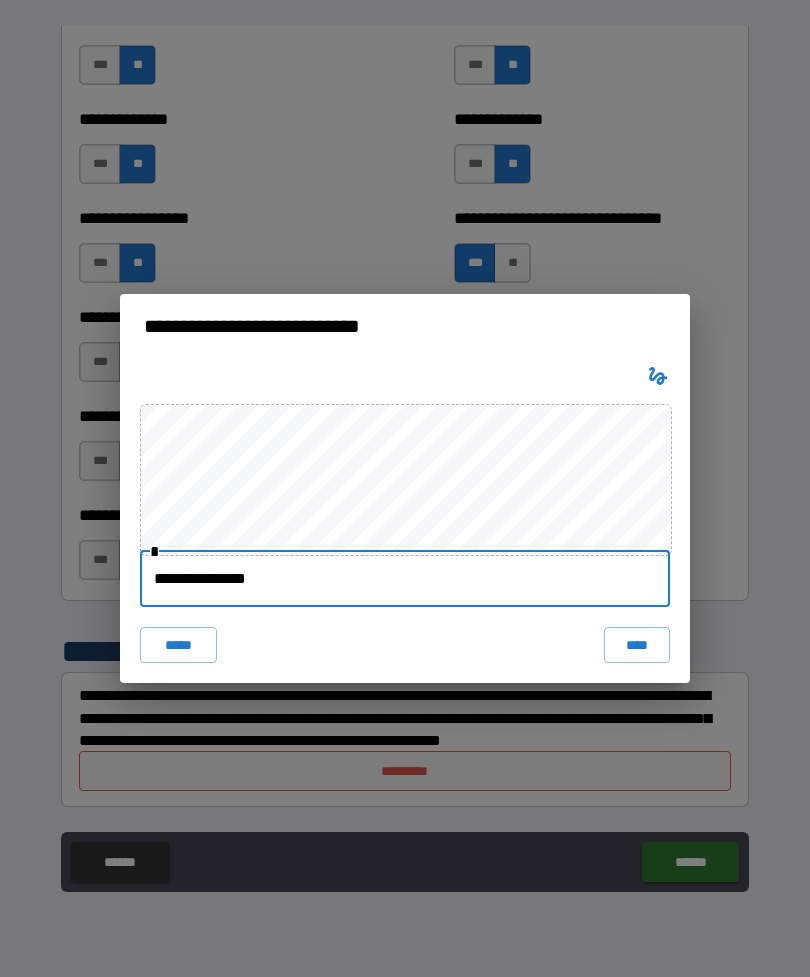 type on "**********" 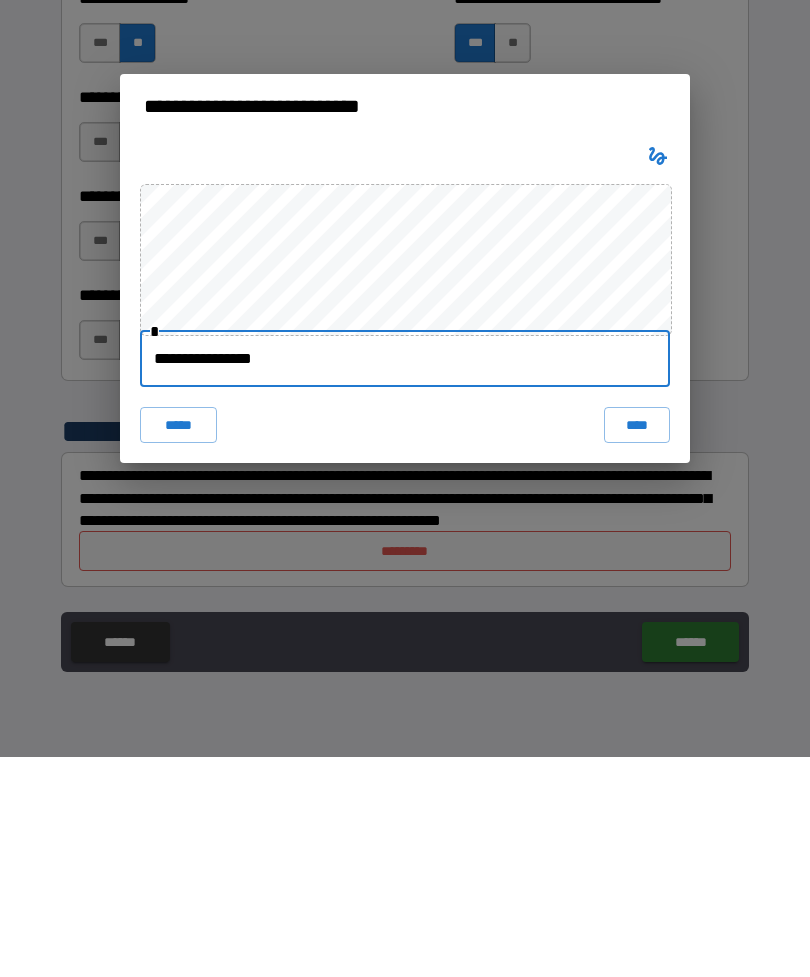 click on "****" at bounding box center [637, 645] 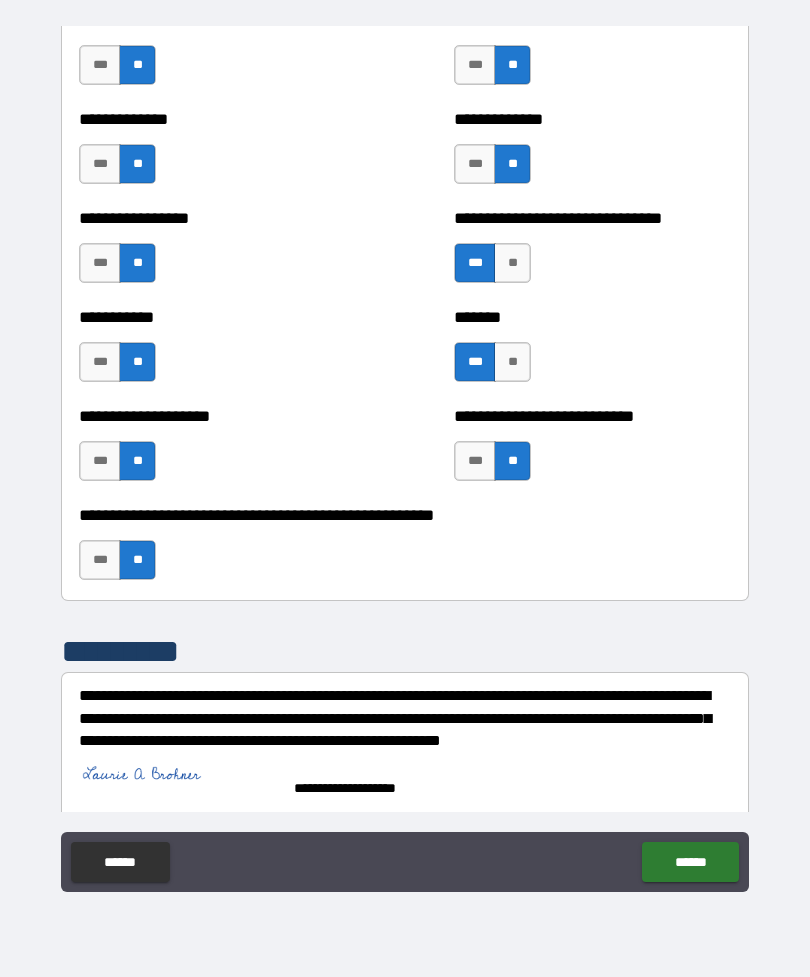 scroll, scrollTop: 7837, scrollLeft: 0, axis: vertical 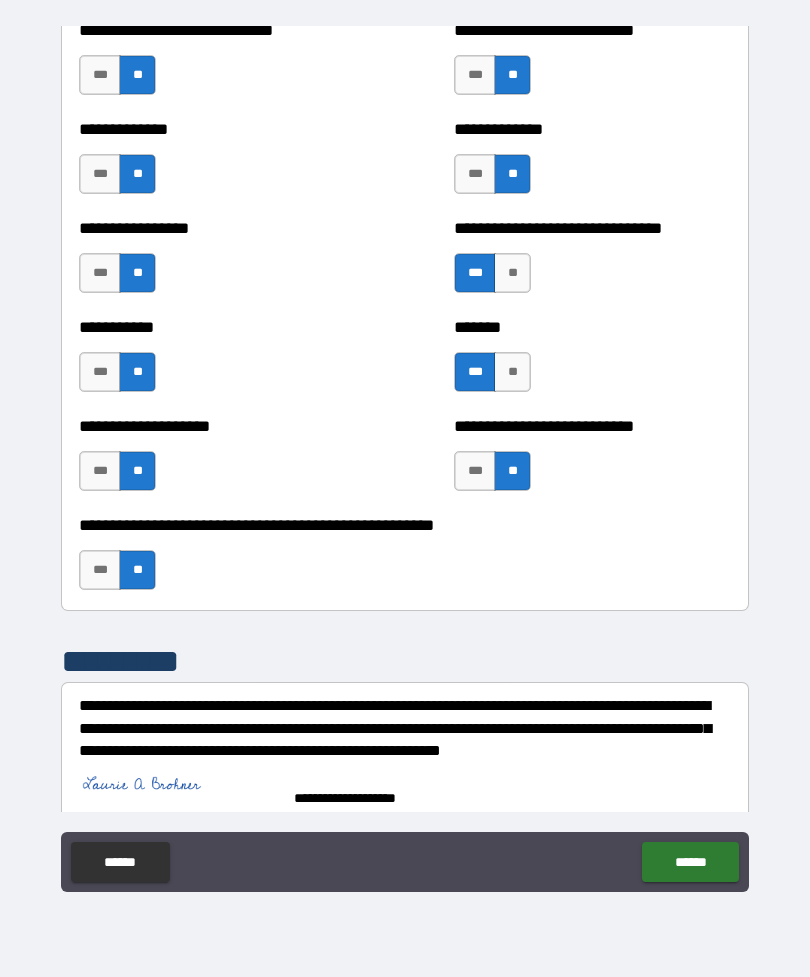 click on "******" at bounding box center [690, 862] 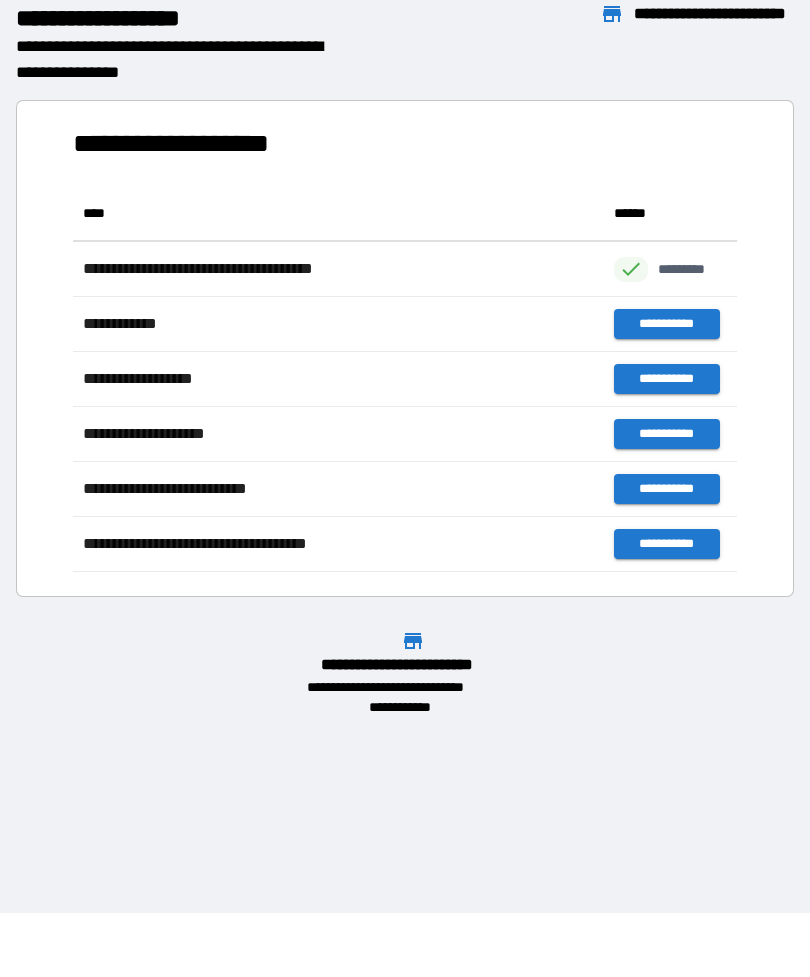 scroll, scrollTop: 1, scrollLeft: 1, axis: both 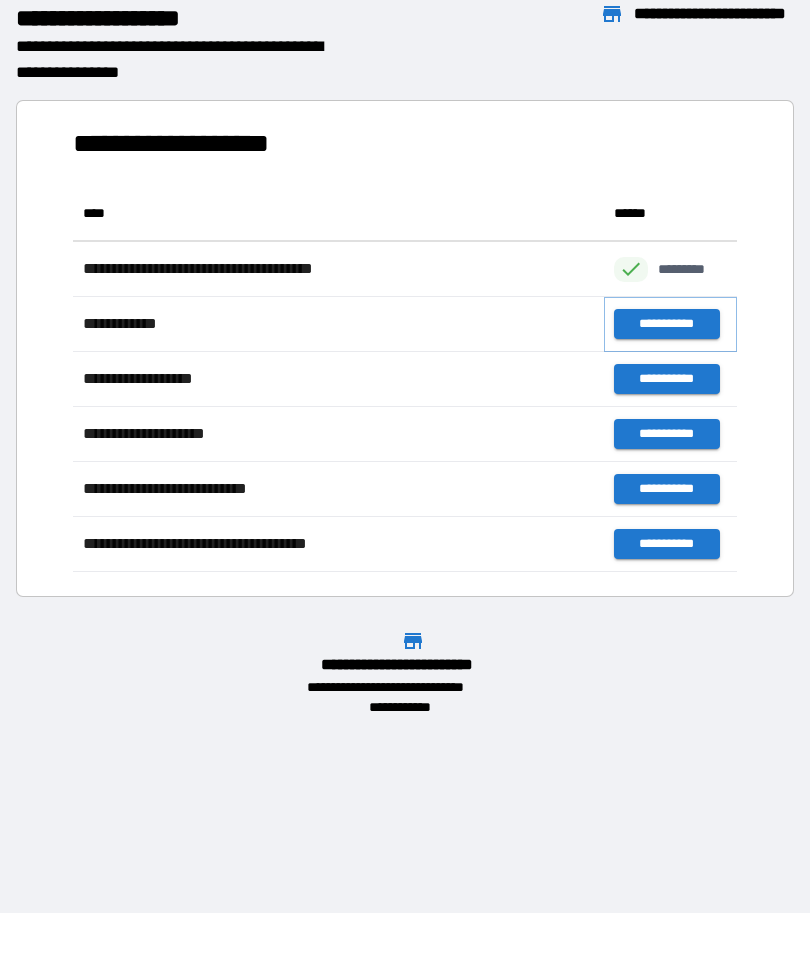 click on "**********" at bounding box center (666, 324) 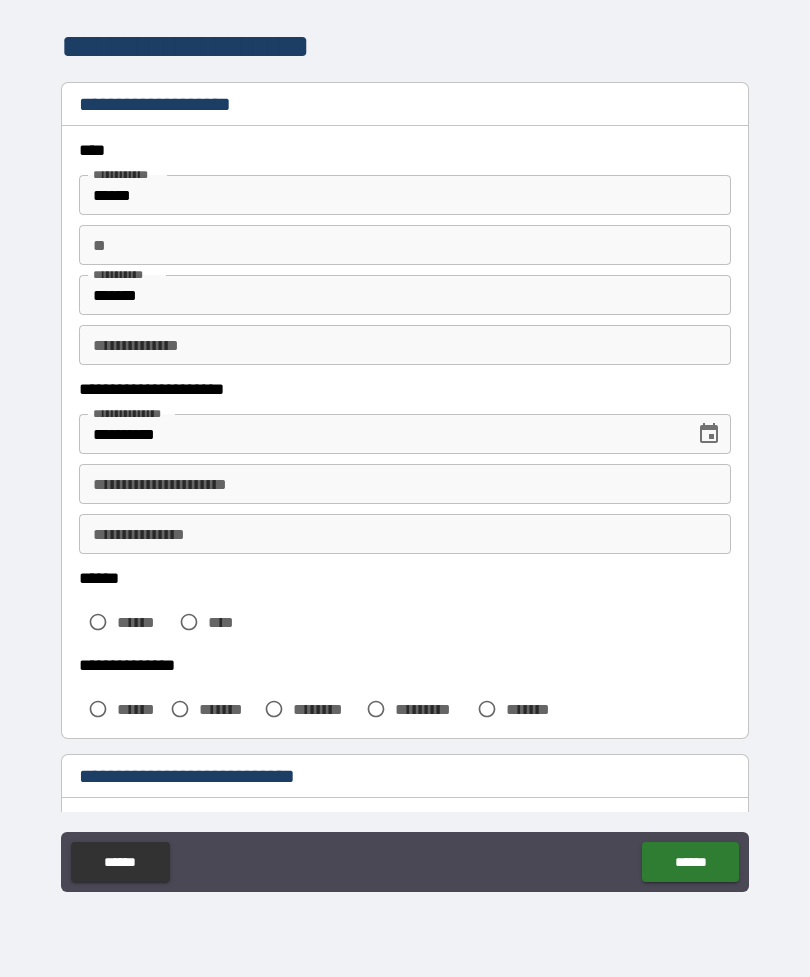 click on "**********" at bounding box center (405, 484) 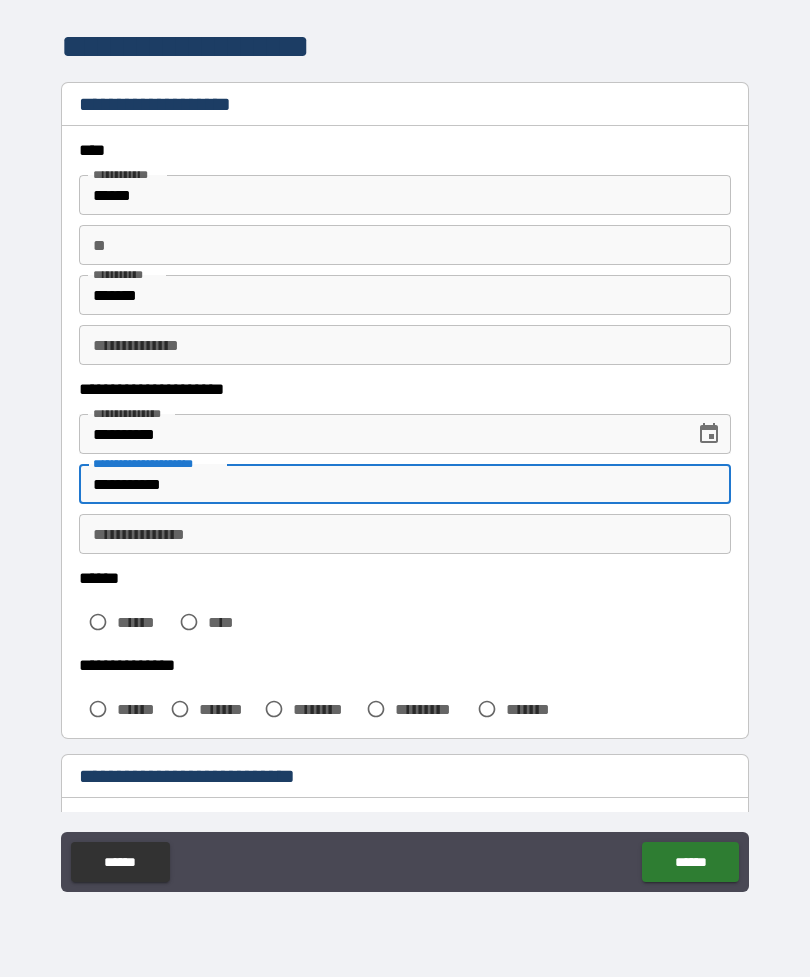 type on "**********" 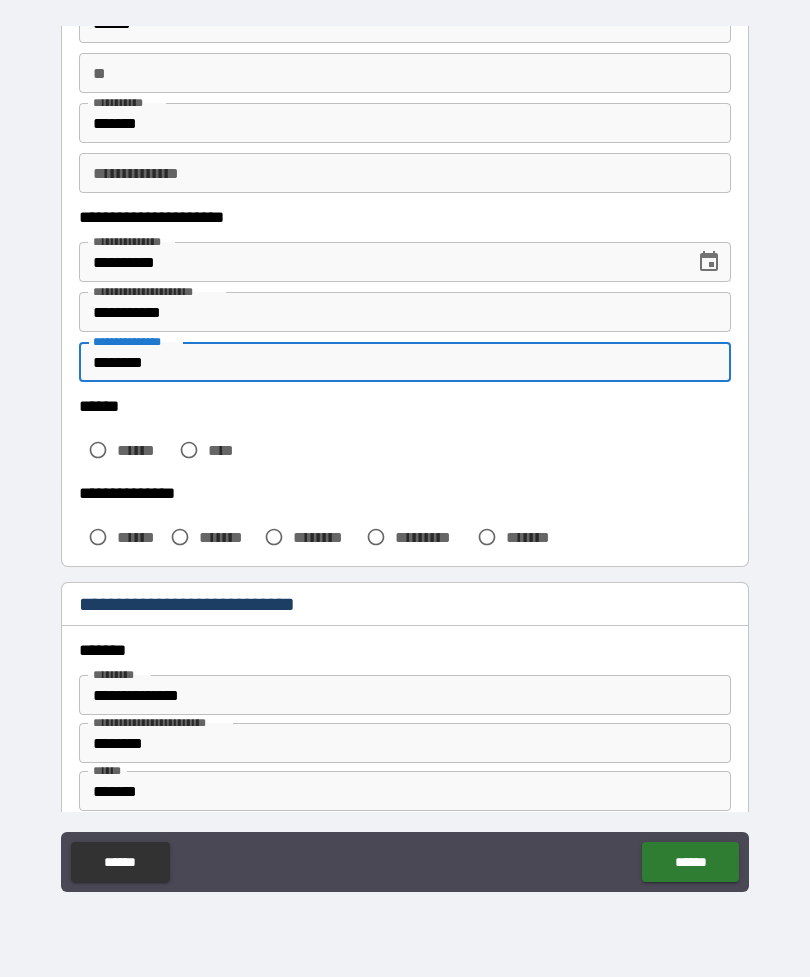 scroll, scrollTop: 176, scrollLeft: 0, axis: vertical 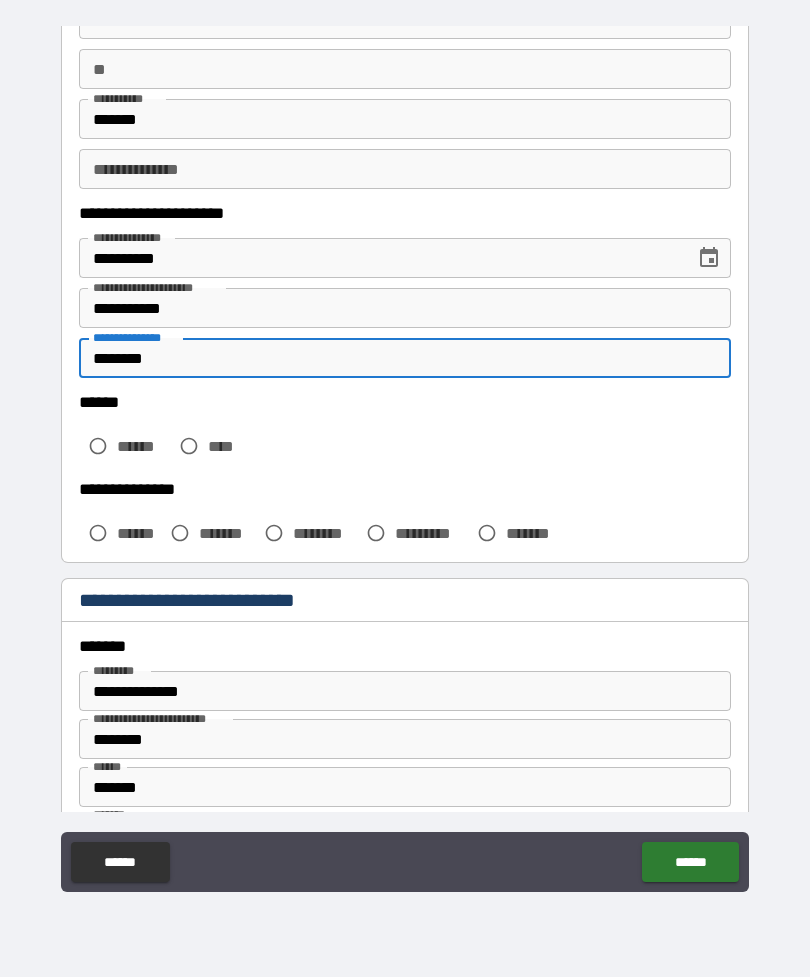type on "********" 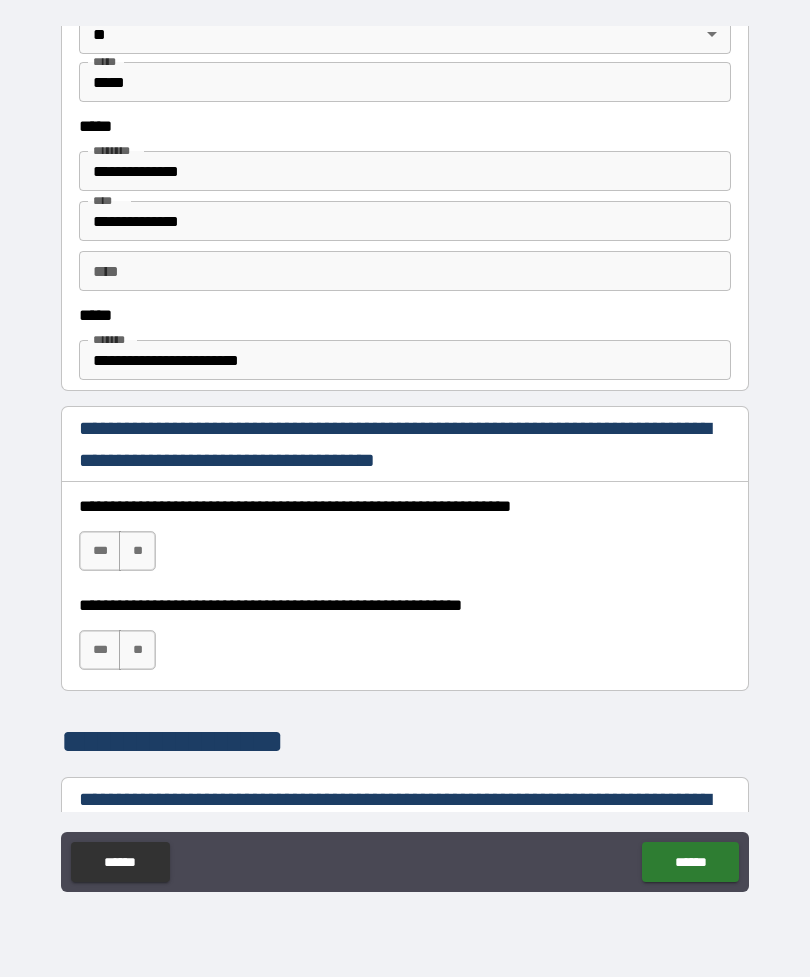 scroll, scrollTop: 978, scrollLeft: 0, axis: vertical 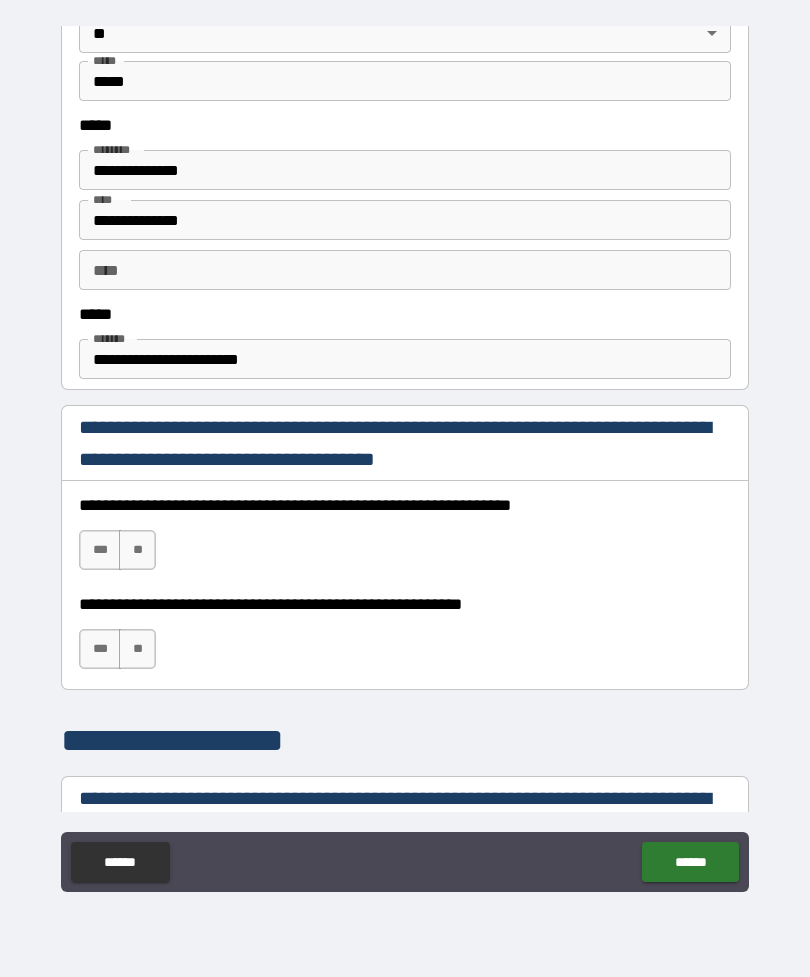 click on "***" at bounding box center [100, 550] 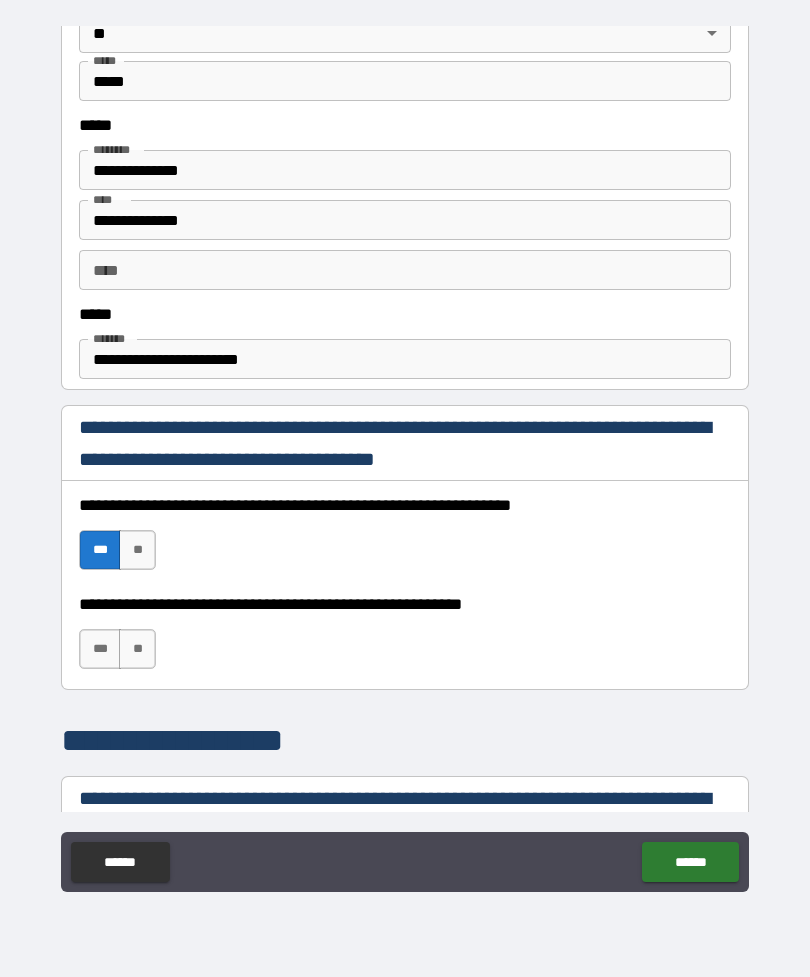 click on "***" at bounding box center (100, 649) 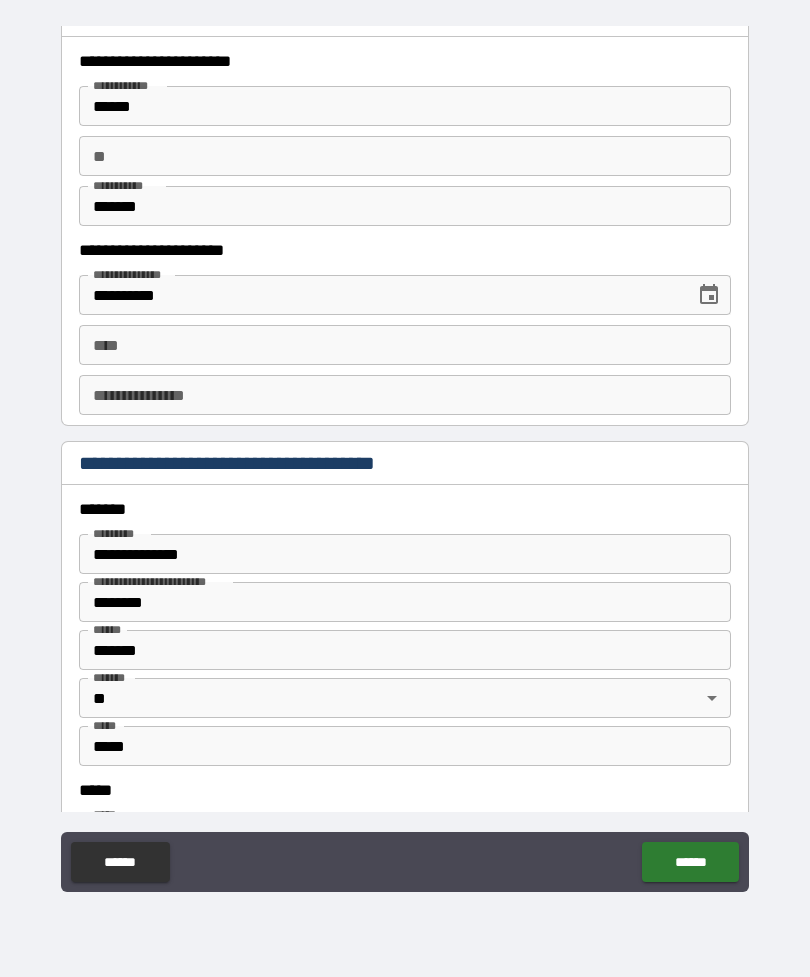 scroll, scrollTop: 1951, scrollLeft: 0, axis: vertical 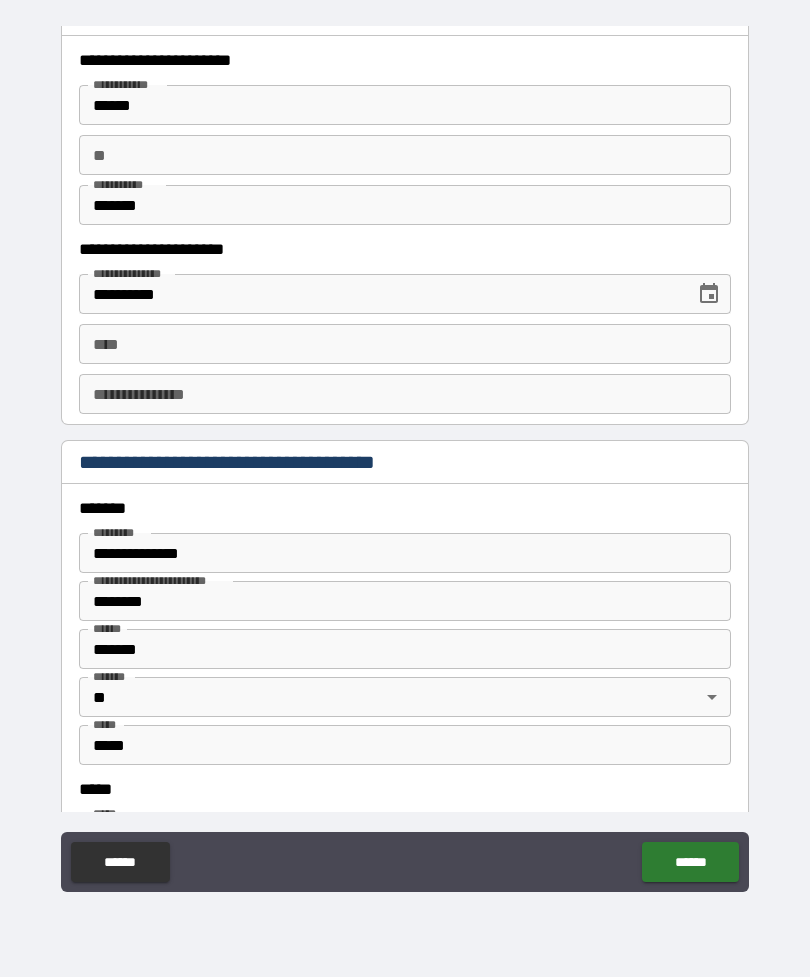 click on "****" at bounding box center (405, 344) 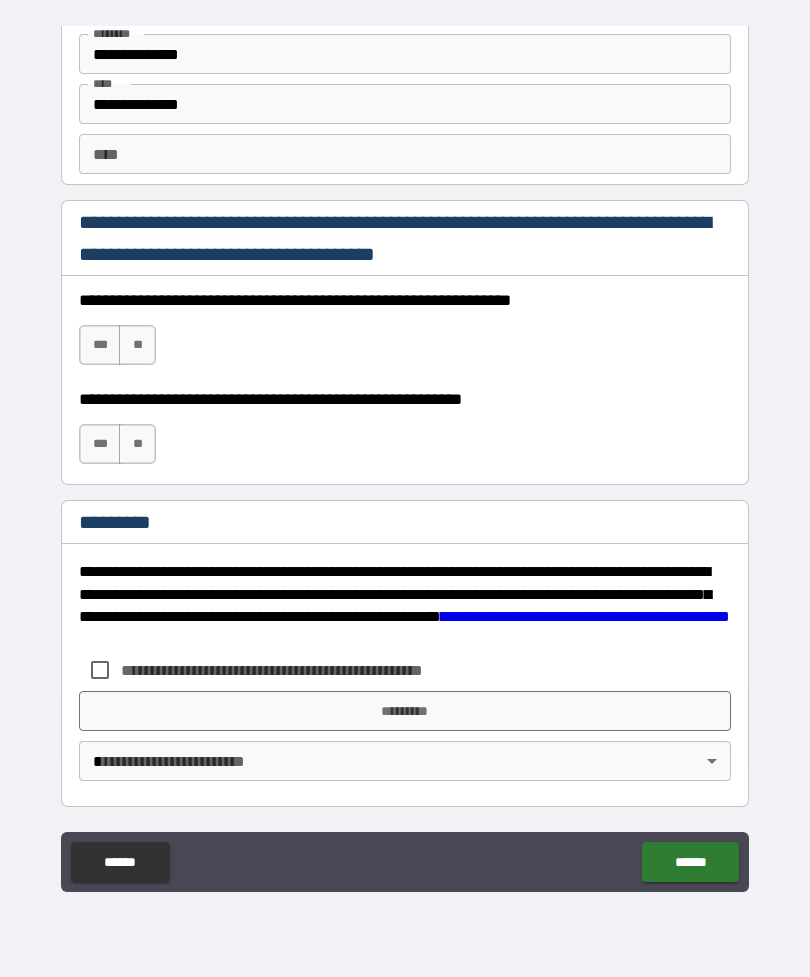 scroll, scrollTop: 2820, scrollLeft: 0, axis: vertical 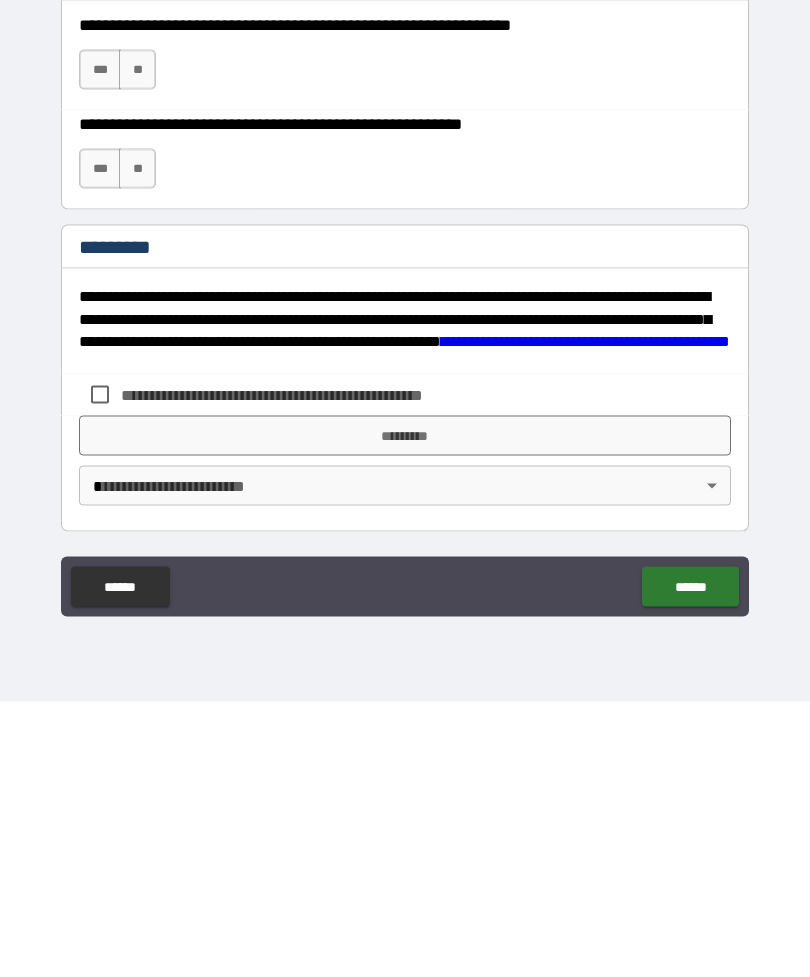 type on "**********" 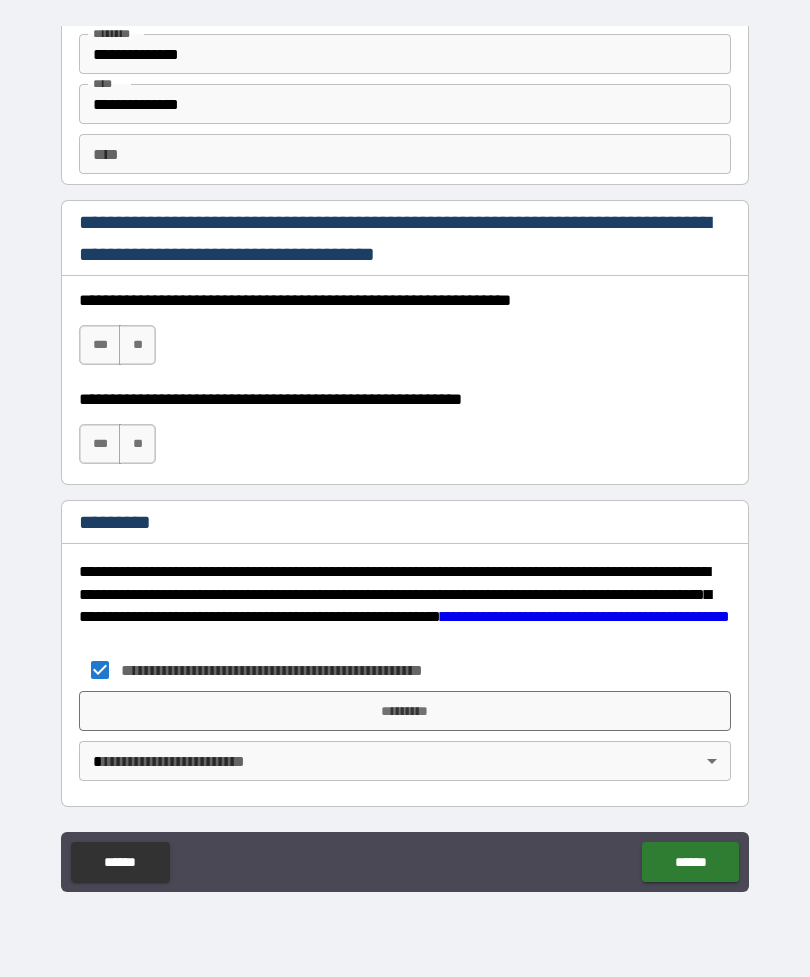 click on "*********" at bounding box center (405, 711) 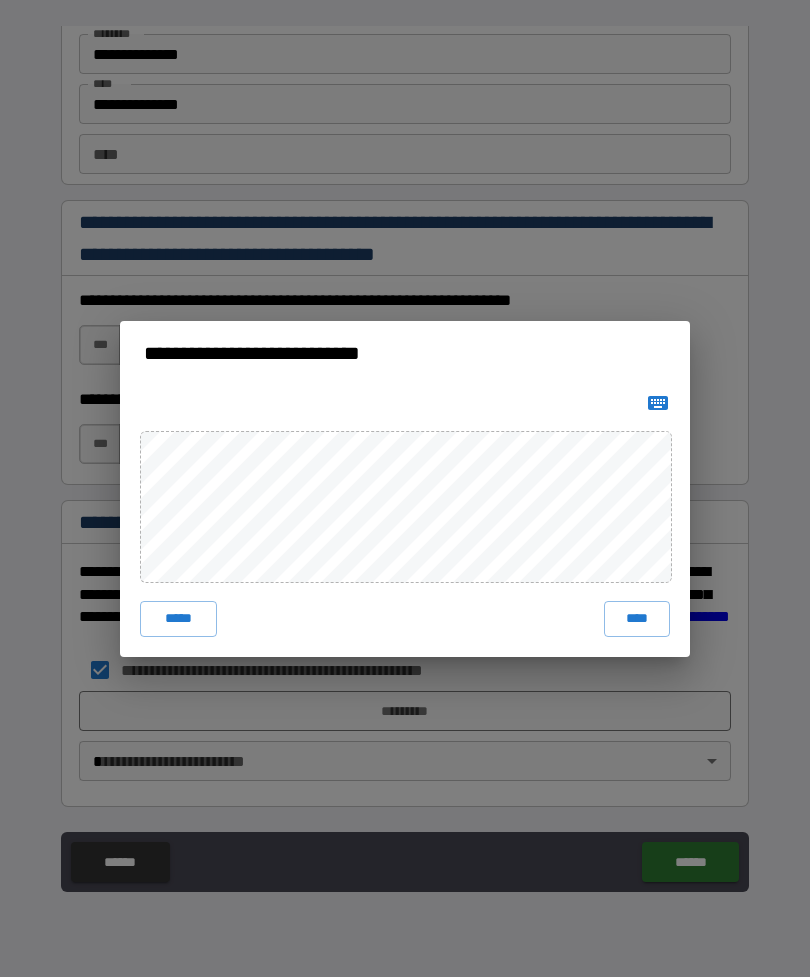 click at bounding box center (658, 403) 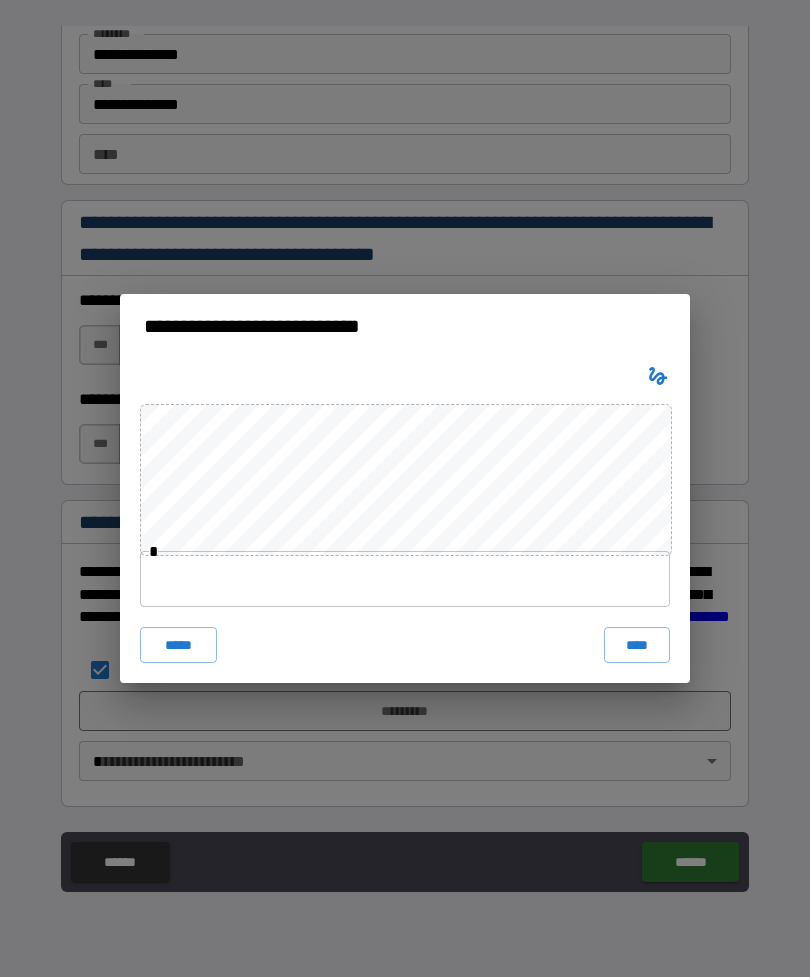 click at bounding box center [405, 579] 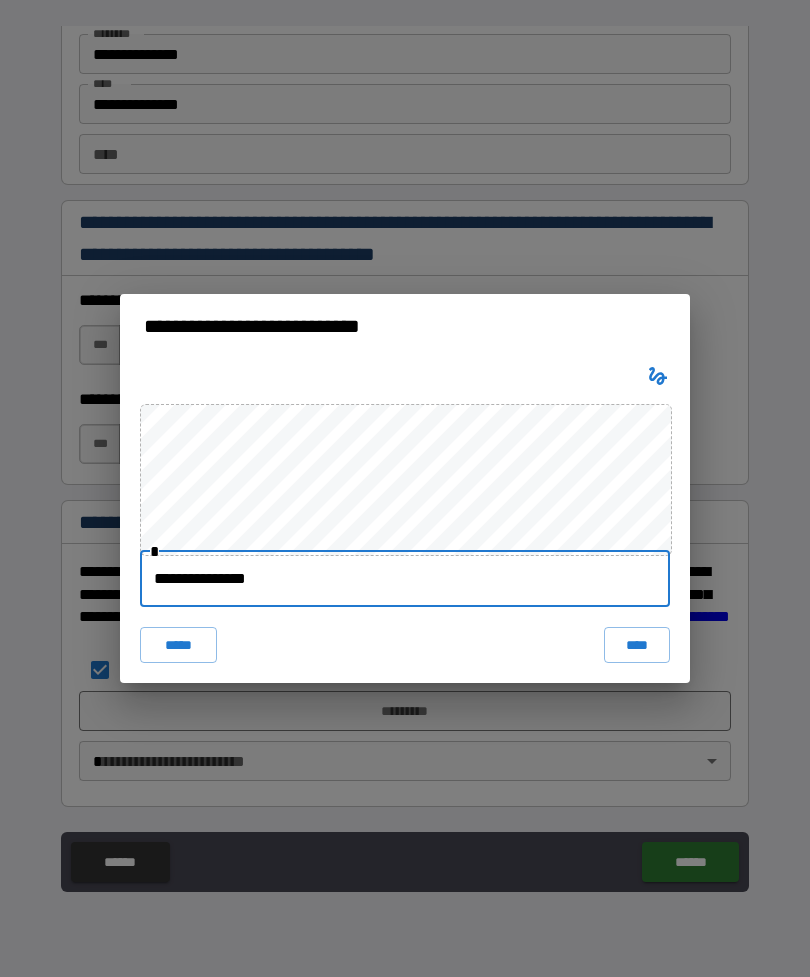 type on "**********" 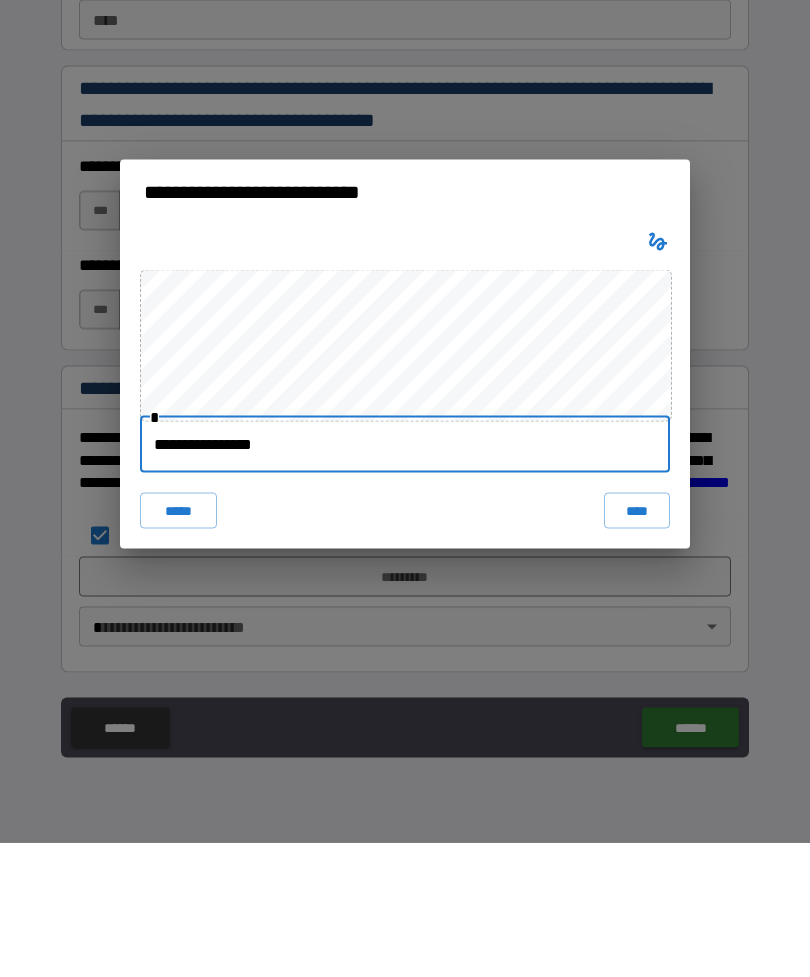 click on "****" at bounding box center (637, 645) 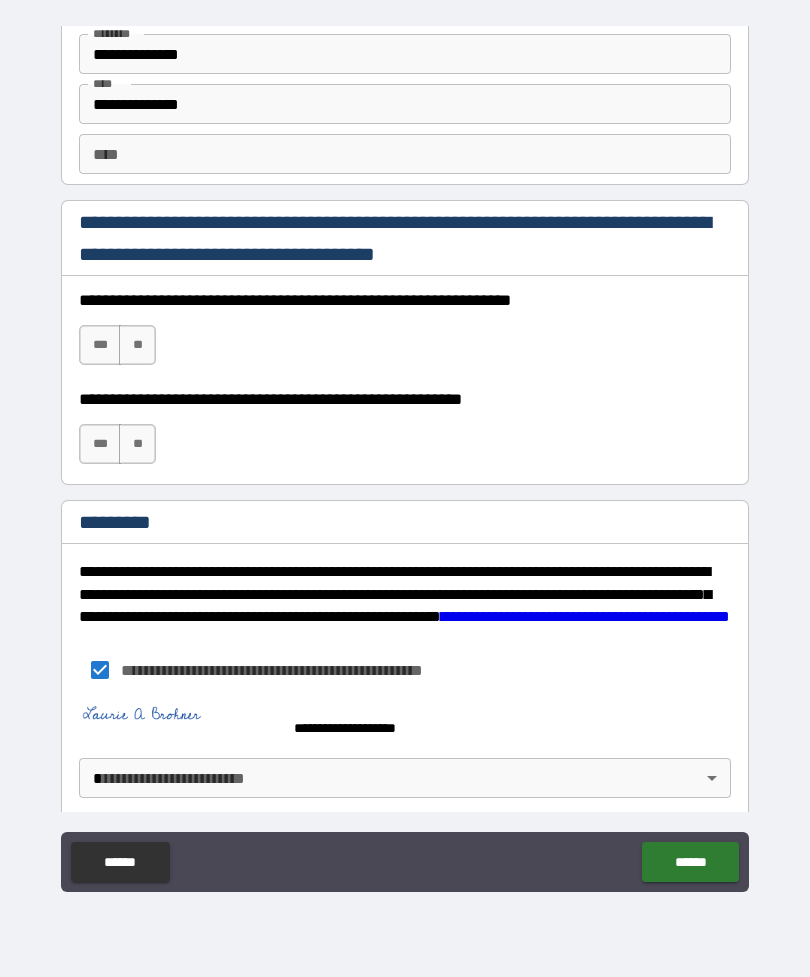 click on "******" at bounding box center (690, 862) 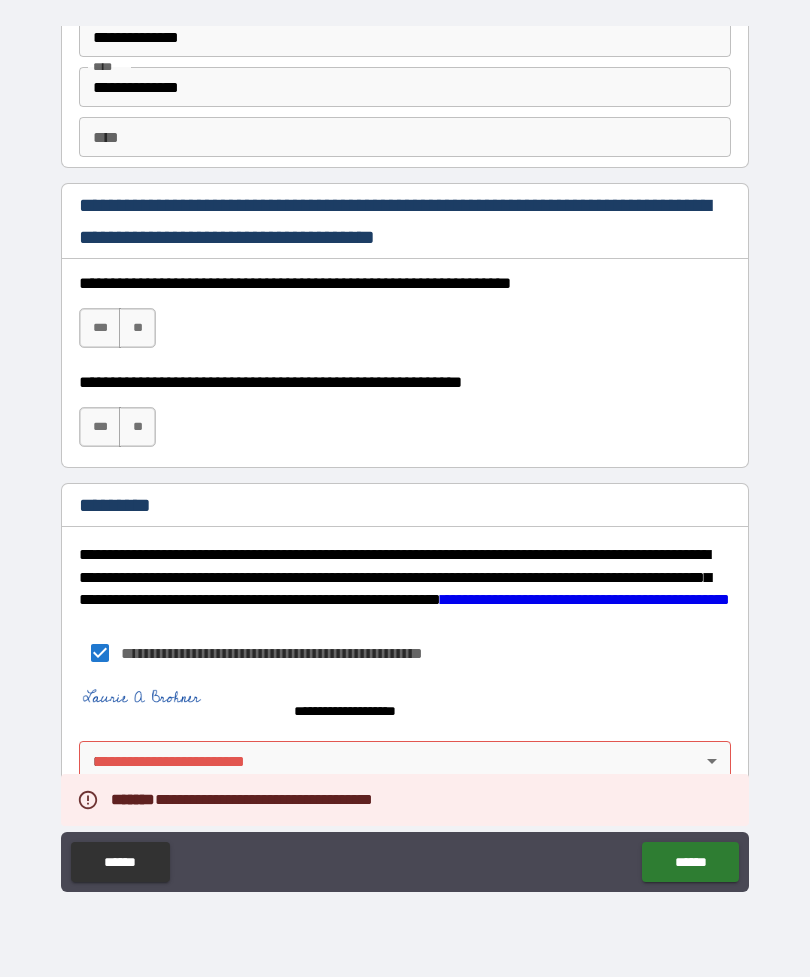 scroll, scrollTop: 2837, scrollLeft: 0, axis: vertical 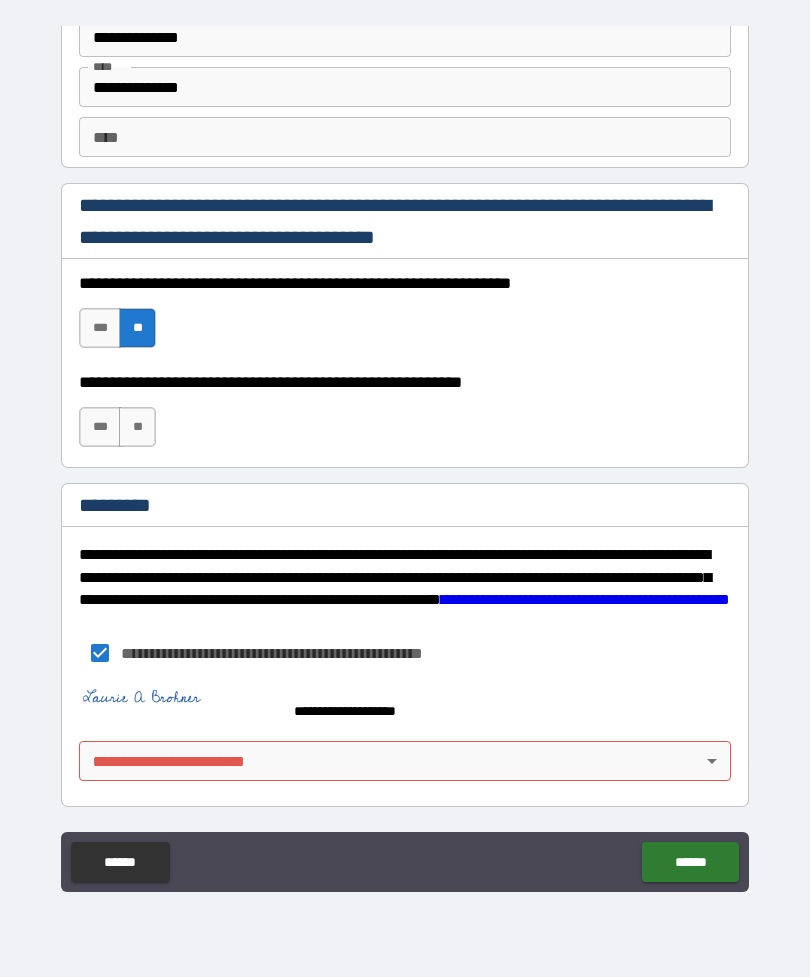 click on "**" at bounding box center (137, 427) 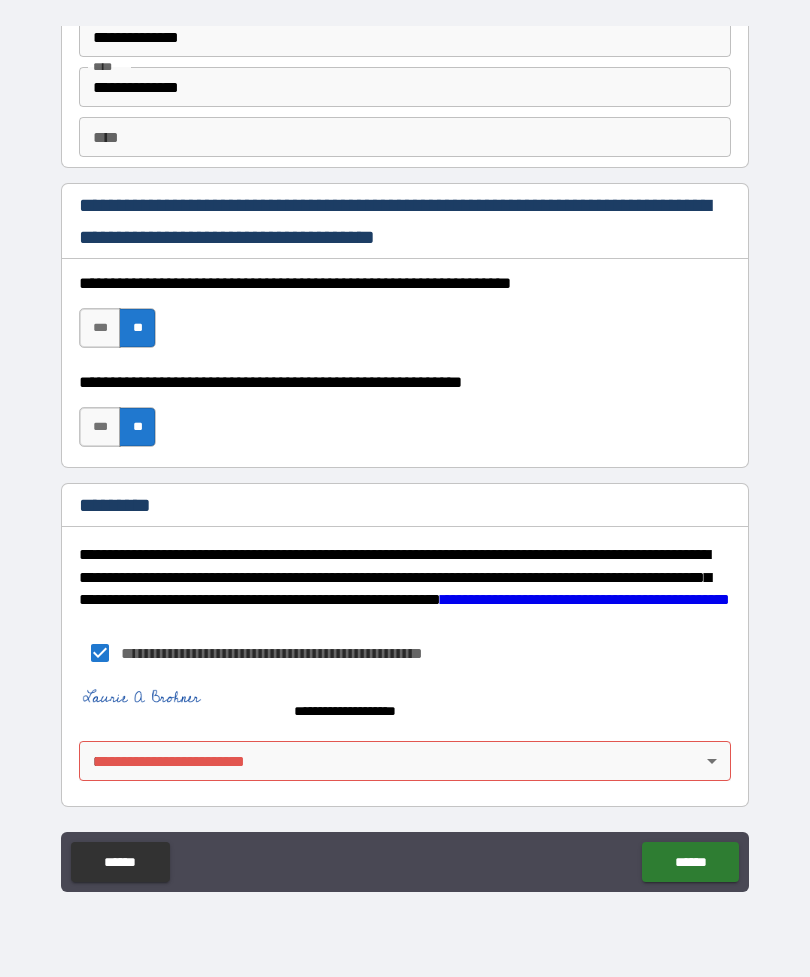 click on "******" at bounding box center (690, 862) 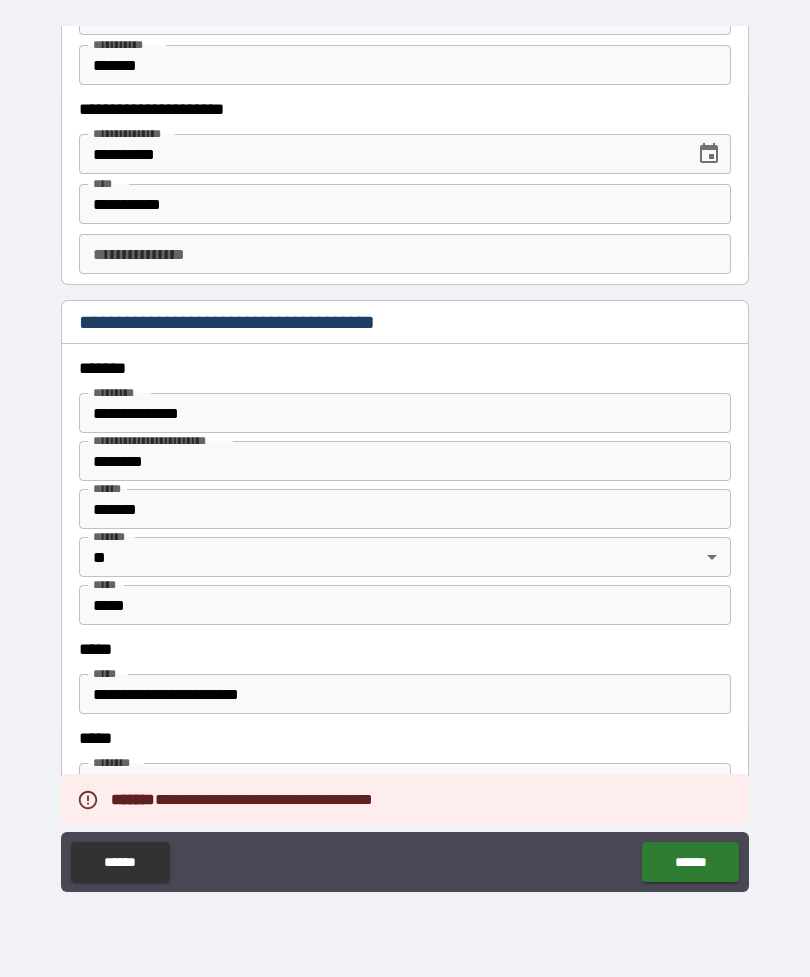 scroll, scrollTop: 2075, scrollLeft: 0, axis: vertical 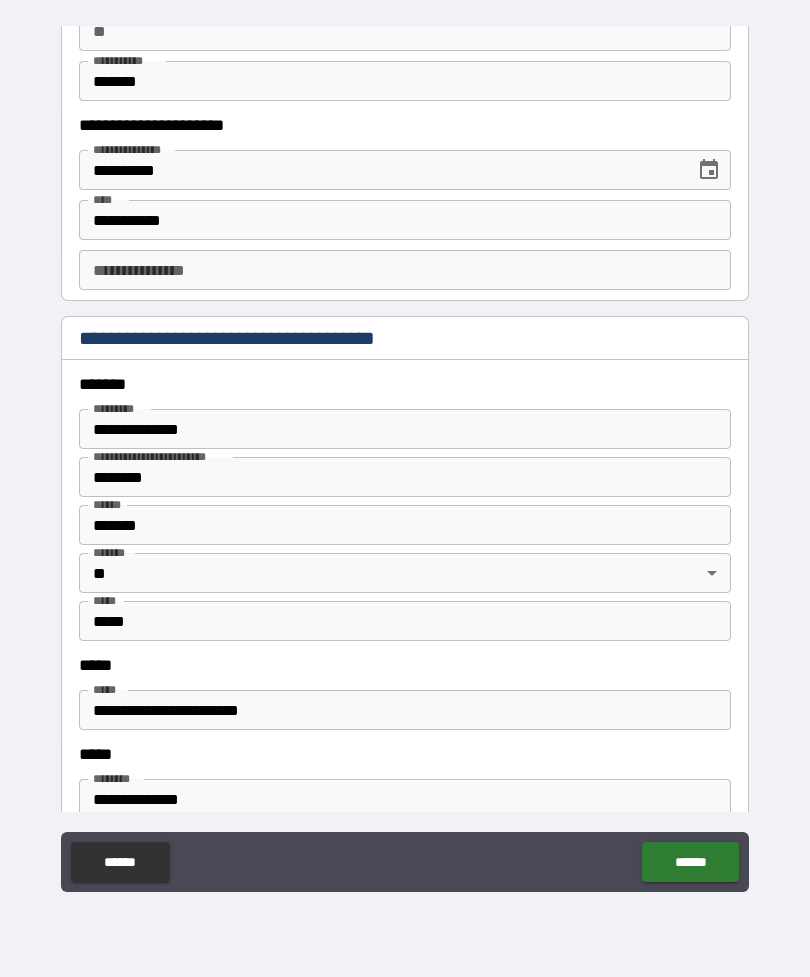 click on "**********" at bounding box center (405, 270) 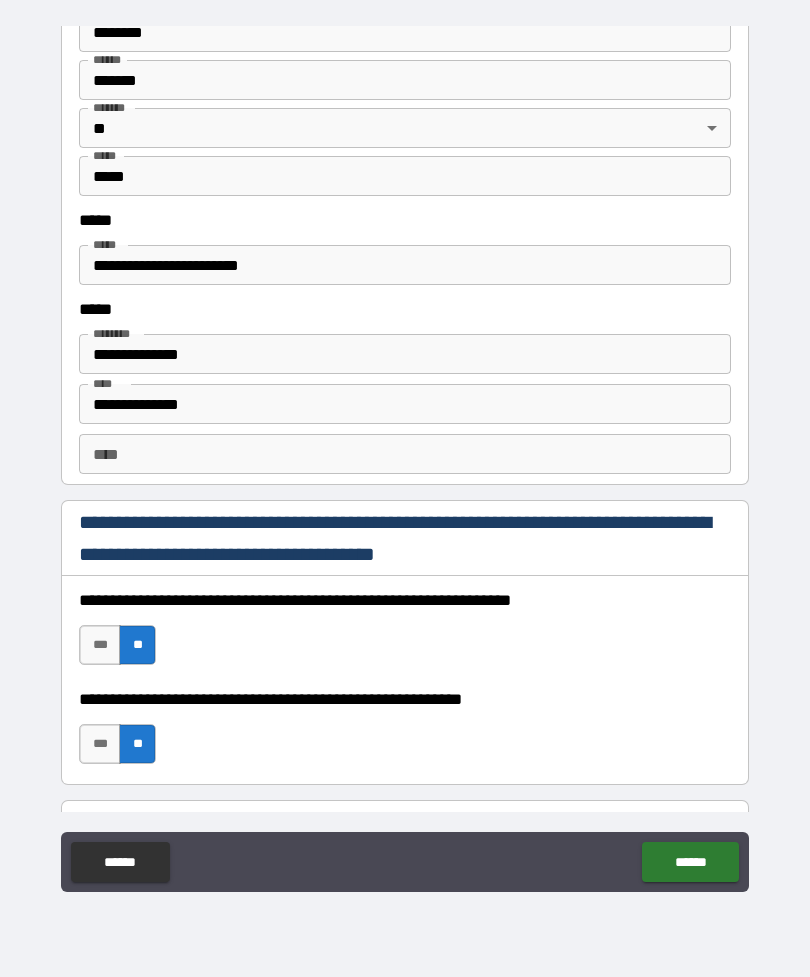 scroll, scrollTop: 2520, scrollLeft: 0, axis: vertical 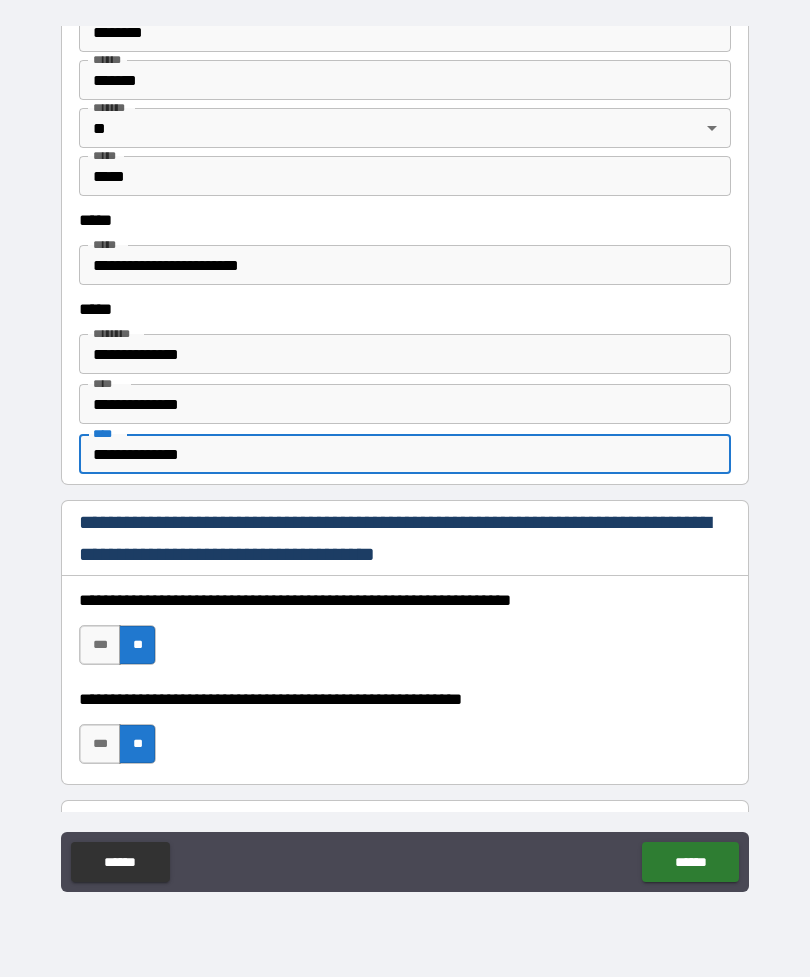 type on "**********" 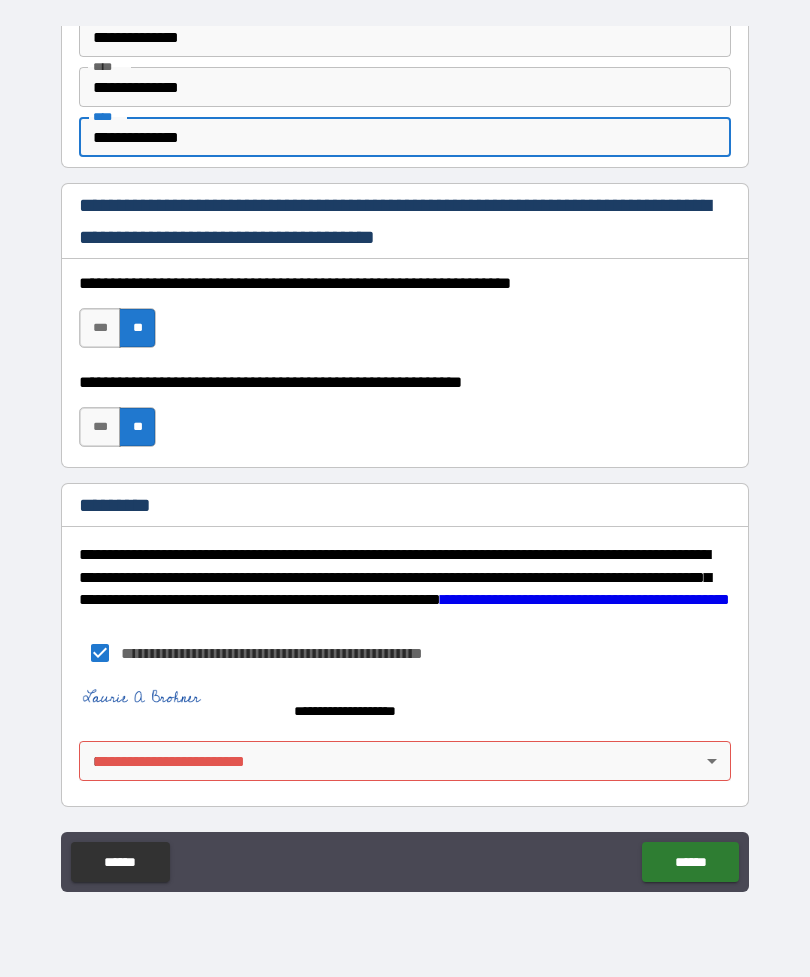 scroll, scrollTop: 2837, scrollLeft: 0, axis: vertical 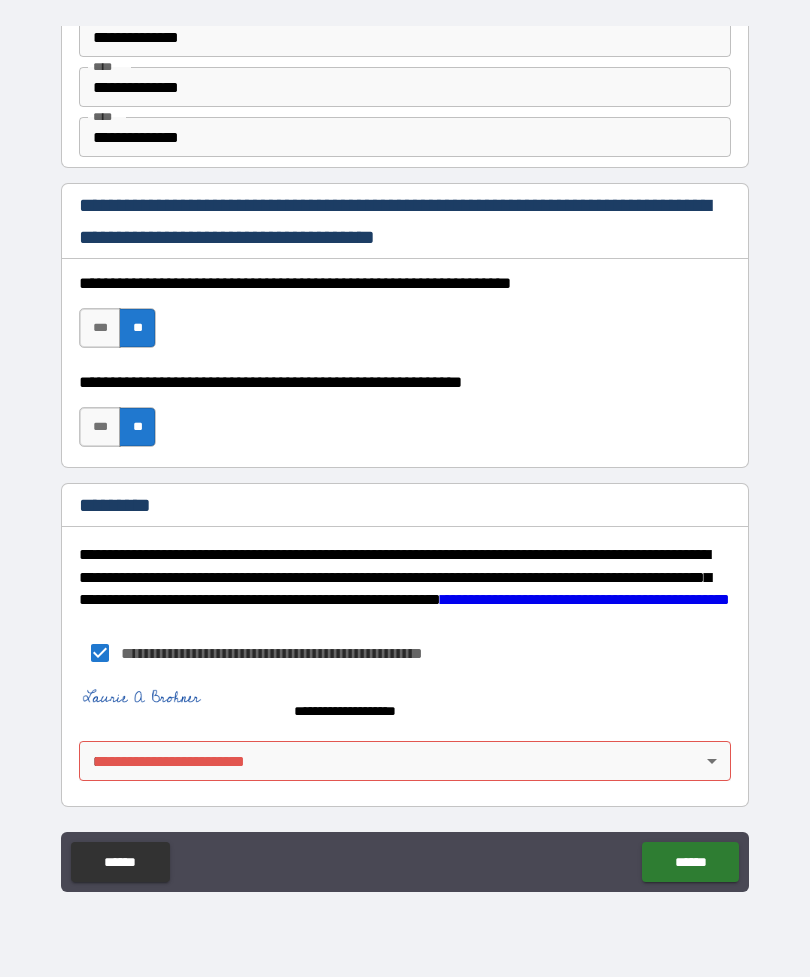 click on "******" at bounding box center [690, 862] 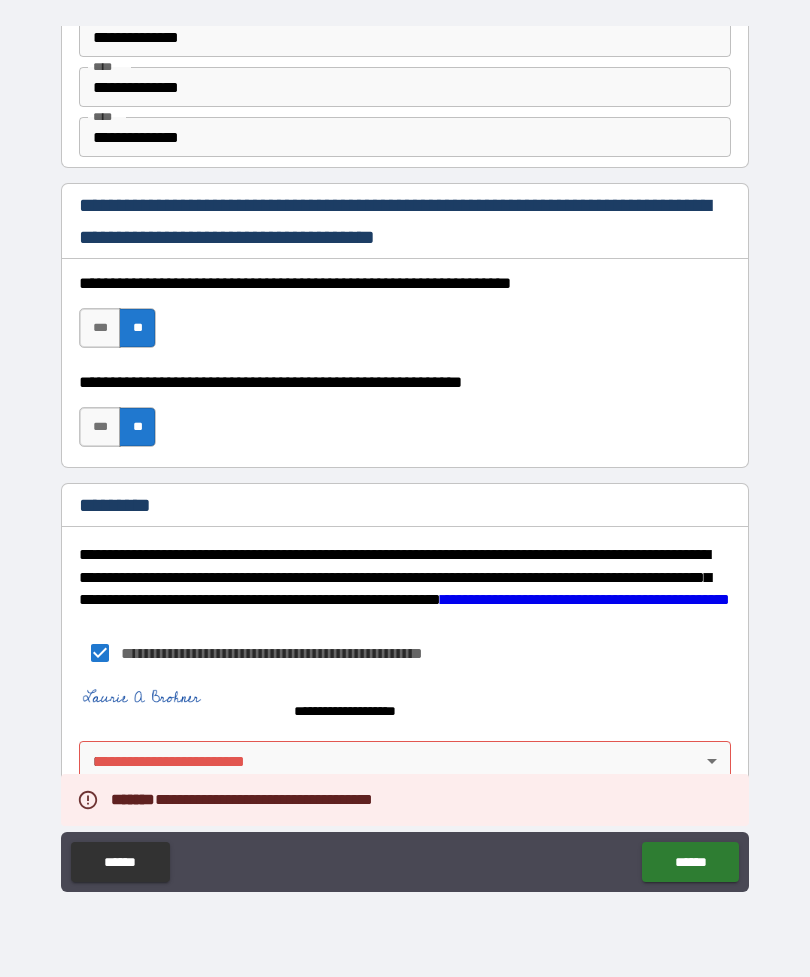 scroll, scrollTop: 2837, scrollLeft: 0, axis: vertical 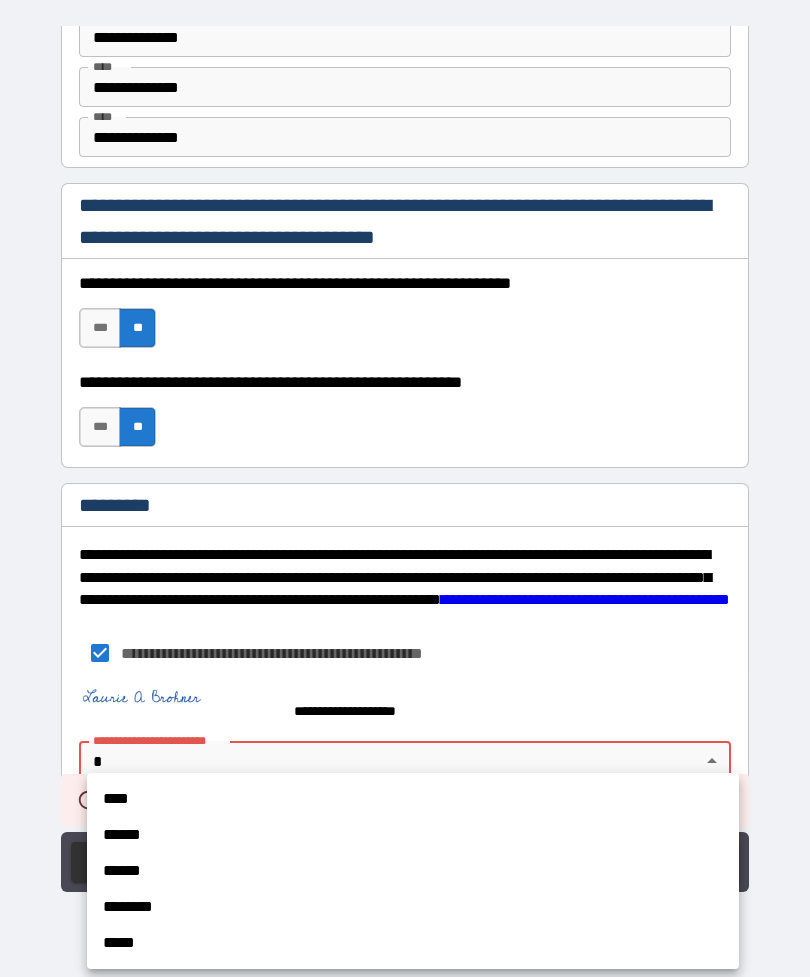 click on "****" at bounding box center (413, 799) 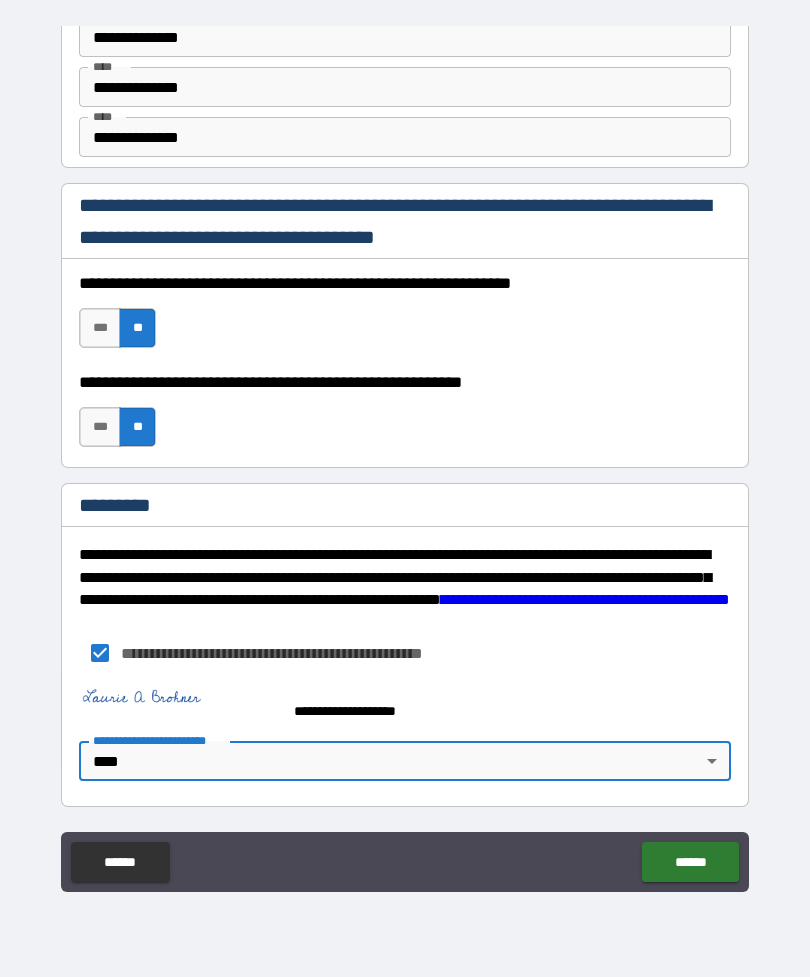 type on "*" 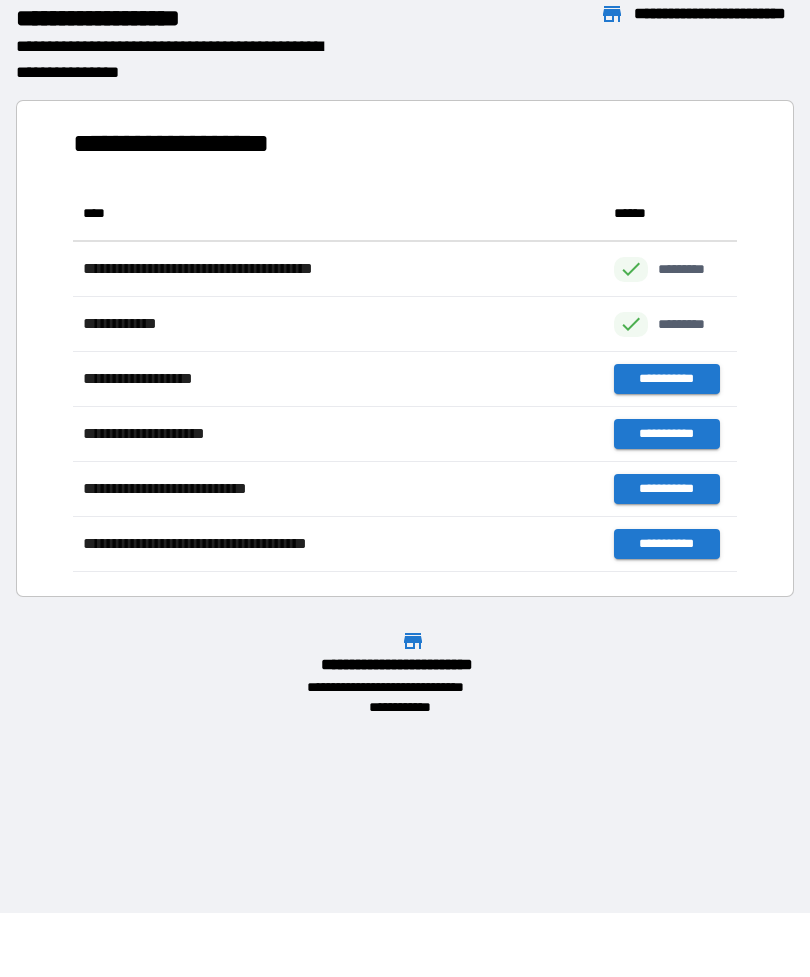 scroll, scrollTop: 1, scrollLeft: 1, axis: both 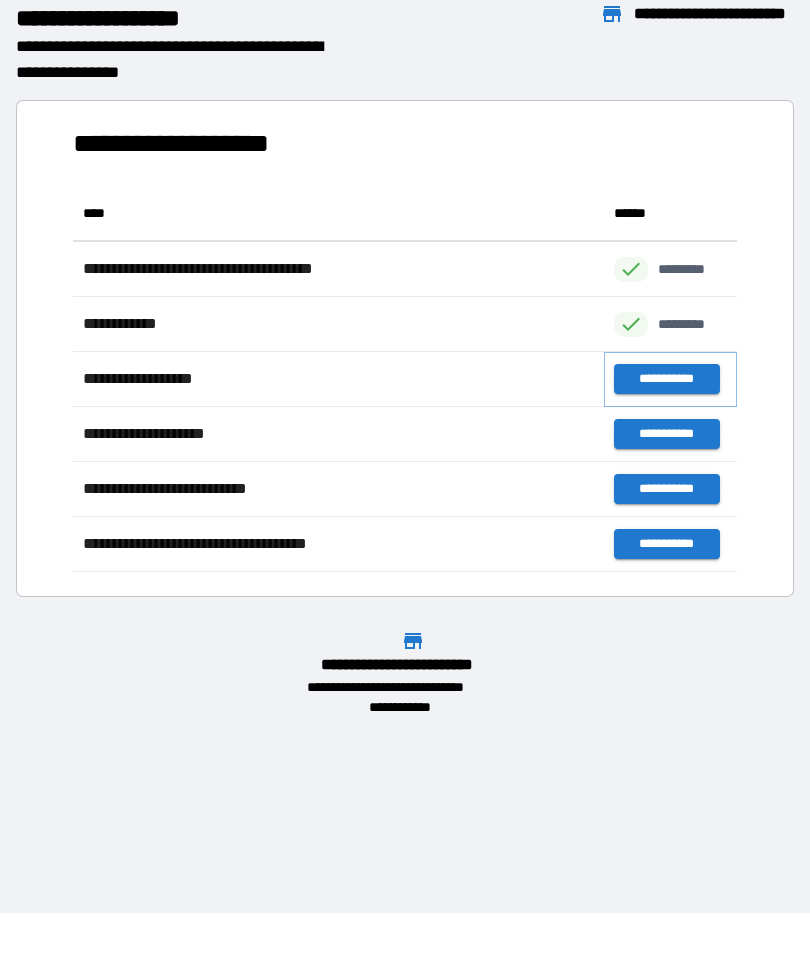 click on "**********" at bounding box center (666, 379) 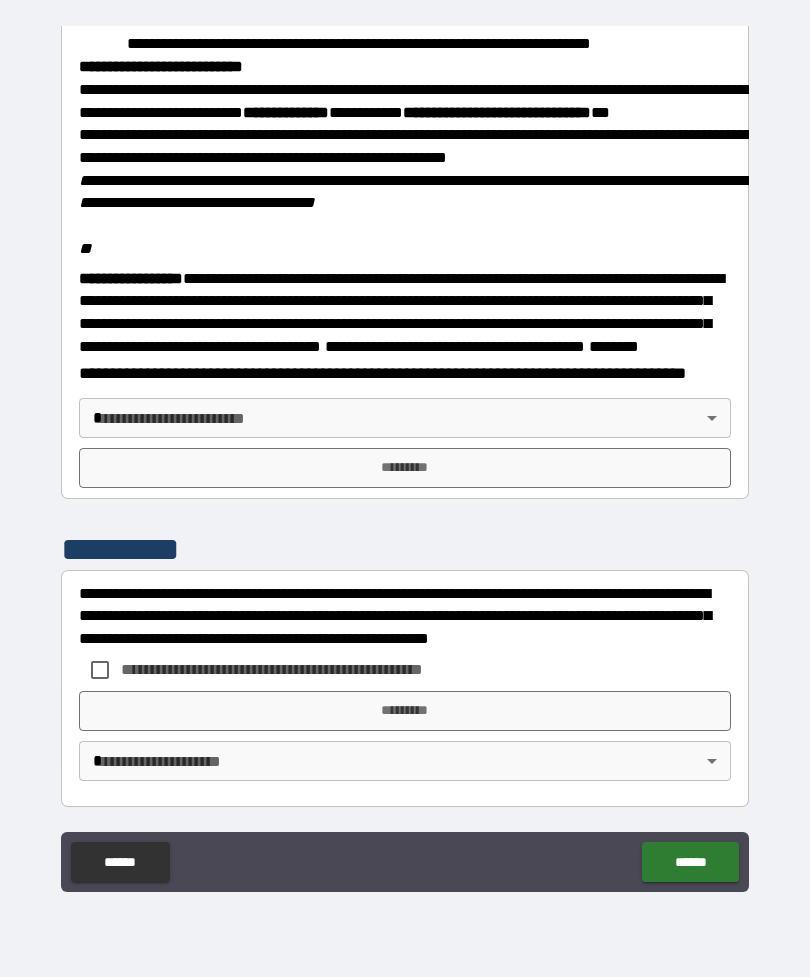 scroll, scrollTop: 2345, scrollLeft: 0, axis: vertical 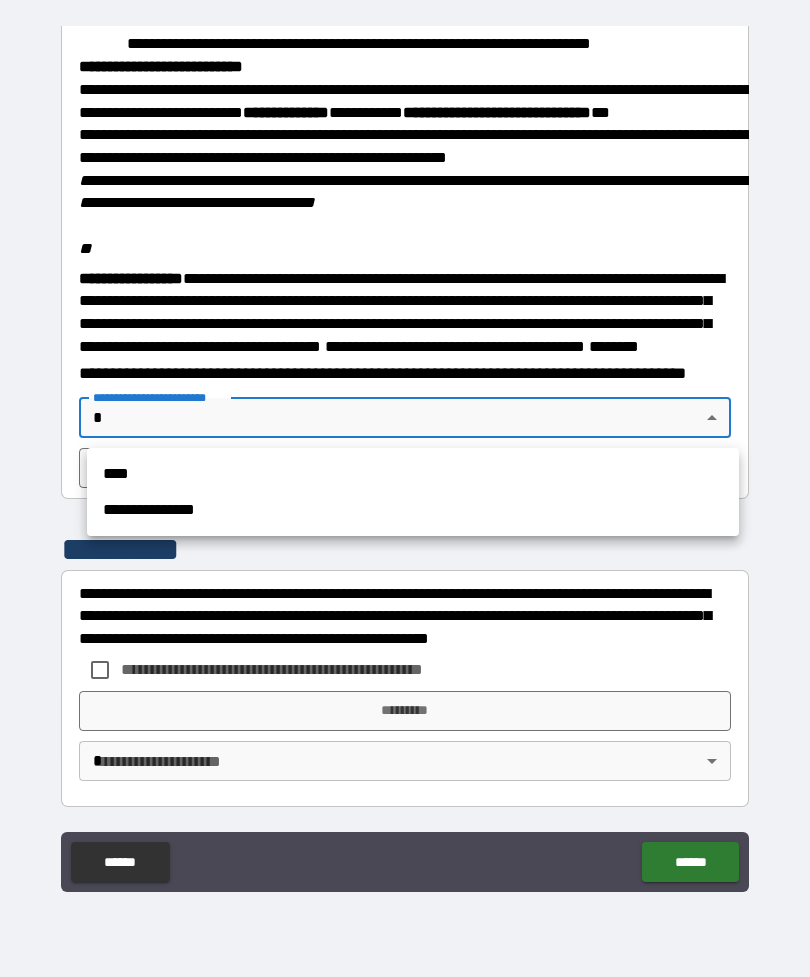 click on "****" at bounding box center (413, 474) 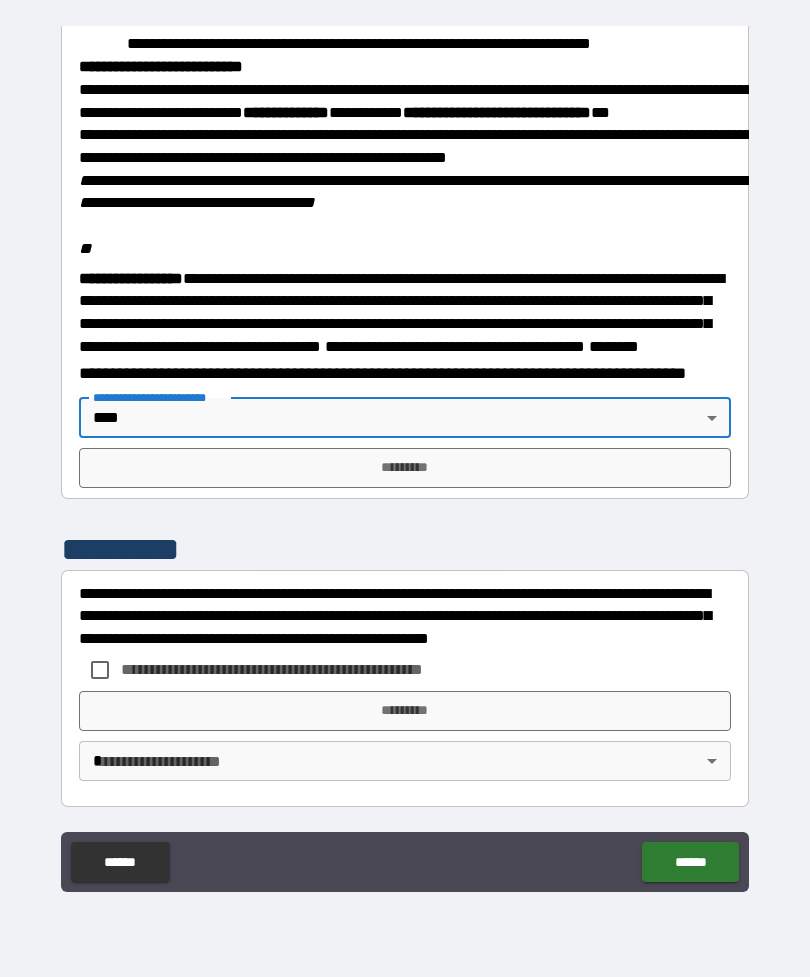 type on "****" 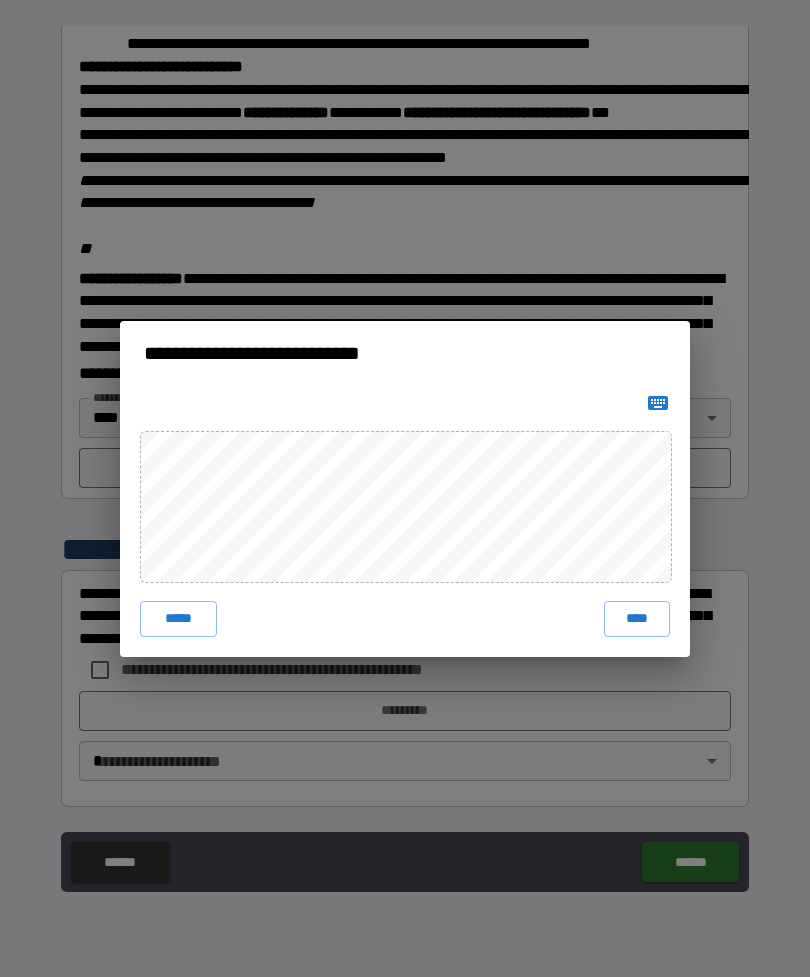 click at bounding box center (658, 403) 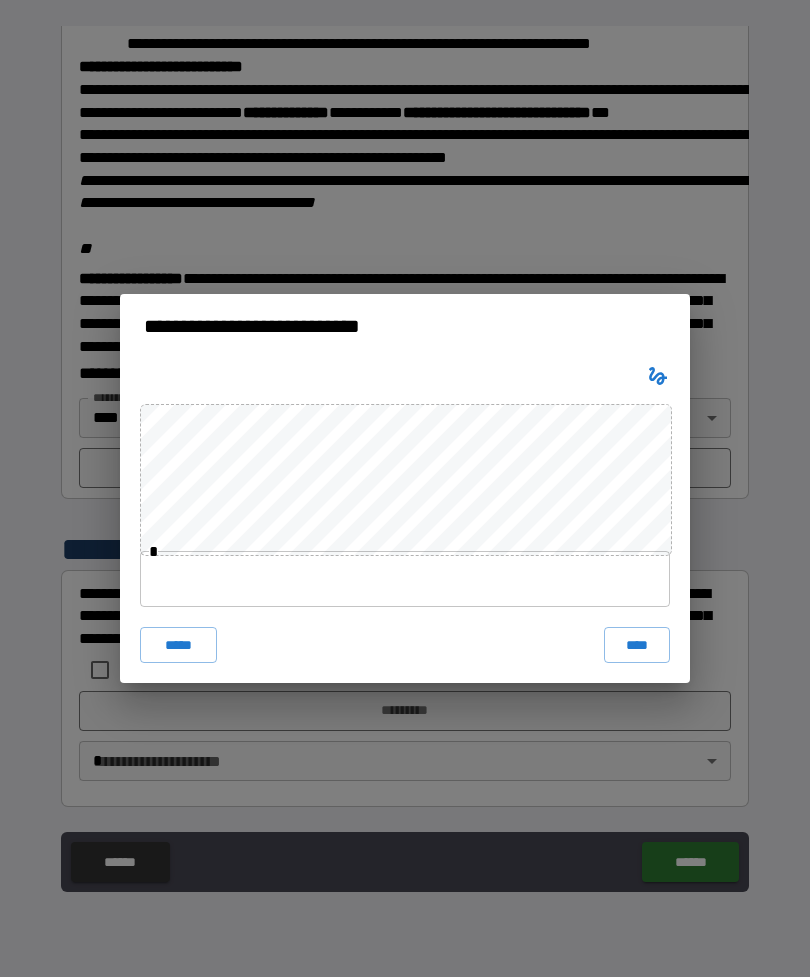 click at bounding box center (405, 579) 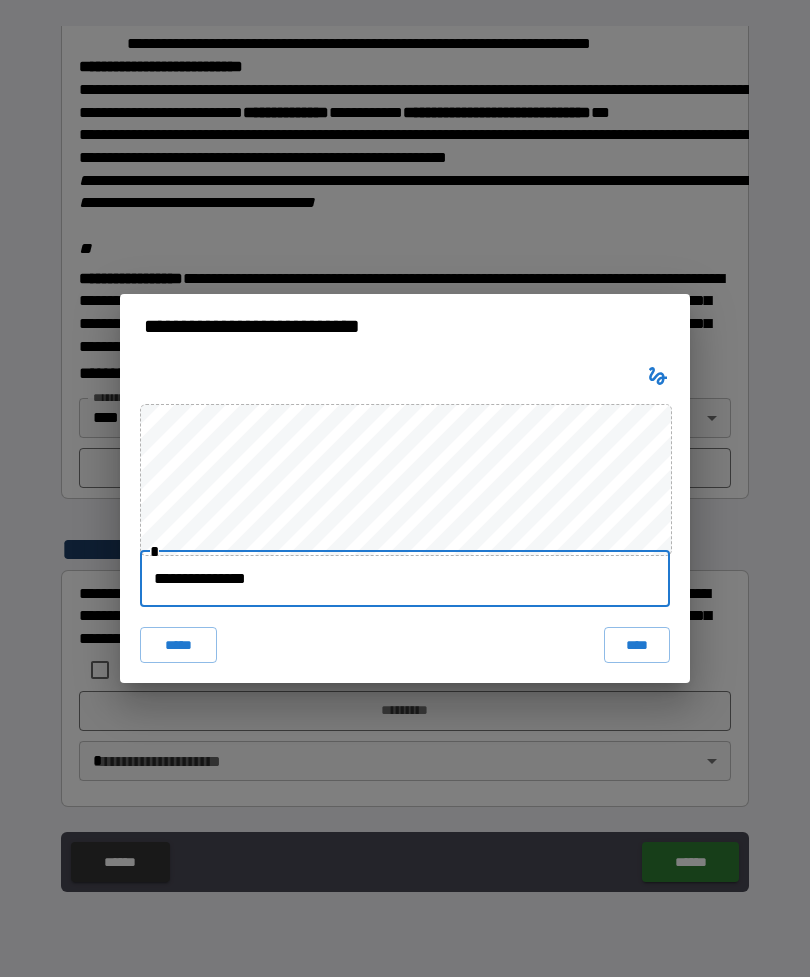 type on "**********" 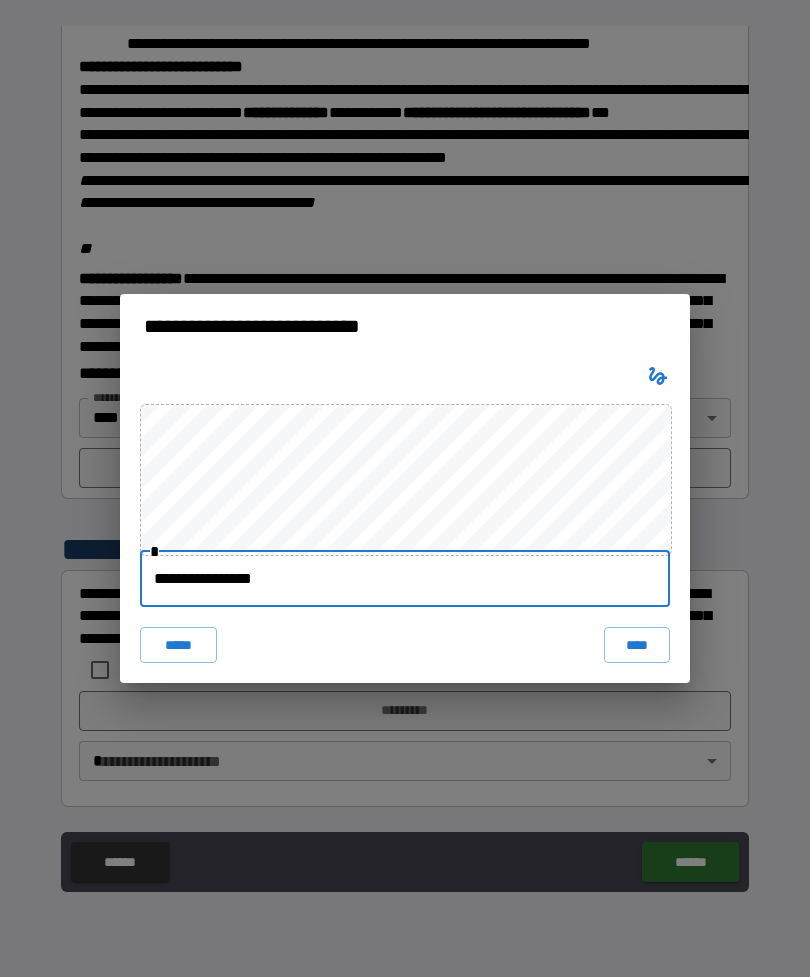 click on "****" at bounding box center [637, 645] 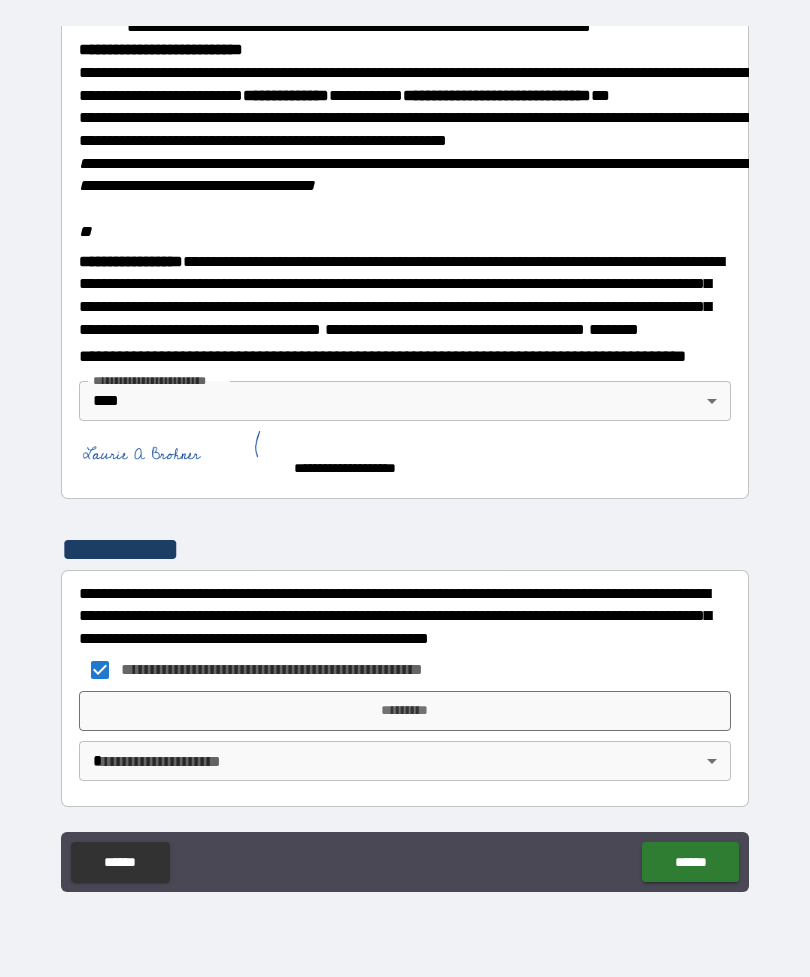 click on "*********" at bounding box center [405, 711] 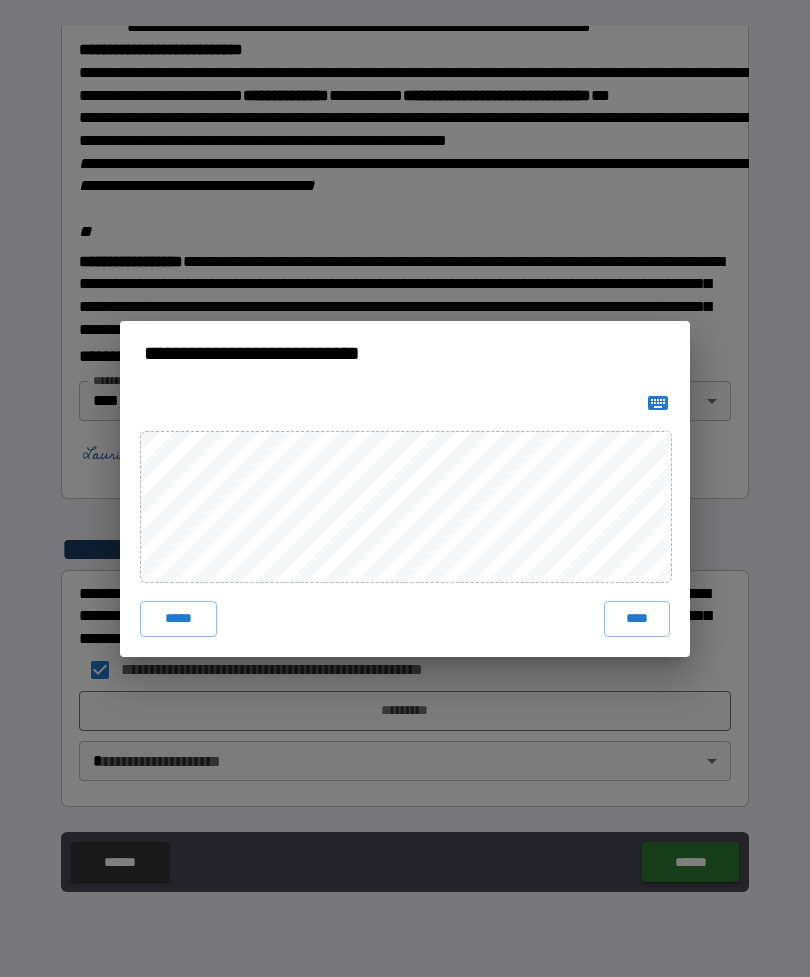 click at bounding box center [658, 403] 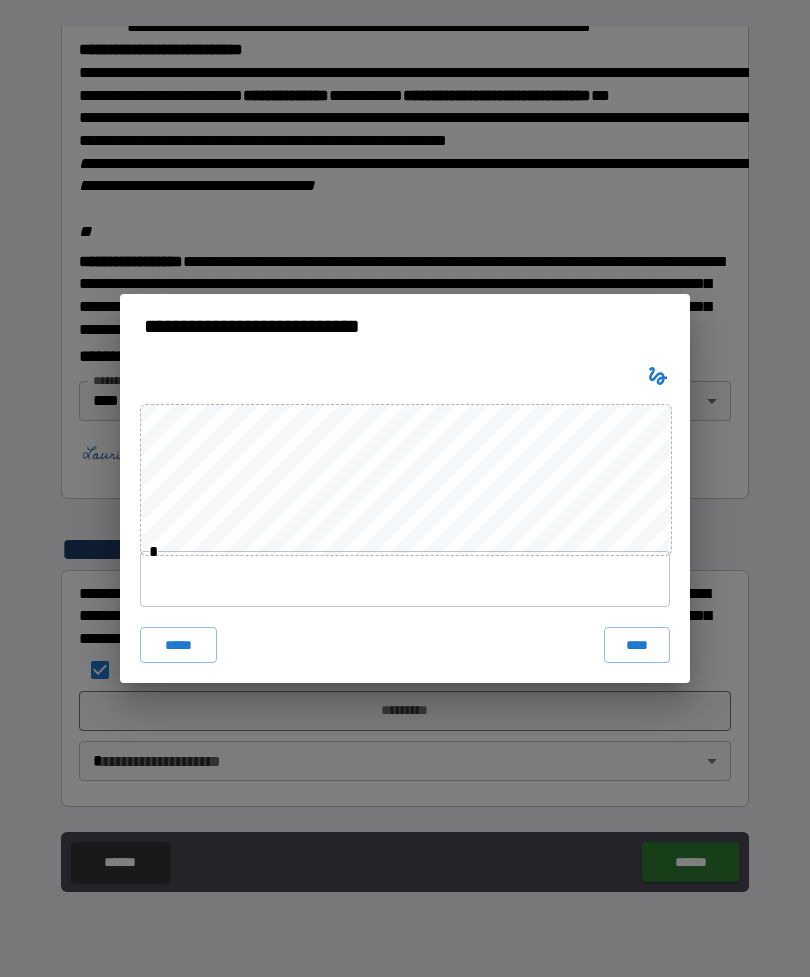 click at bounding box center [405, 579] 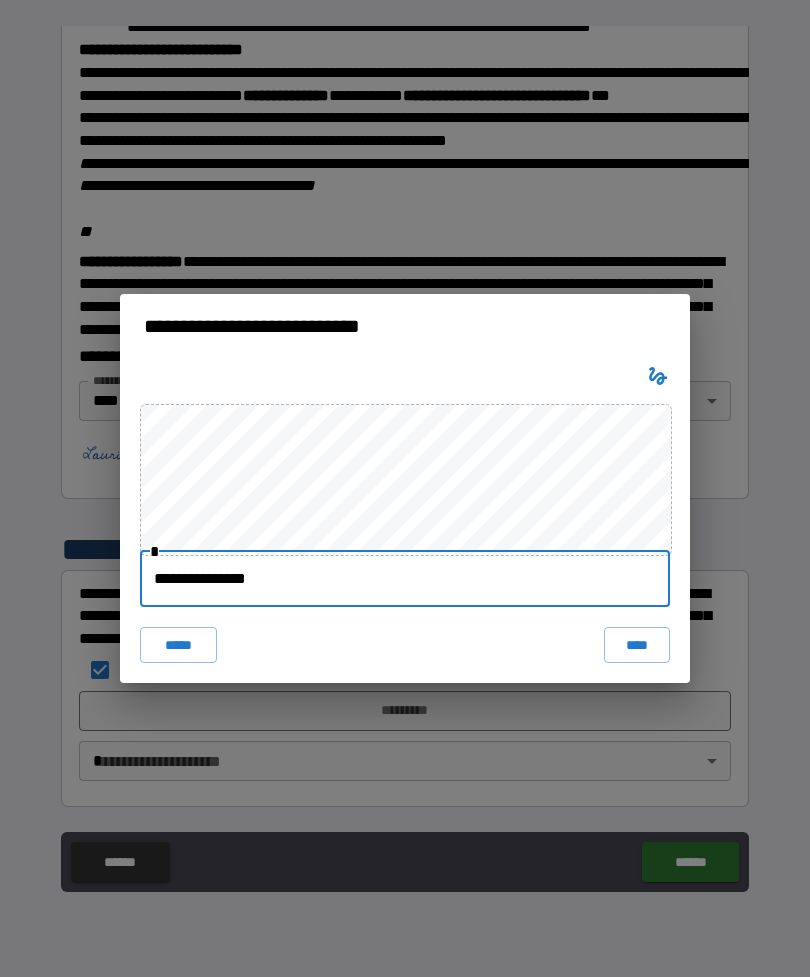 type on "**********" 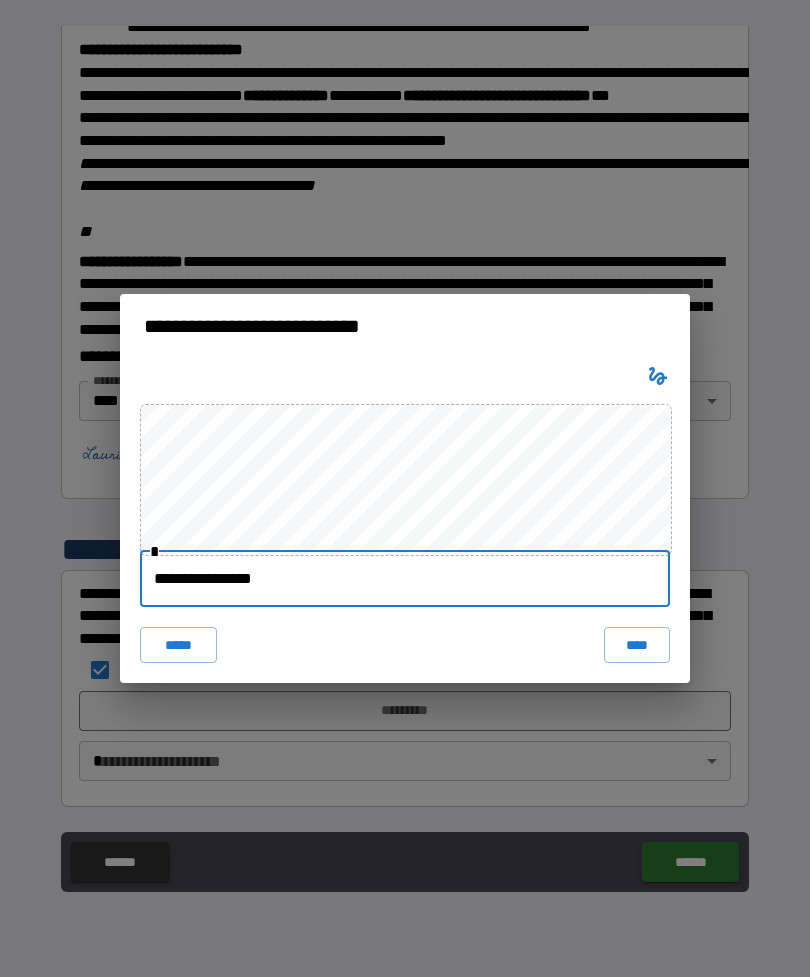 click on "****" at bounding box center (637, 645) 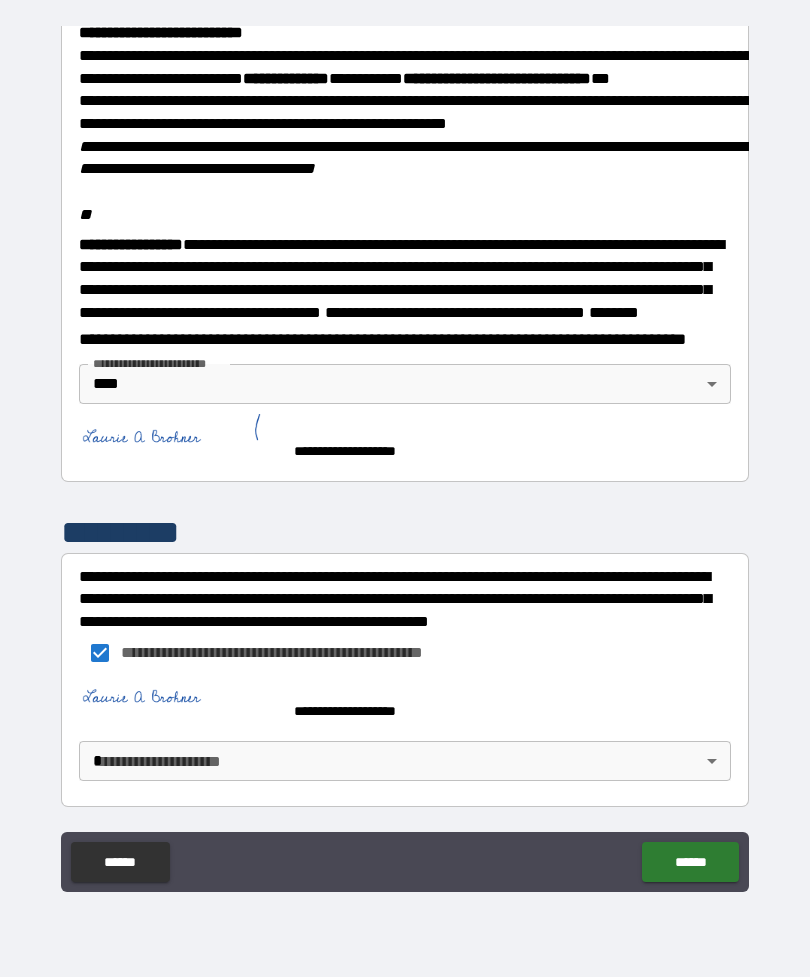 scroll, scrollTop: 2379, scrollLeft: 0, axis: vertical 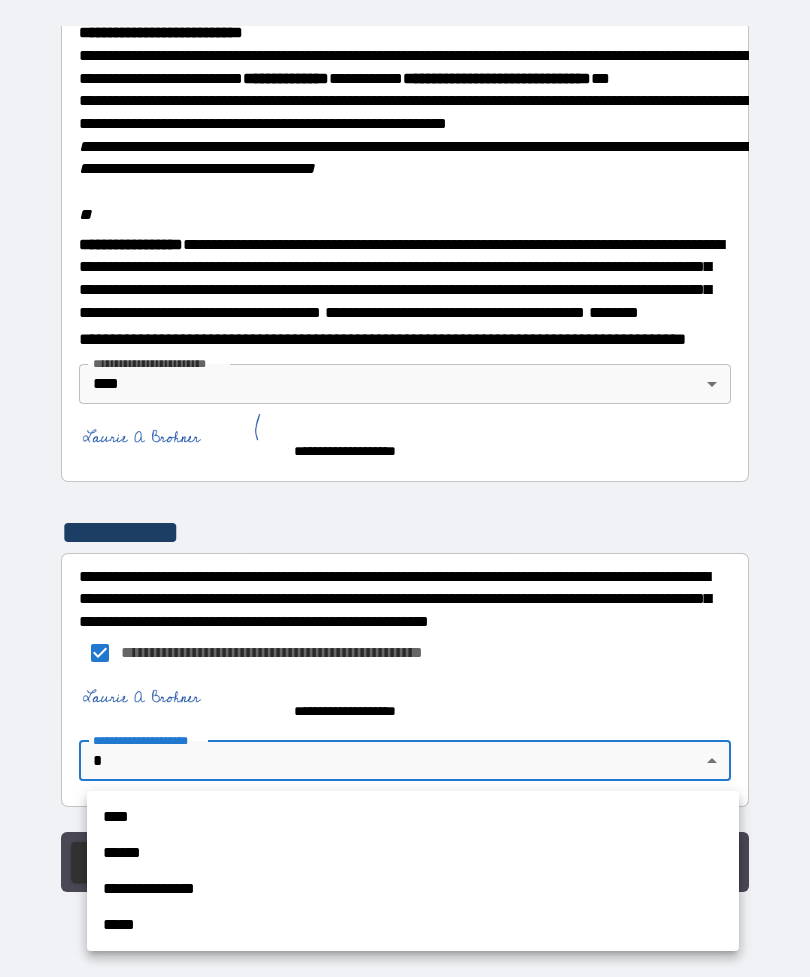 click on "****" at bounding box center [413, 817] 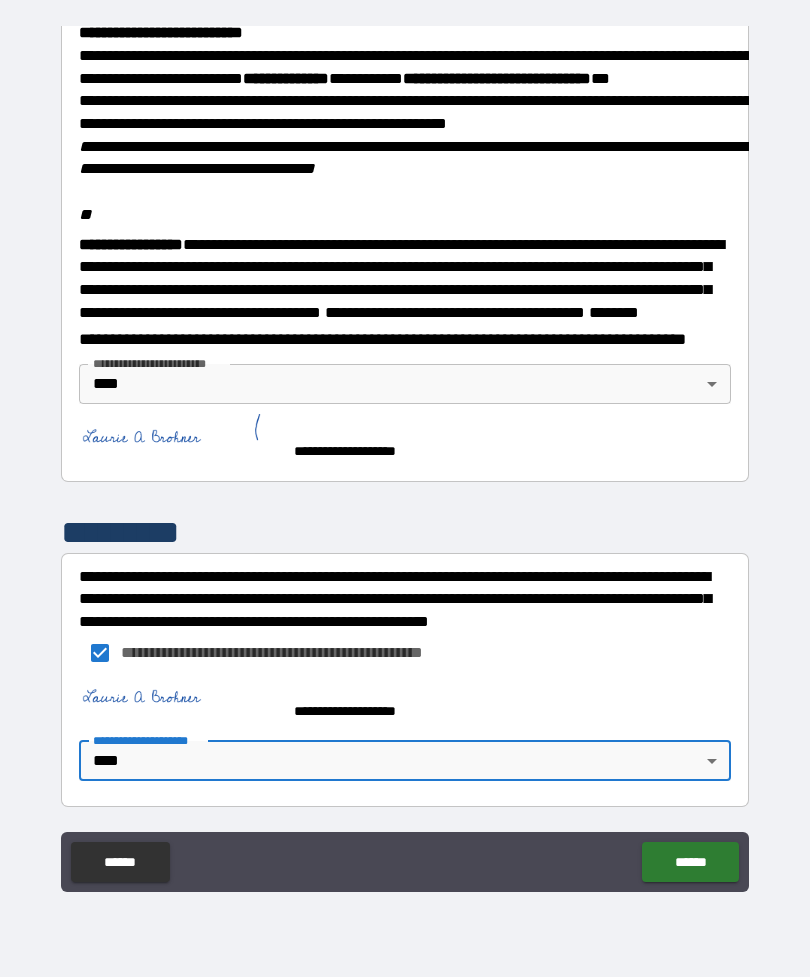 click on "******" at bounding box center [690, 862] 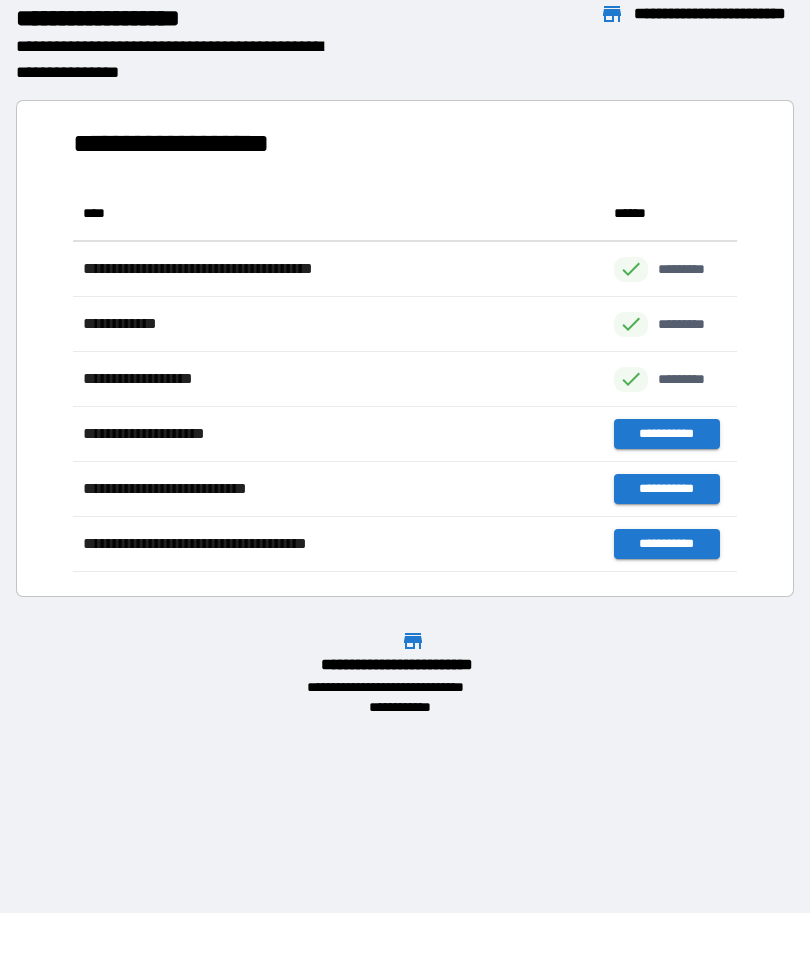scroll, scrollTop: 1, scrollLeft: 1, axis: both 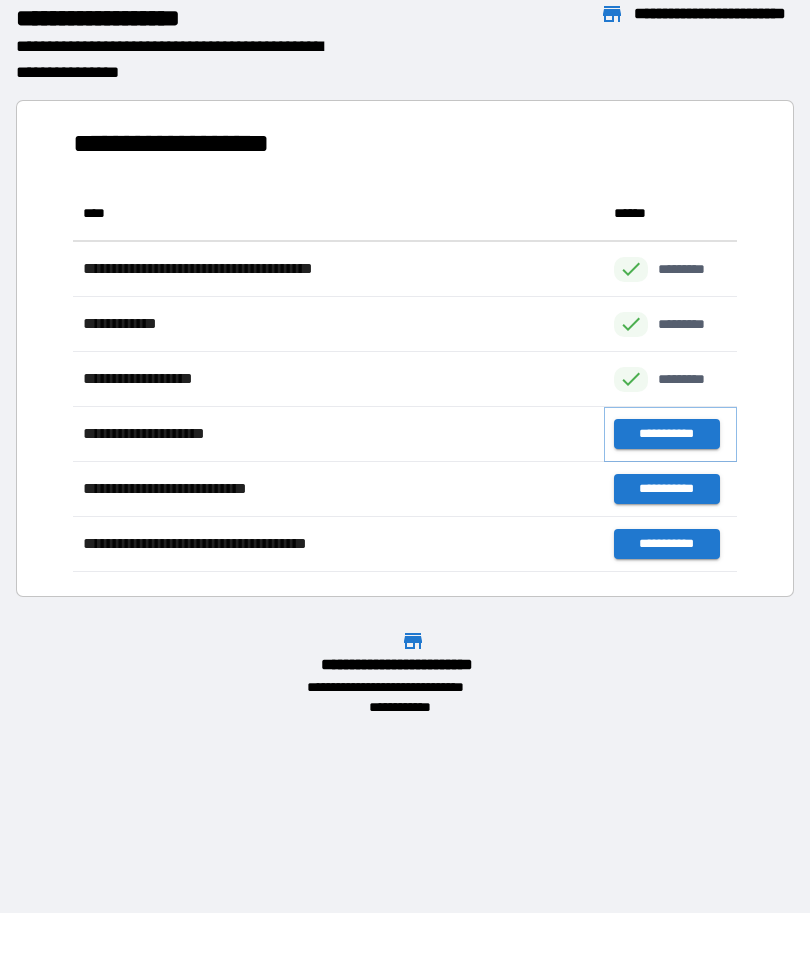 click on "**********" at bounding box center (666, 434) 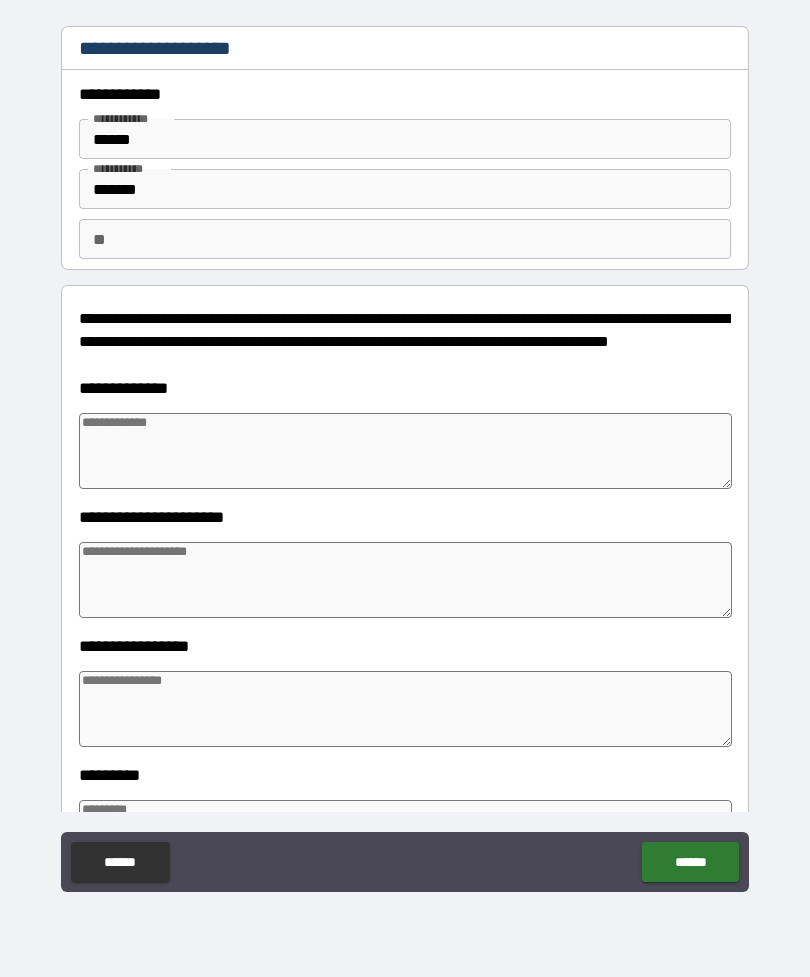click at bounding box center [405, 451] 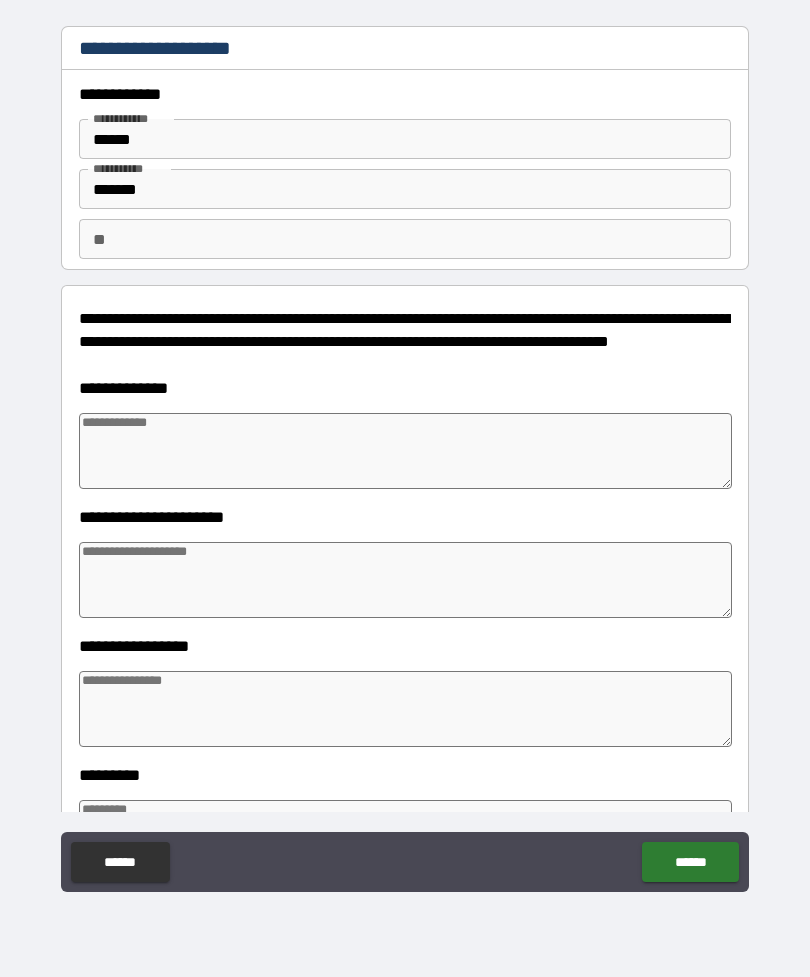 type on "*" 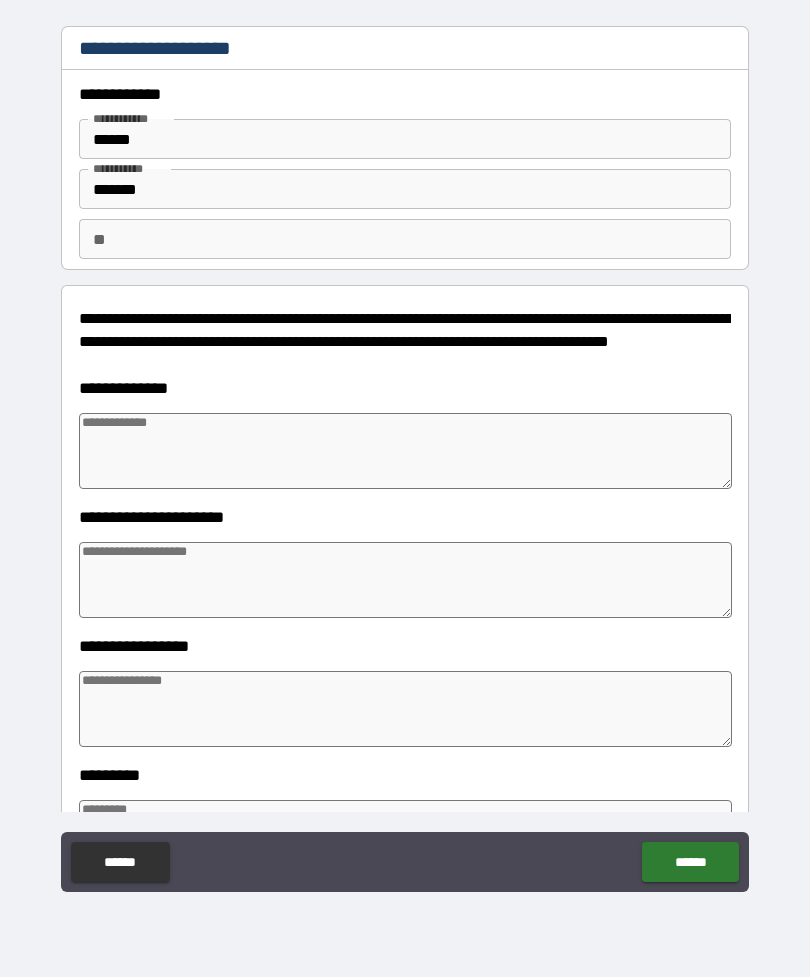 type on "*" 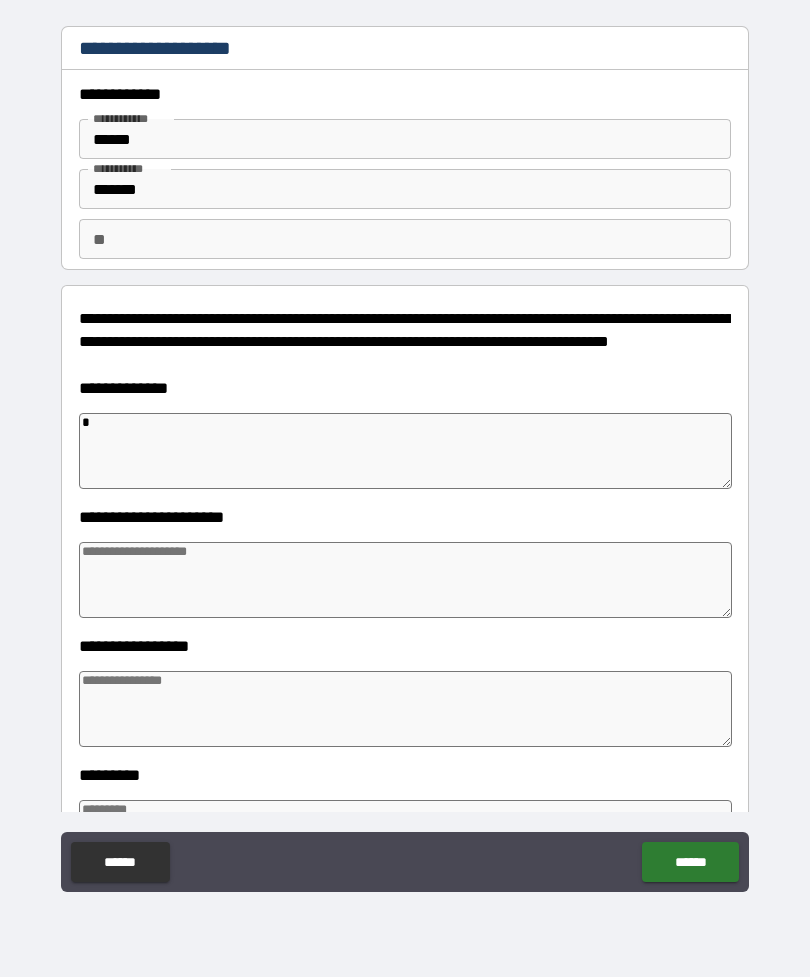 type on "*" 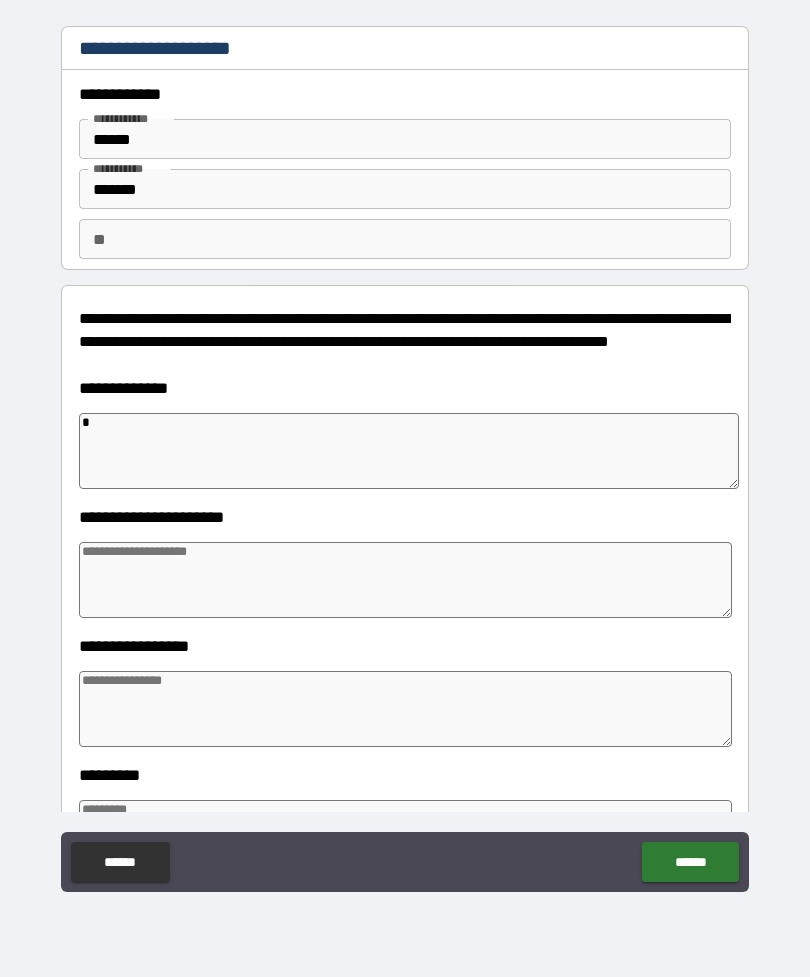 type on "**" 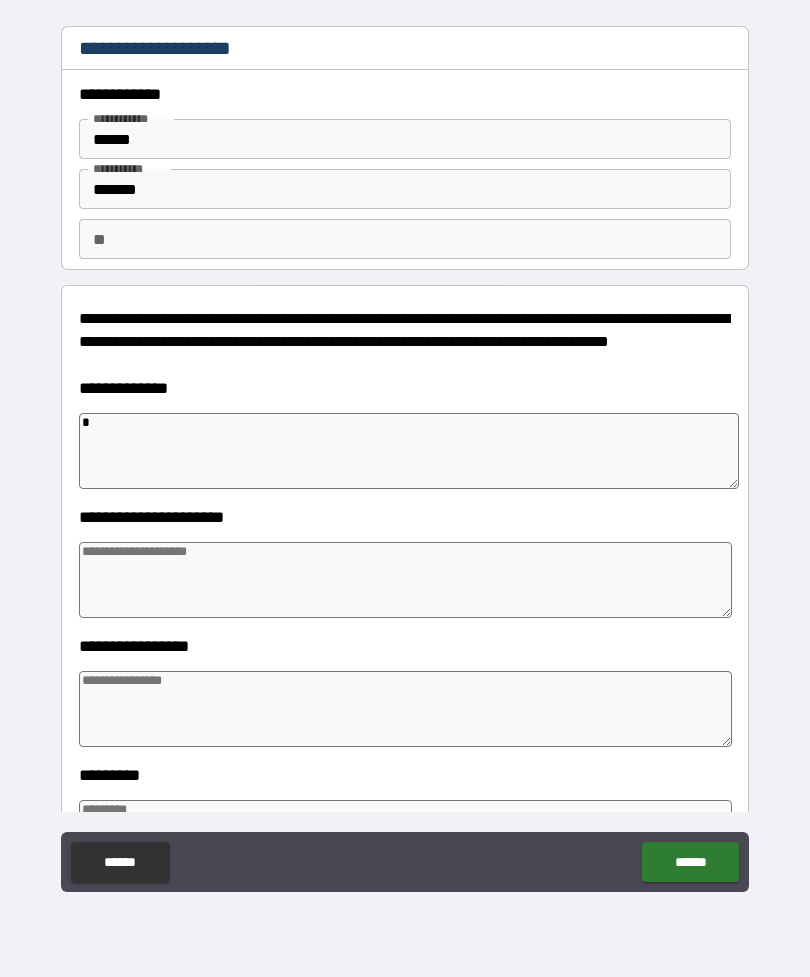 type on "*" 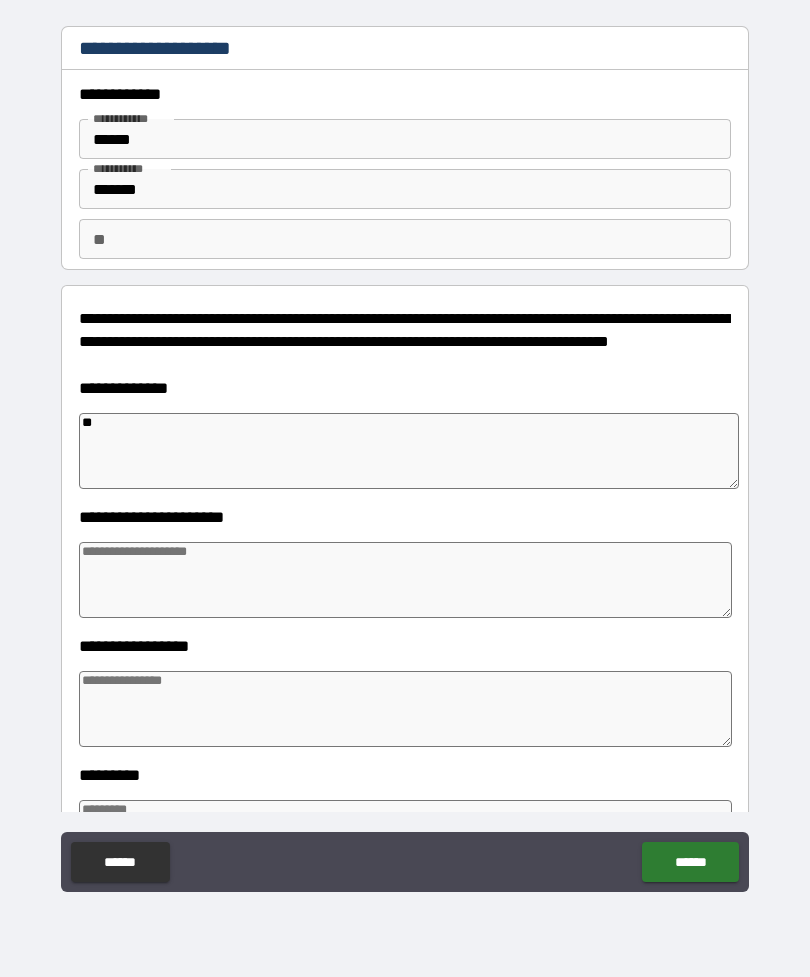 type on "*" 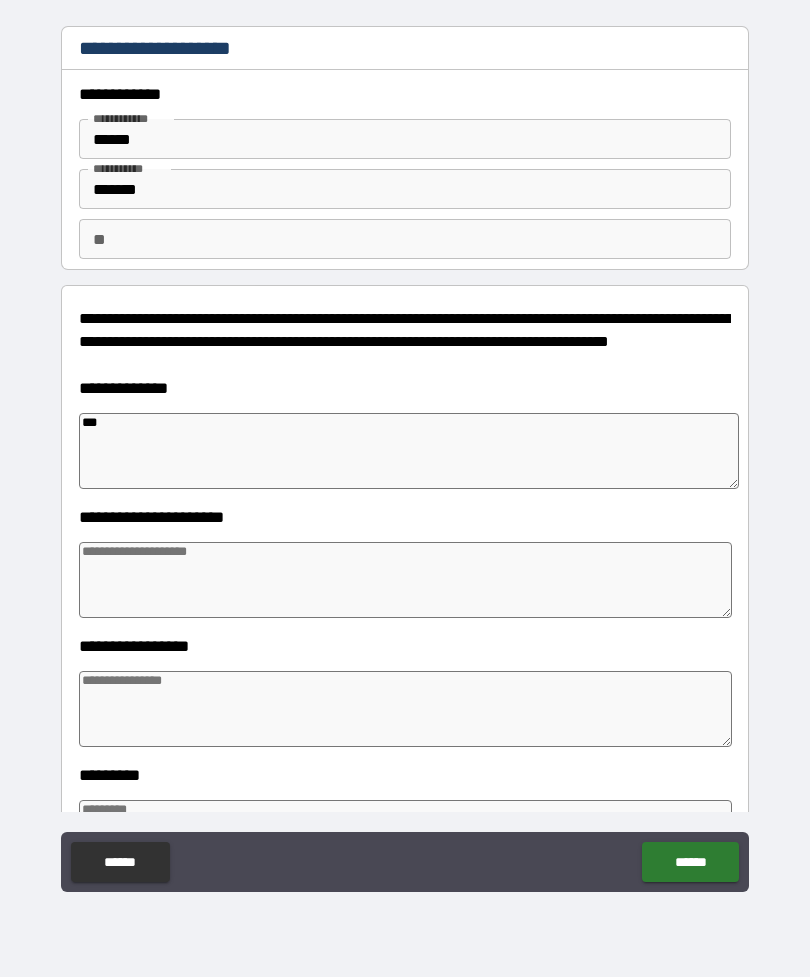 type on "*" 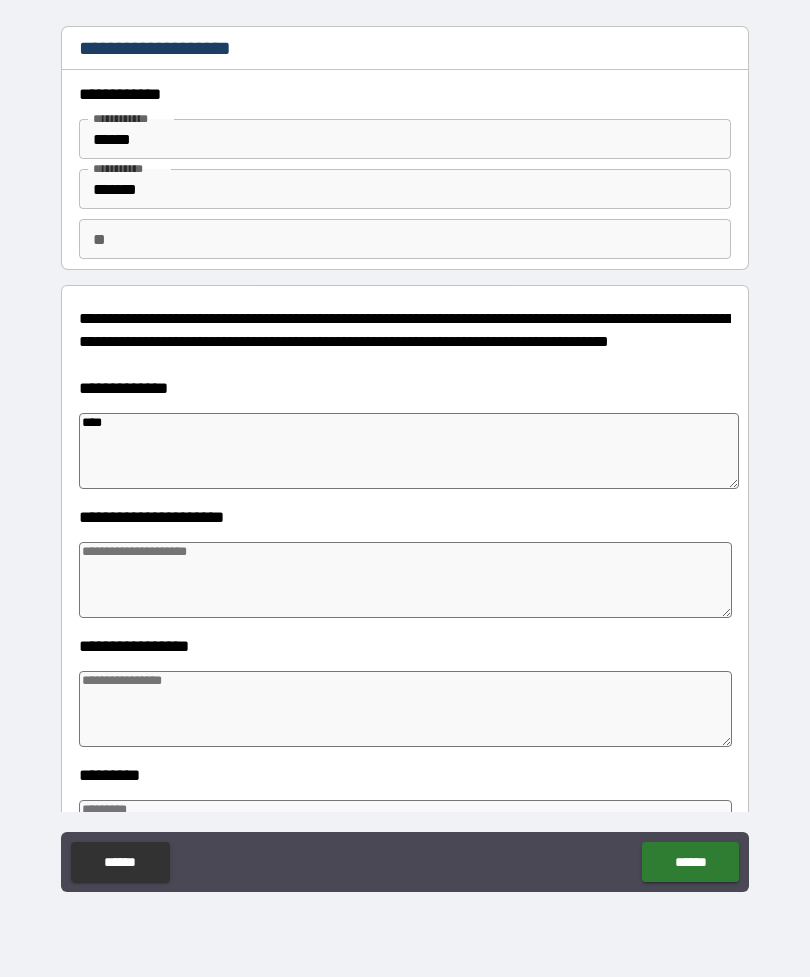 type on "*" 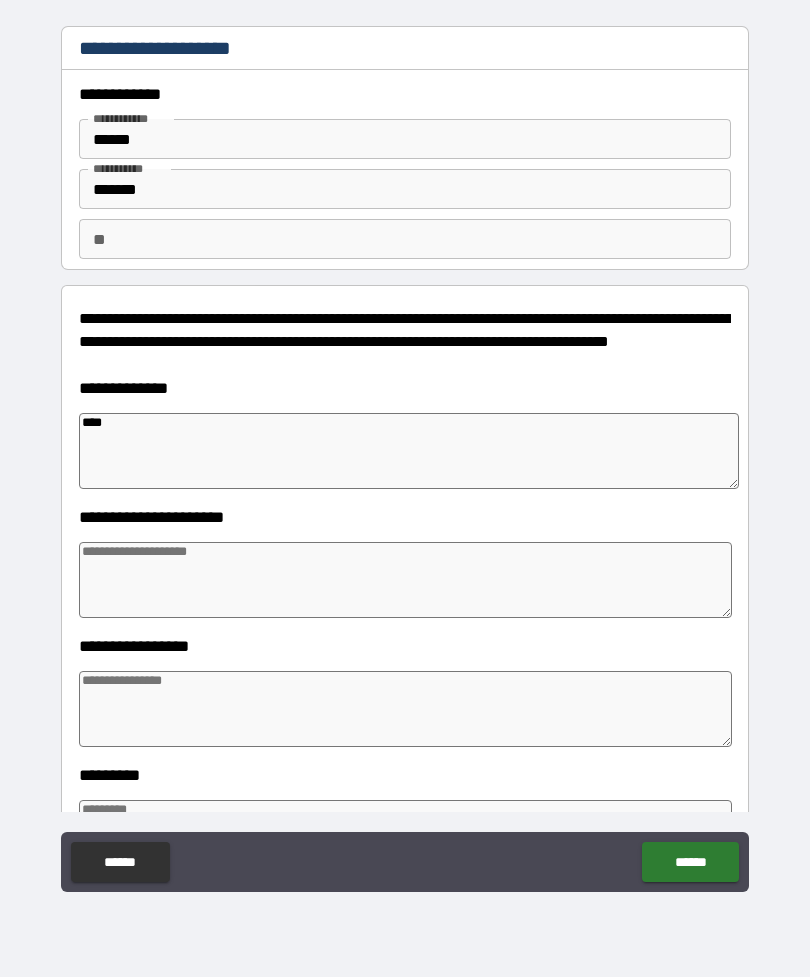 type on "****" 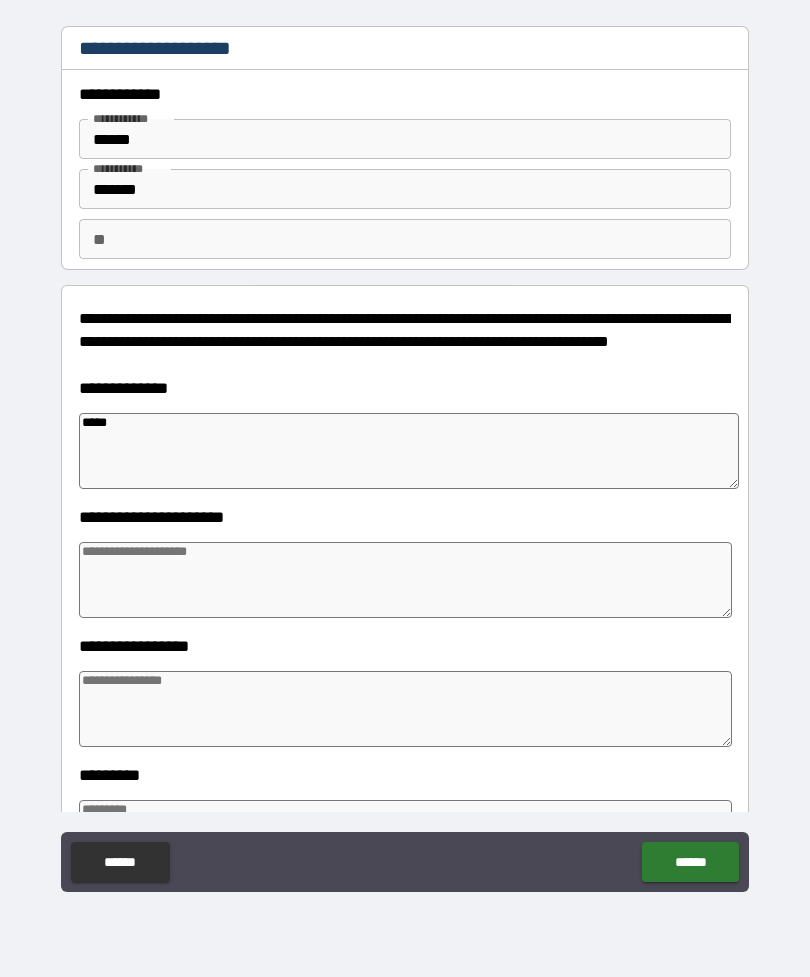 type on "*" 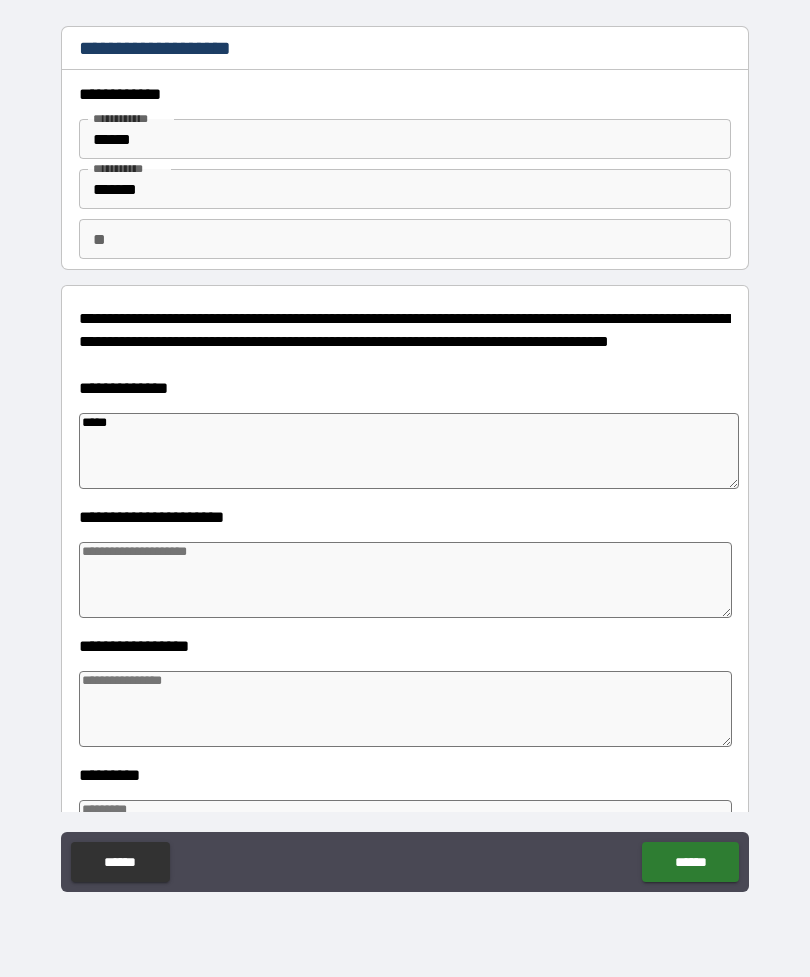 type on "******" 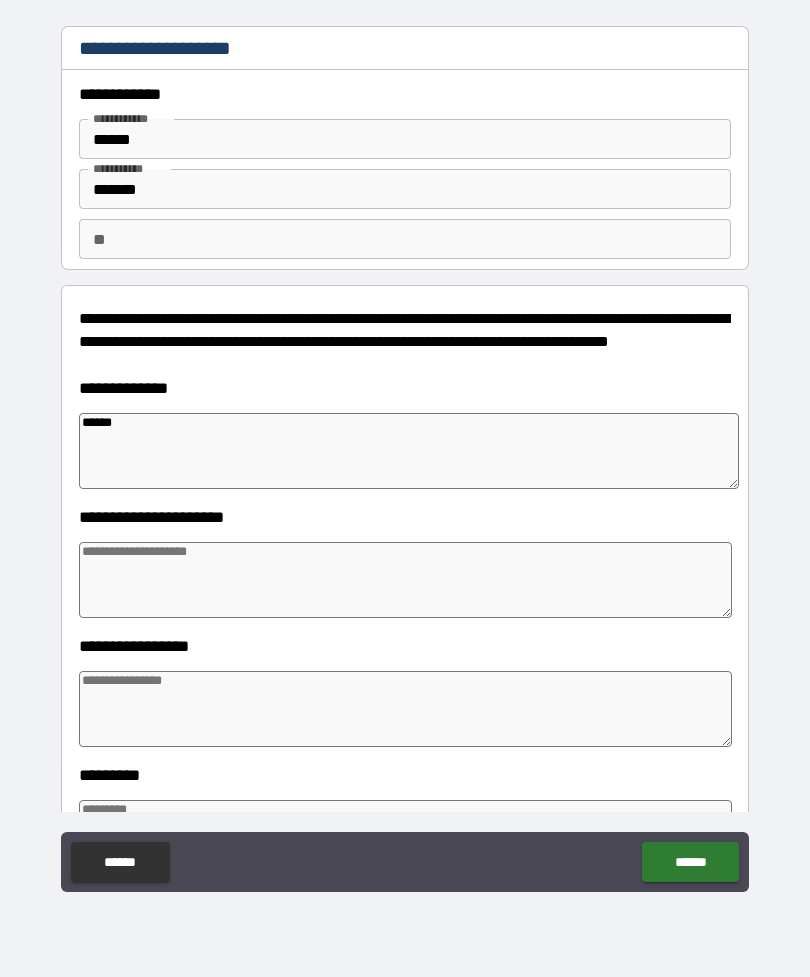 type on "*" 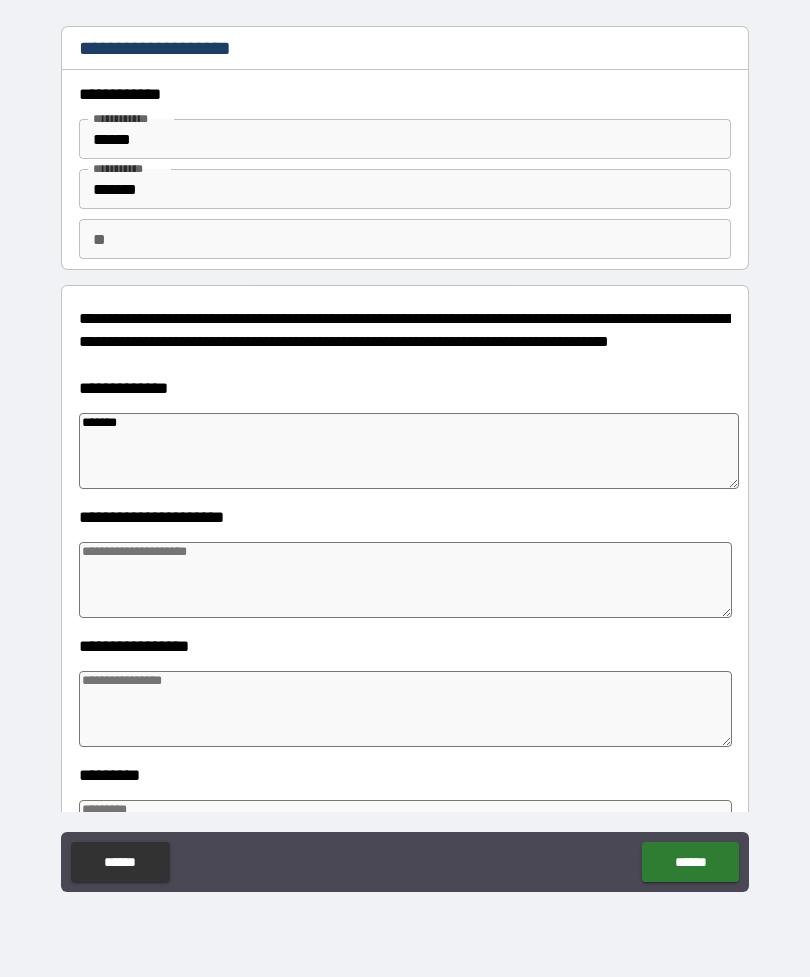 type on "*" 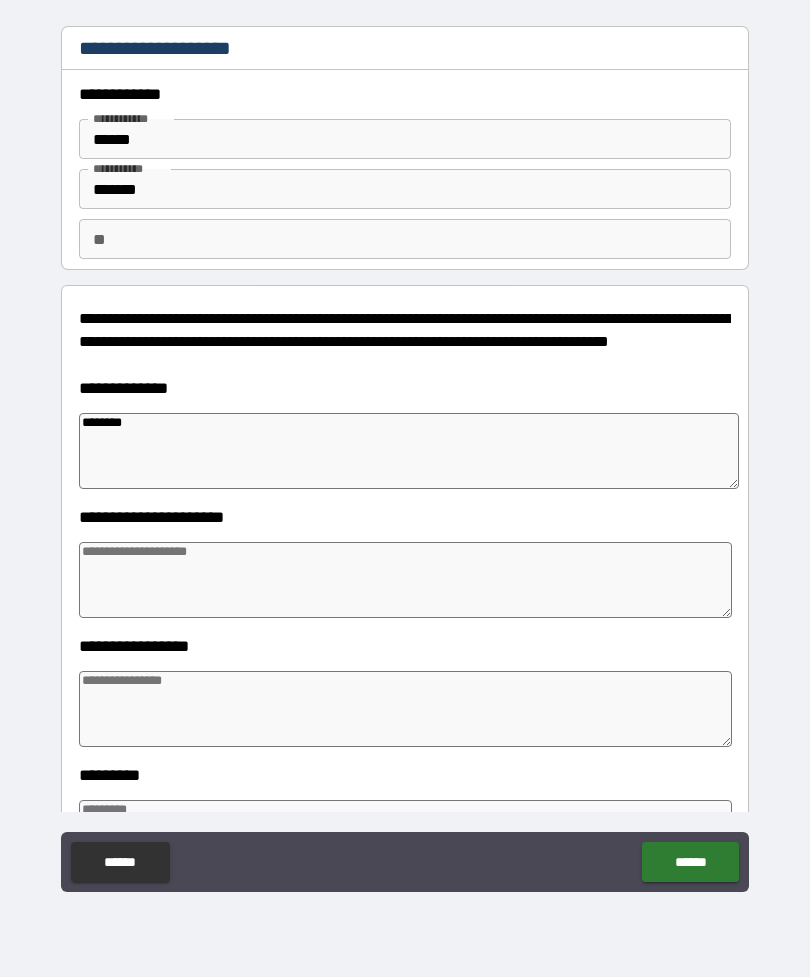 type on "*" 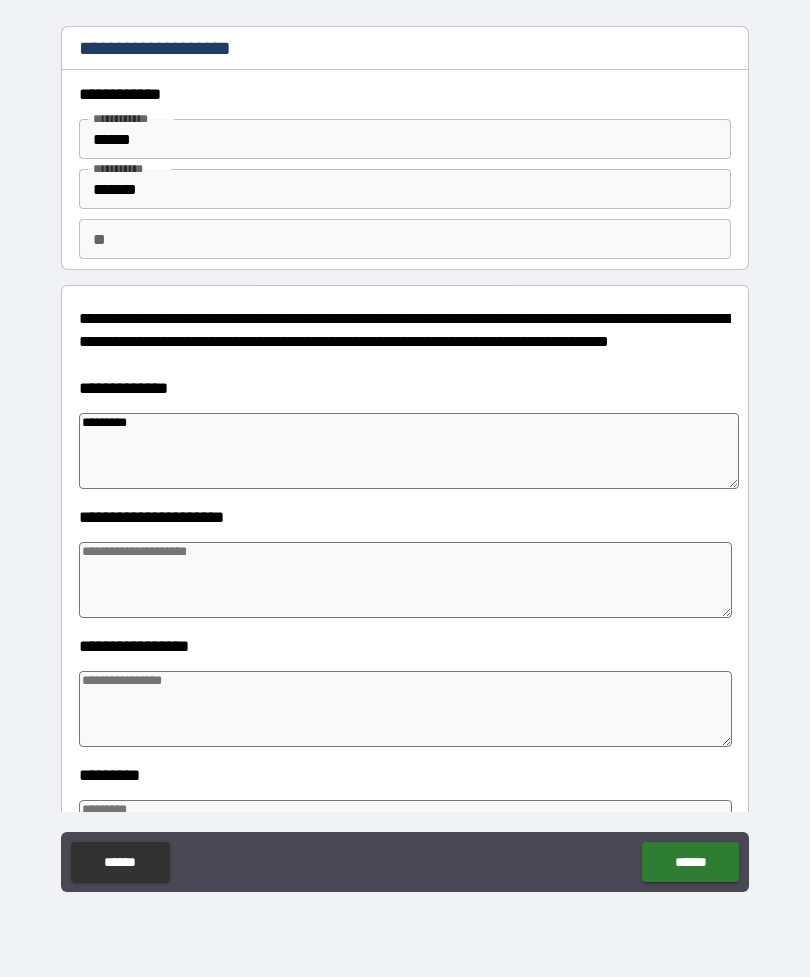 type on "*" 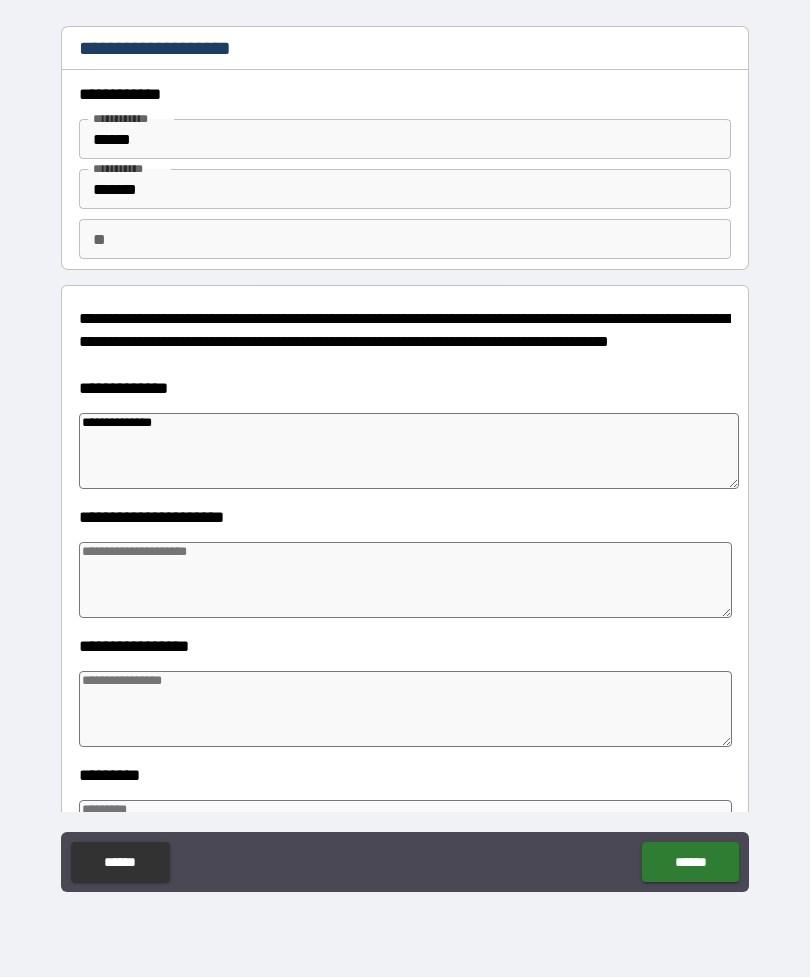 type on "**********" 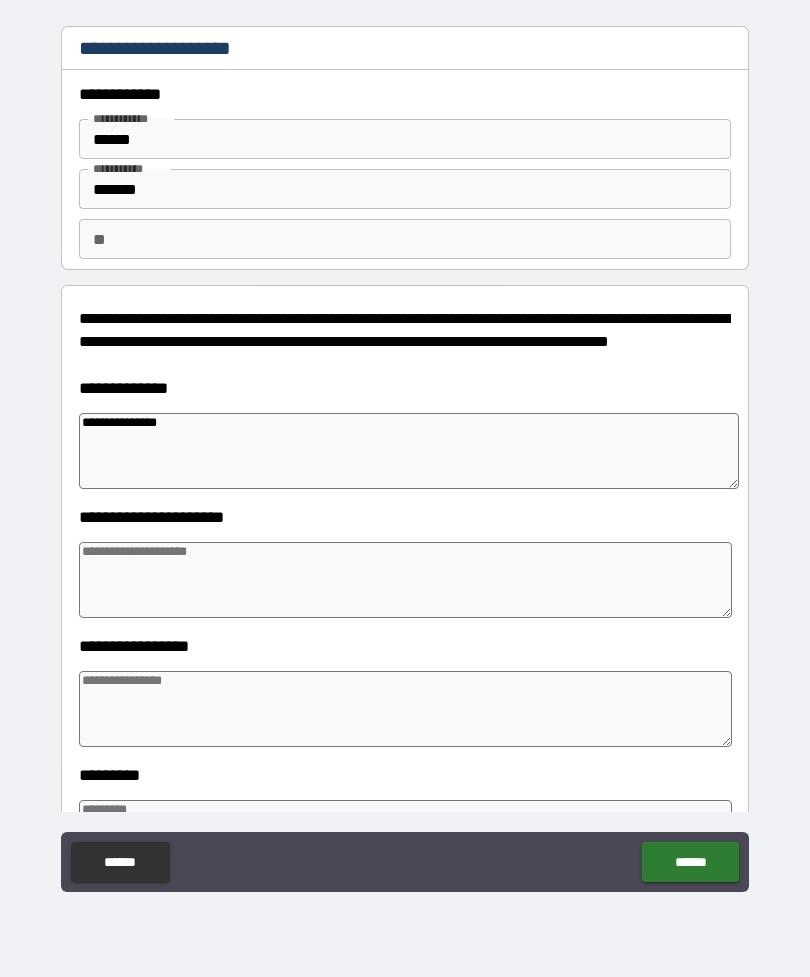 type on "*" 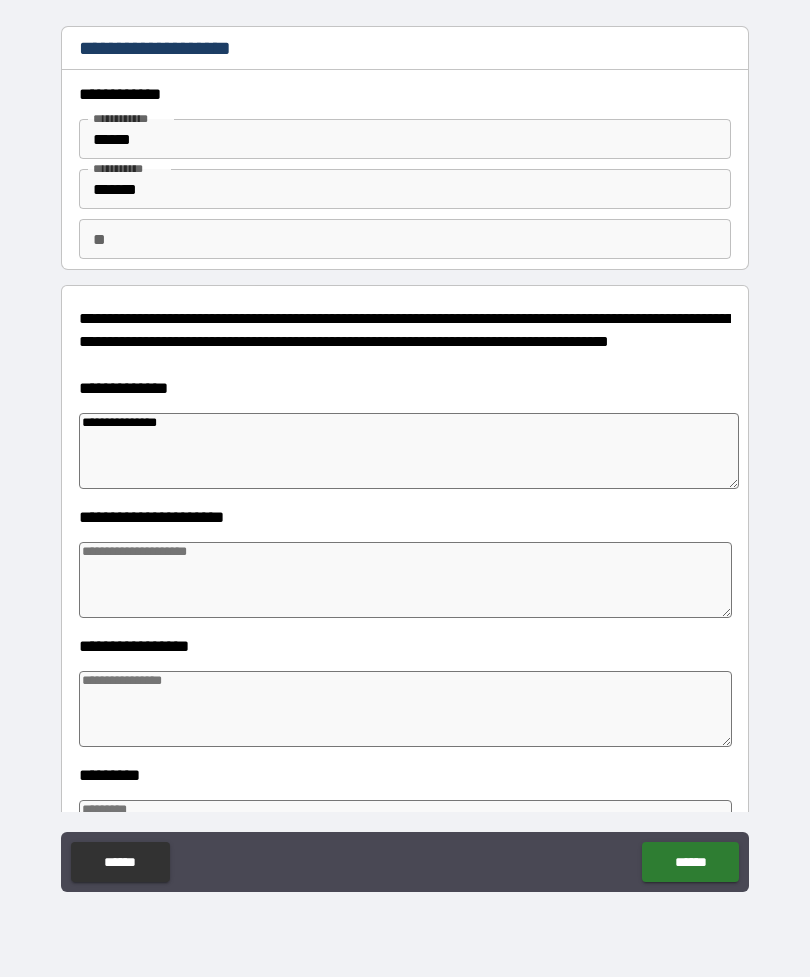 type on "*" 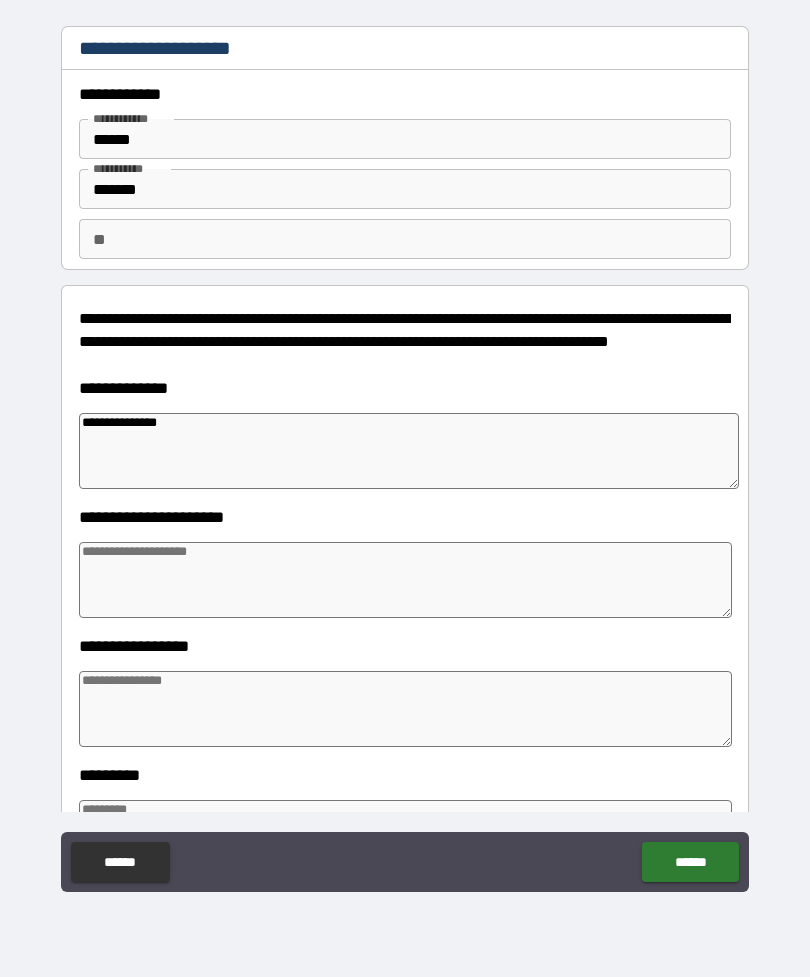 type on "*" 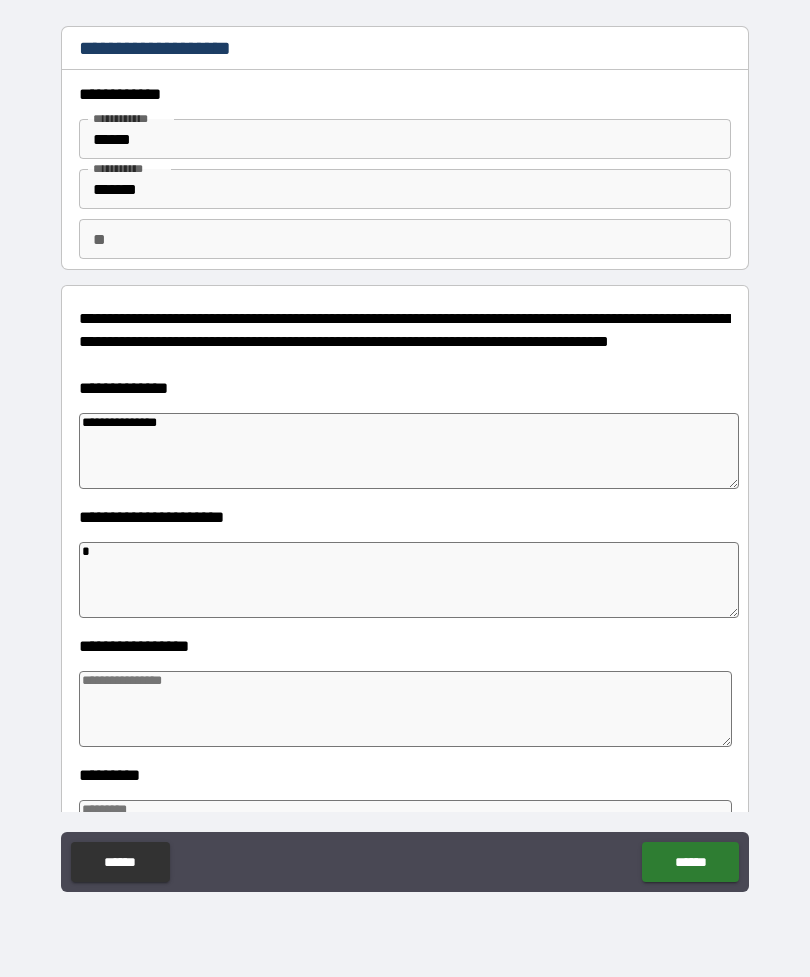 type on "*" 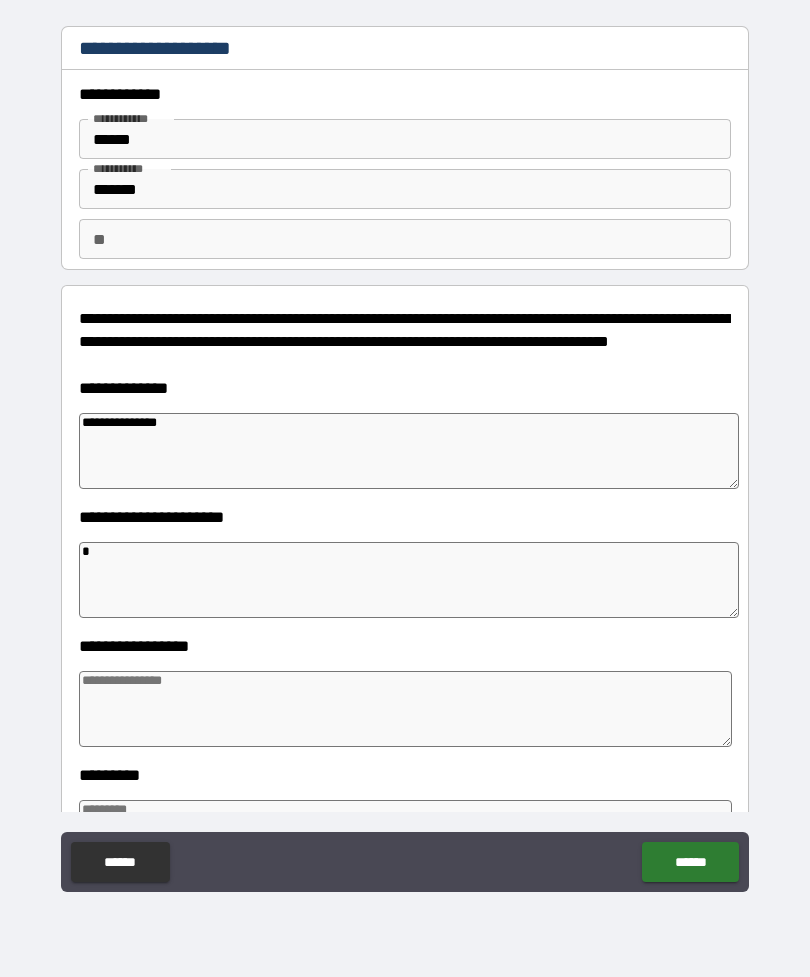 type on "*" 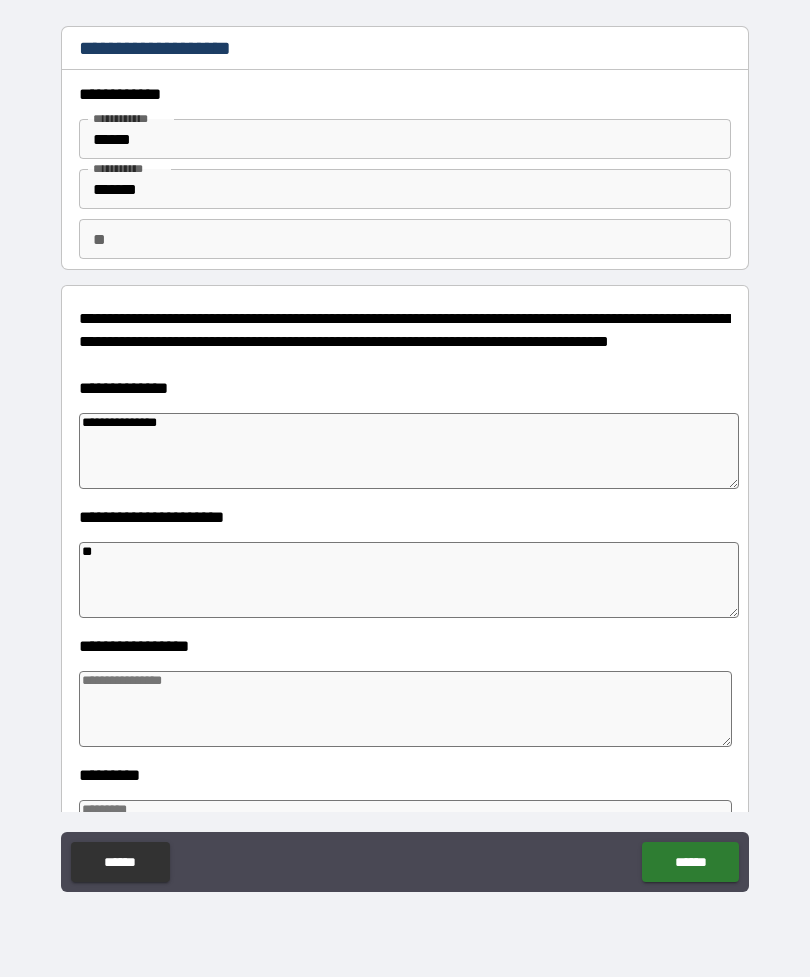 type on "*" 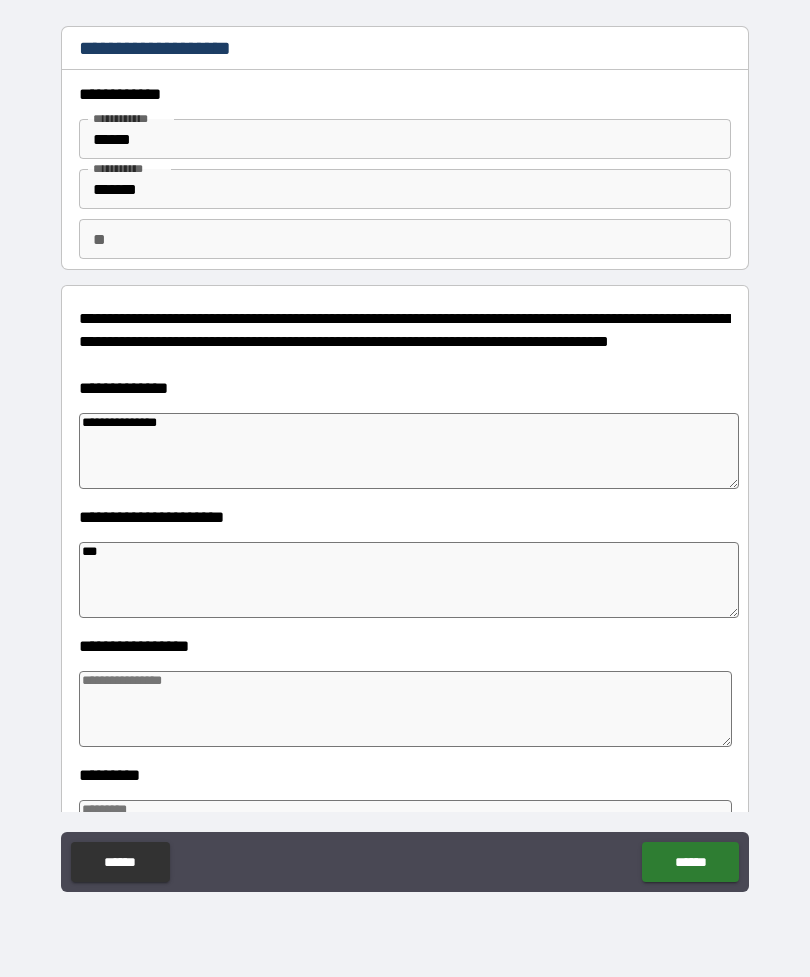 type on "*" 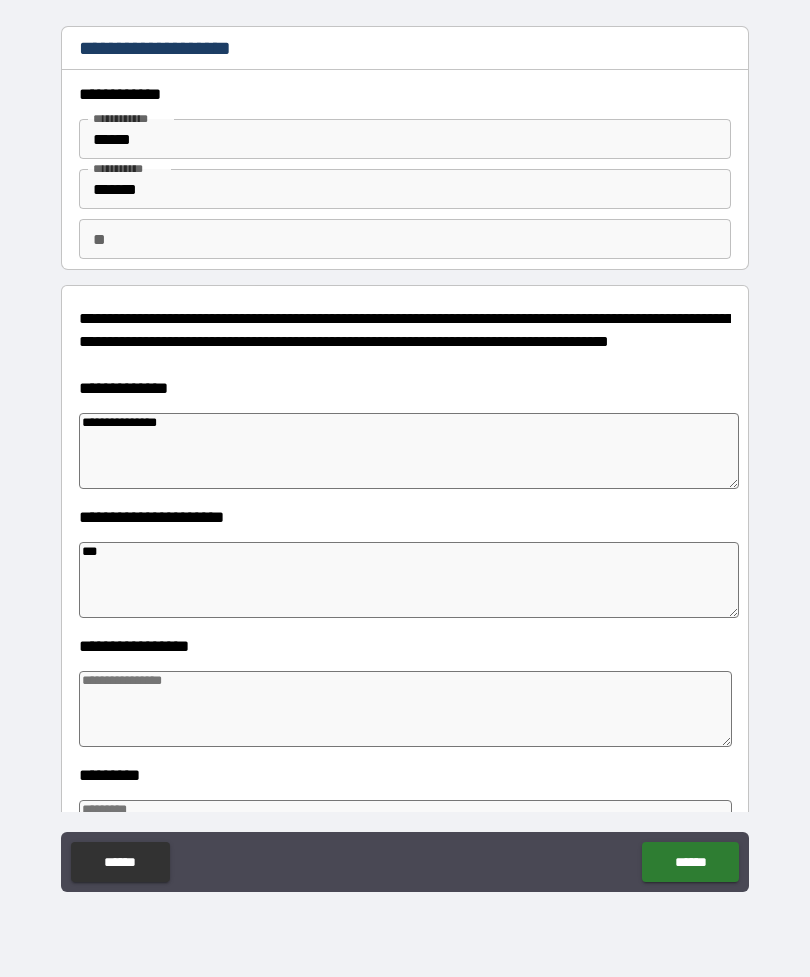 type on "****" 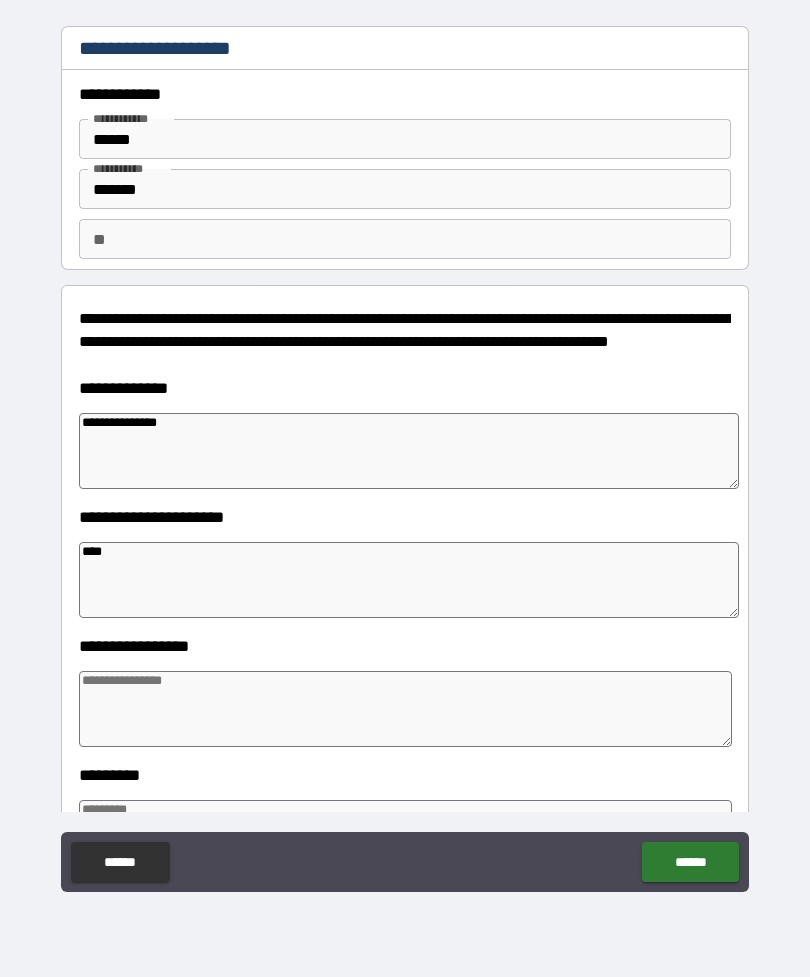 type on "*" 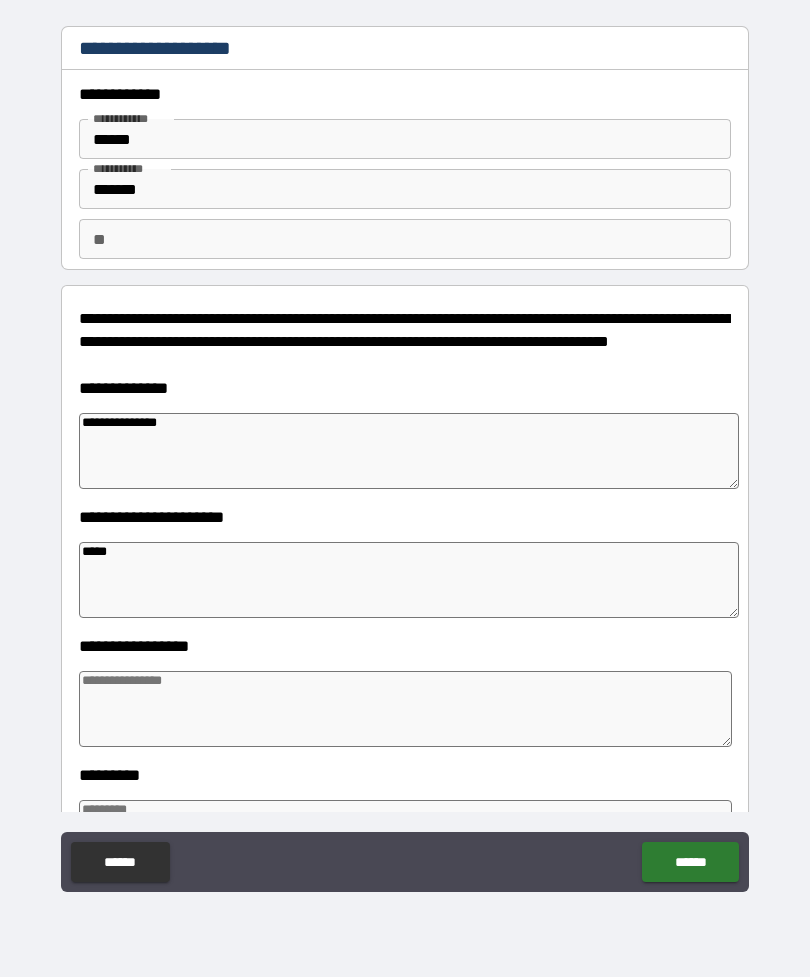 type on "*" 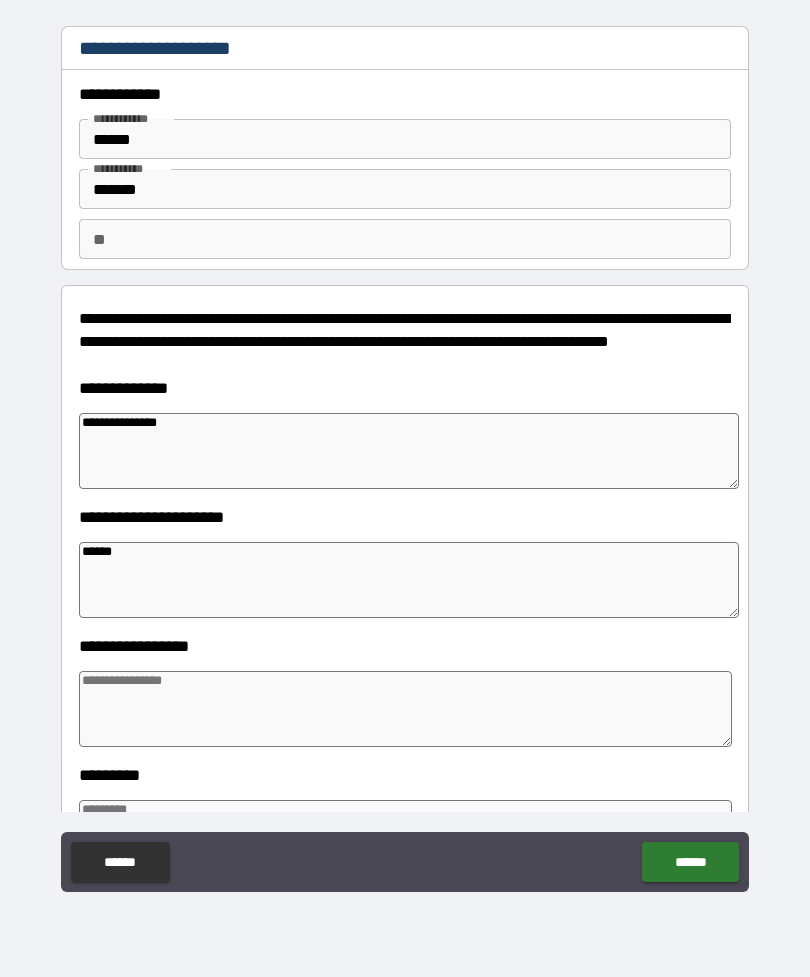 type on "*" 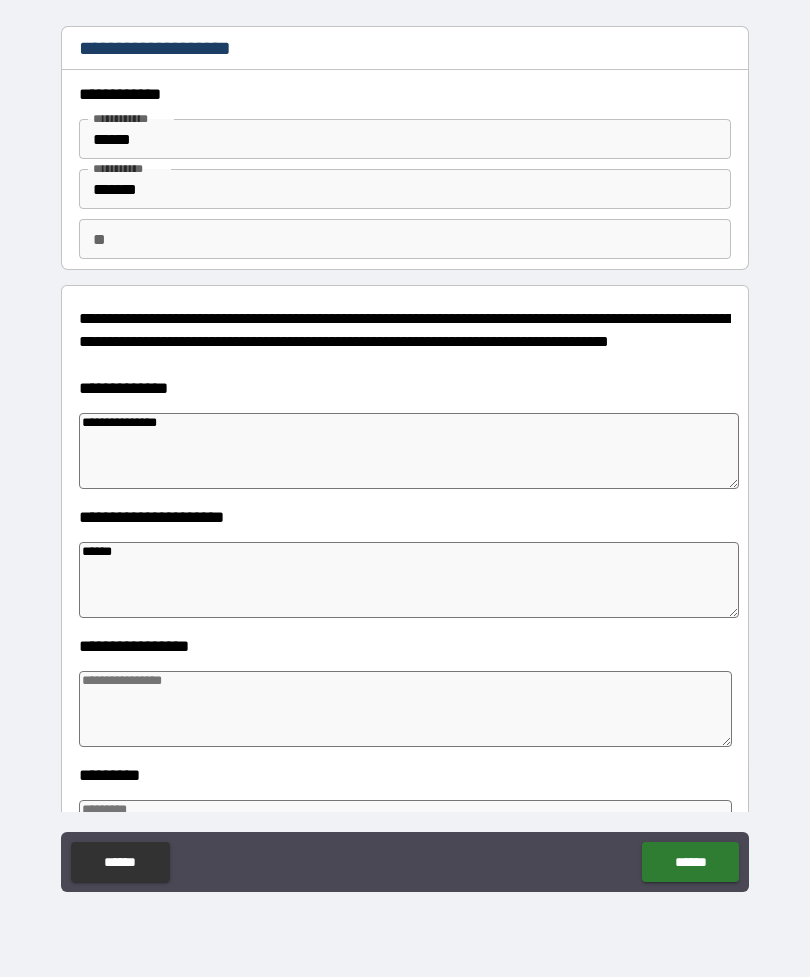 type on "*******" 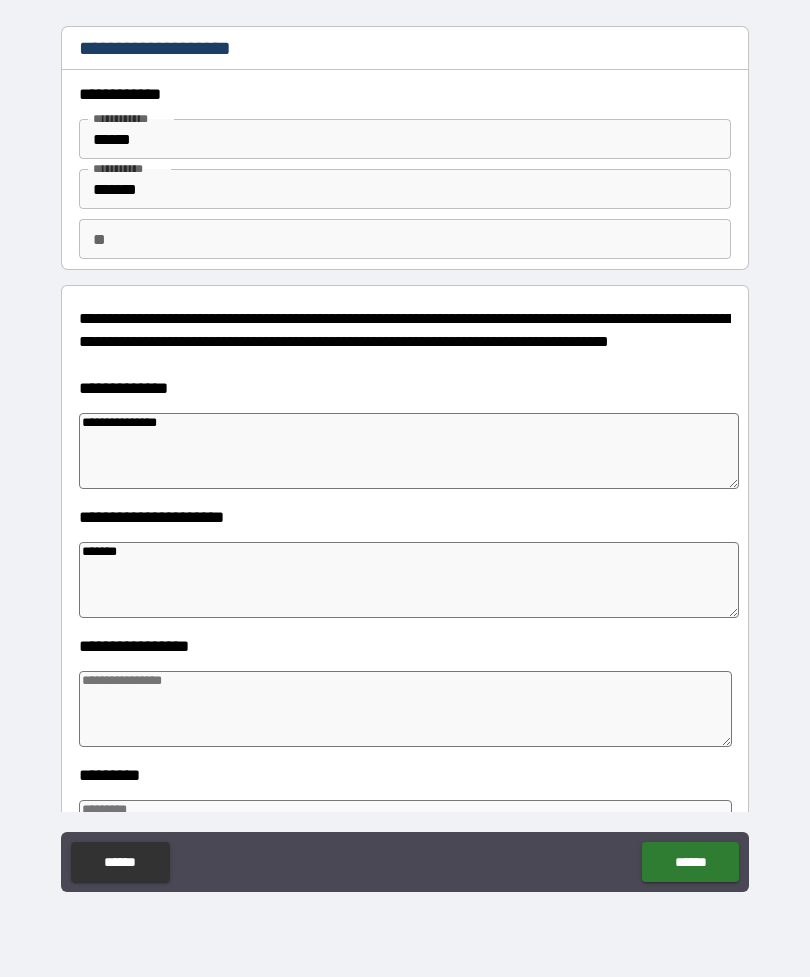 type on "*" 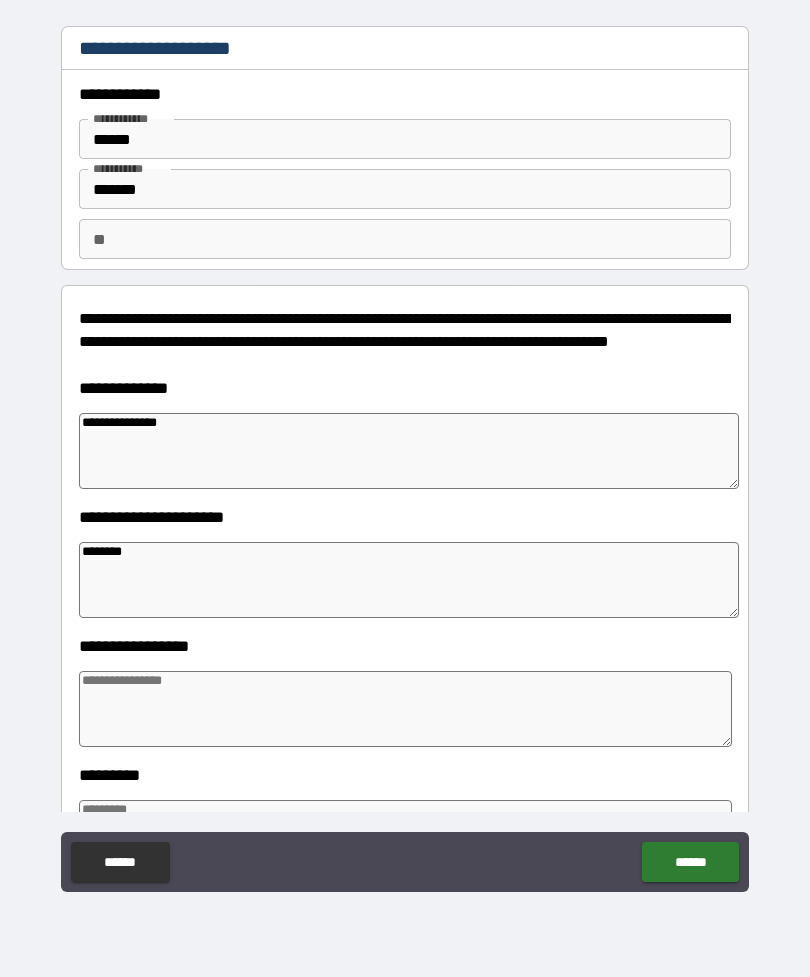 type on "*" 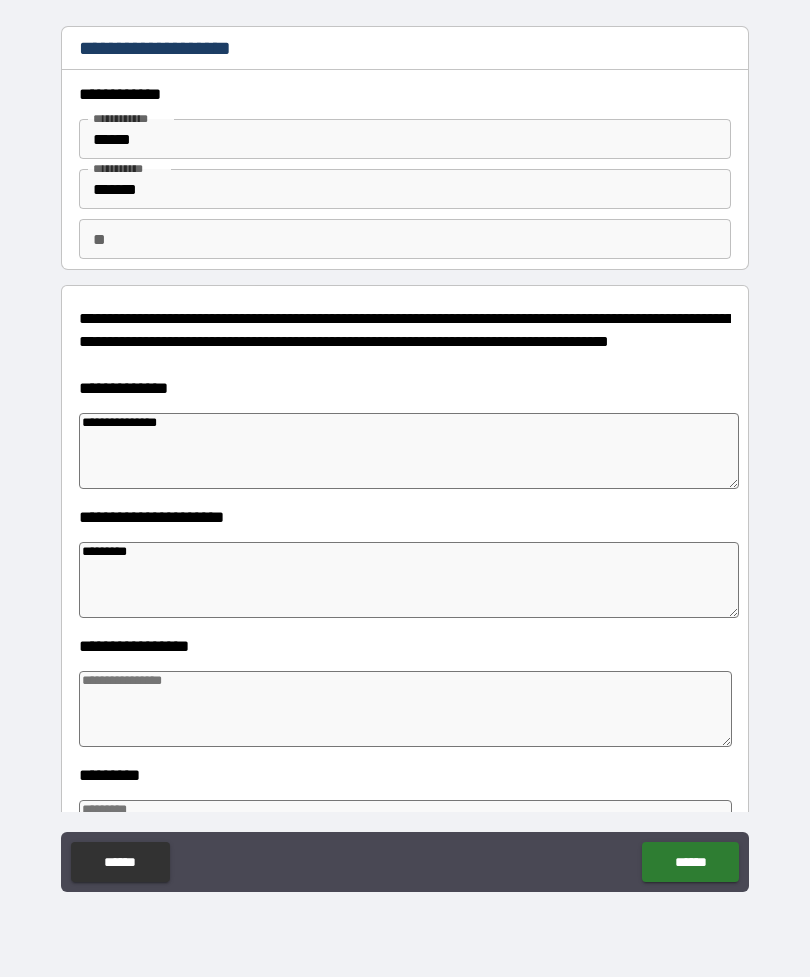 type on "*" 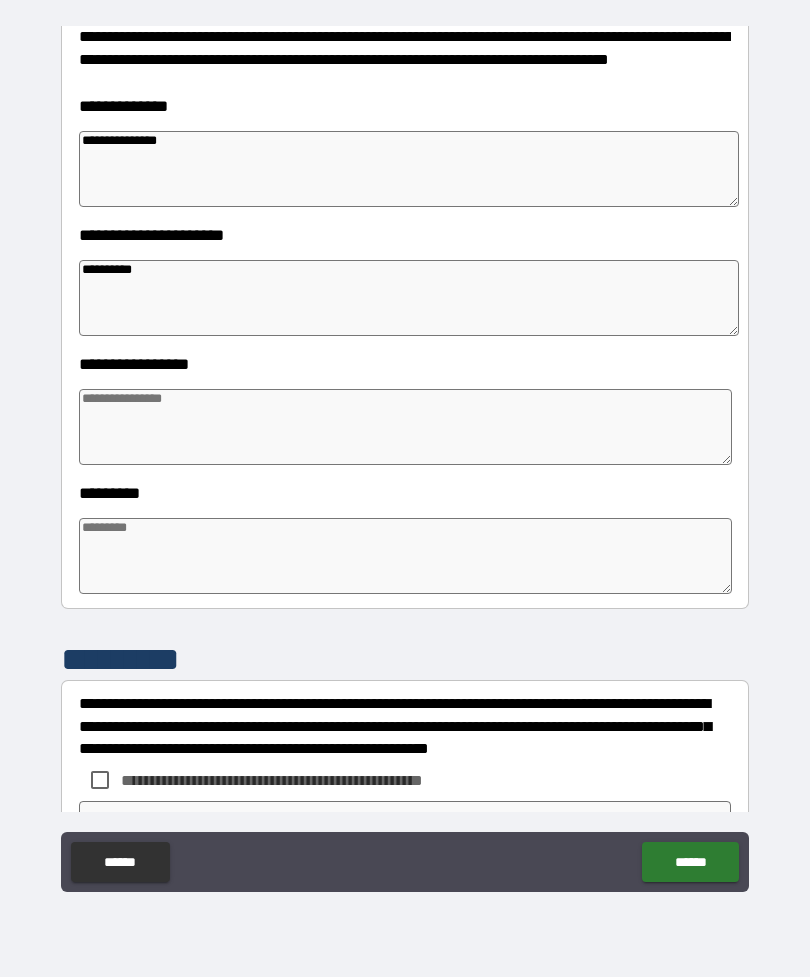 scroll, scrollTop: 281, scrollLeft: 0, axis: vertical 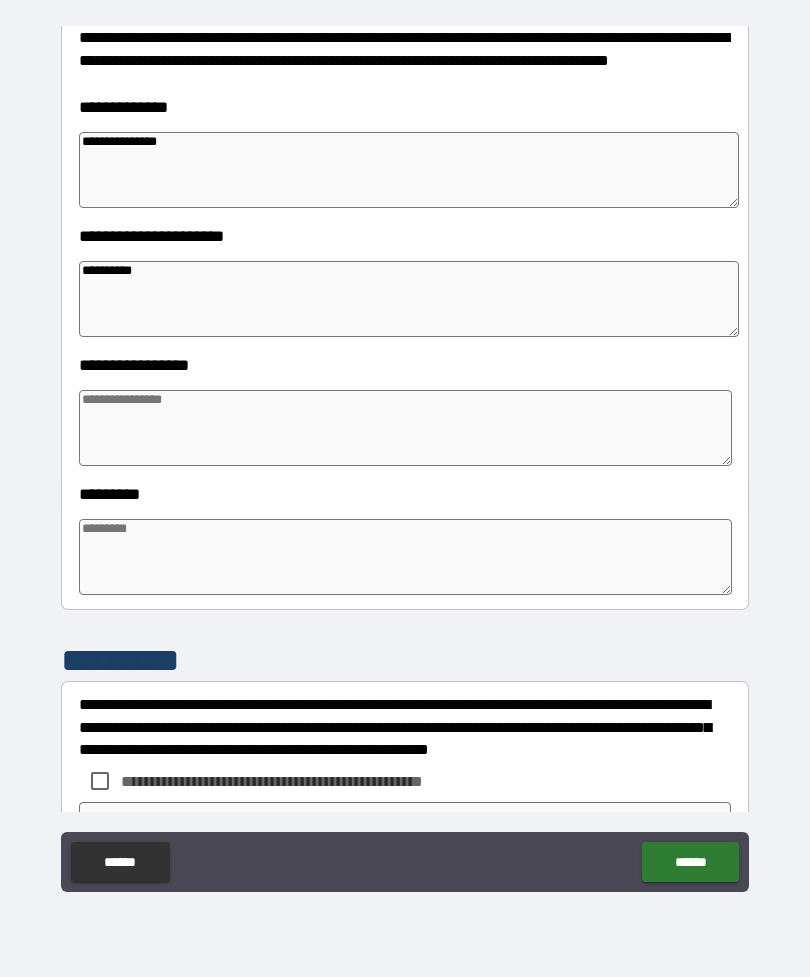click at bounding box center (405, 428) 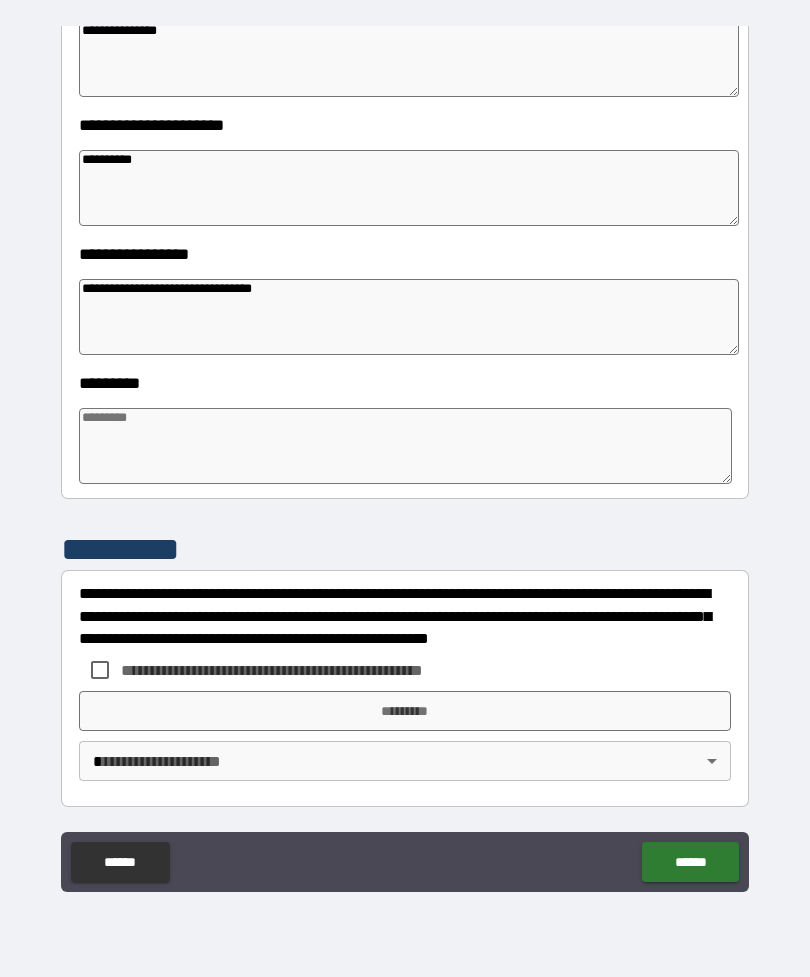 scroll, scrollTop: 392, scrollLeft: 0, axis: vertical 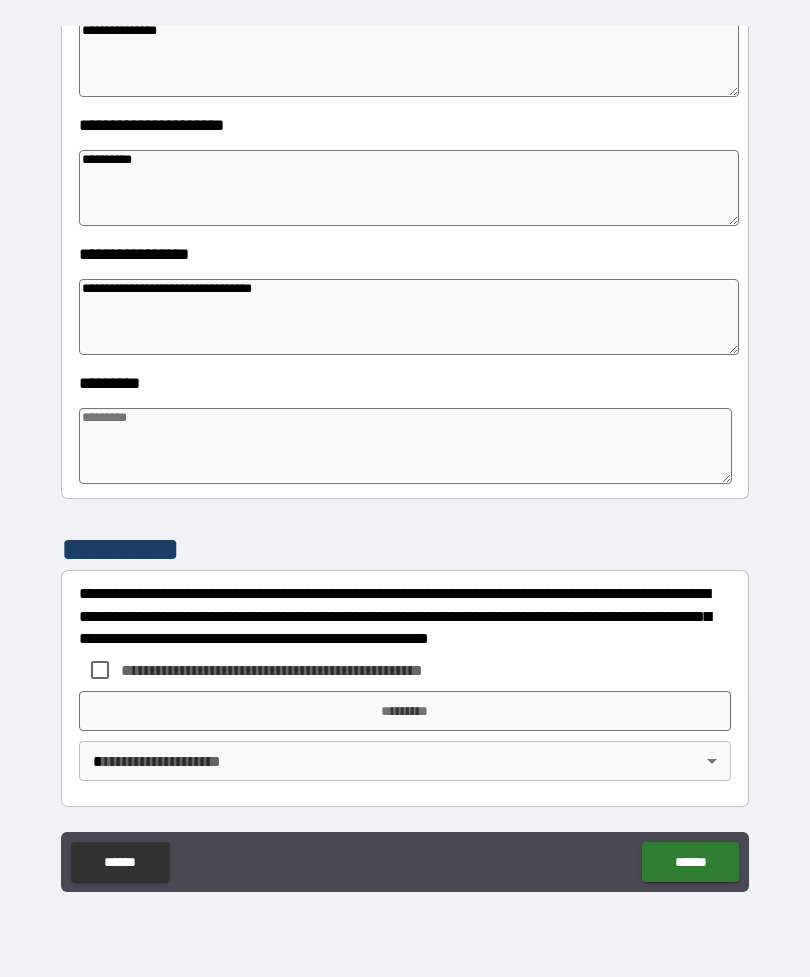 click at bounding box center [405, 446] 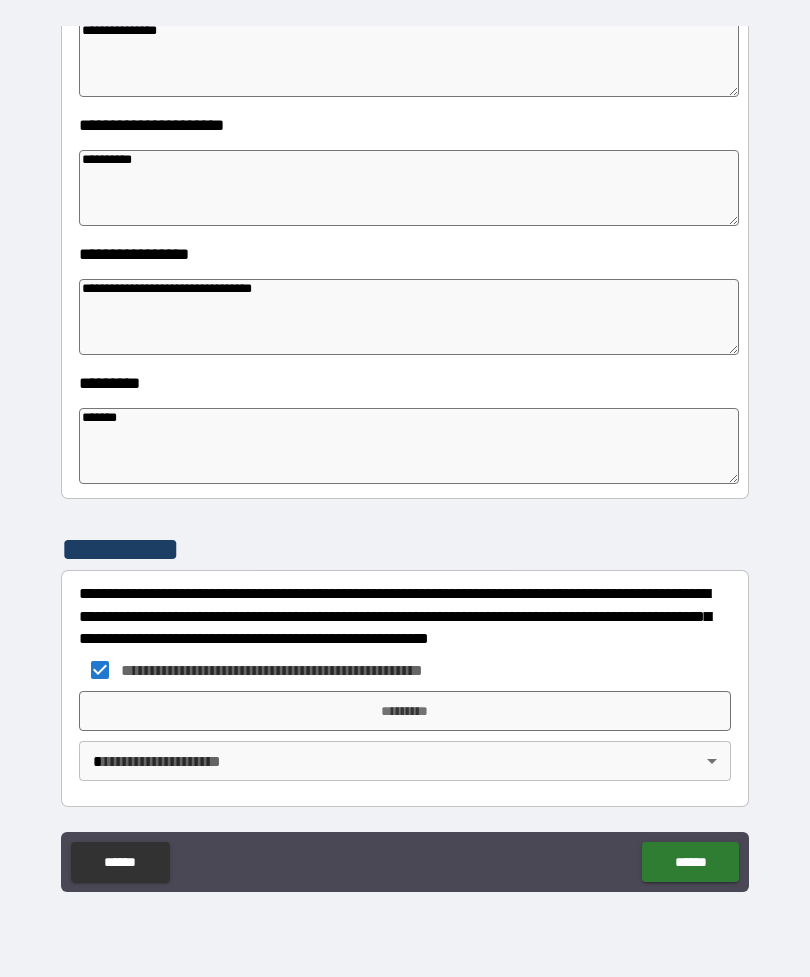 click on "*********" at bounding box center [405, 711] 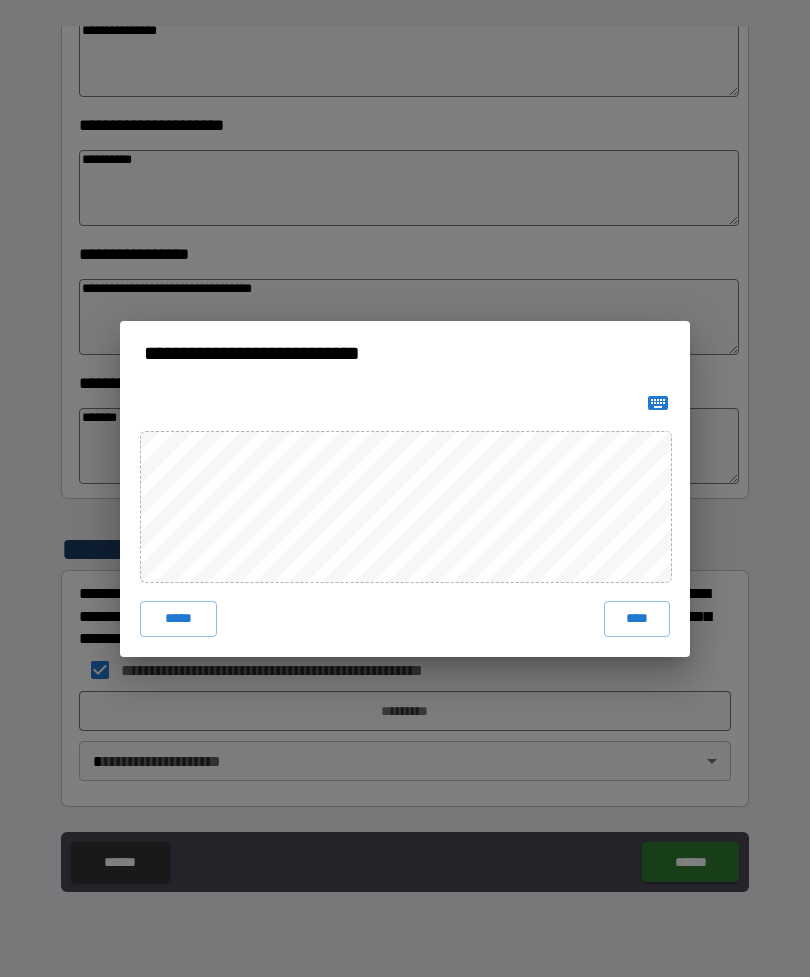 click on "**********" at bounding box center [405, 353] 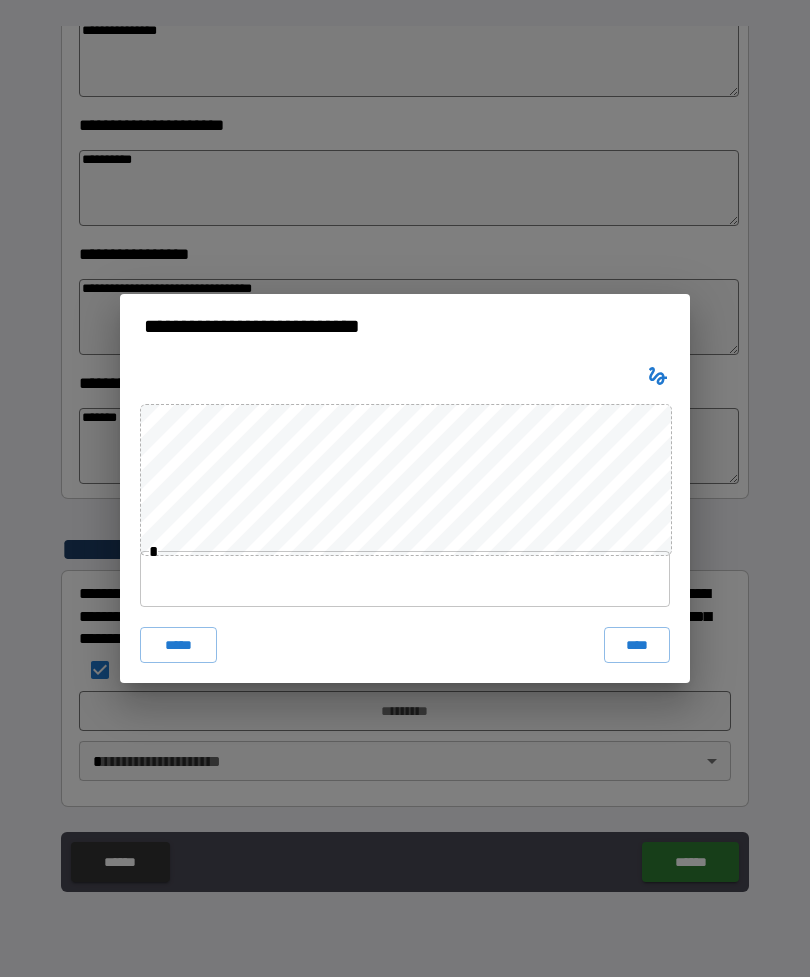 click at bounding box center (405, 579) 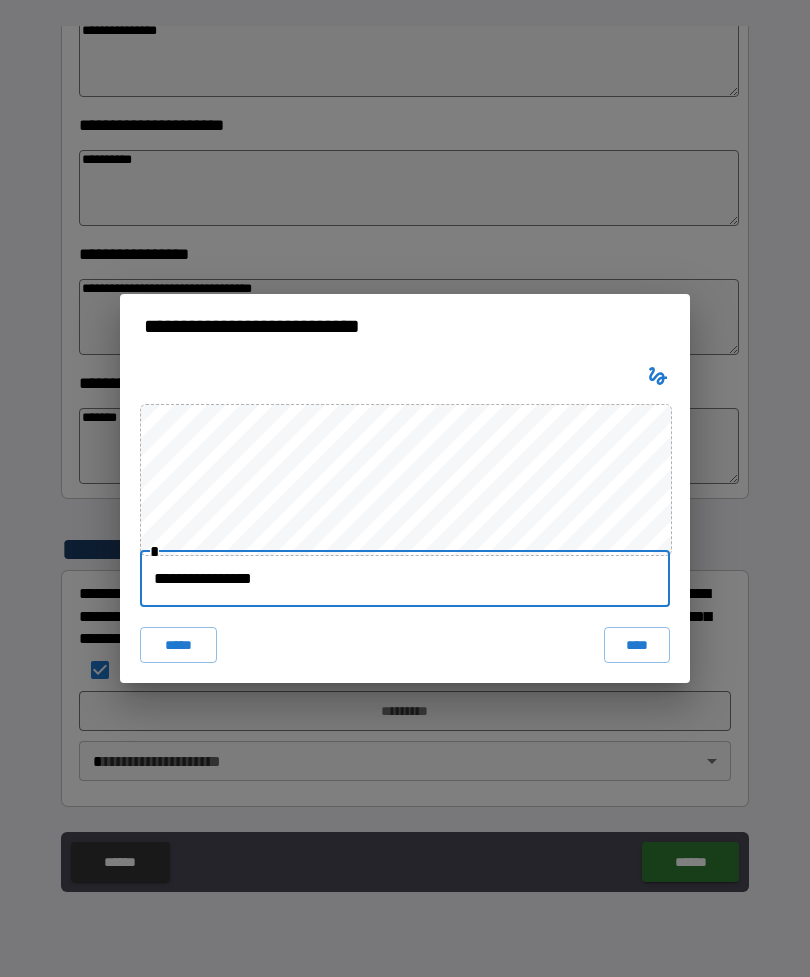 click on "****" at bounding box center (637, 645) 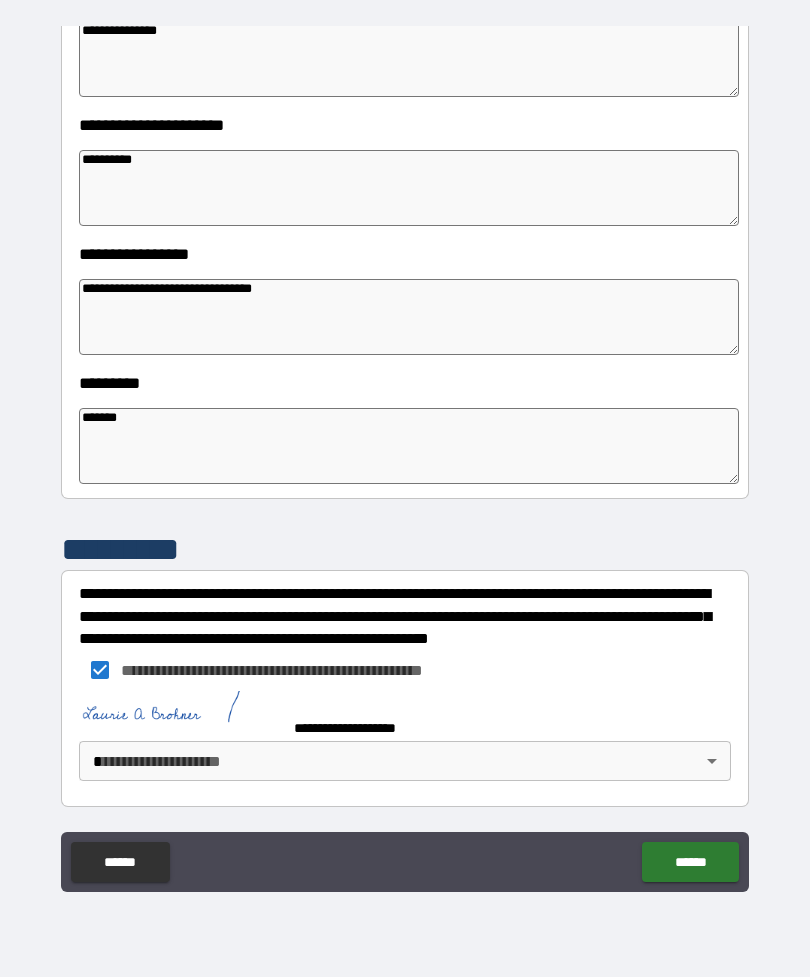 scroll, scrollTop: 382, scrollLeft: 0, axis: vertical 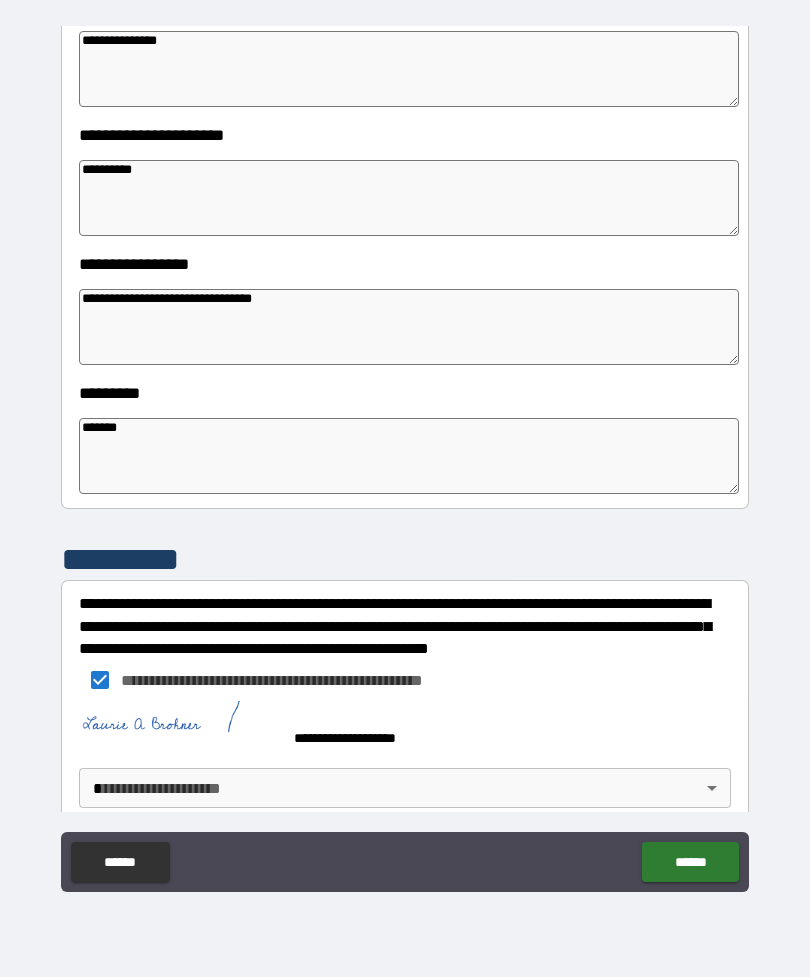 click on "**********" at bounding box center [405, 456] 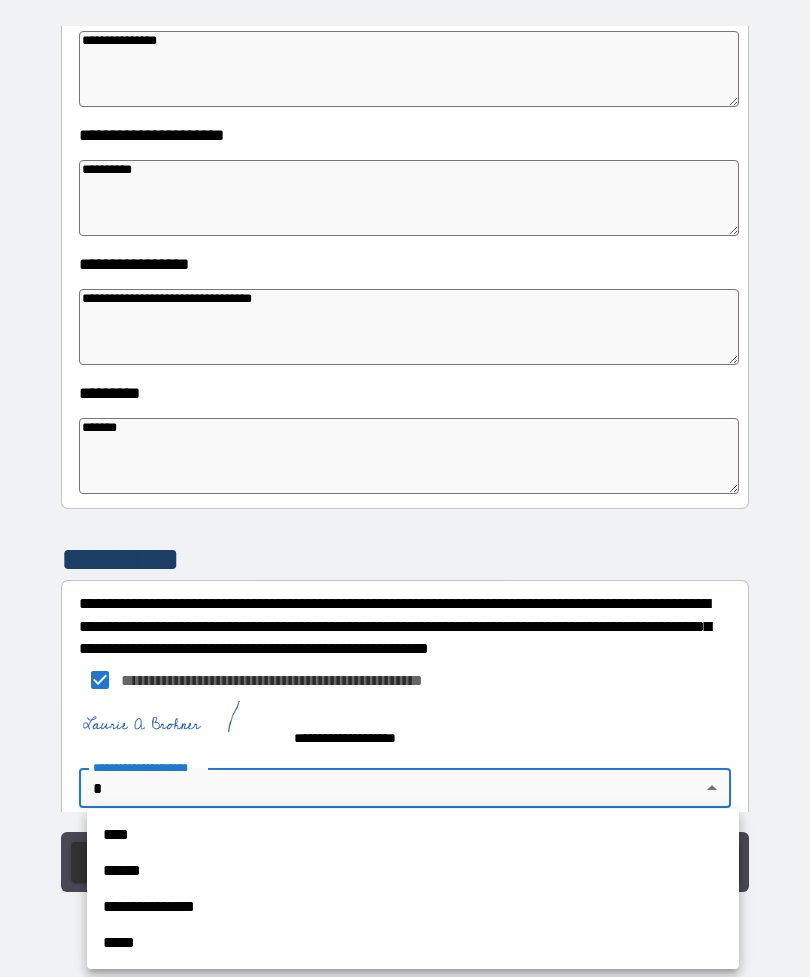 click on "****" at bounding box center (413, 835) 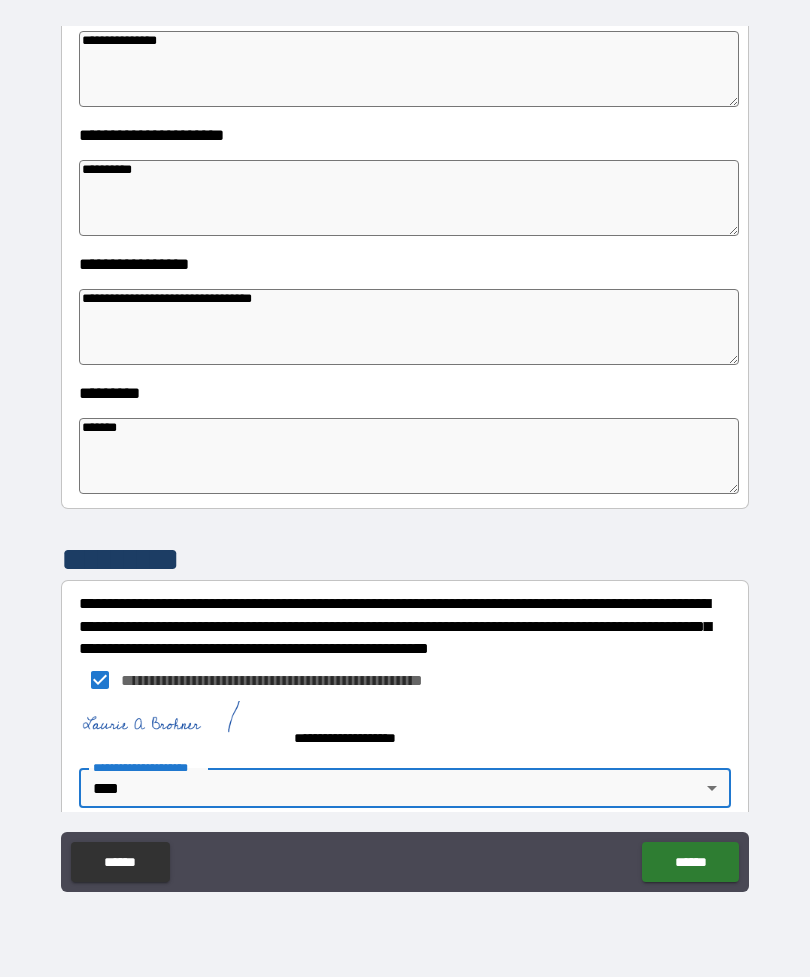 click on "******" at bounding box center [690, 862] 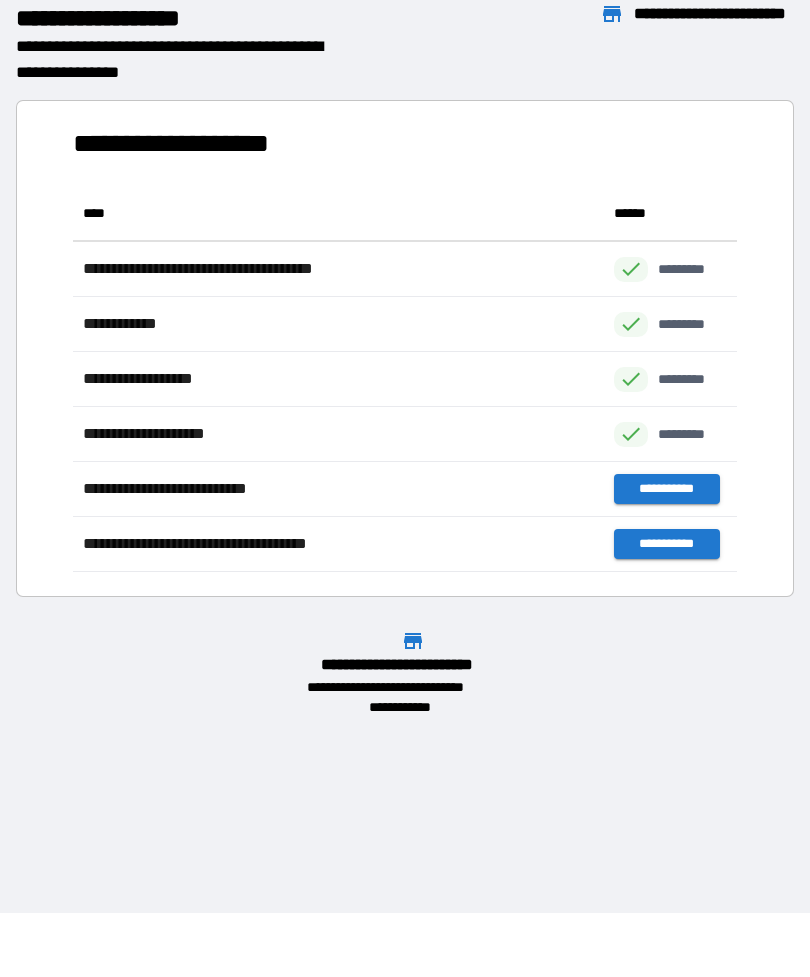 scroll, scrollTop: 1, scrollLeft: 1, axis: both 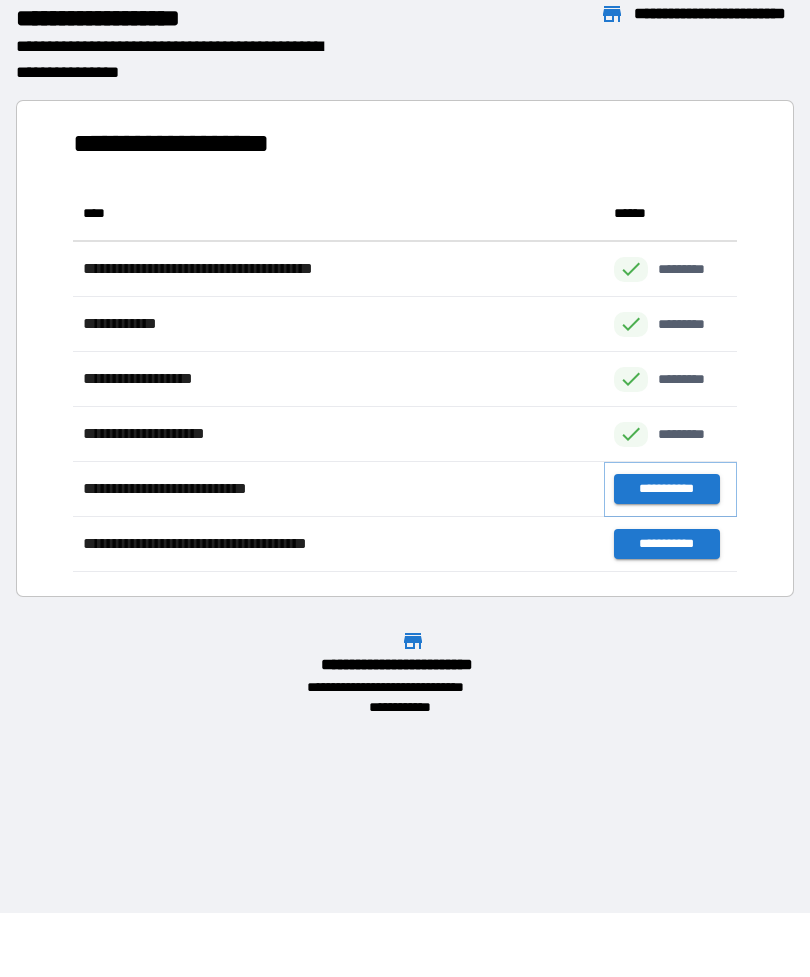 click on "**********" at bounding box center [666, 489] 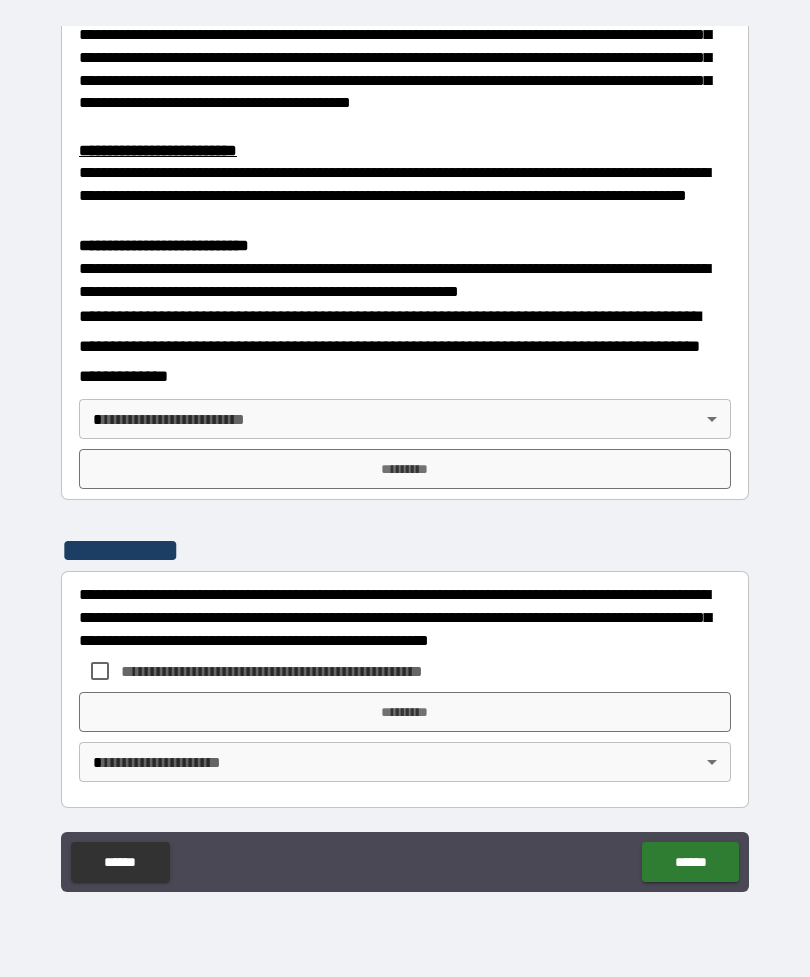 scroll, scrollTop: 594, scrollLeft: 0, axis: vertical 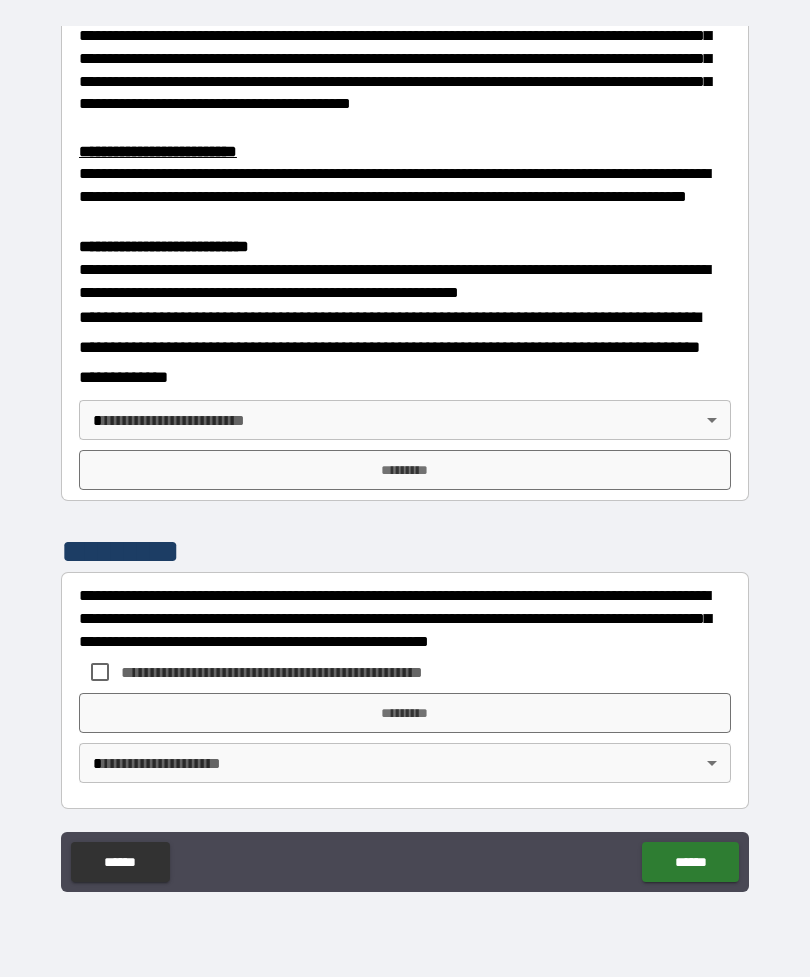 click on "**********" at bounding box center (405, 456) 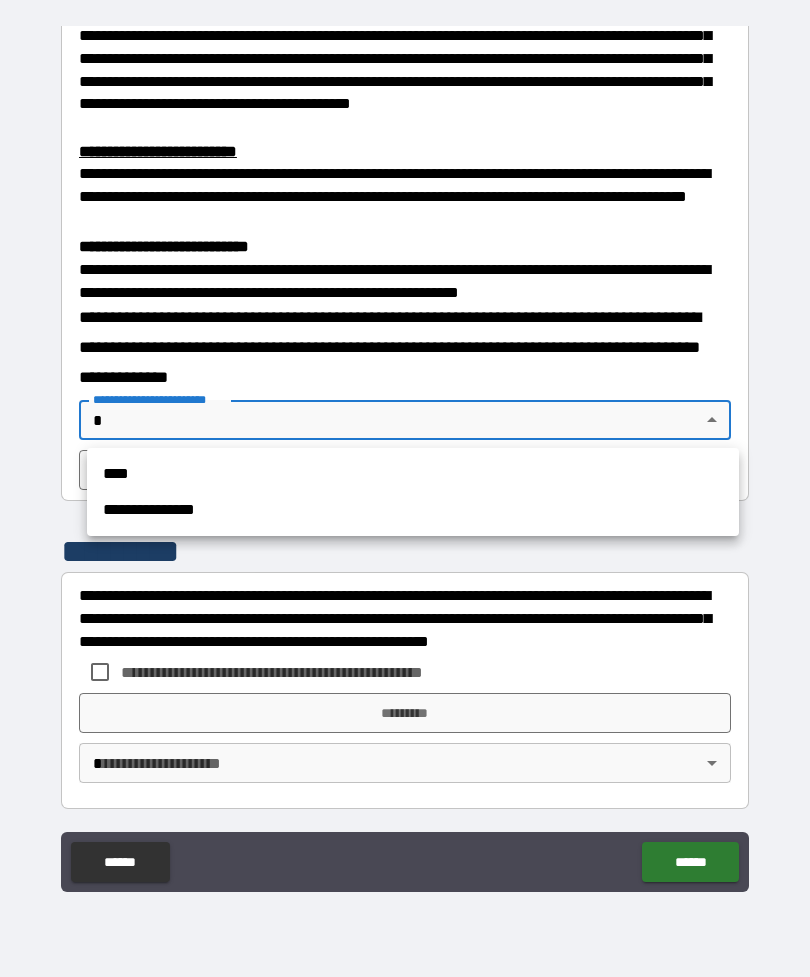 click on "****" at bounding box center [413, 474] 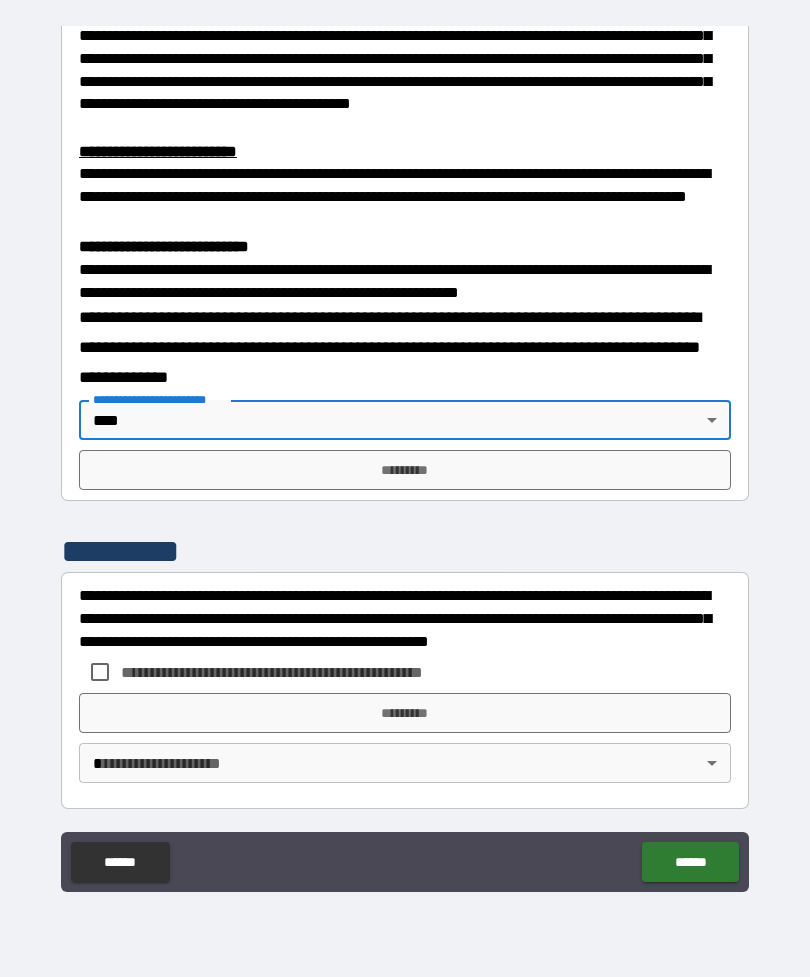 click on "*********" at bounding box center (405, 470) 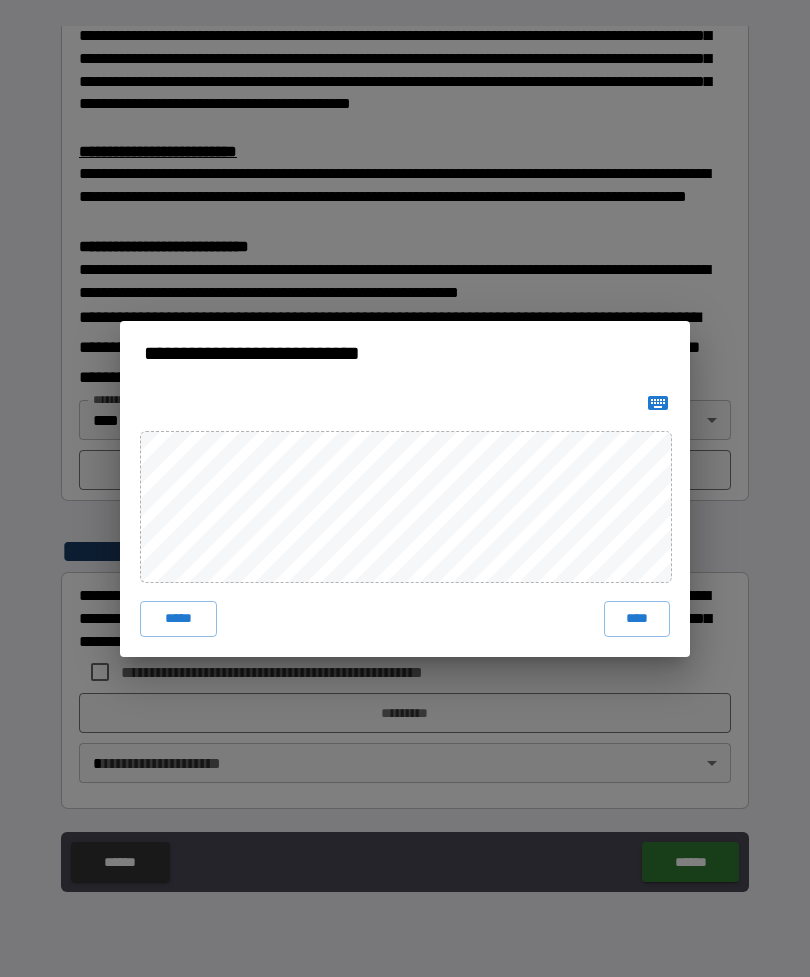 click 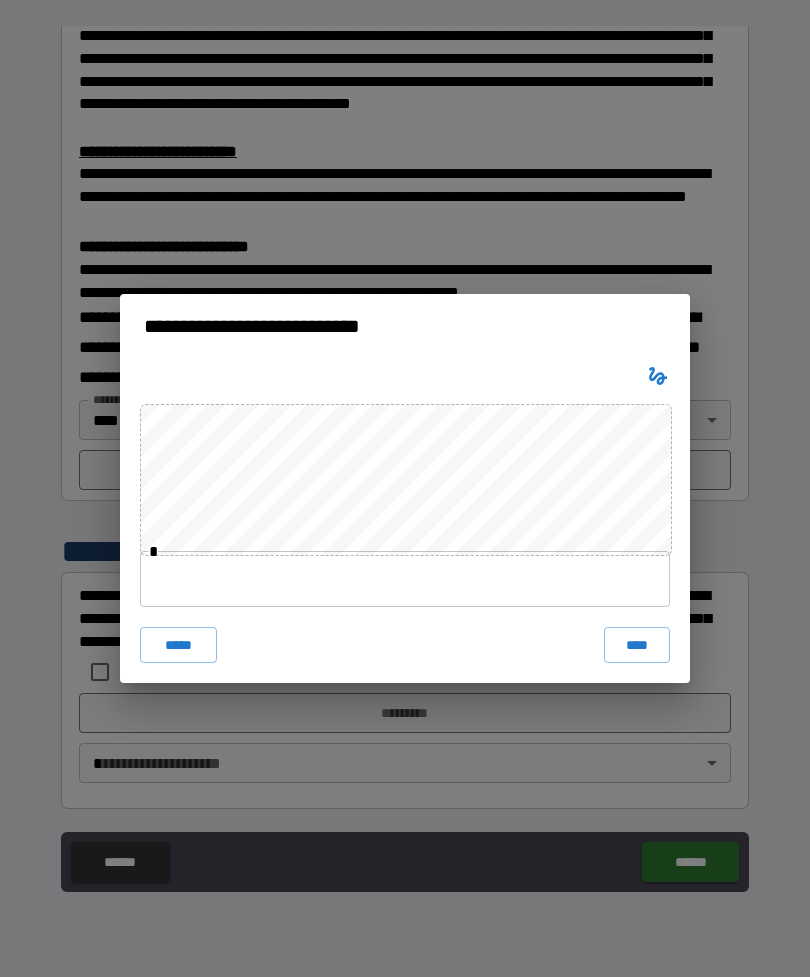 click at bounding box center (405, 579) 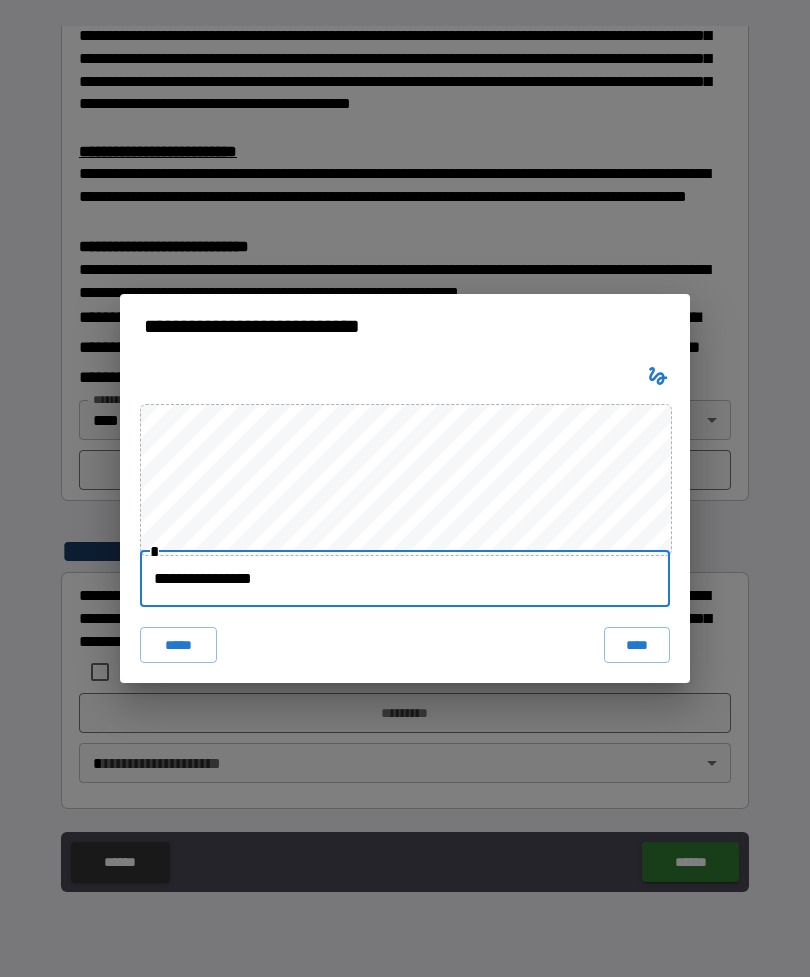 click on "****" at bounding box center (637, 645) 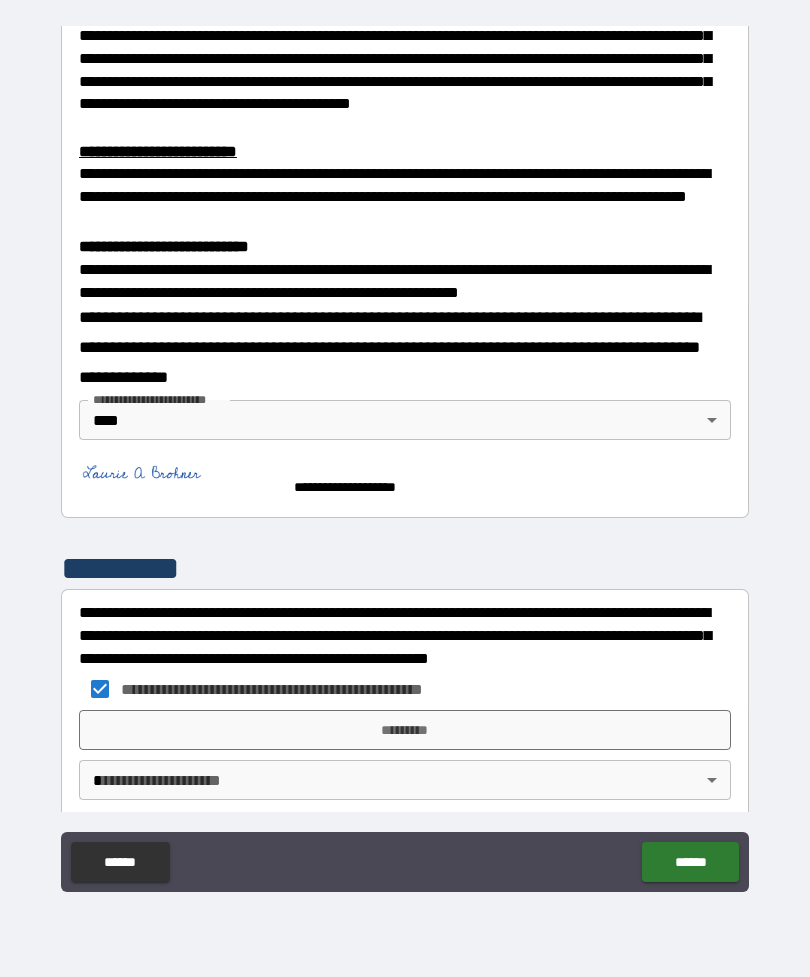click on "**********" at bounding box center (405, 456) 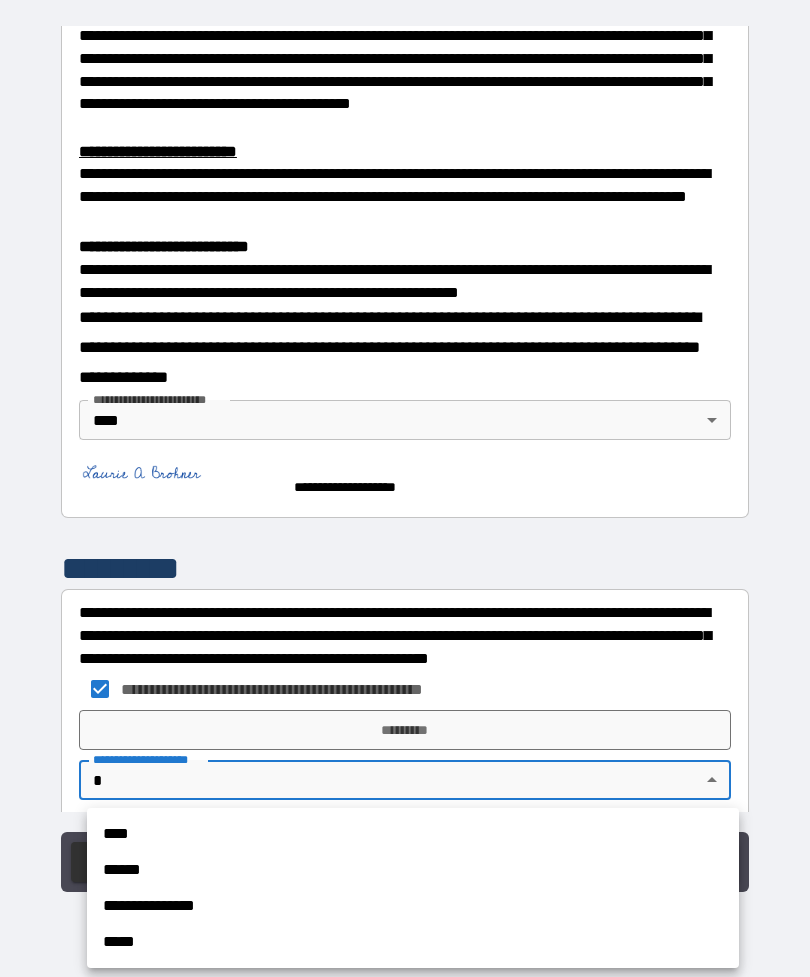 click on "****" at bounding box center (413, 834) 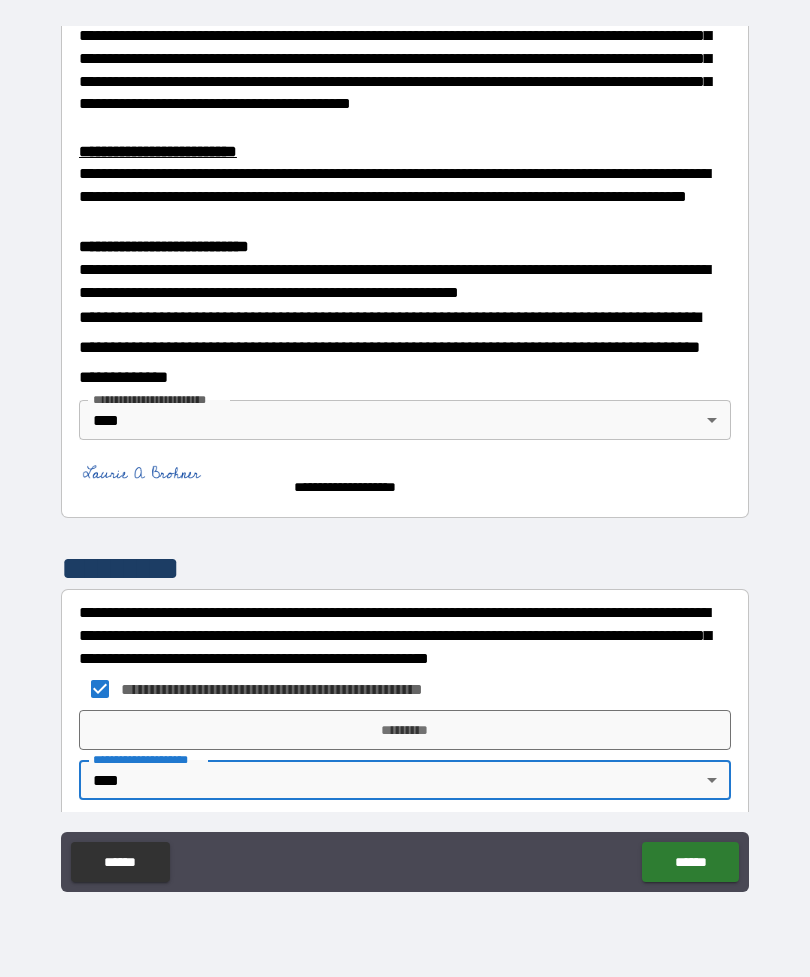 click on "*********" at bounding box center [405, 730] 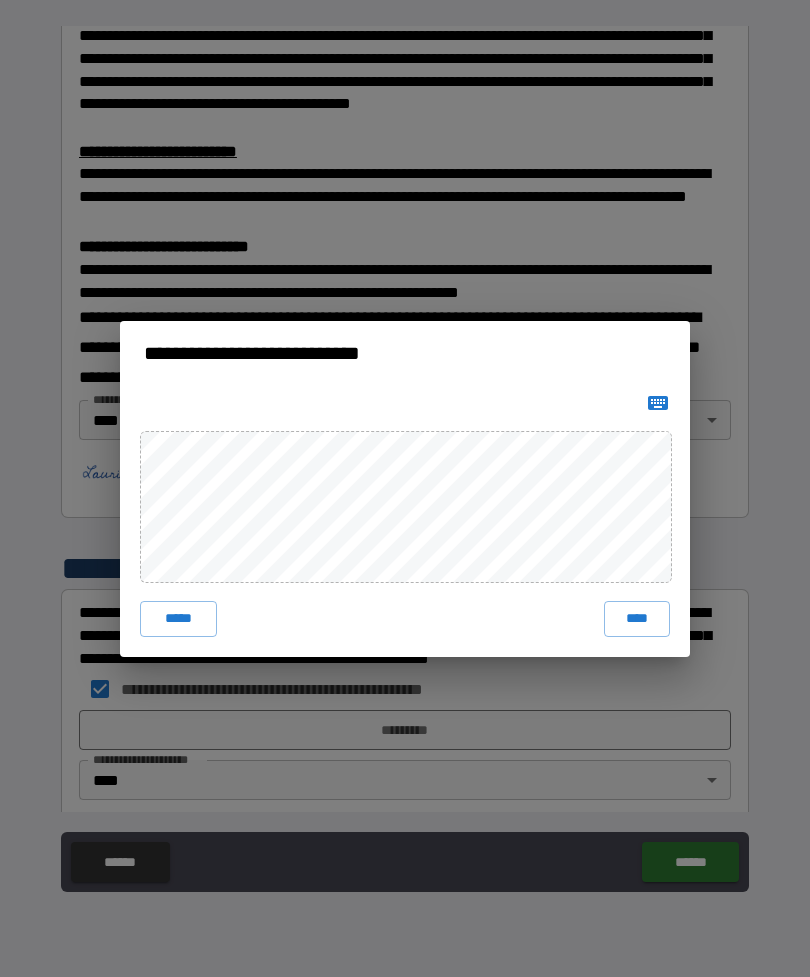 click 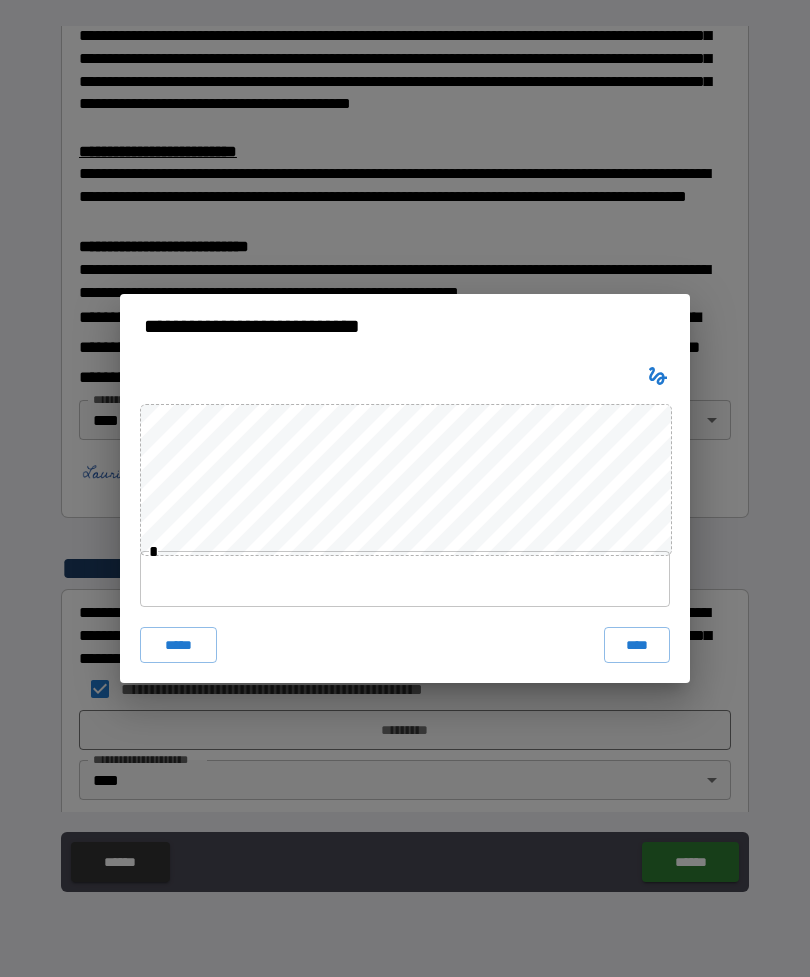 click at bounding box center [405, 579] 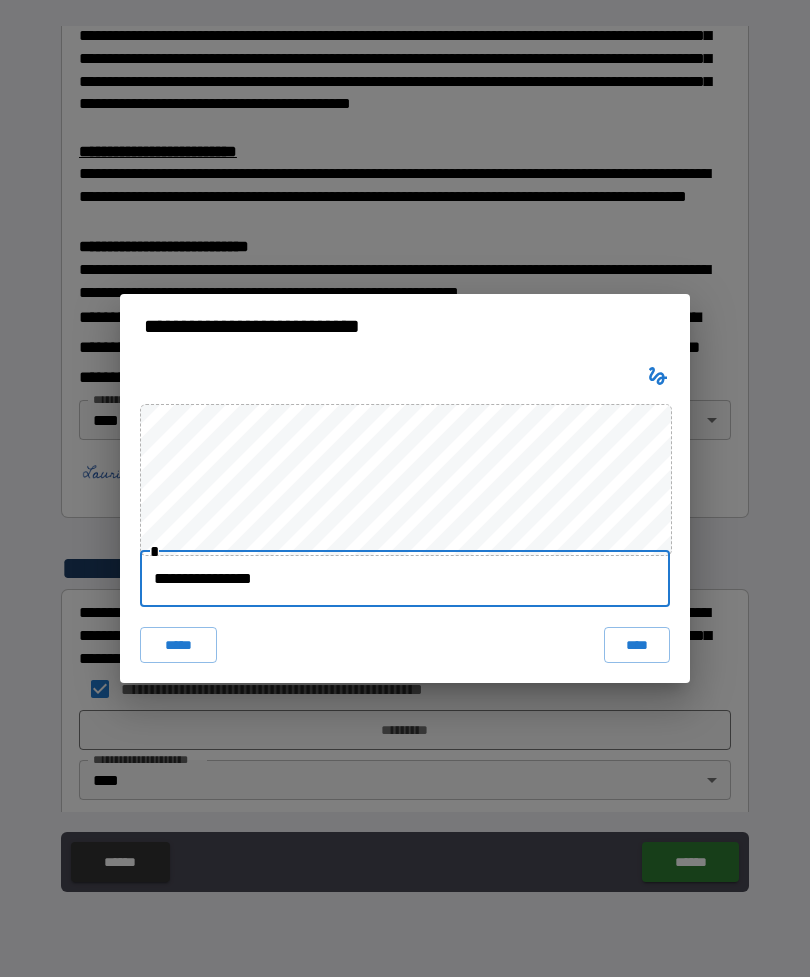 click on "****" at bounding box center (637, 645) 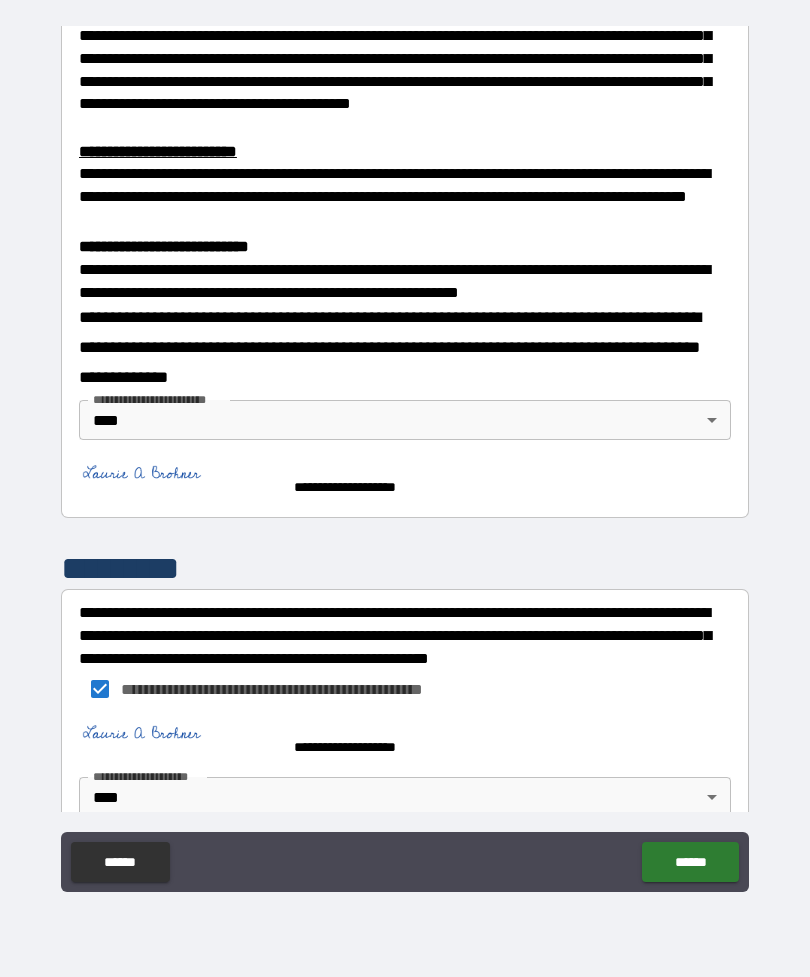 click on "******" at bounding box center (690, 862) 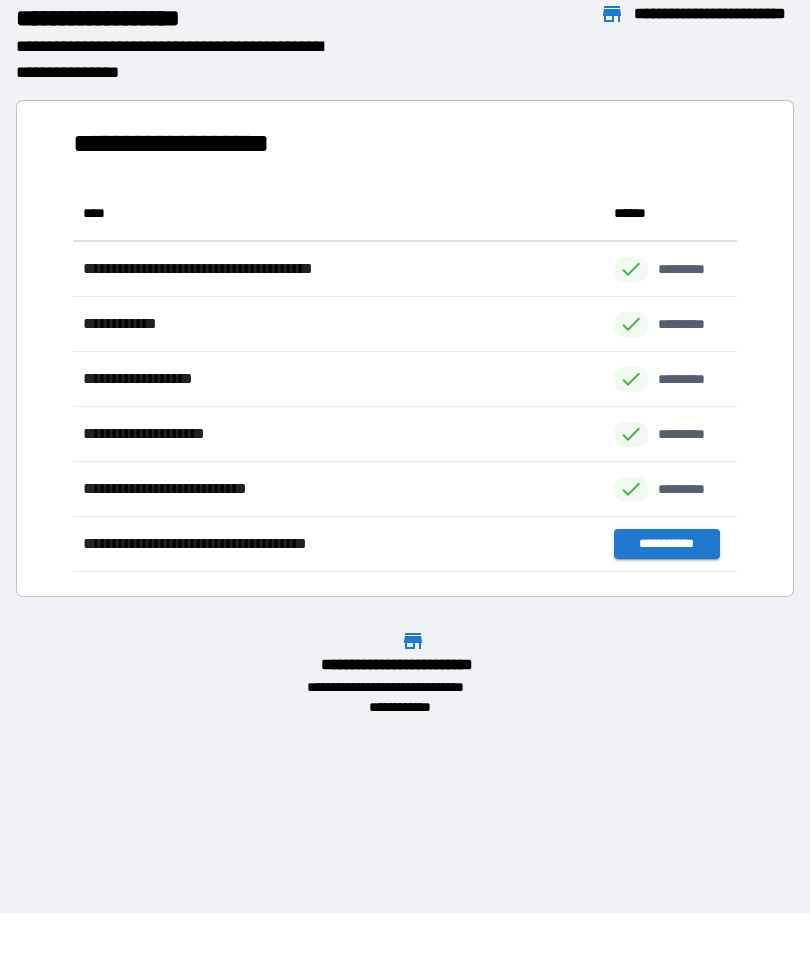 scroll, scrollTop: 1, scrollLeft: 1, axis: both 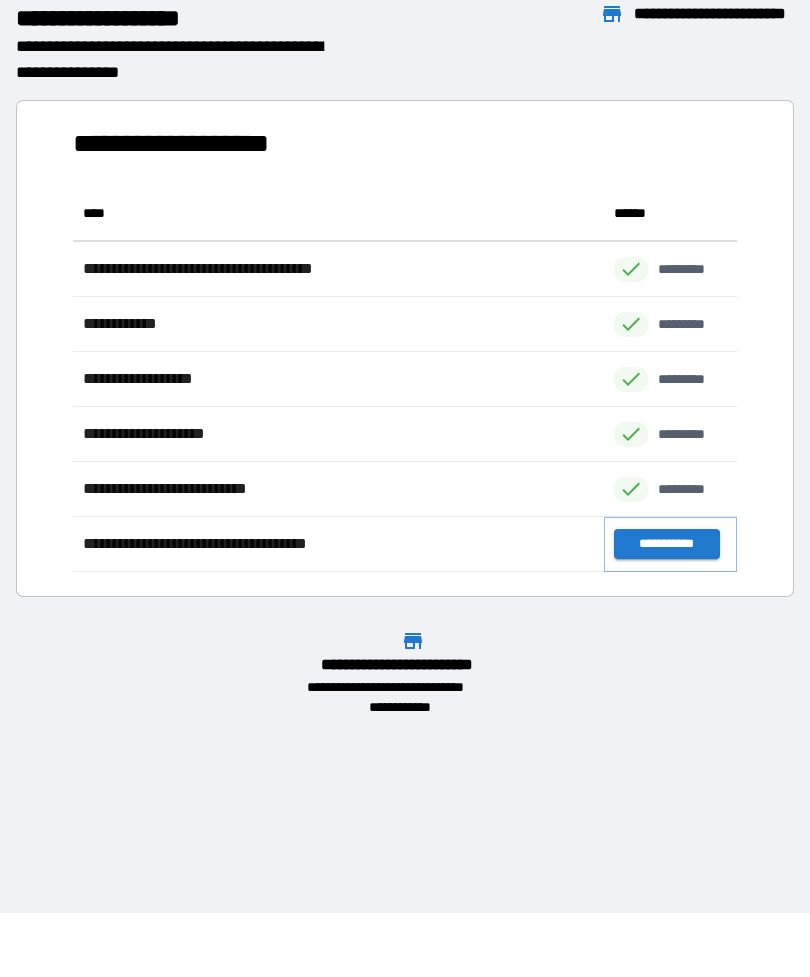 click on "**********" at bounding box center (666, 544) 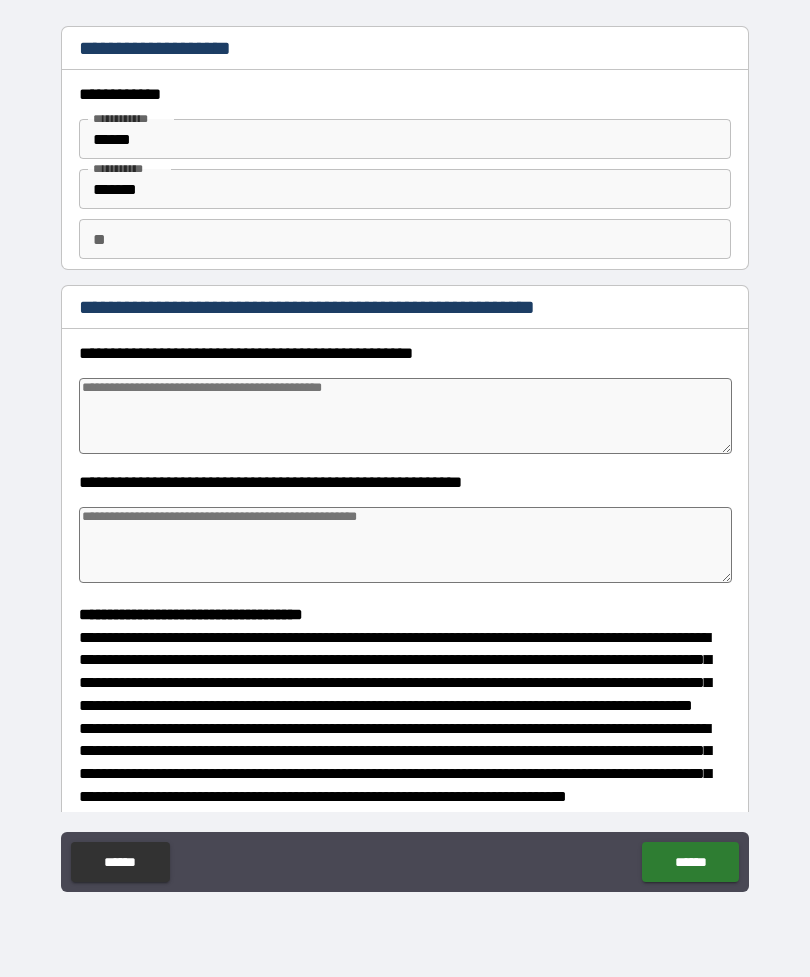 click at bounding box center (405, 416) 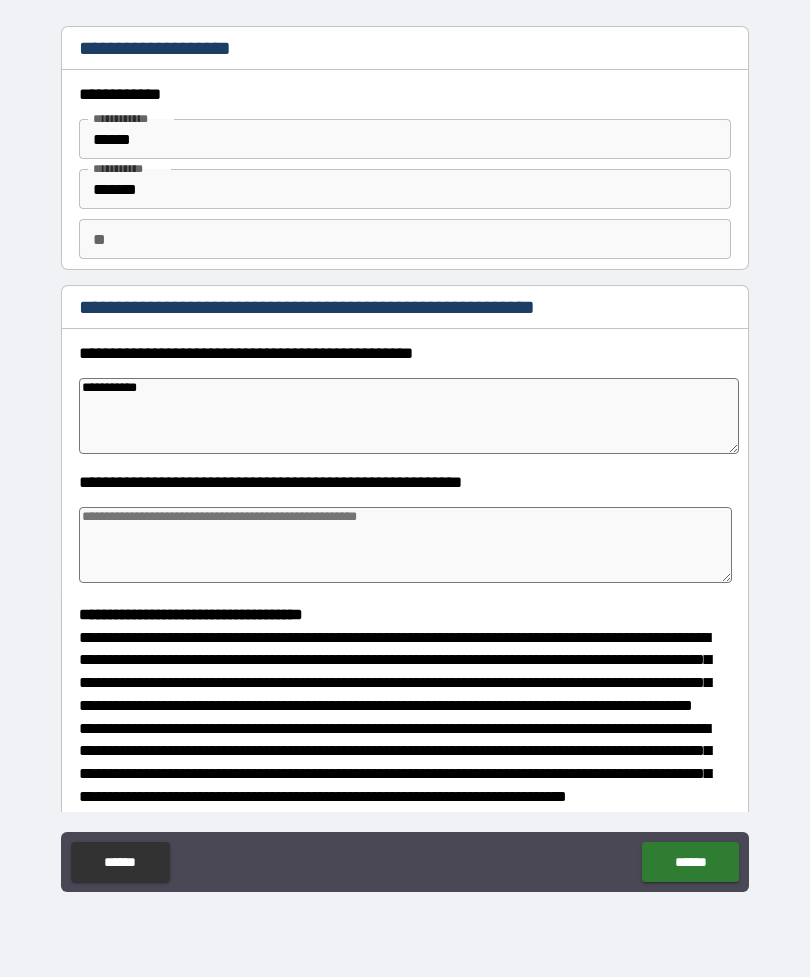click on "**********" at bounding box center [409, 416] 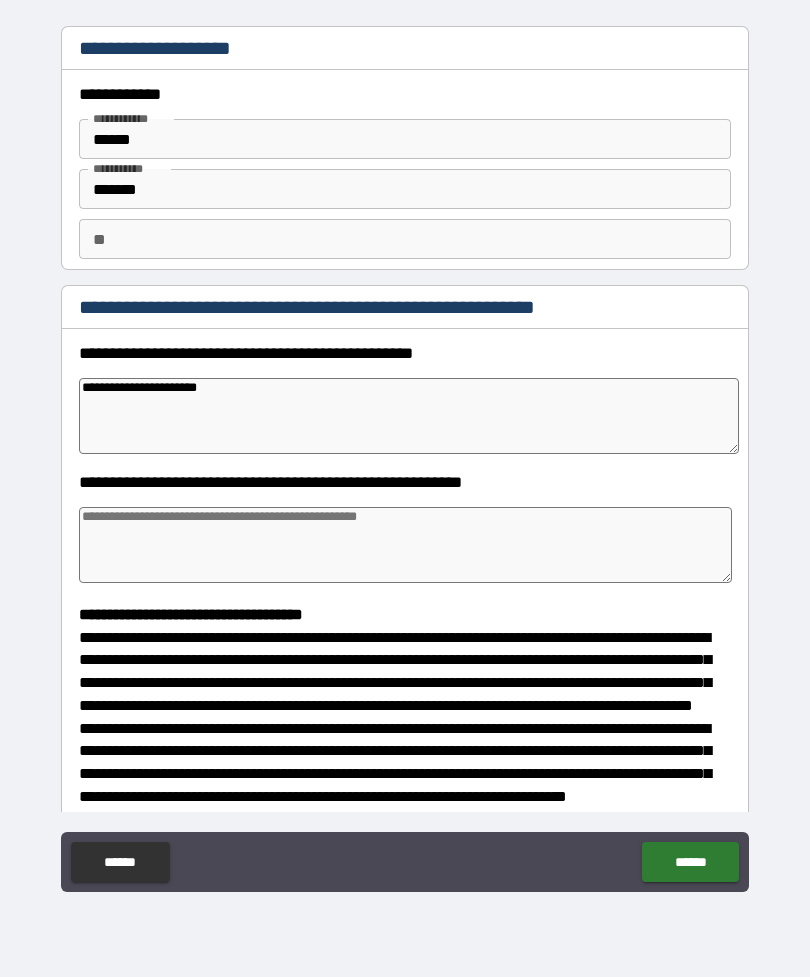 click at bounding box center (405, 545) 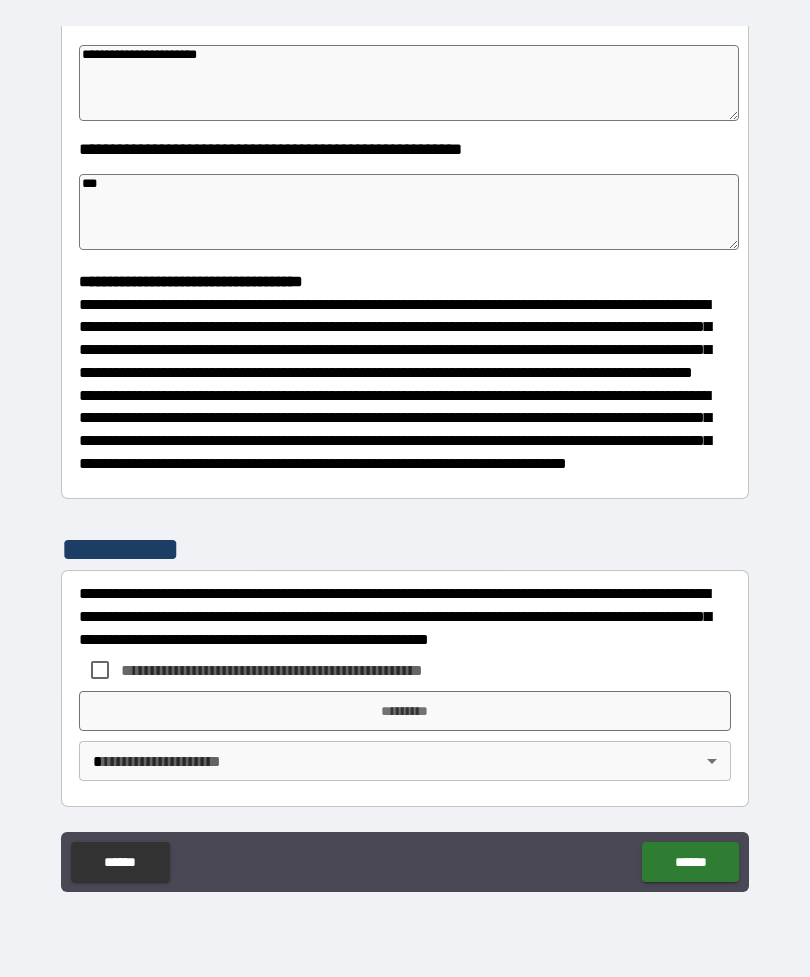 scroll, scrollTop: 370, scrollLeft: 0, axis: vertical 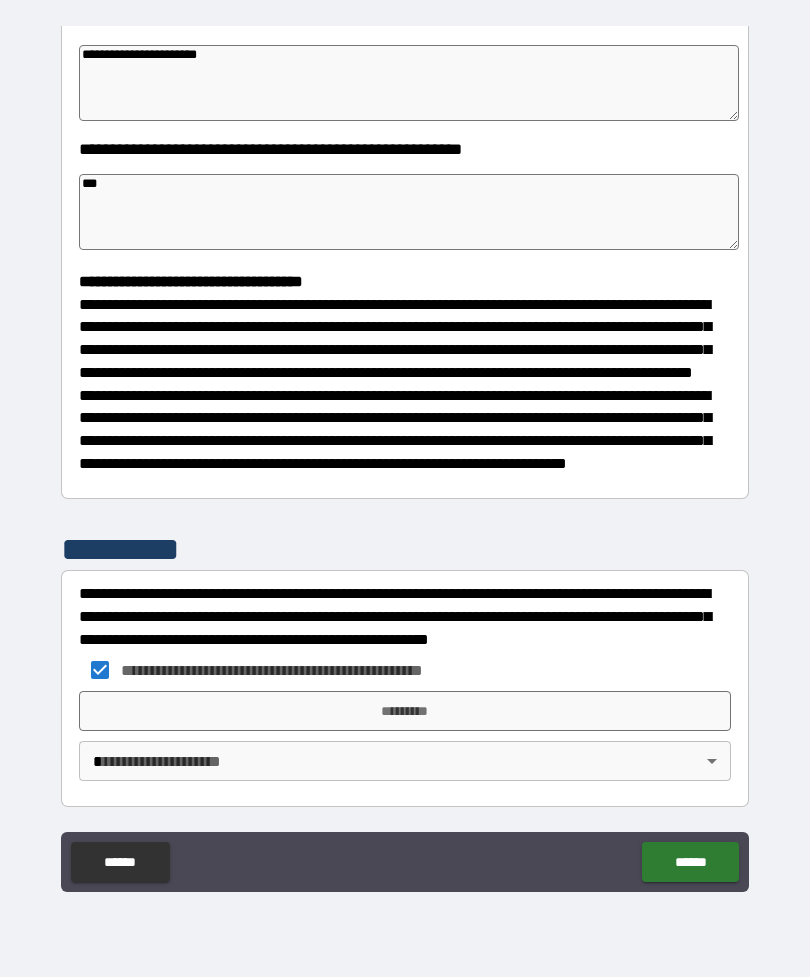 click on "**********" at bounding box center (405, 456) 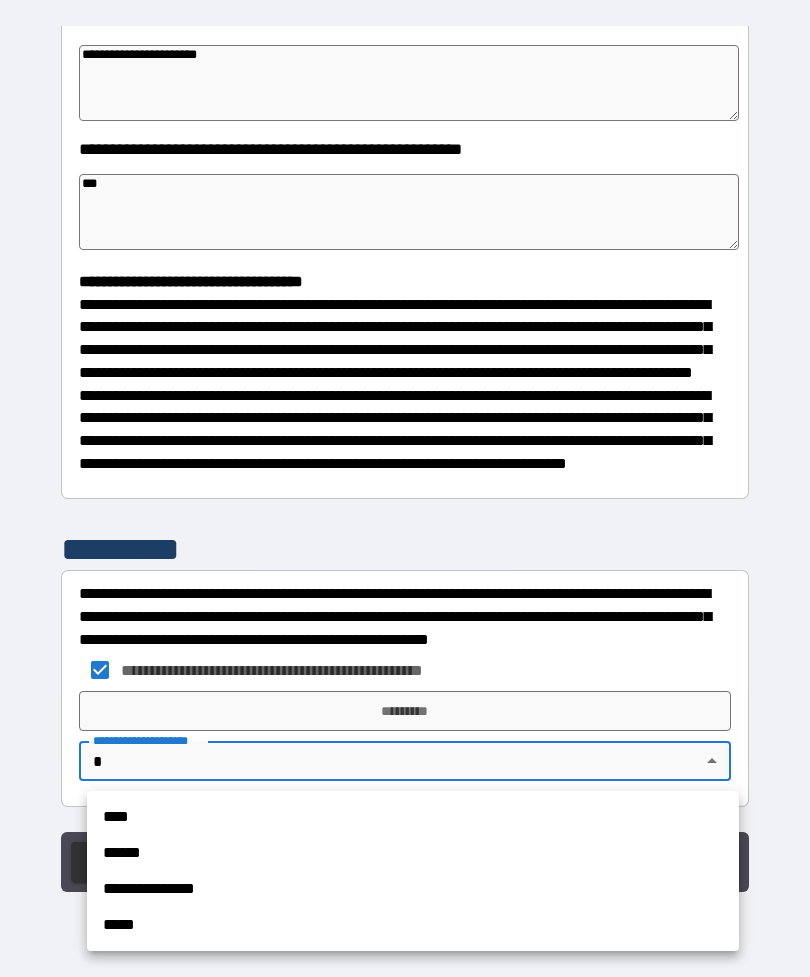 click on "****" at bounding box center (413, 817) 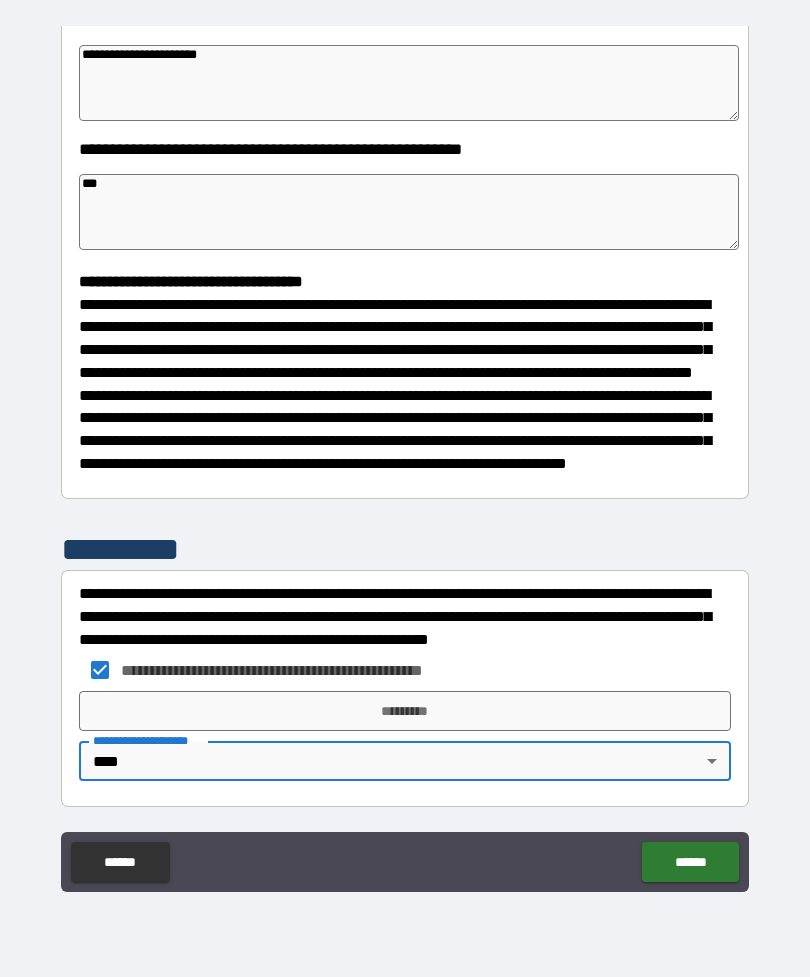click on "*********" at bounding box center [405, 711] 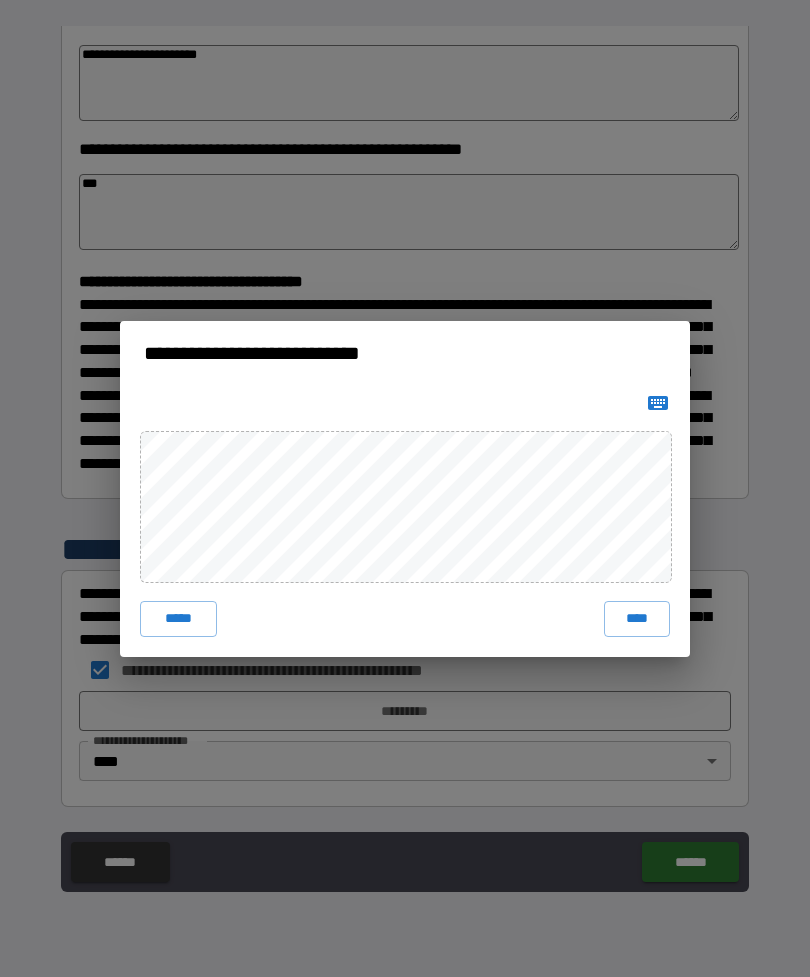 click at bounding box center (658, 403) 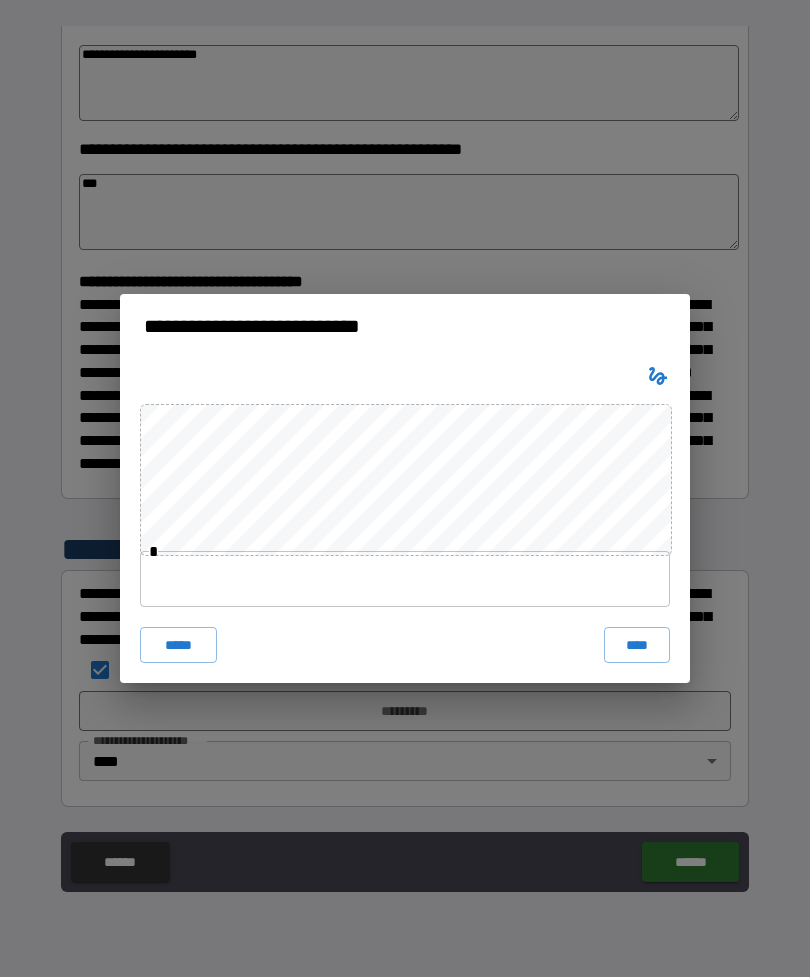 click at bounding box center [405, 579] 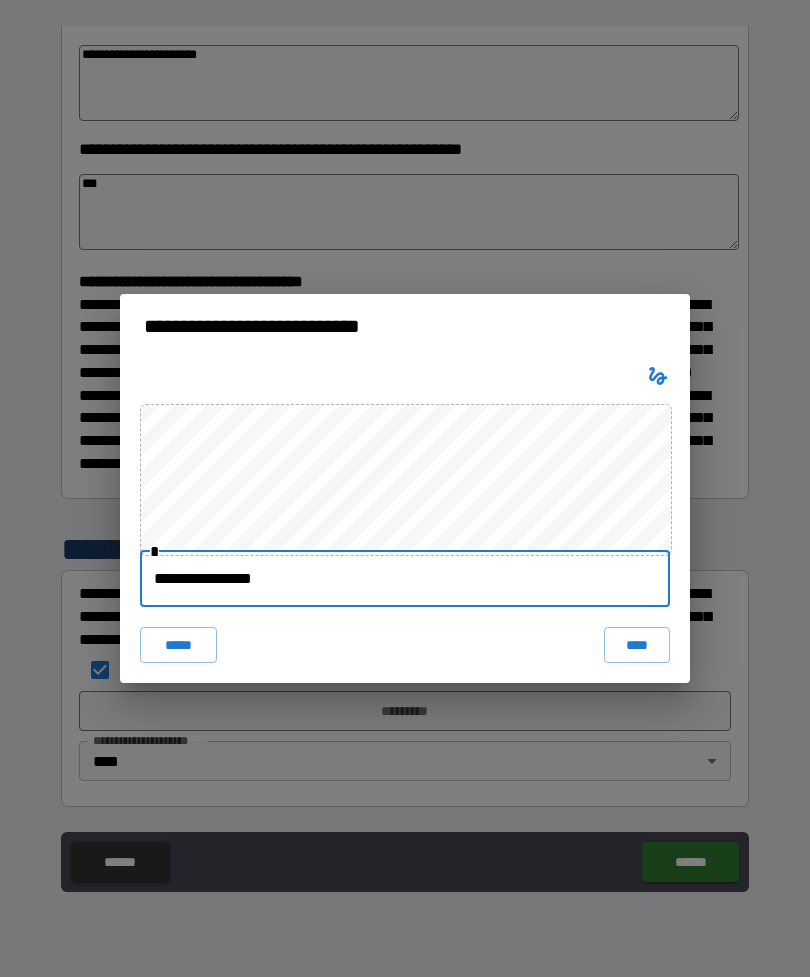click on "****" at bounding box center [637, 645] 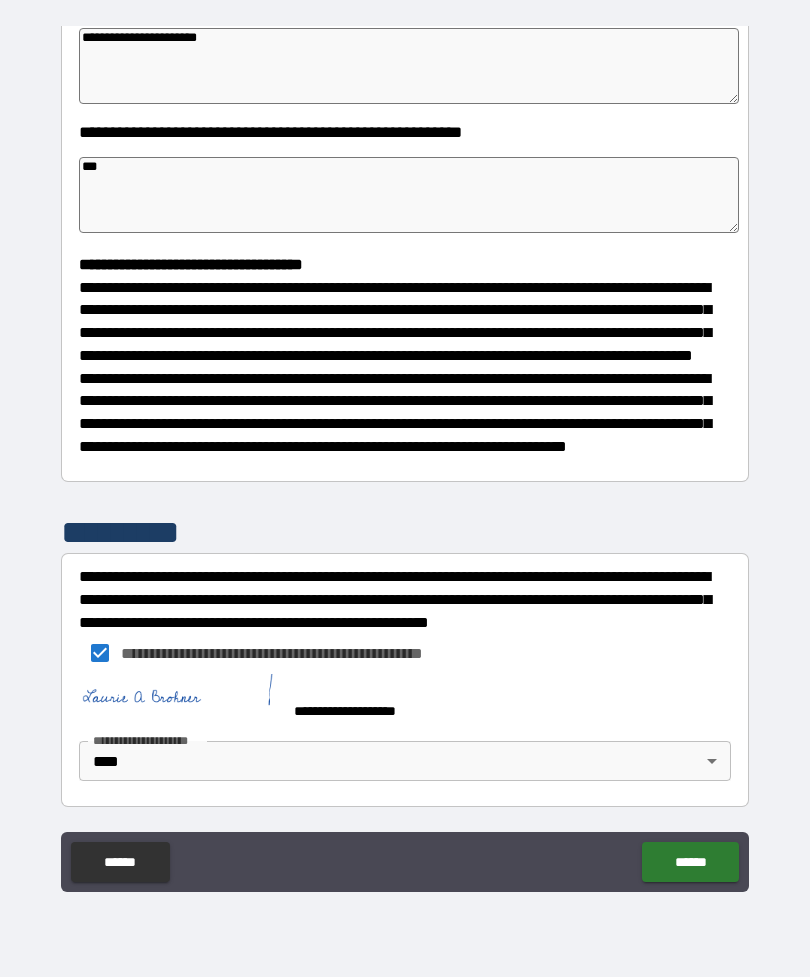 scroll, scrollTop: 360, scrollLeft: 0, axis: vertical 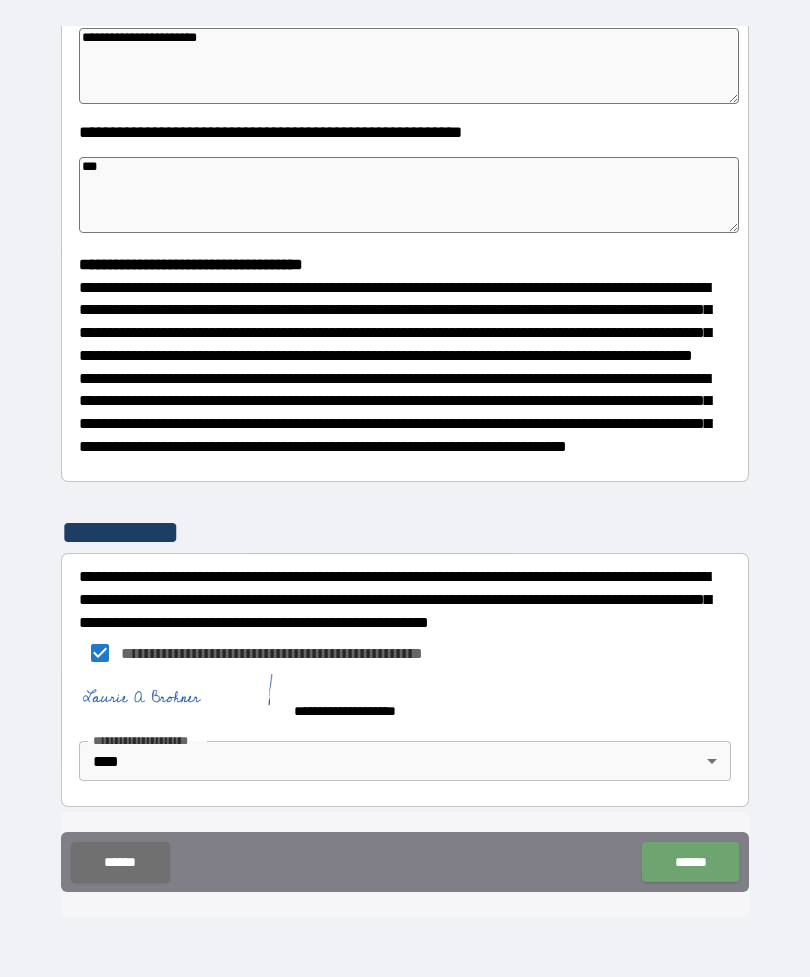 click on "******" at bounding box center (690, 862) 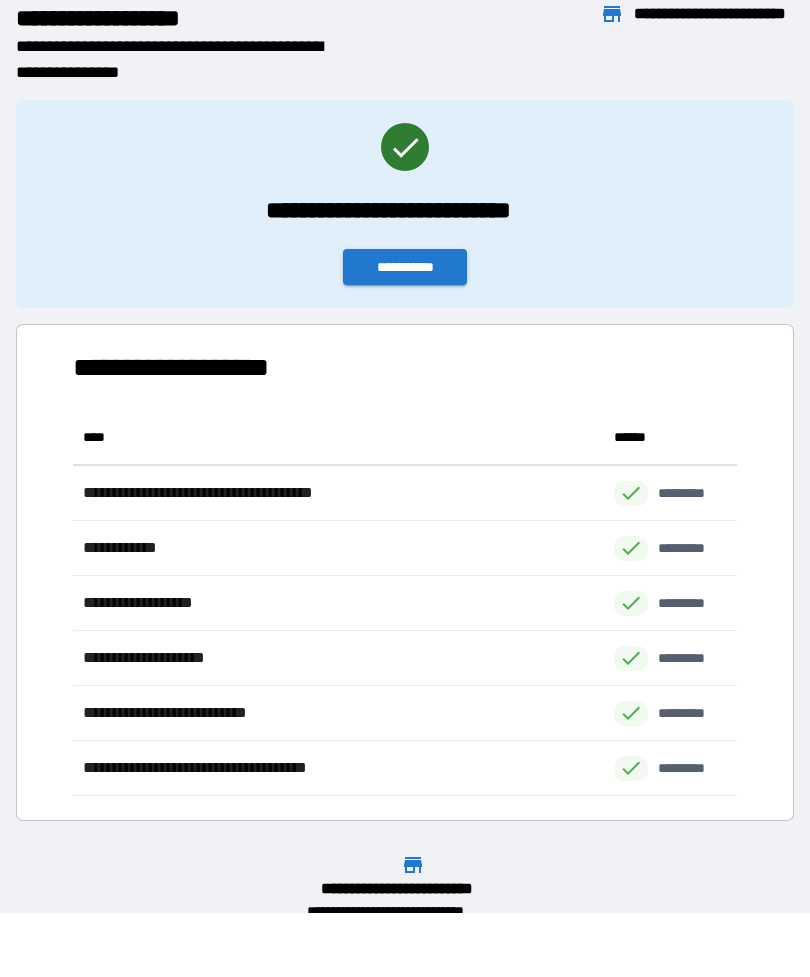 scroll, scrollTop: 1, scrollLeft: 1, axis: both 